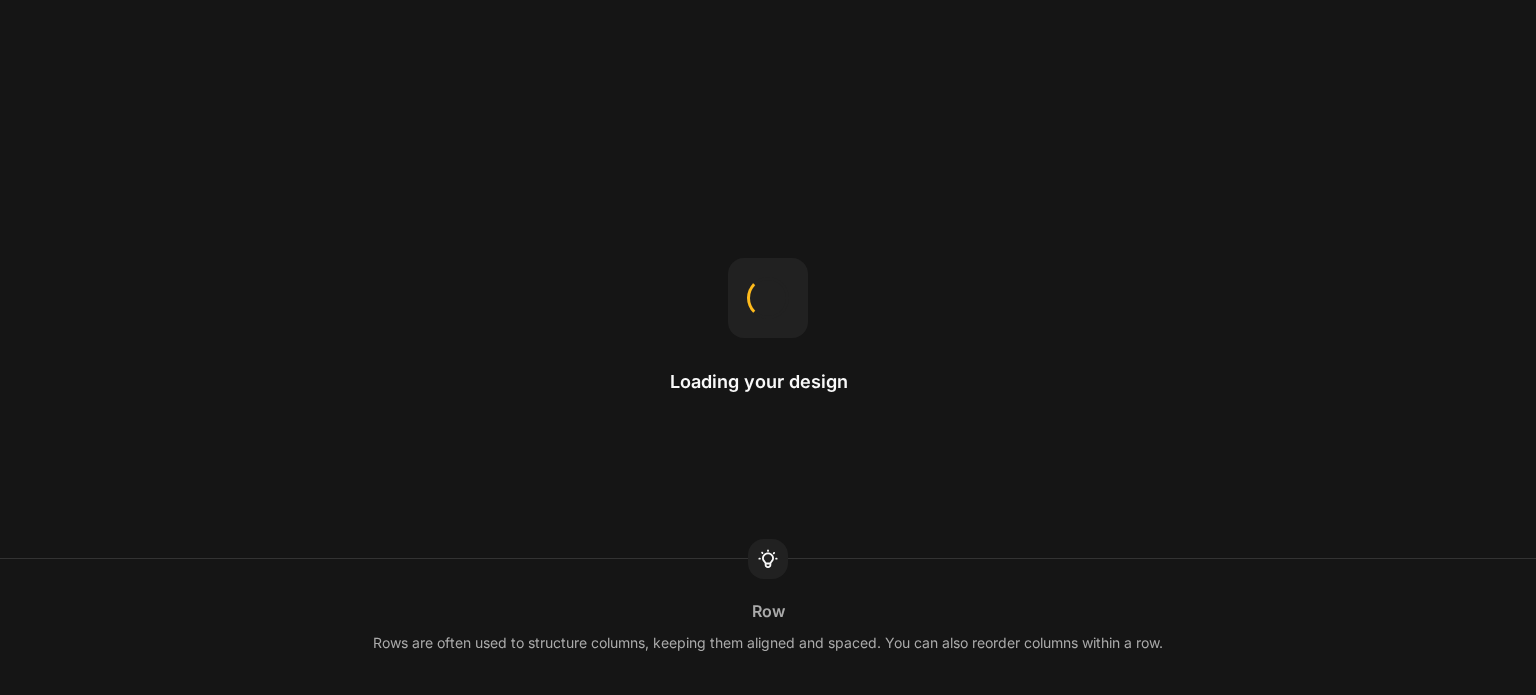 scroll, scrollTop: 0, scrollLeft: 0, axis: both 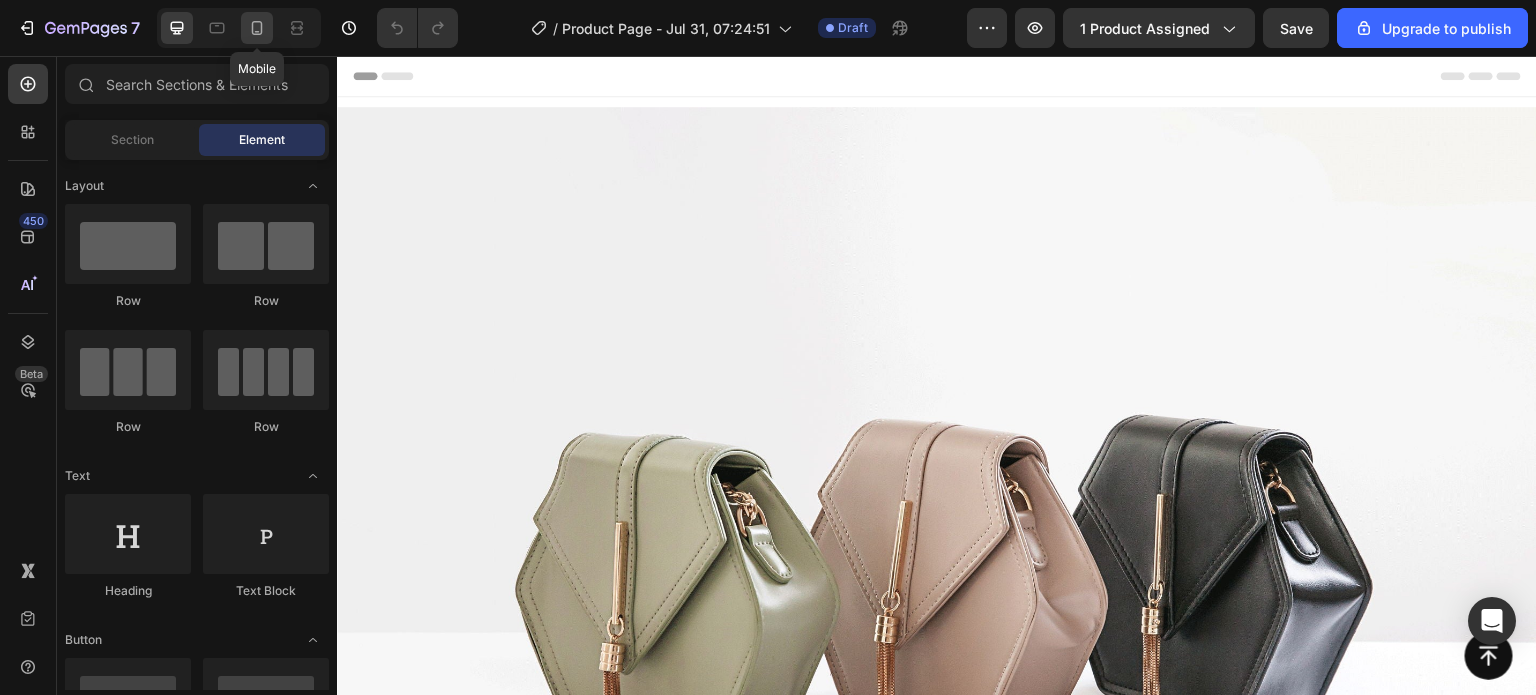 click 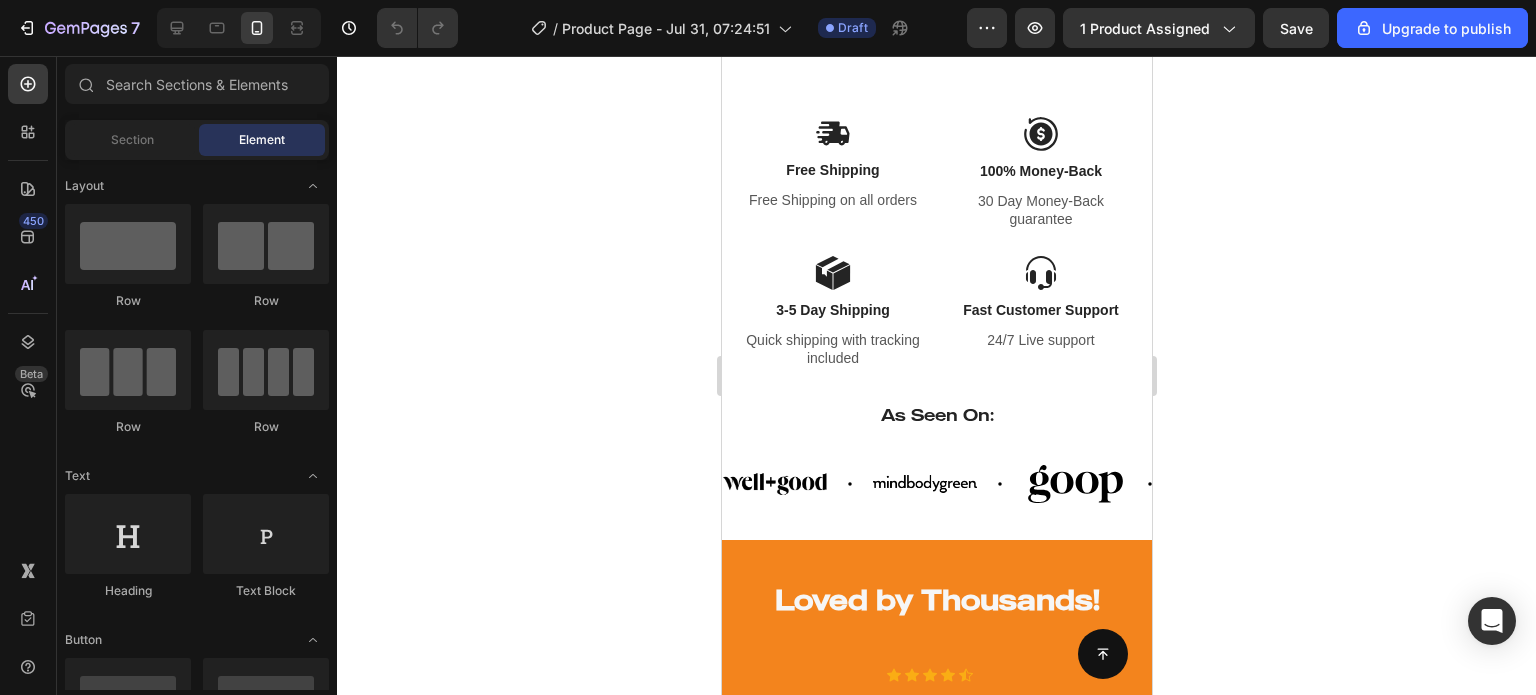 scroll, scrollTop: 1391, scrollLeft: 0, axis: vertical 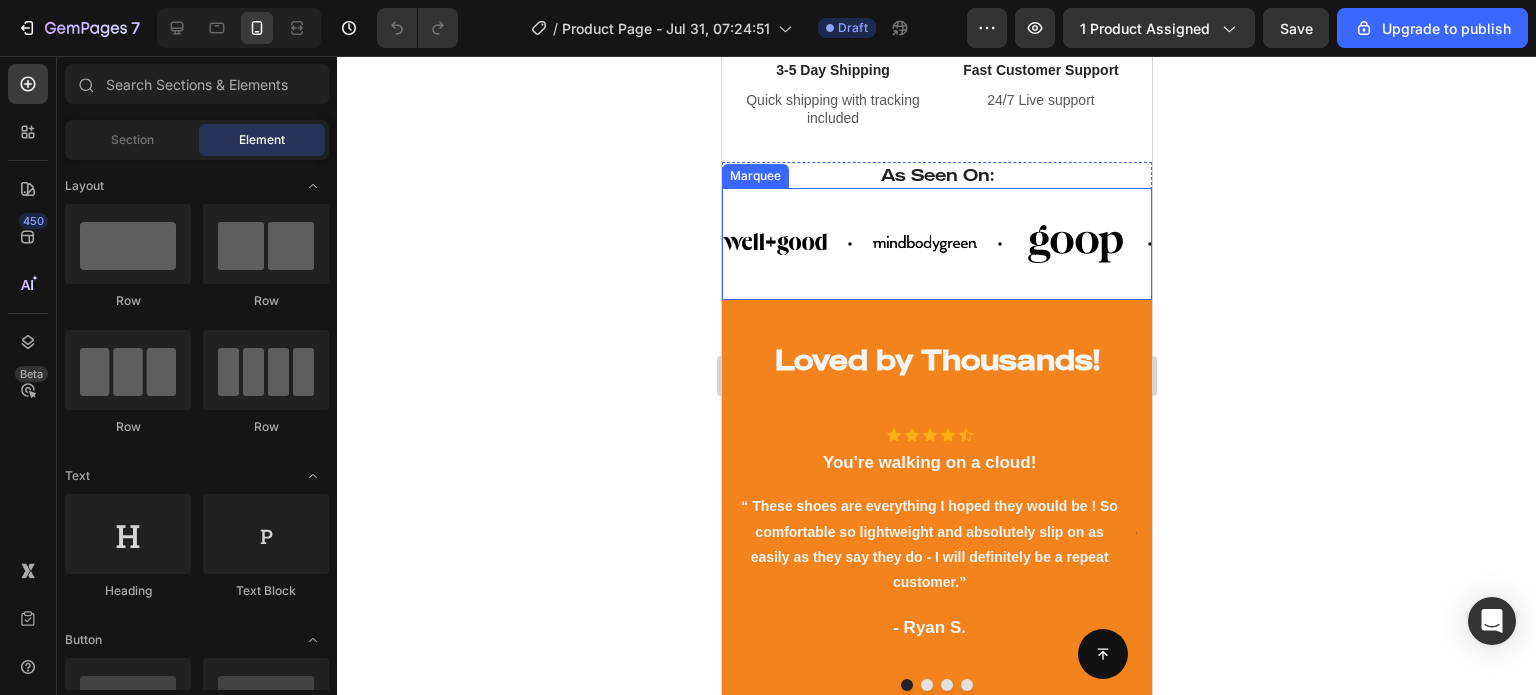click on "Image
Image
Image
Image
Image
Image" at bounding box center (1172, 244) 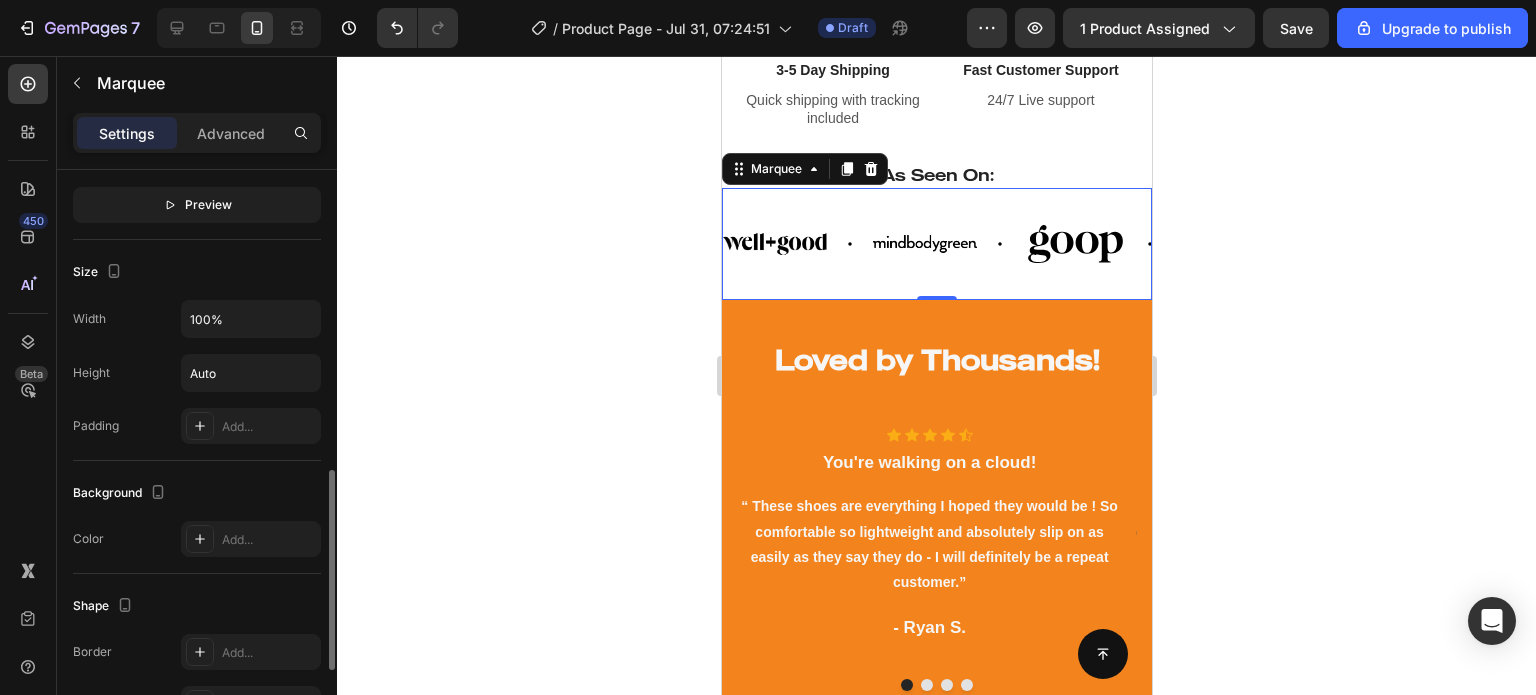 scroll, scrollTop: 866, scrollLeft: 0, axis: vertical 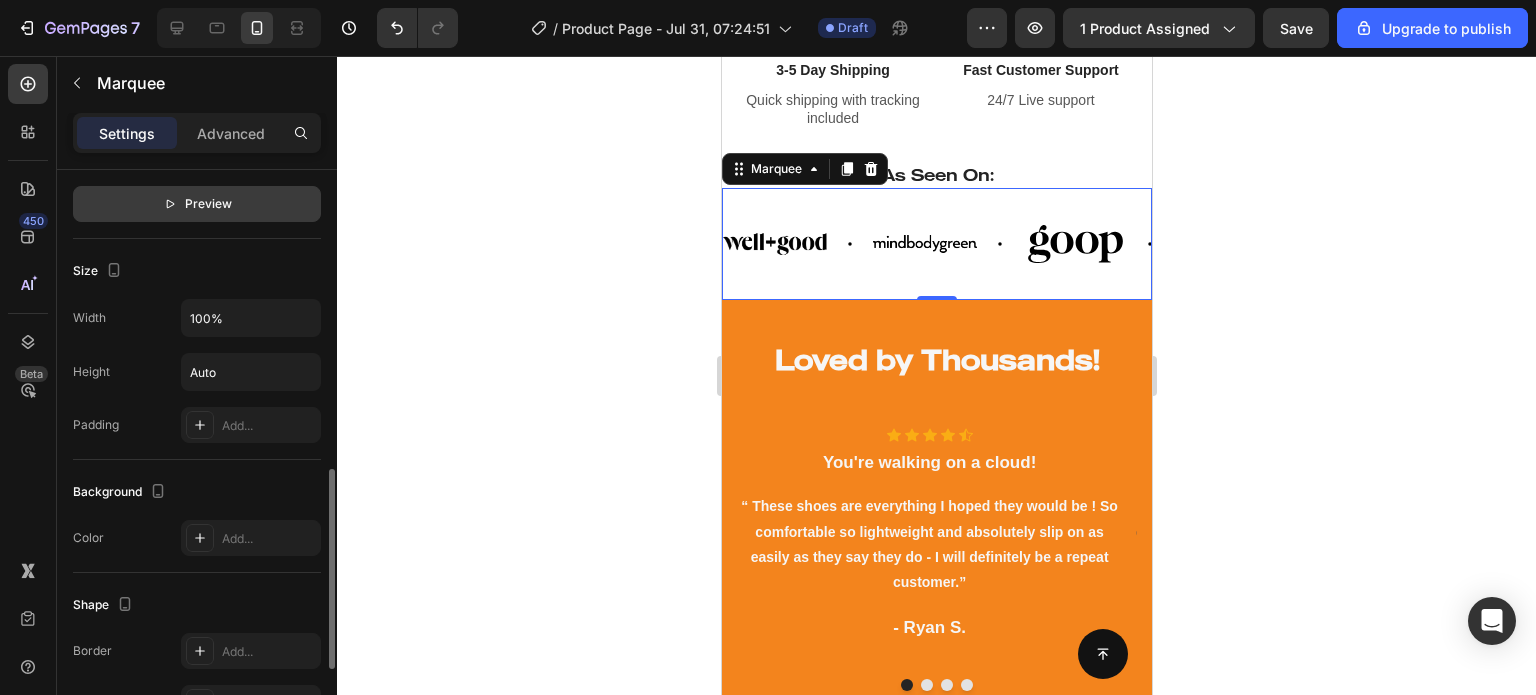 click on "Preview" at bounding box center (197, 204) 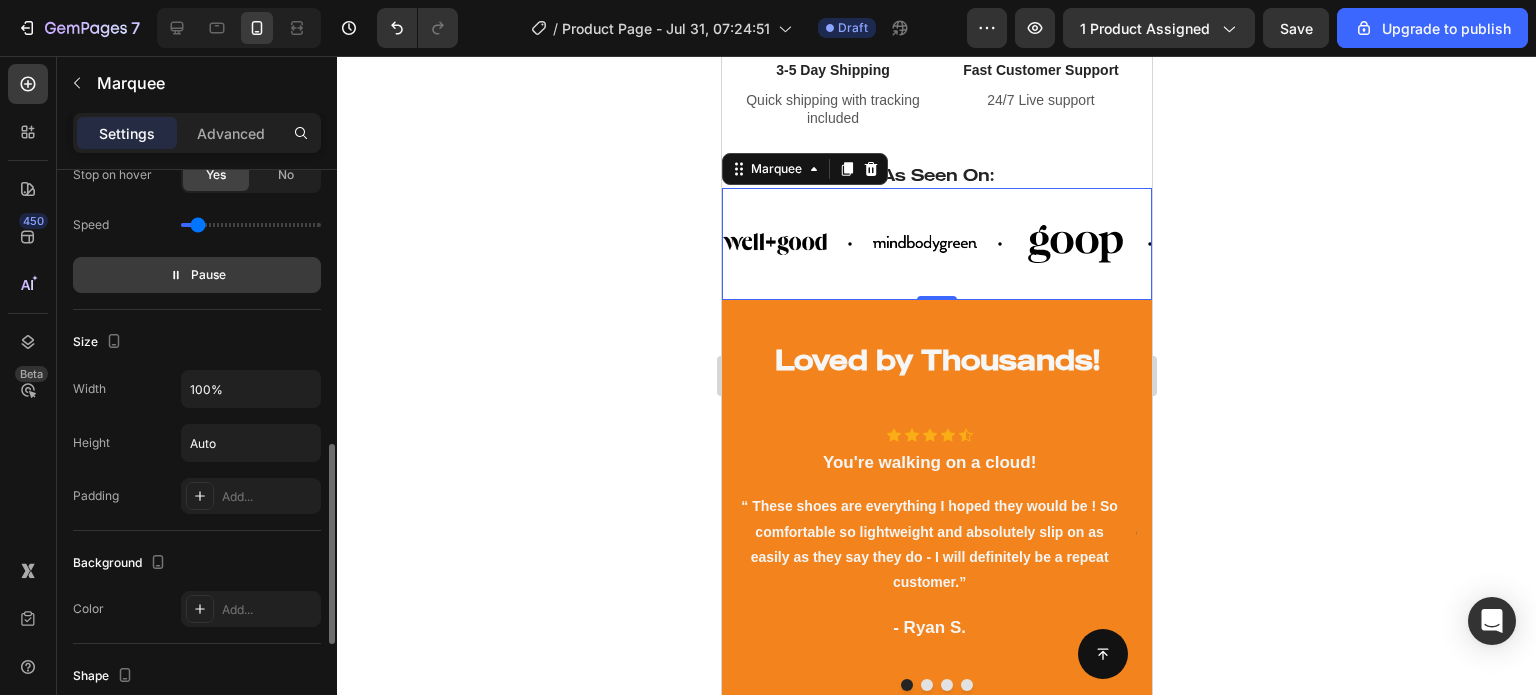 scroll, scrollTop: 793, scrollLeft: 0, axis: vertical 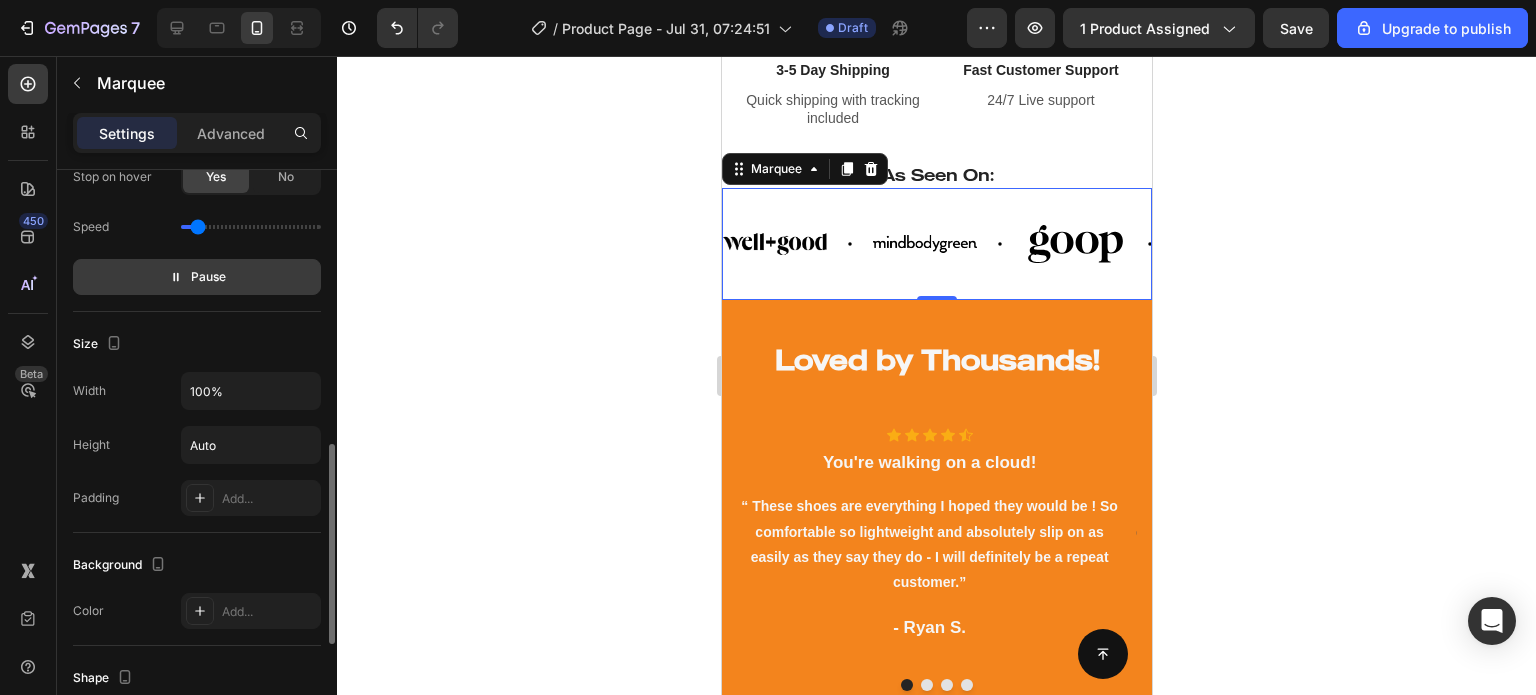 click on "Pause" at bounding box center (208, 277) 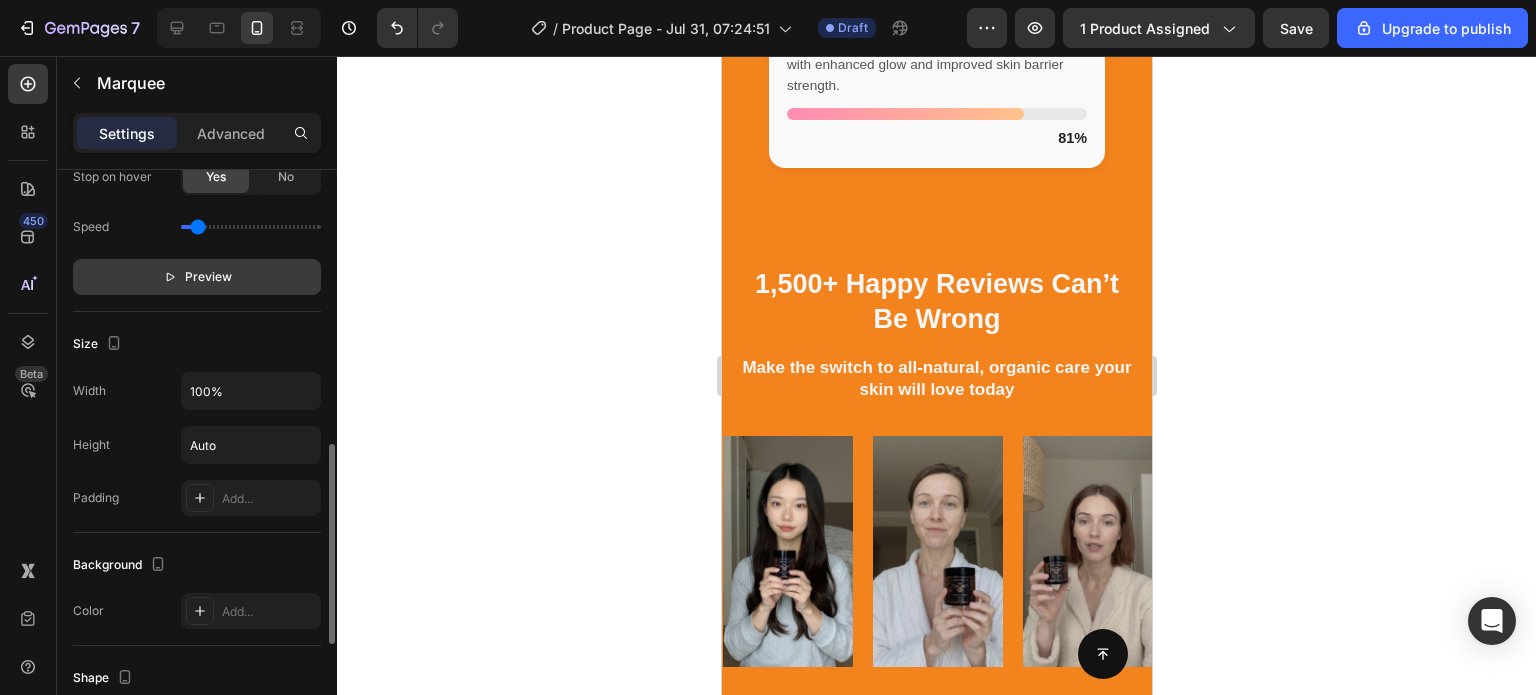 scroll, scrollTop: 4547, scrollLeft: 0, axis: vertical 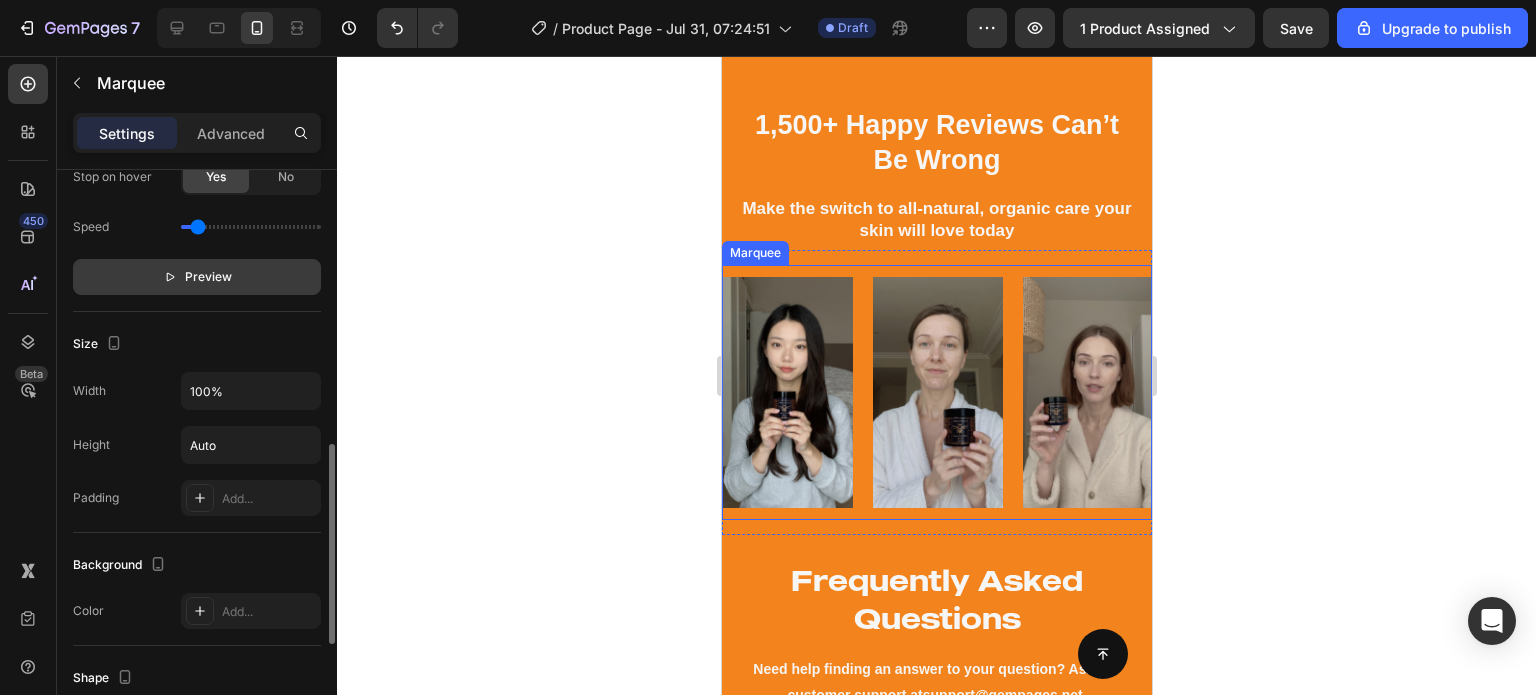 click on "Image" at bounding box center [947, 392] 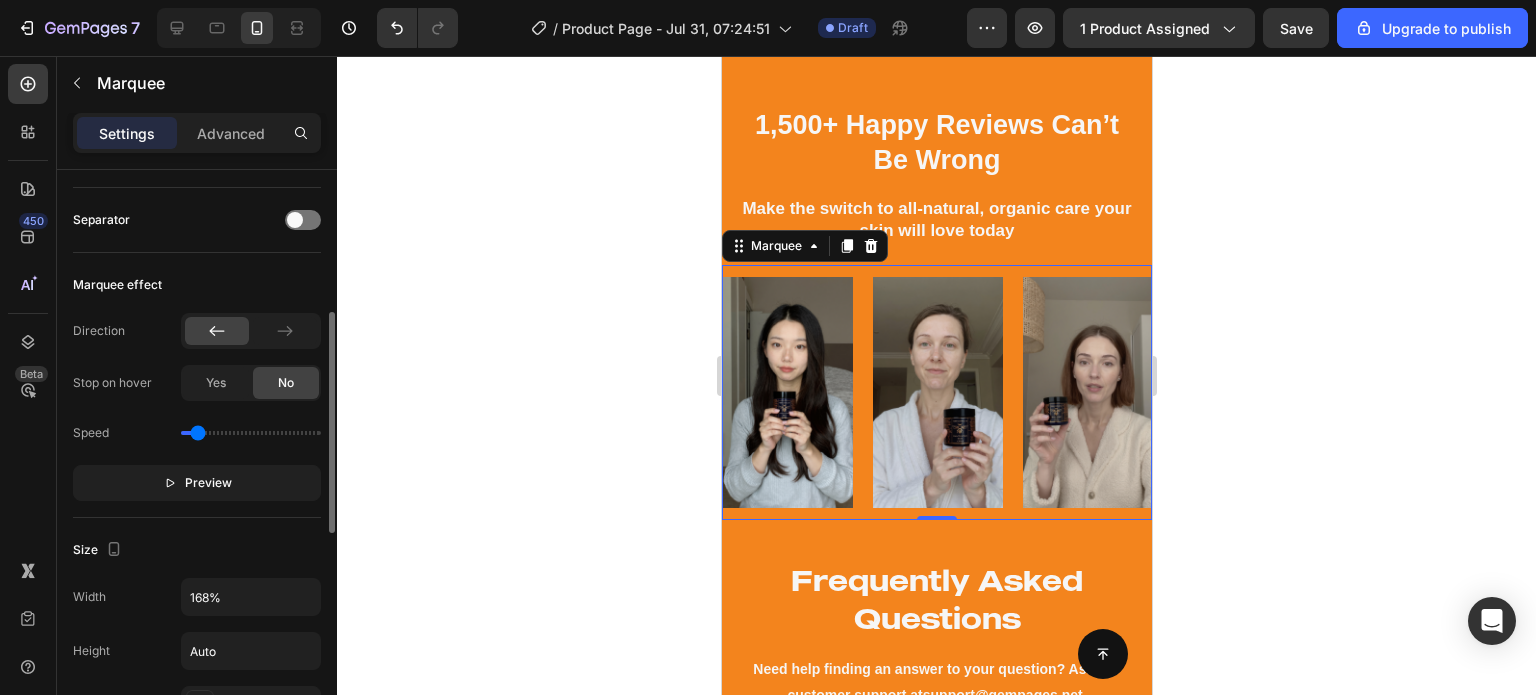 scroll, scrollTop: 316, scrollLeft: 0, axis: vertical 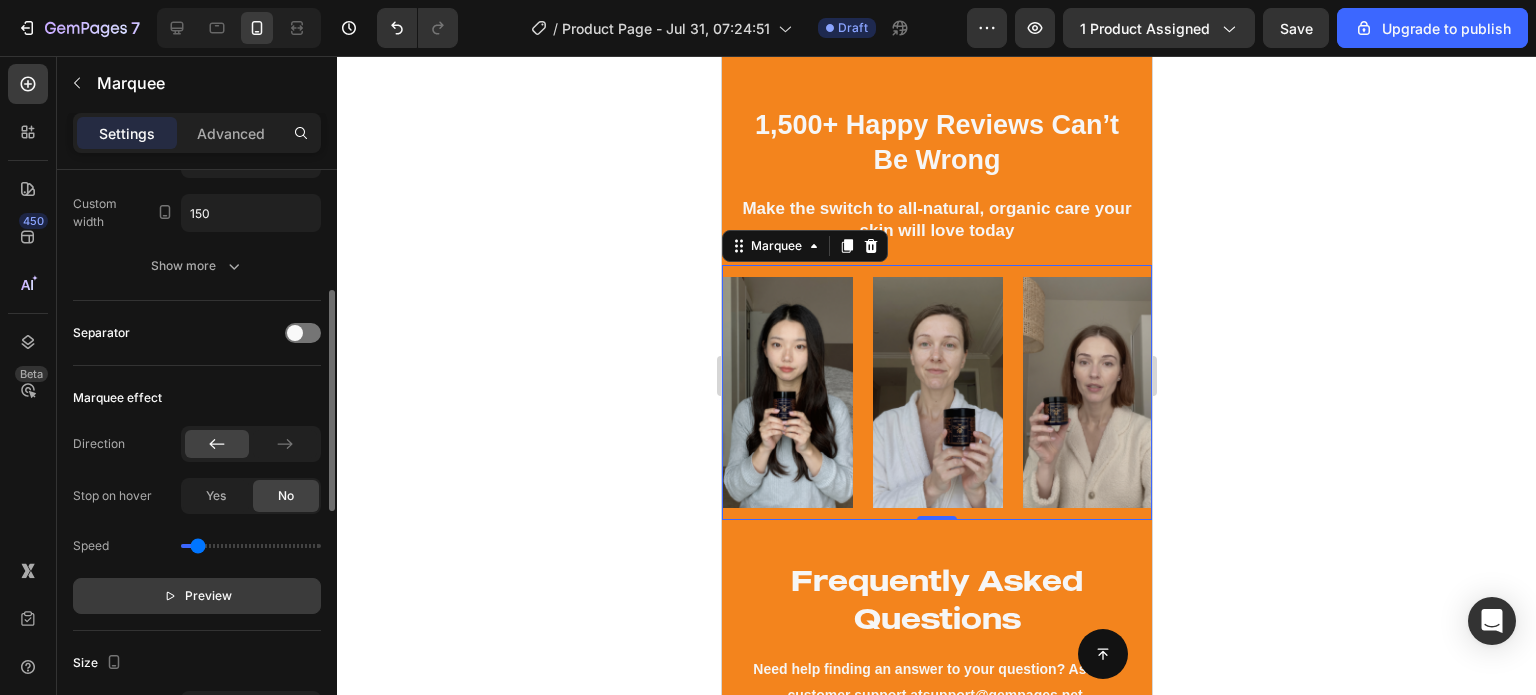 click on "Preview" at bounding box center (208, 596) 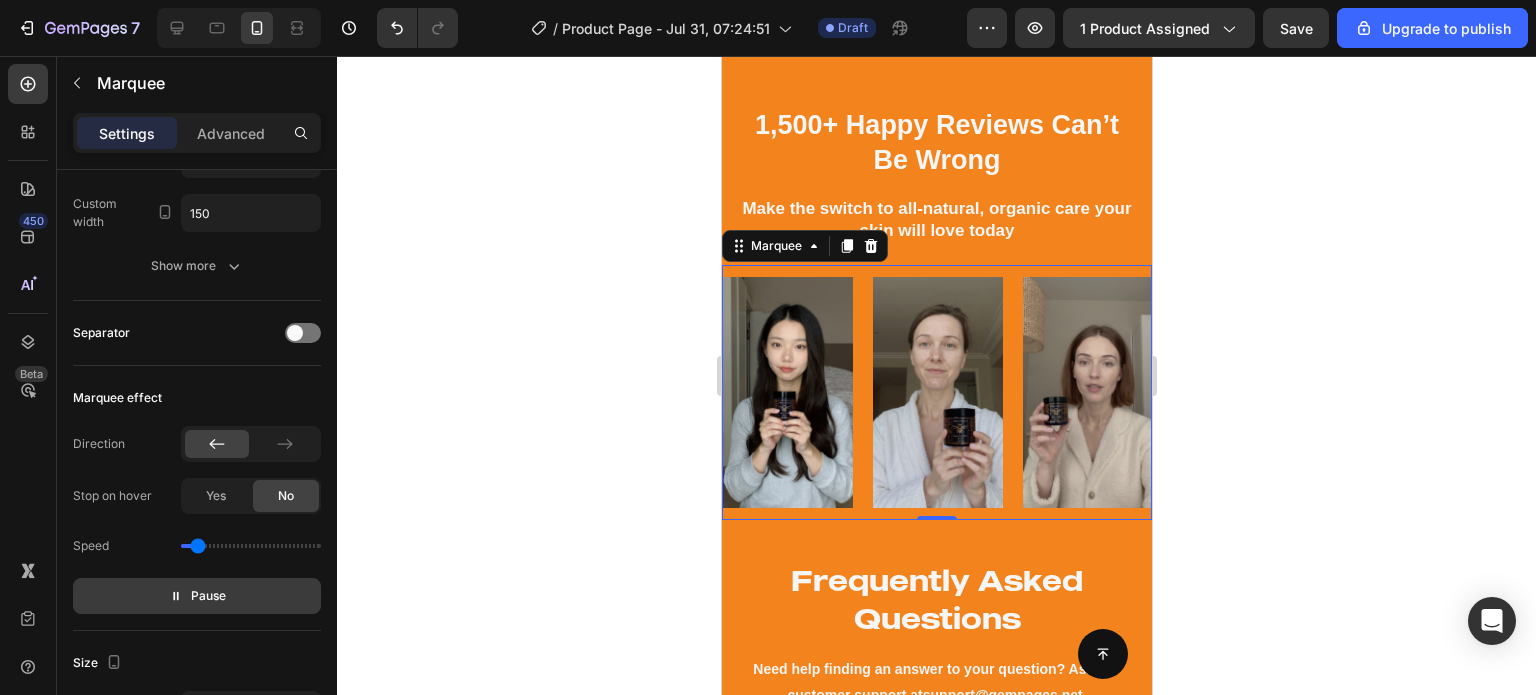 click at bounding box center [251, 546] 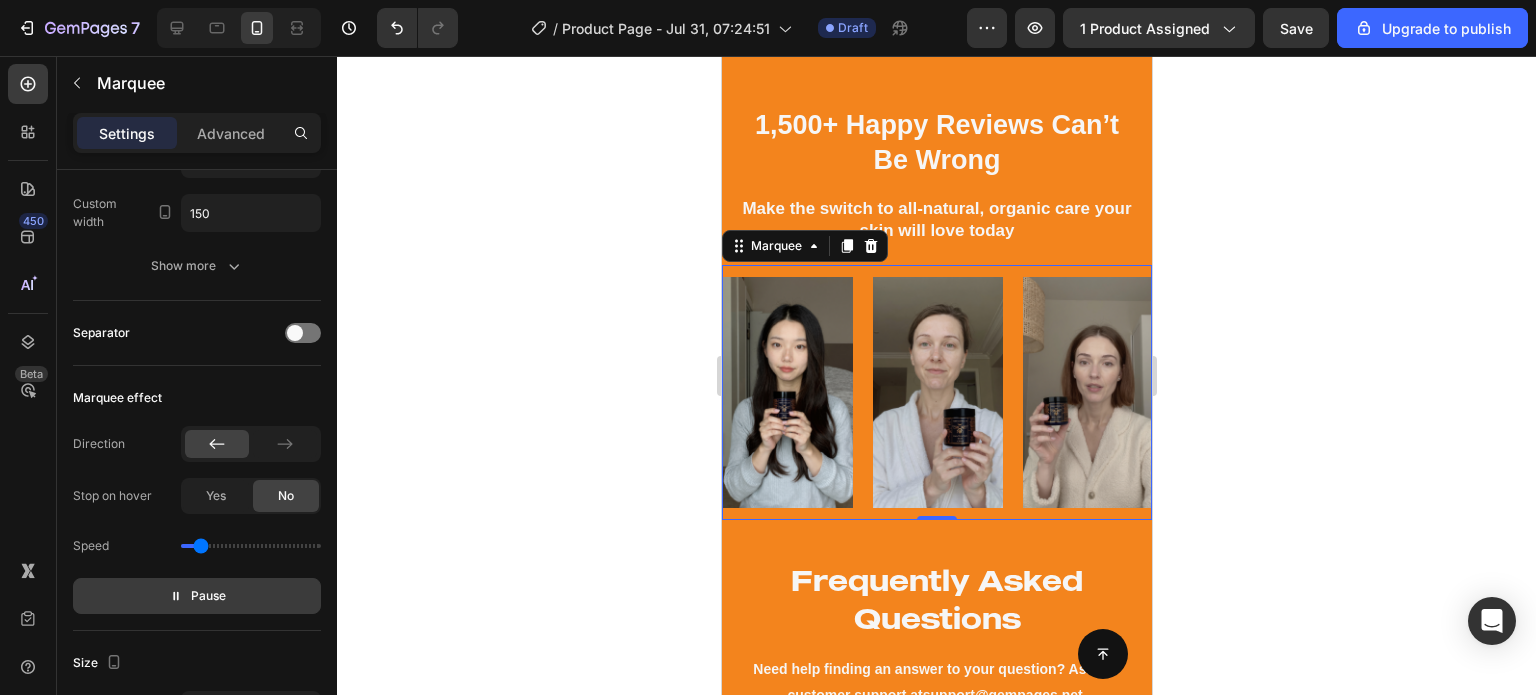 type on "0.3" 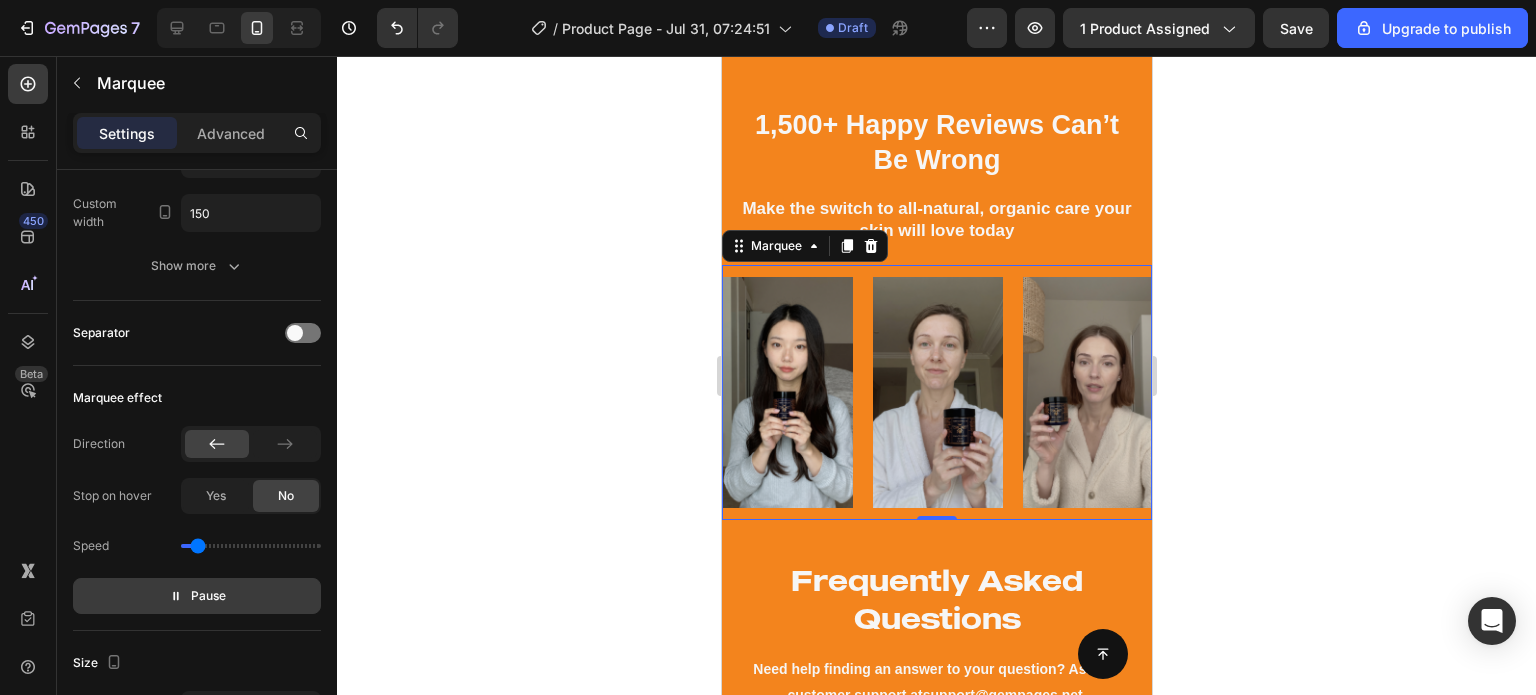 click 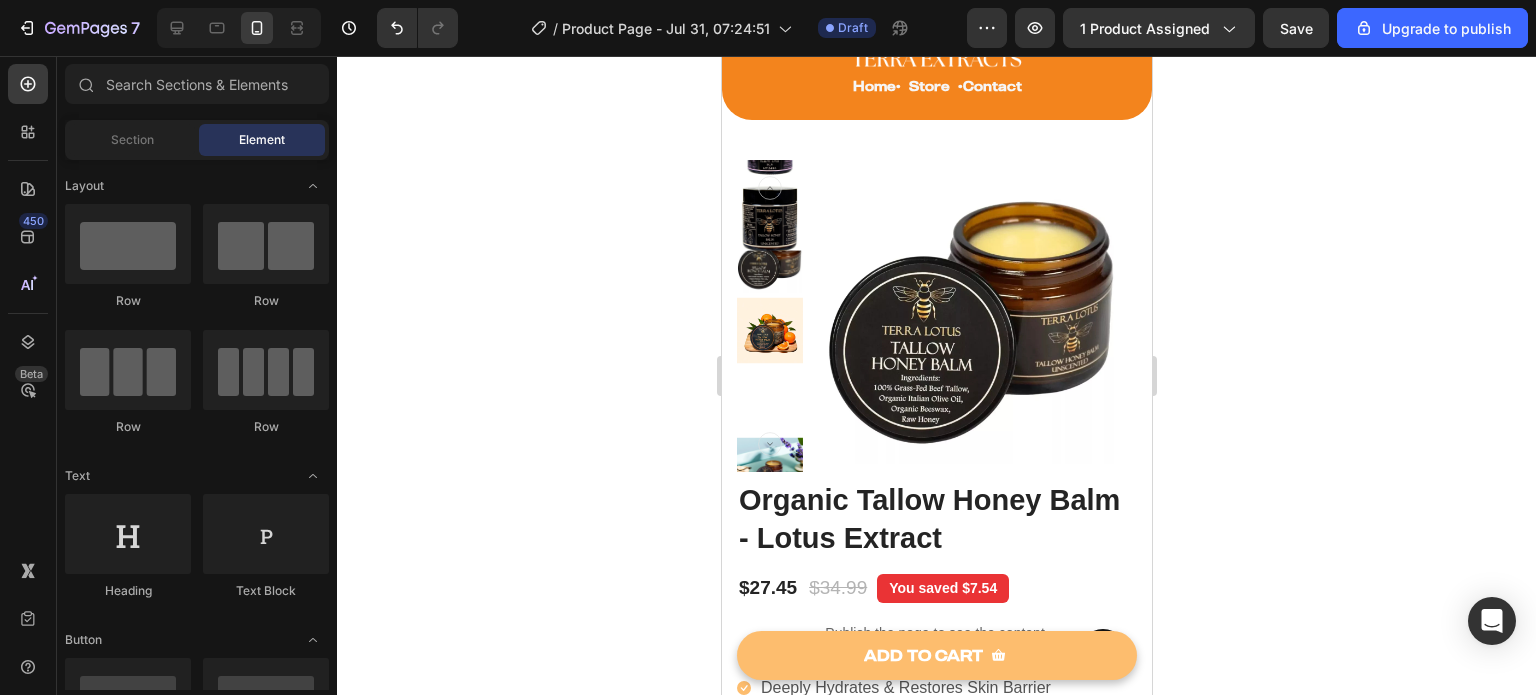 scroll, scrollTop: 0, scrollLeft: 0, axis: both 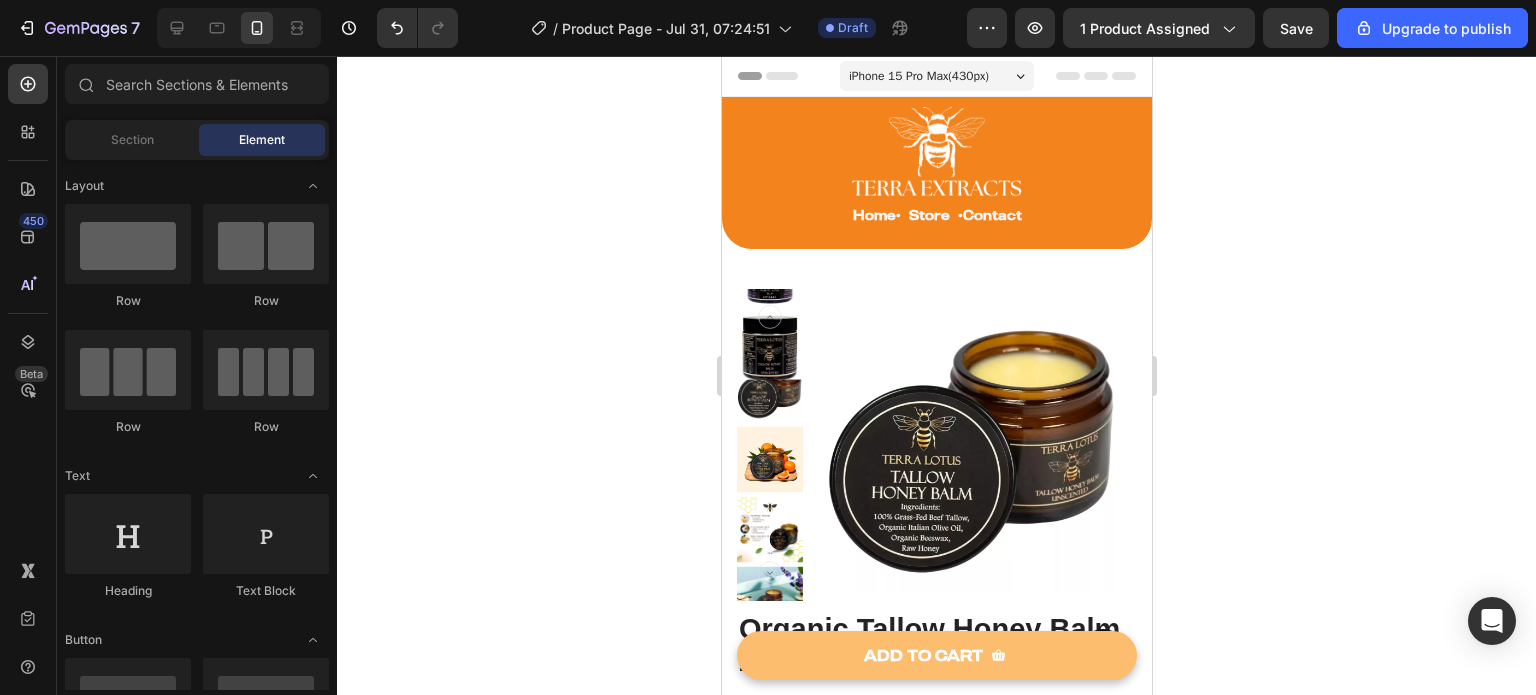 click on "Header" at bounding box center [778, 76] 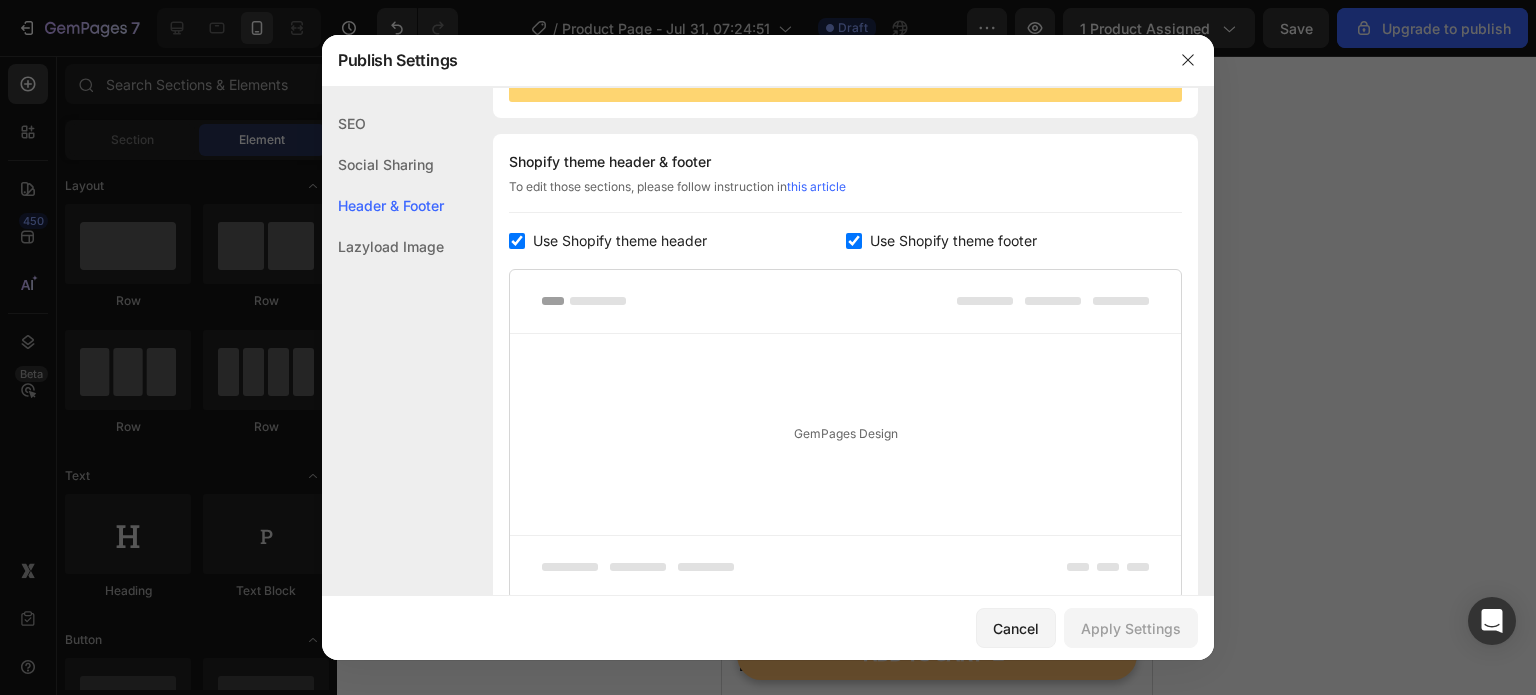 scroll, scrollTop: 291, scrollLeft: 0, axis: vertical 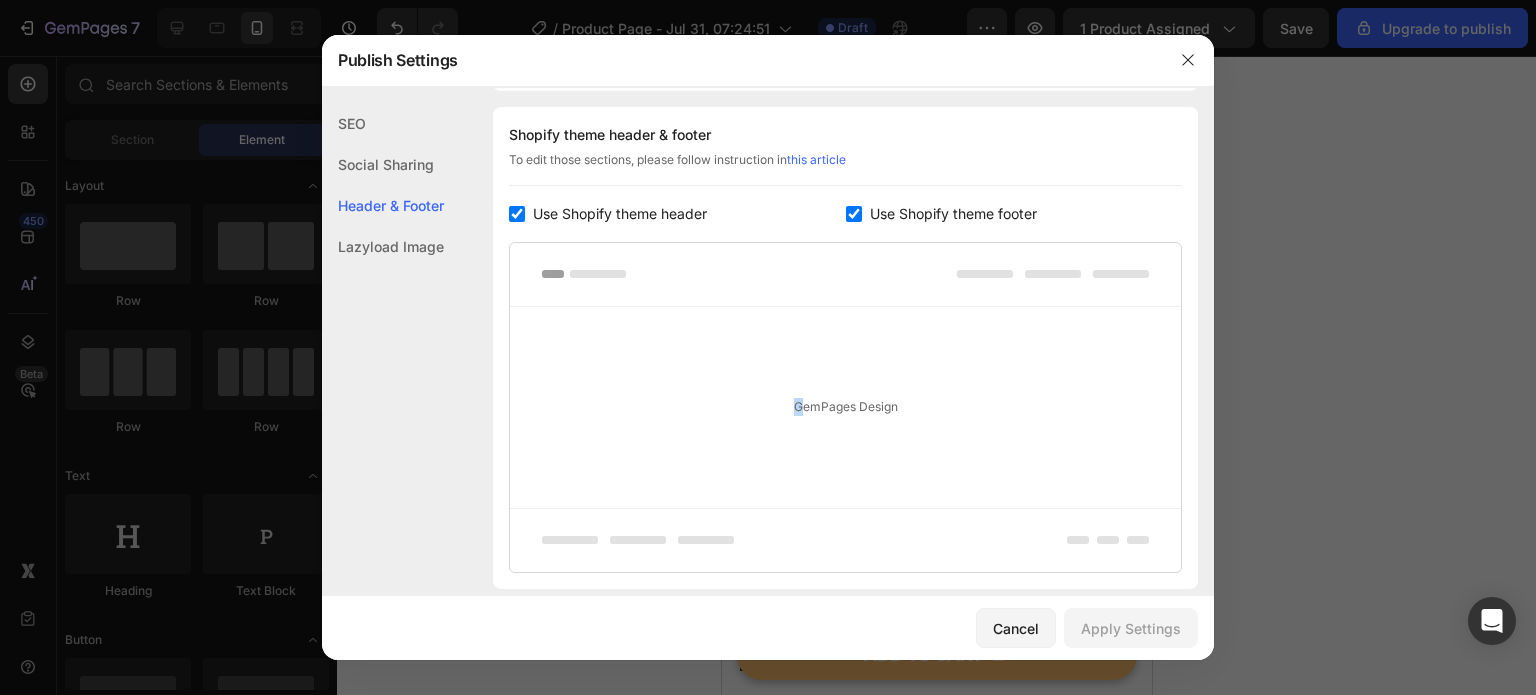 click on "GemPages Design" at bounding box center (845, 407) 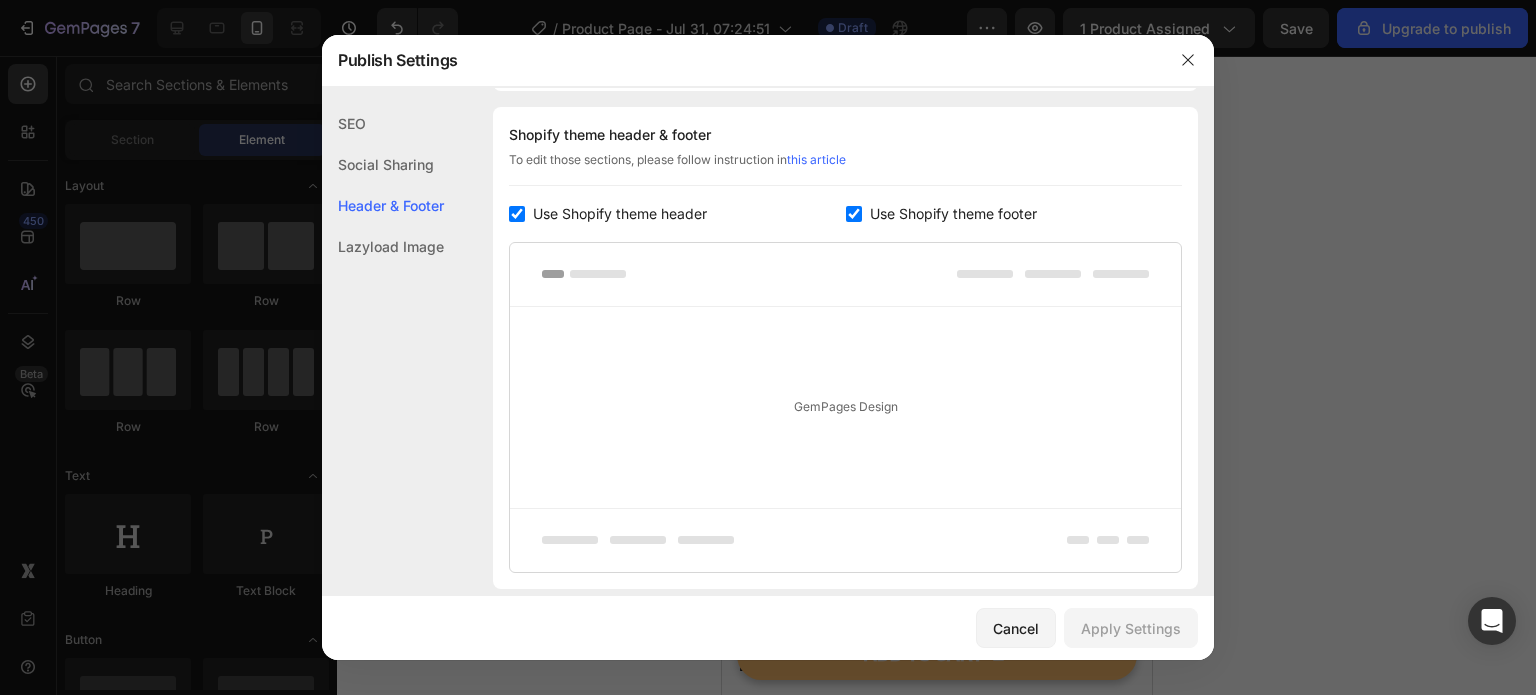 click 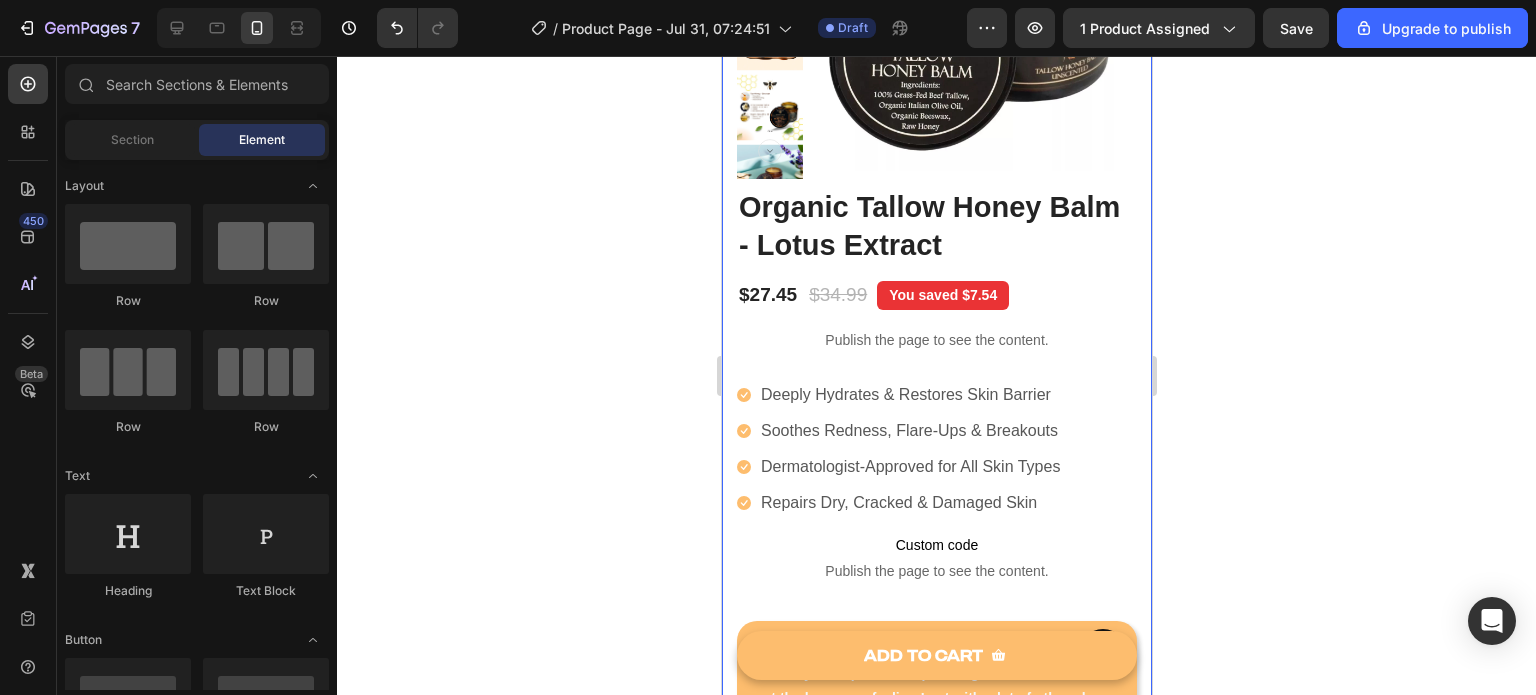 scroll, scrollTop: 404, scrollLeft: 0, axis: vertical 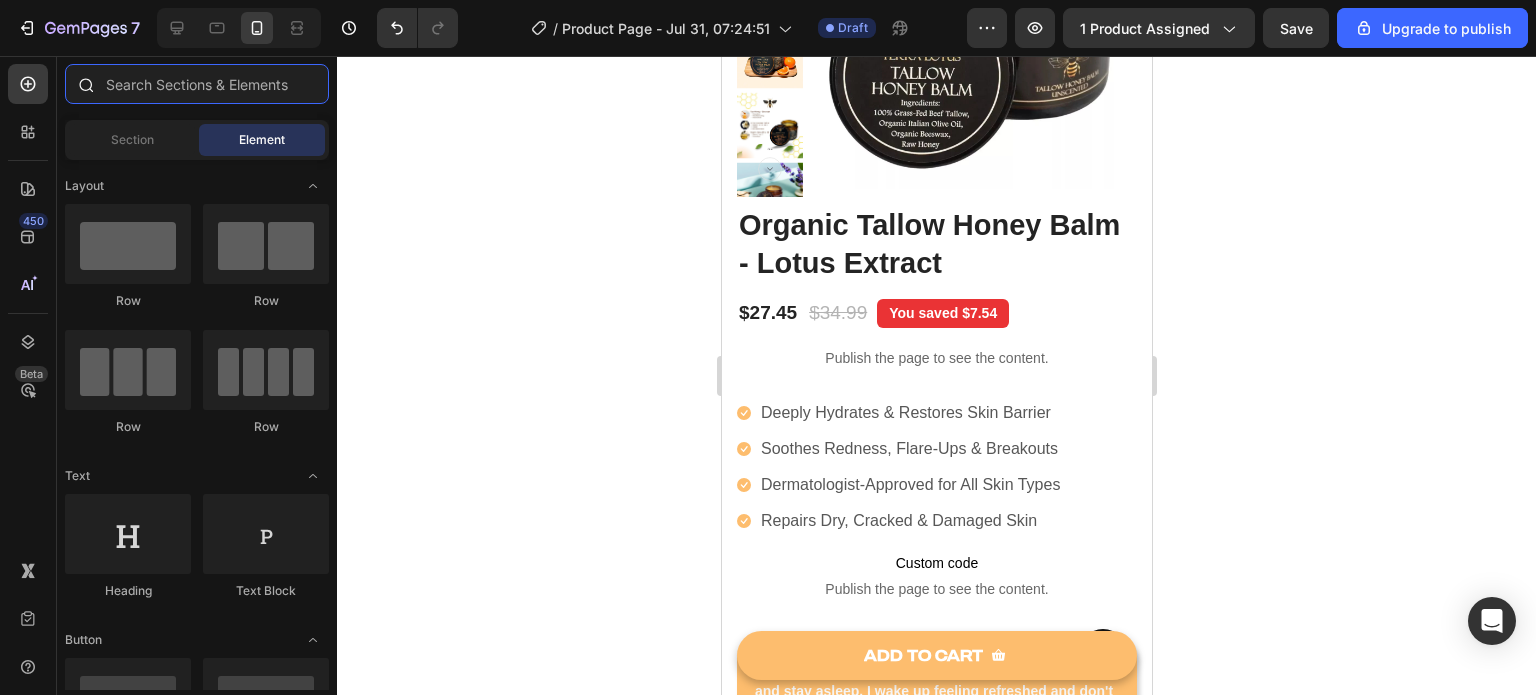 click at bounding box center [197, 84] 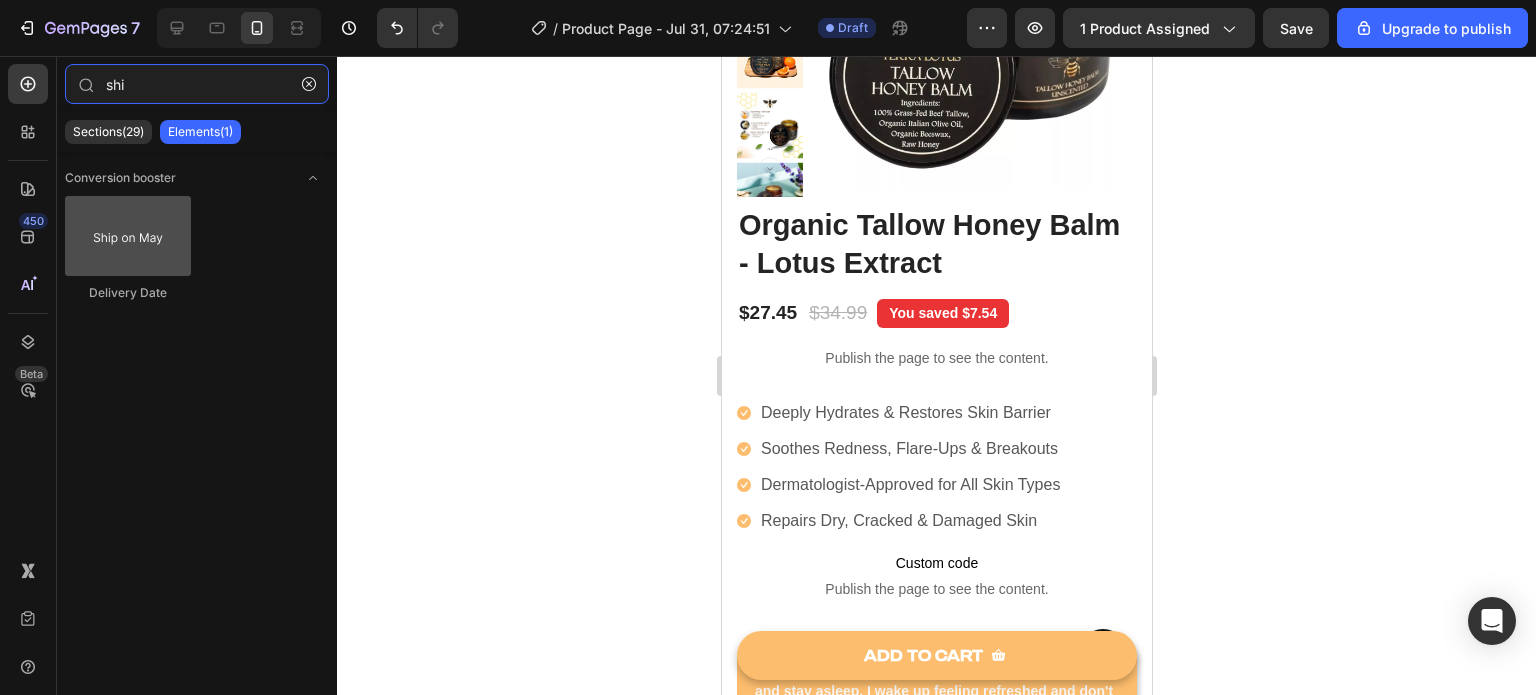 type on "shi" 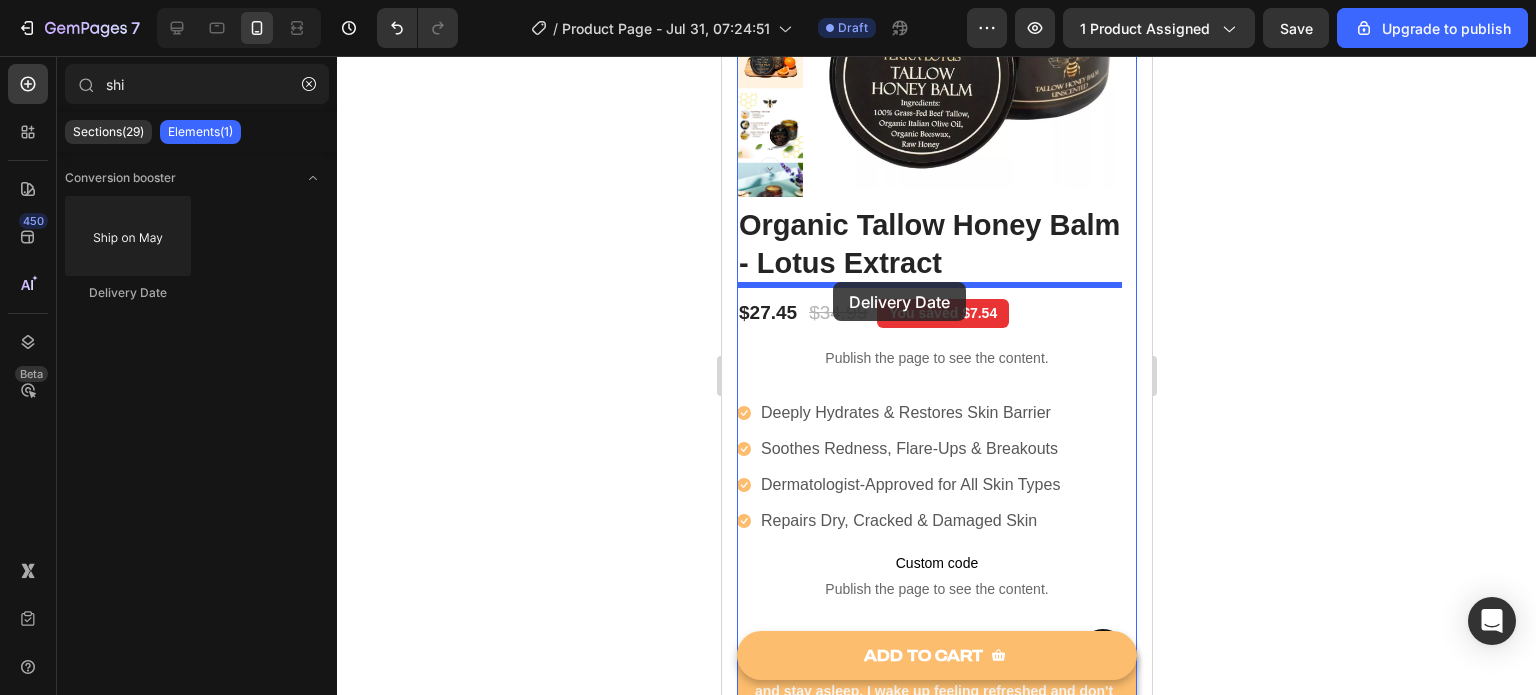 drag, startPoint x: 893, startPoint y: 307, endPoint x: 832, endPoint y: 282, distance: 65.9242 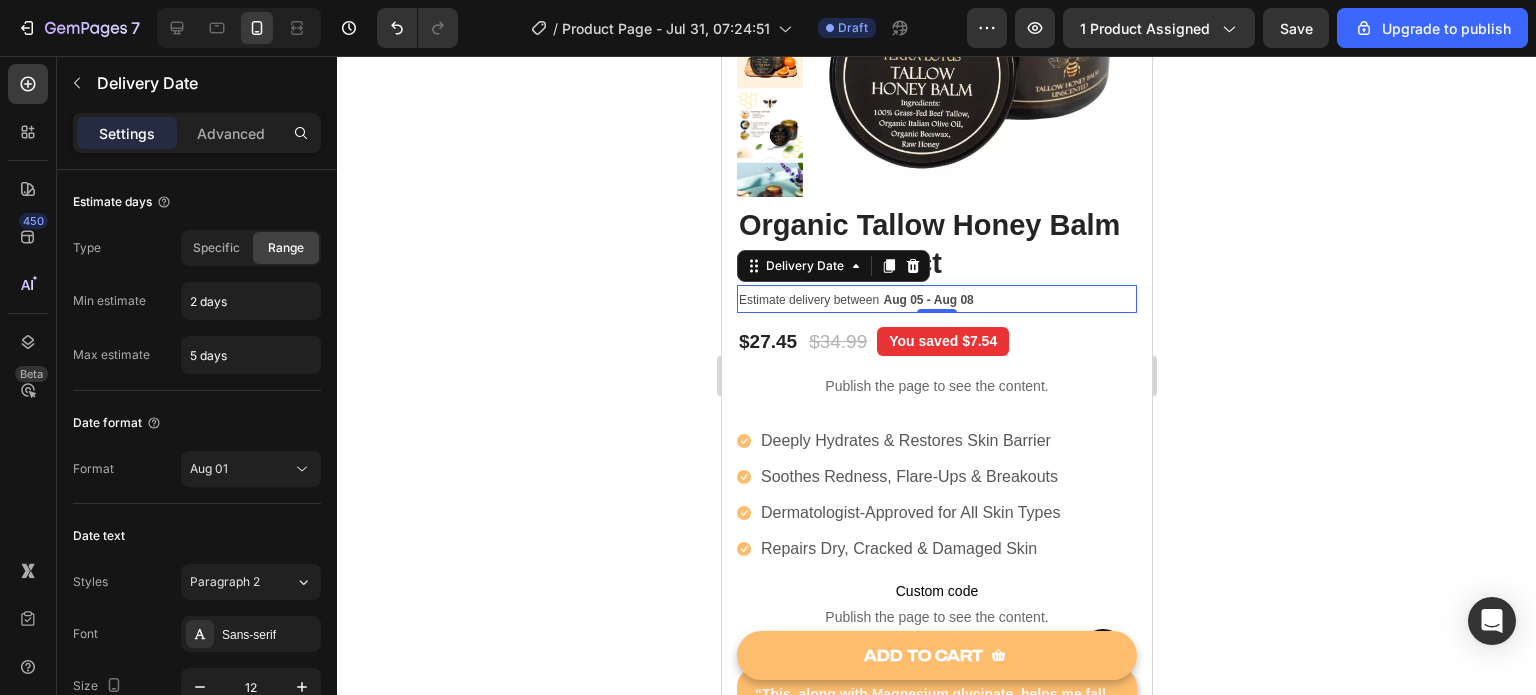 click 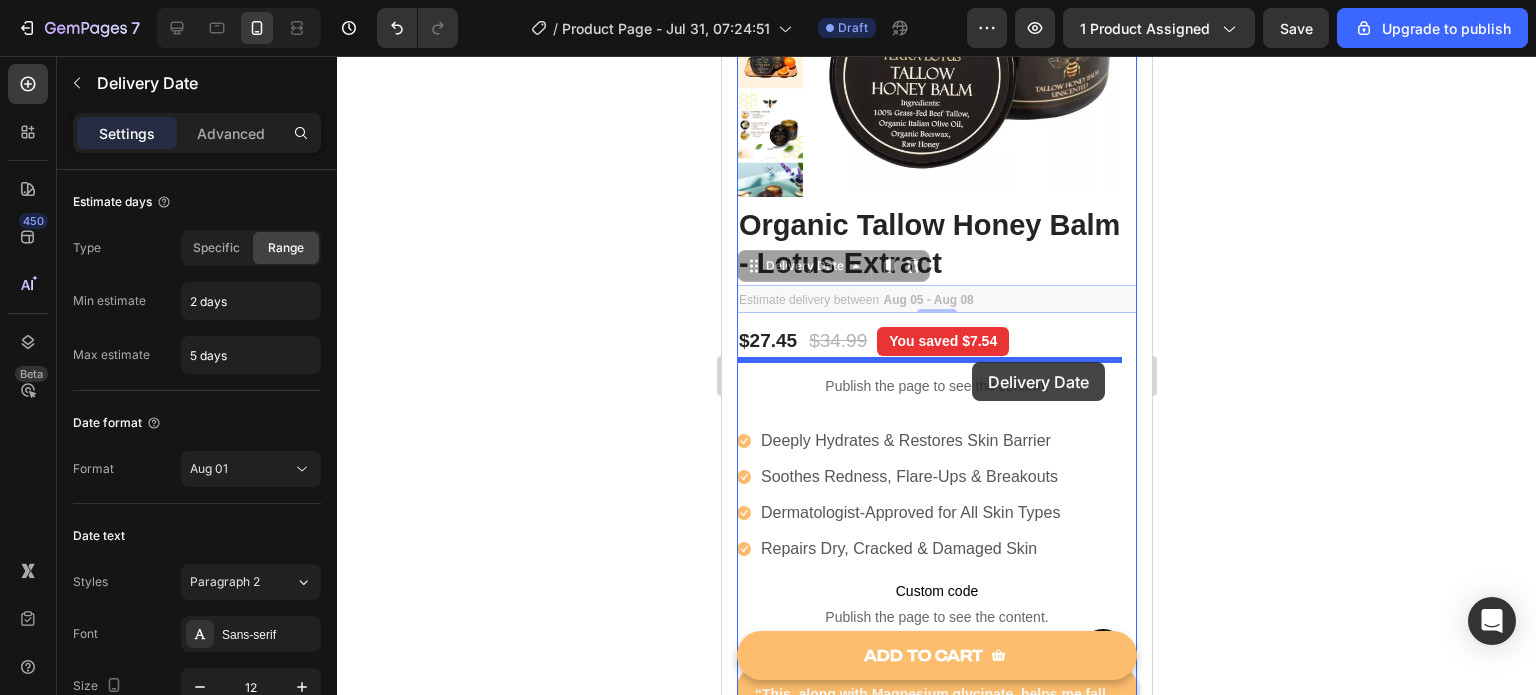 drag, startPoint x: 970, startPoint y: 298, endPoint x: 971, endPoint y: 362, distance: 64.00781 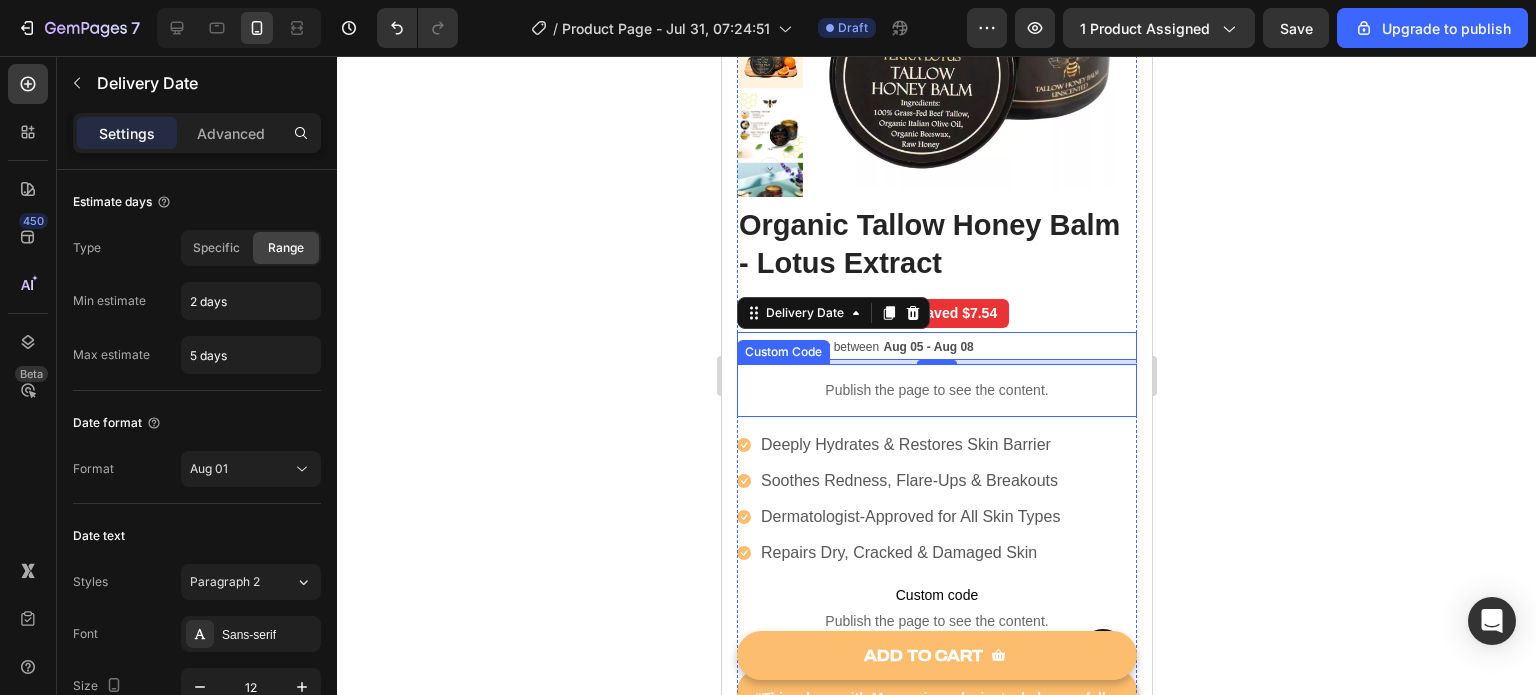 click 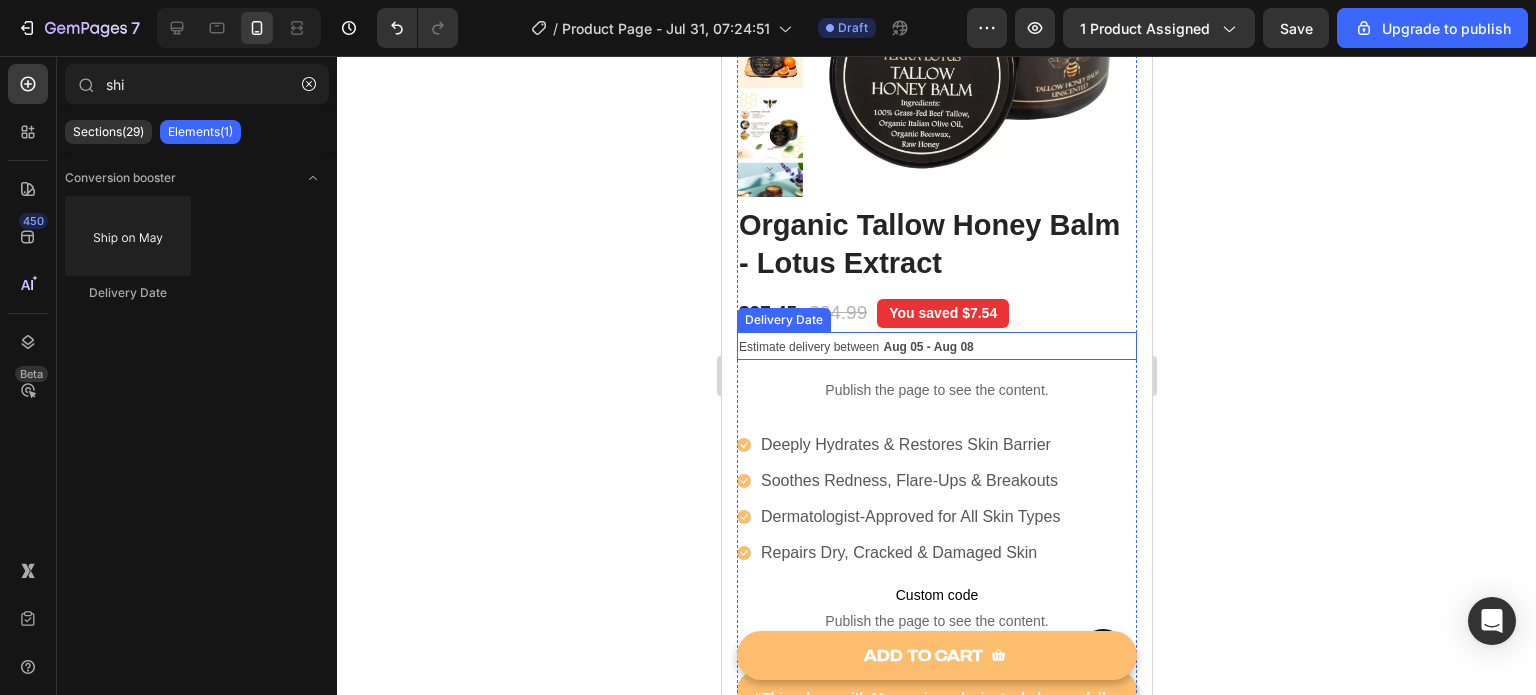 click on "Estimate delivery between
[DATE] - [DATE]" at bounding box center (936, 346) 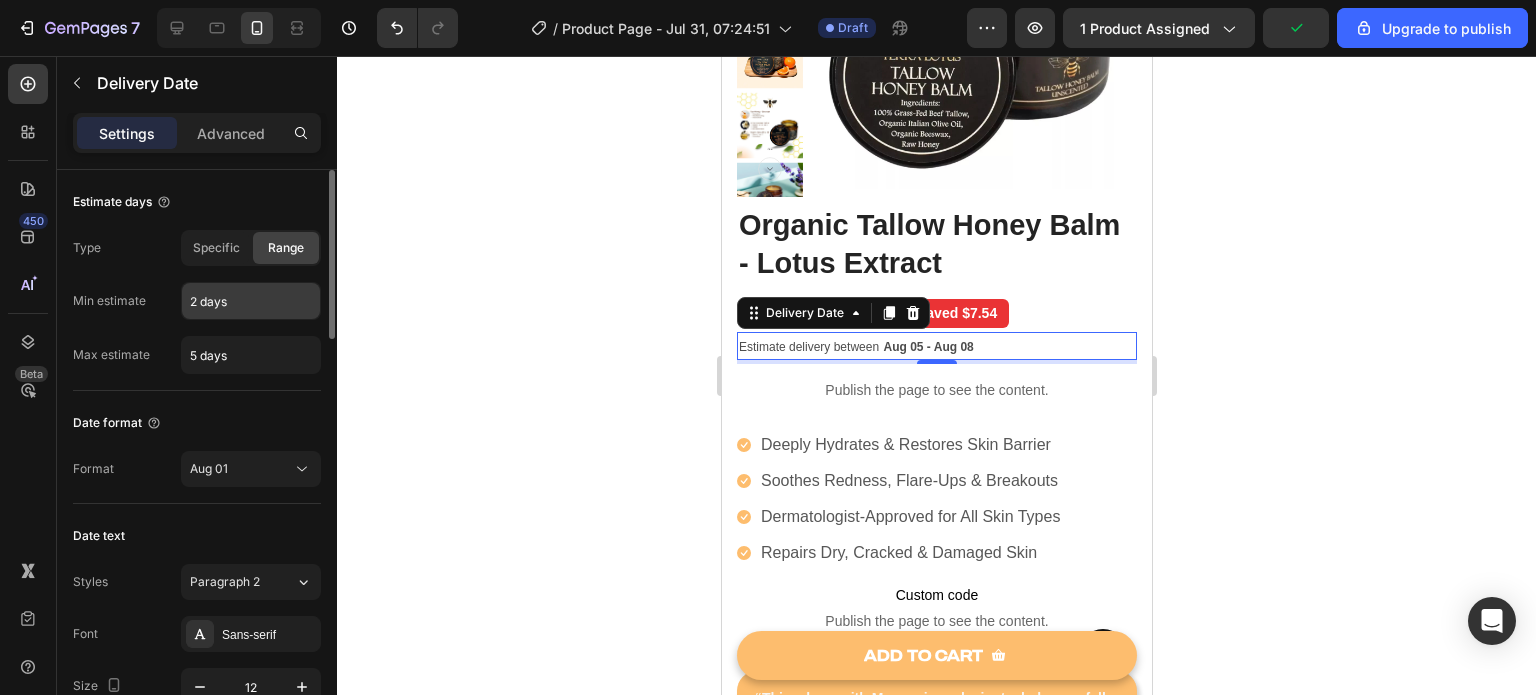 click on "2 days" at bounding box center [251, 301] 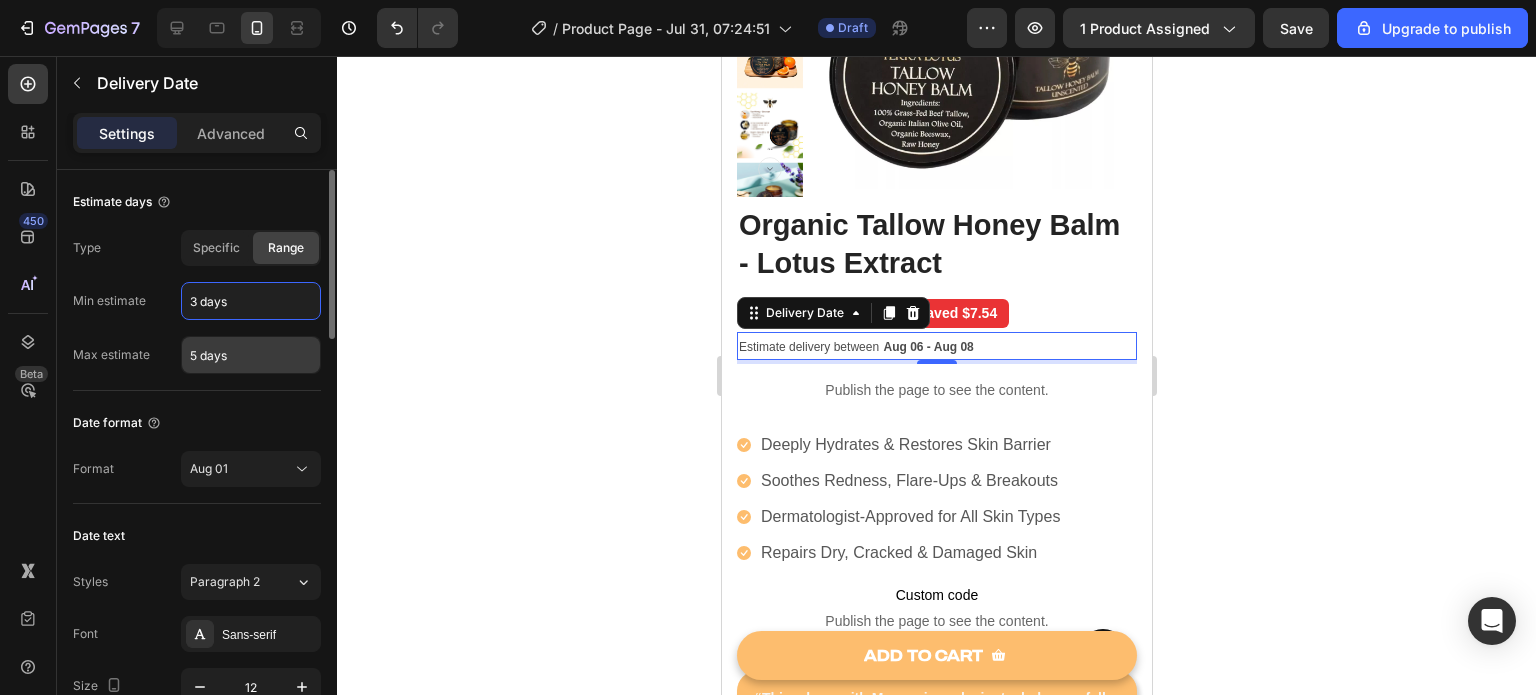 type on "3 days" 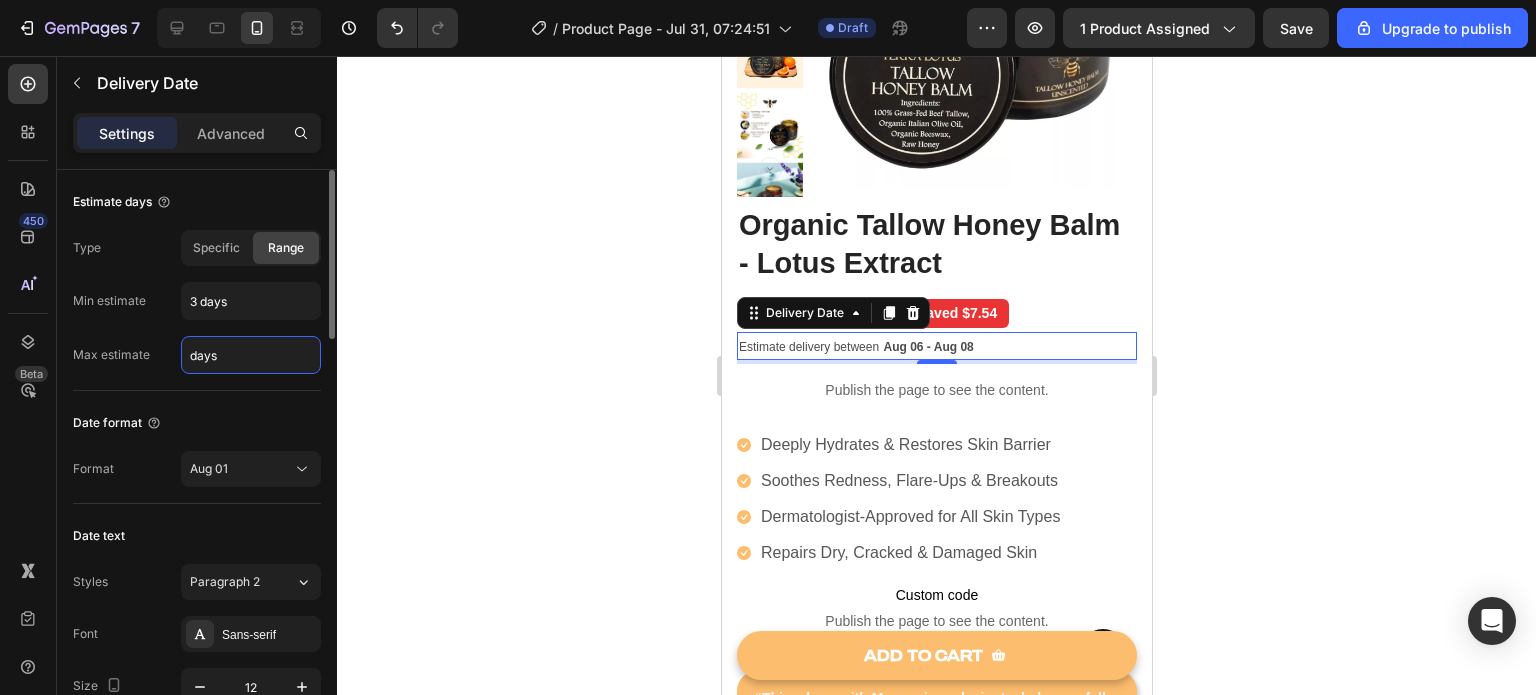type on "5 days" 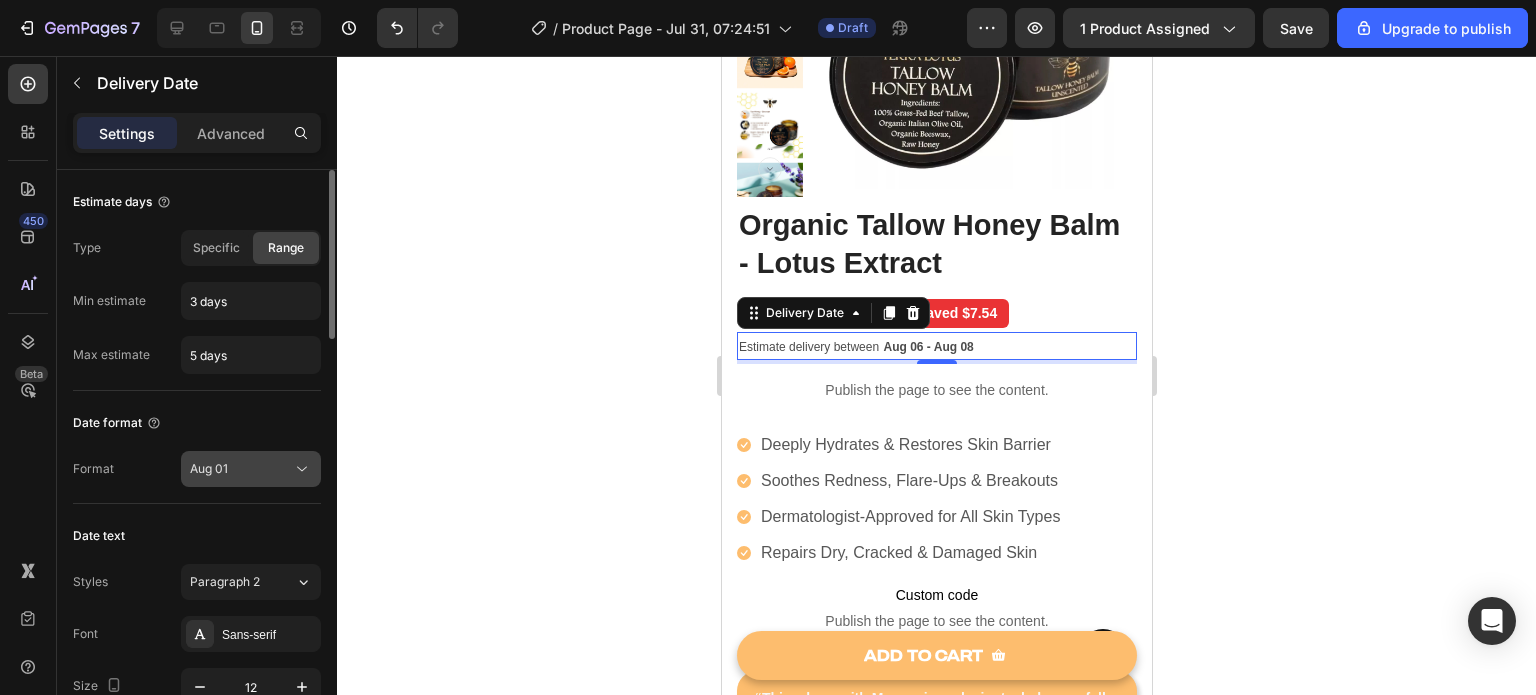 click on "Aug 01" at bounding box center [209, 468] 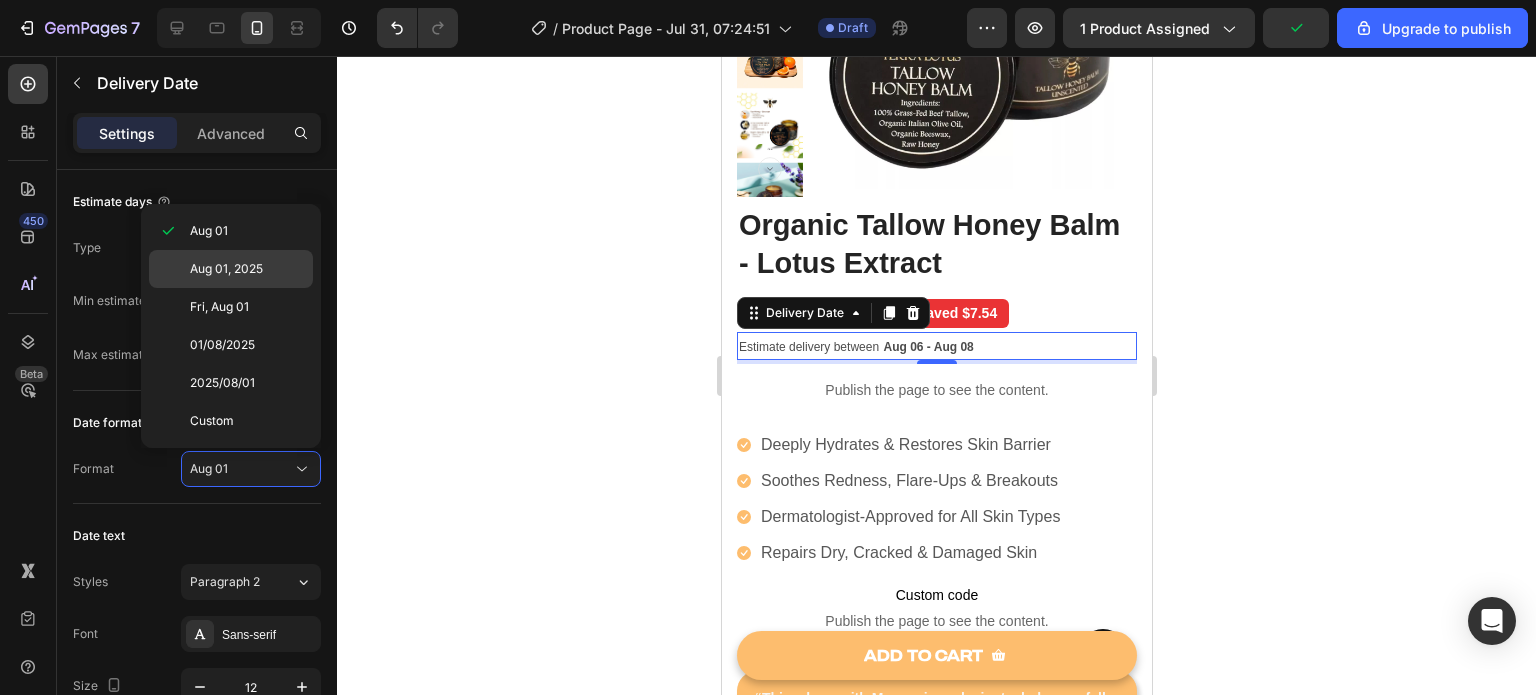 click on "Aug 01, 2025" at bounding box center (226, 269) 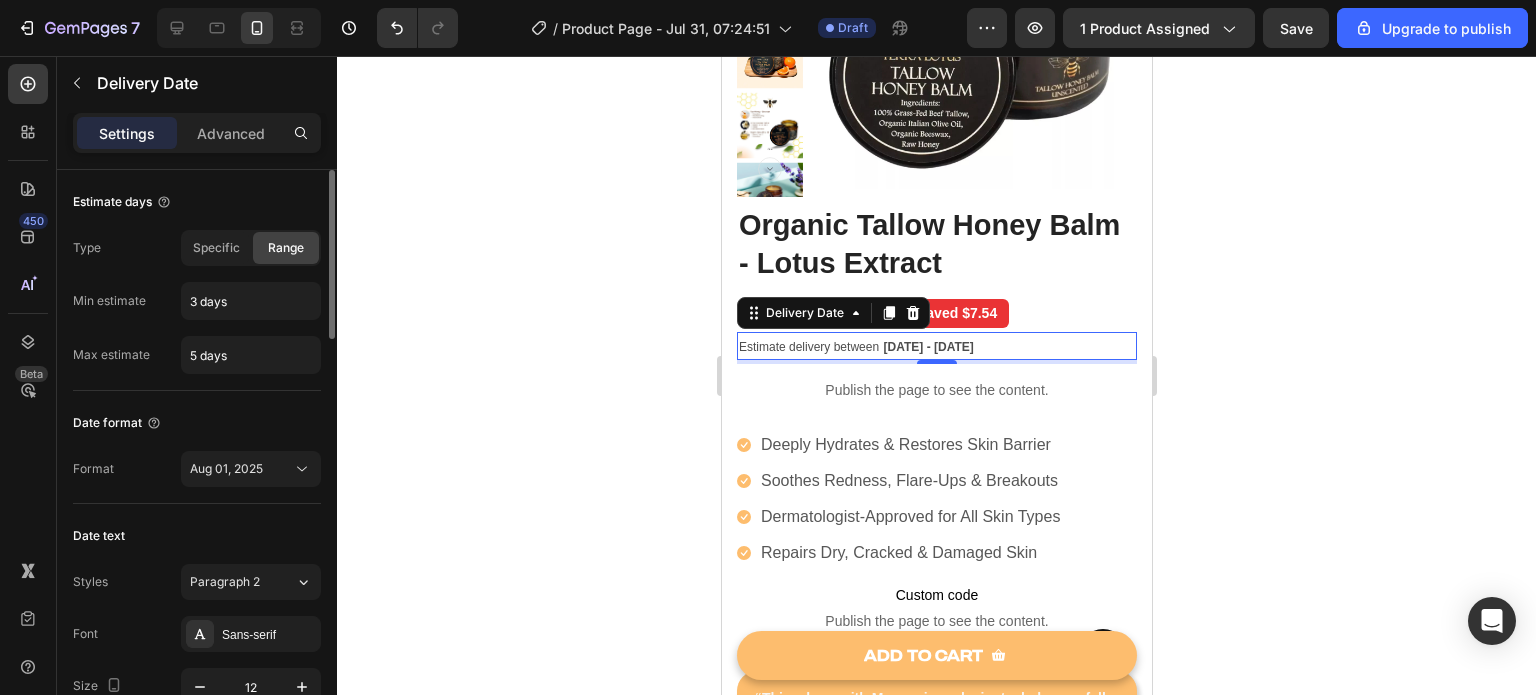 click on "Date format Format [DATE]" 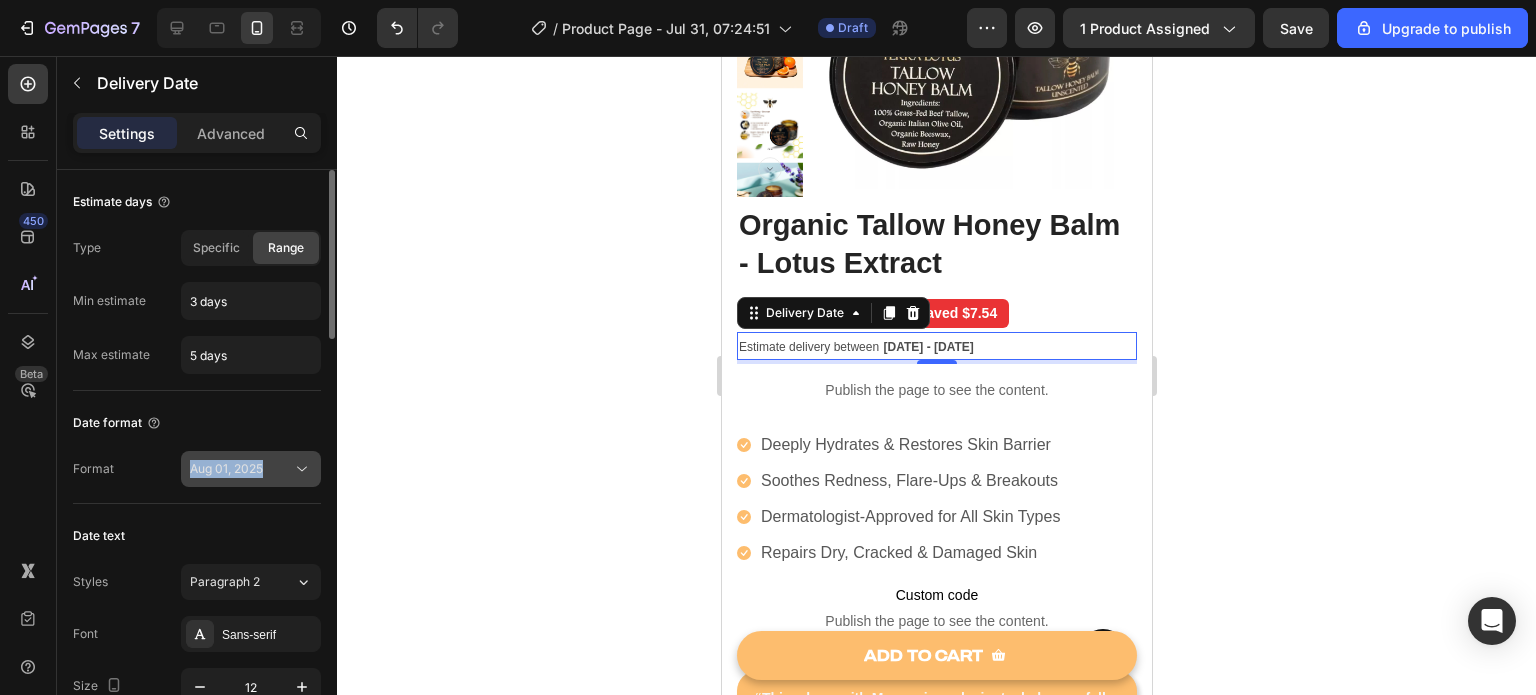 click on "Date format Format [DATE]" 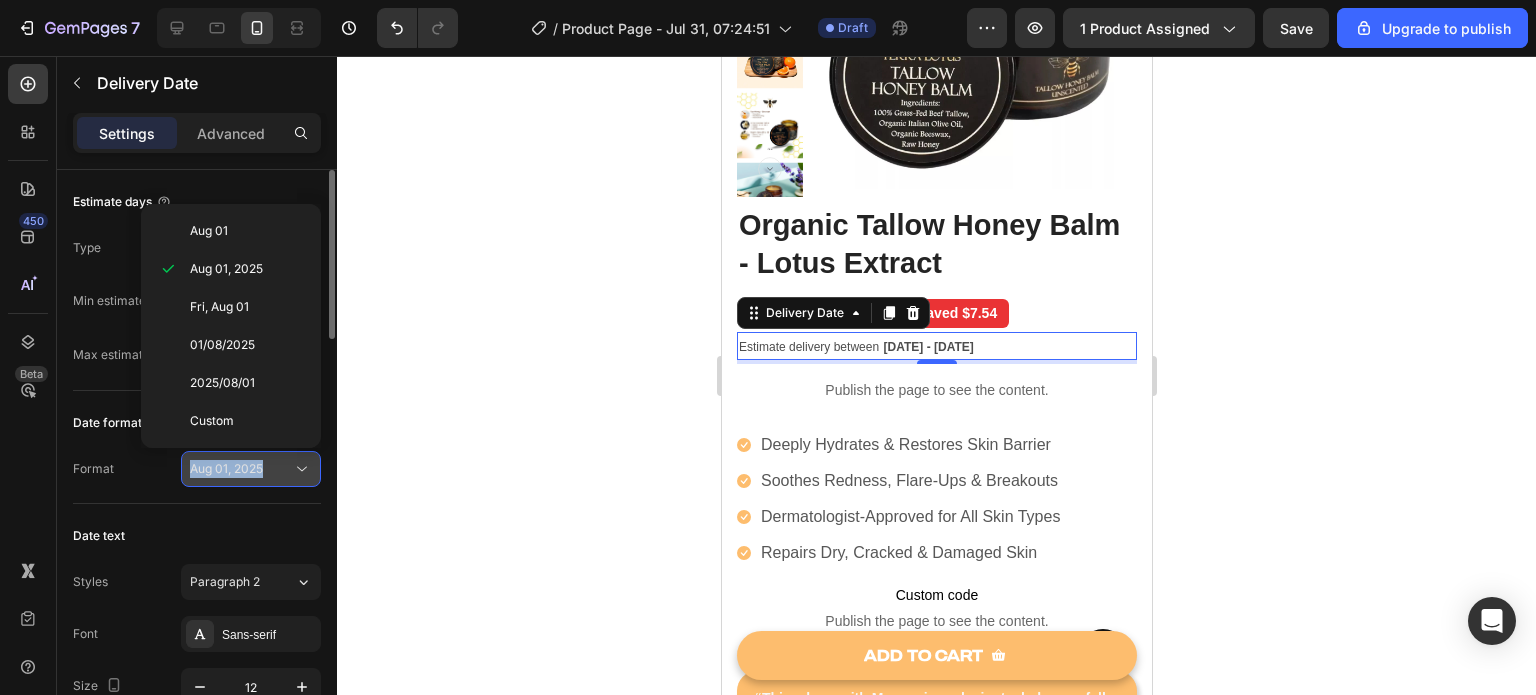 click 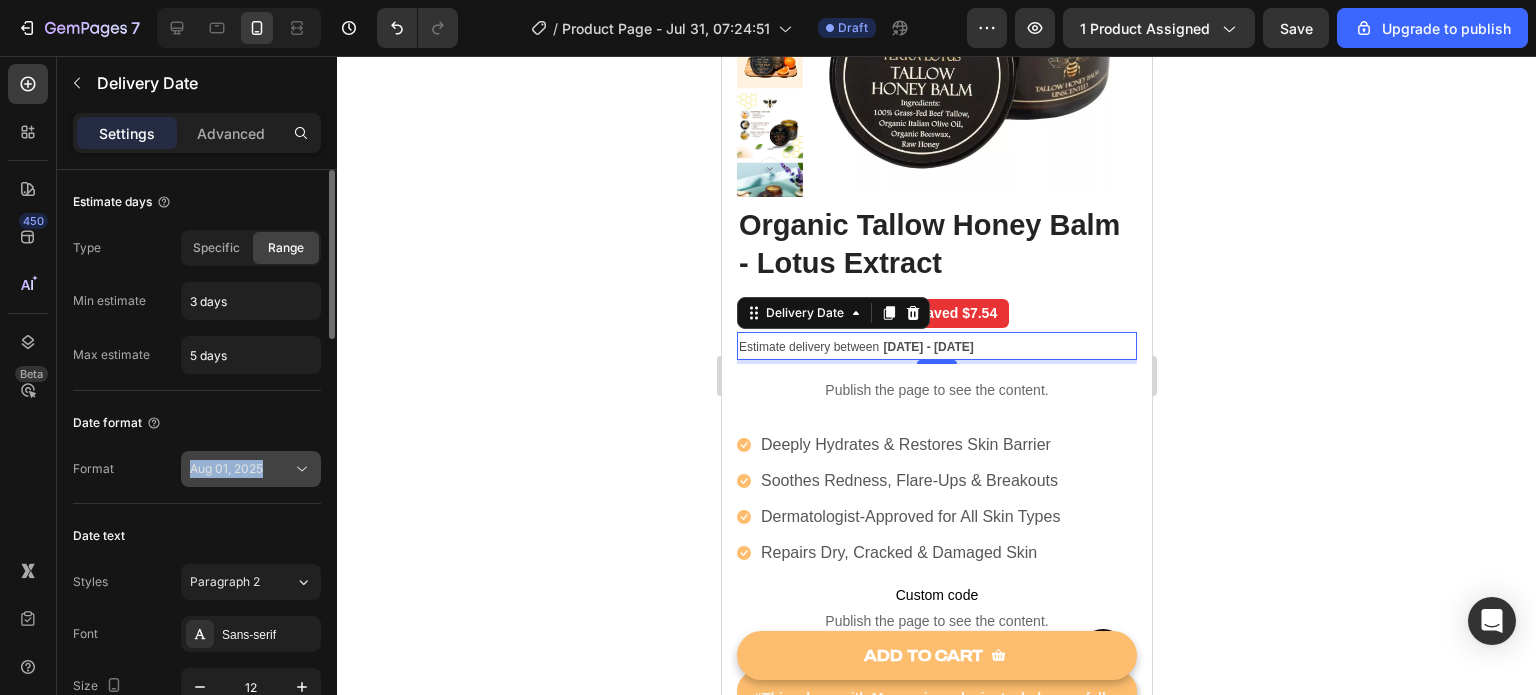 click 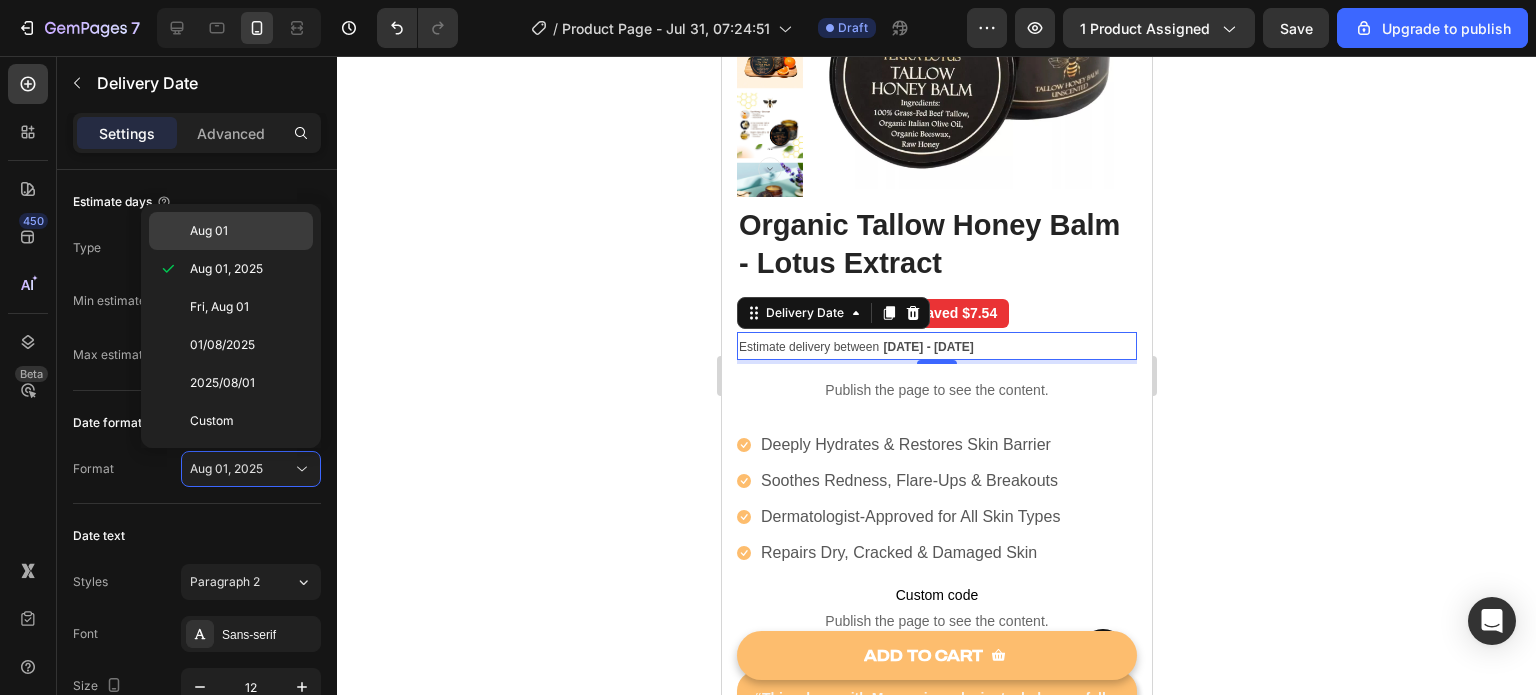 click on "Aug 01" at bounding box center [247, 231] 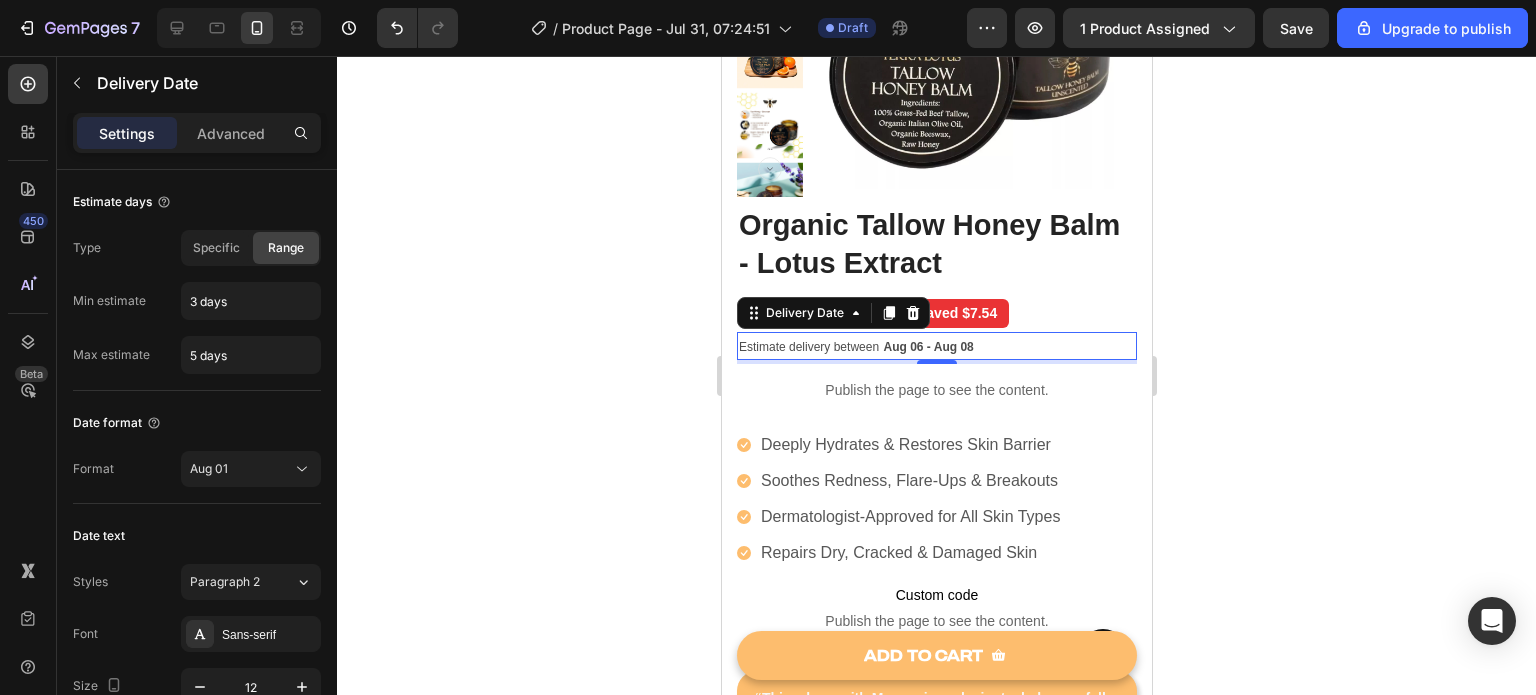 click 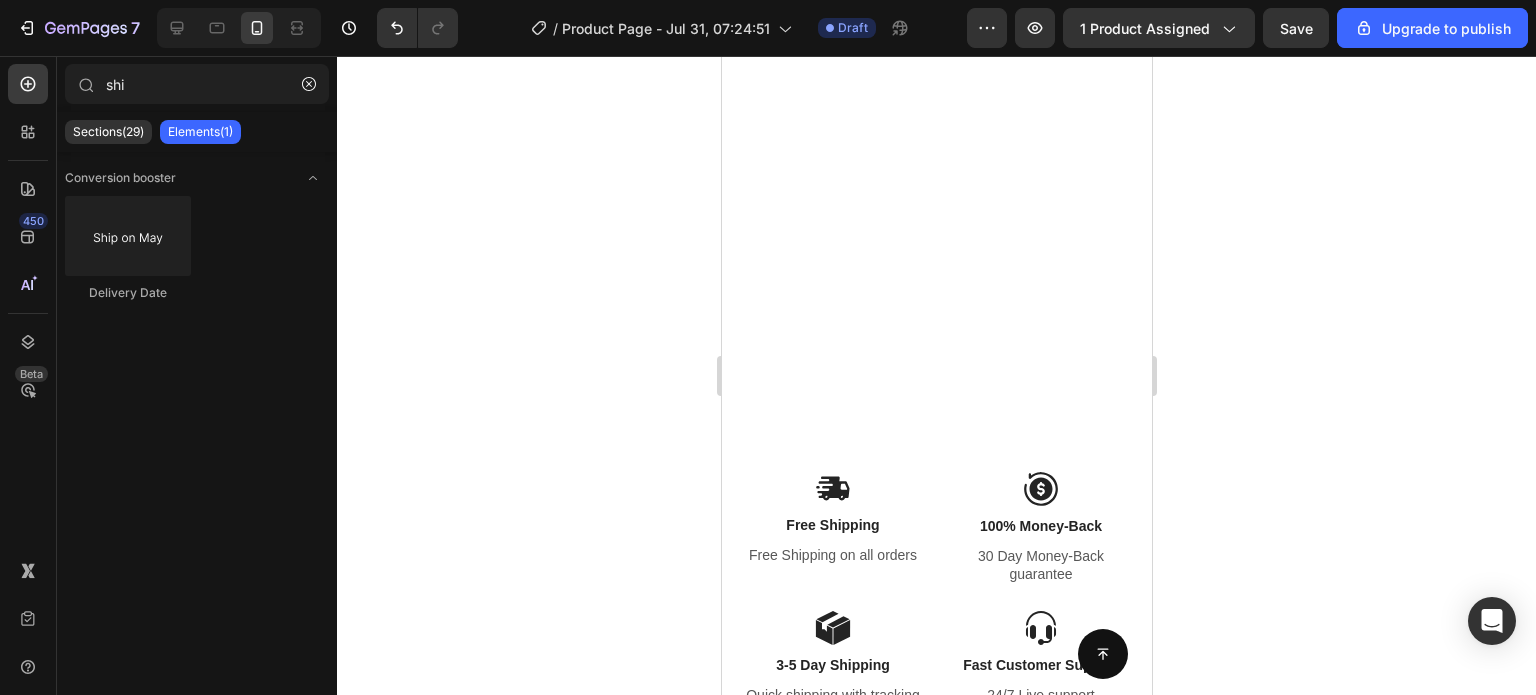 scroll, scrollTop: 1440, scrollLeft: 0, axis: vertical 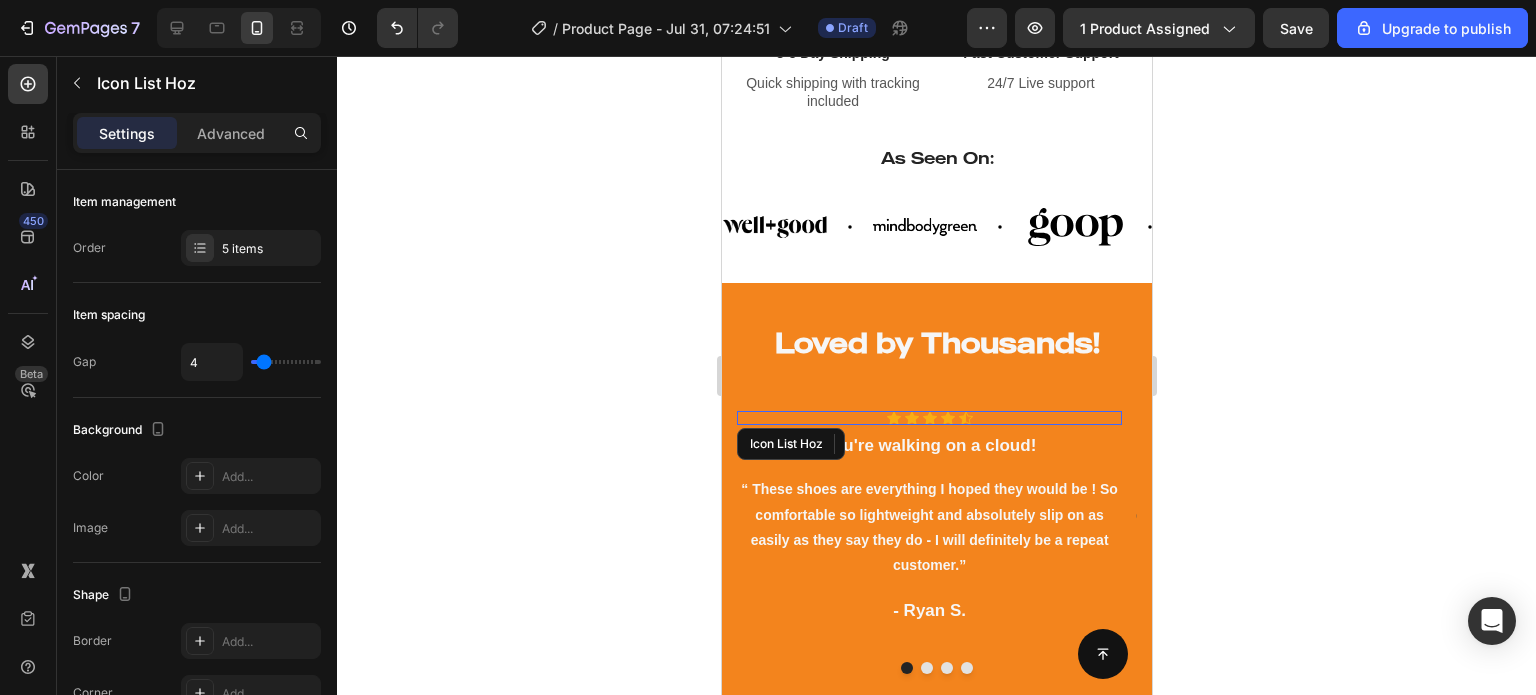 click on "Icon                Icon                Icon                Icon
Icon" at bounding box center [928, 418] 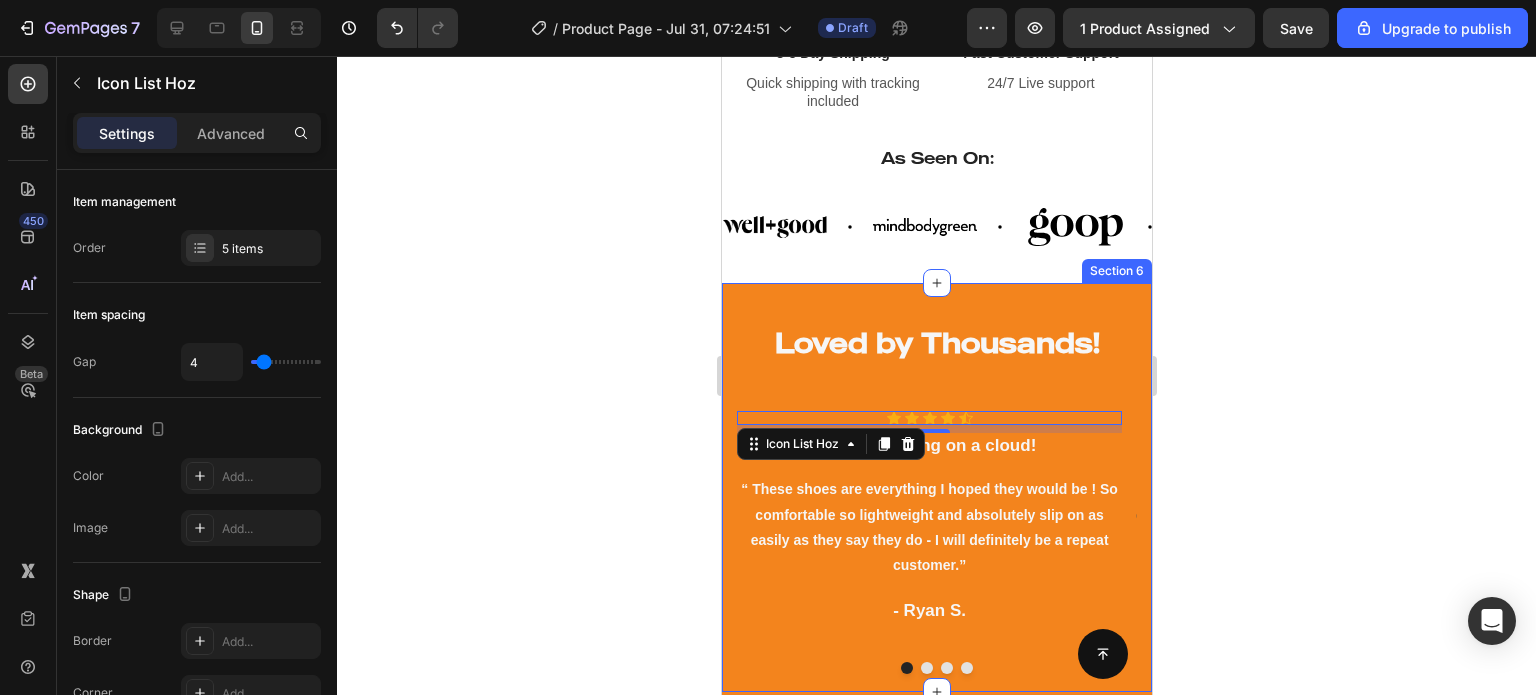 click on "Loved by Thousands! Heading Row                Icon                Icon                Icon                Icon
Icon Icon List Hoz   8 You're walking on a cloud! Heading “ These shoes are everything I hoped they would be ! So comfortable so lightweight and absolutely slip on as easily as they say they do - I will definitely be a repeat customer.” Text block - [NAME] [LAST]. Text block                Icon                Icon                Icon                Icon
Icon Icon List Hoz You're walking on a cloud! Heading “ These shoes are everything I hoped they would be ! So comfortable so lightweight and absolutely slip on as easily as they say they do - I will definitely be a repeat customer.” Text block - [NAME] [LAST]. Text block                Icon                Icon                Icon                Icon
Icon Icon List Hoz You're walking on a cloud! Heading Text block - [NAME] [LAST]. Text block                Icon                Icon                Icon" at bounding box center (936, 487) 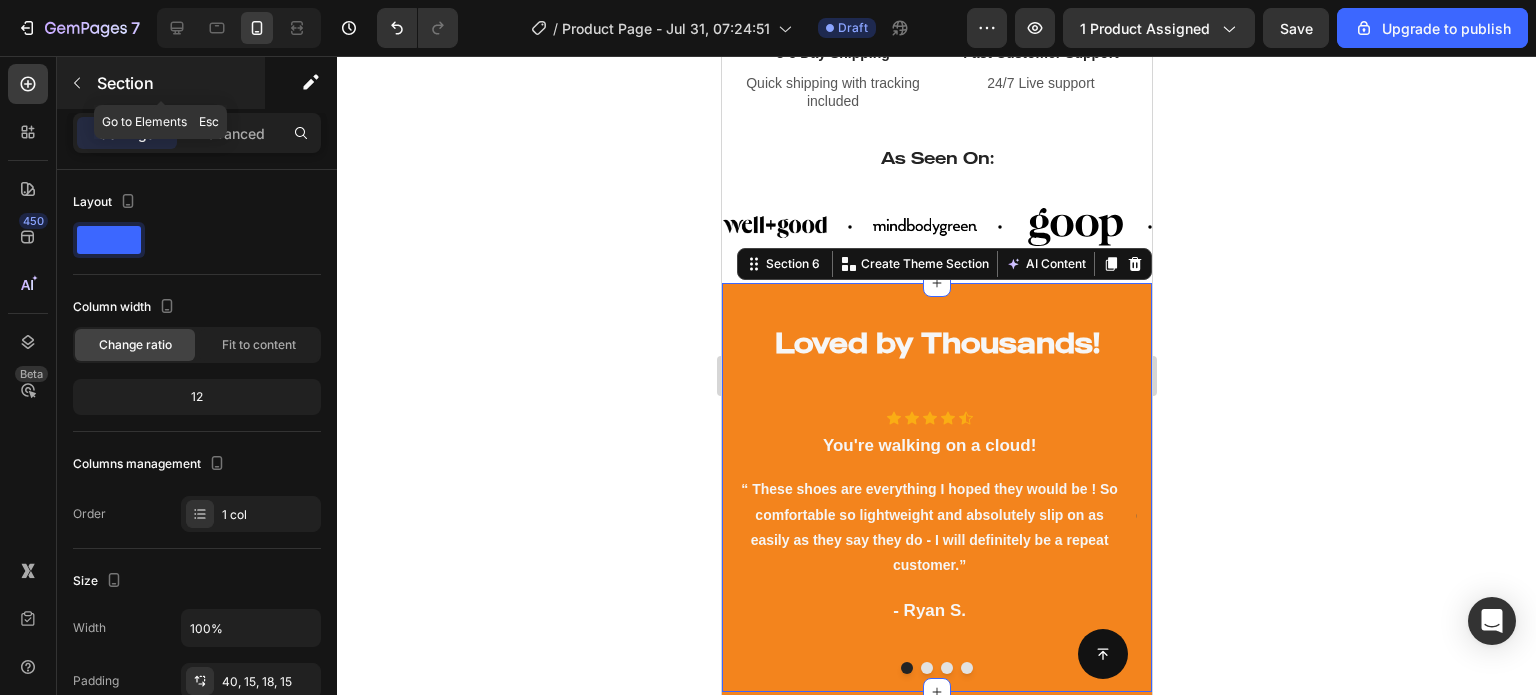 click at bounding box center (77, 83) 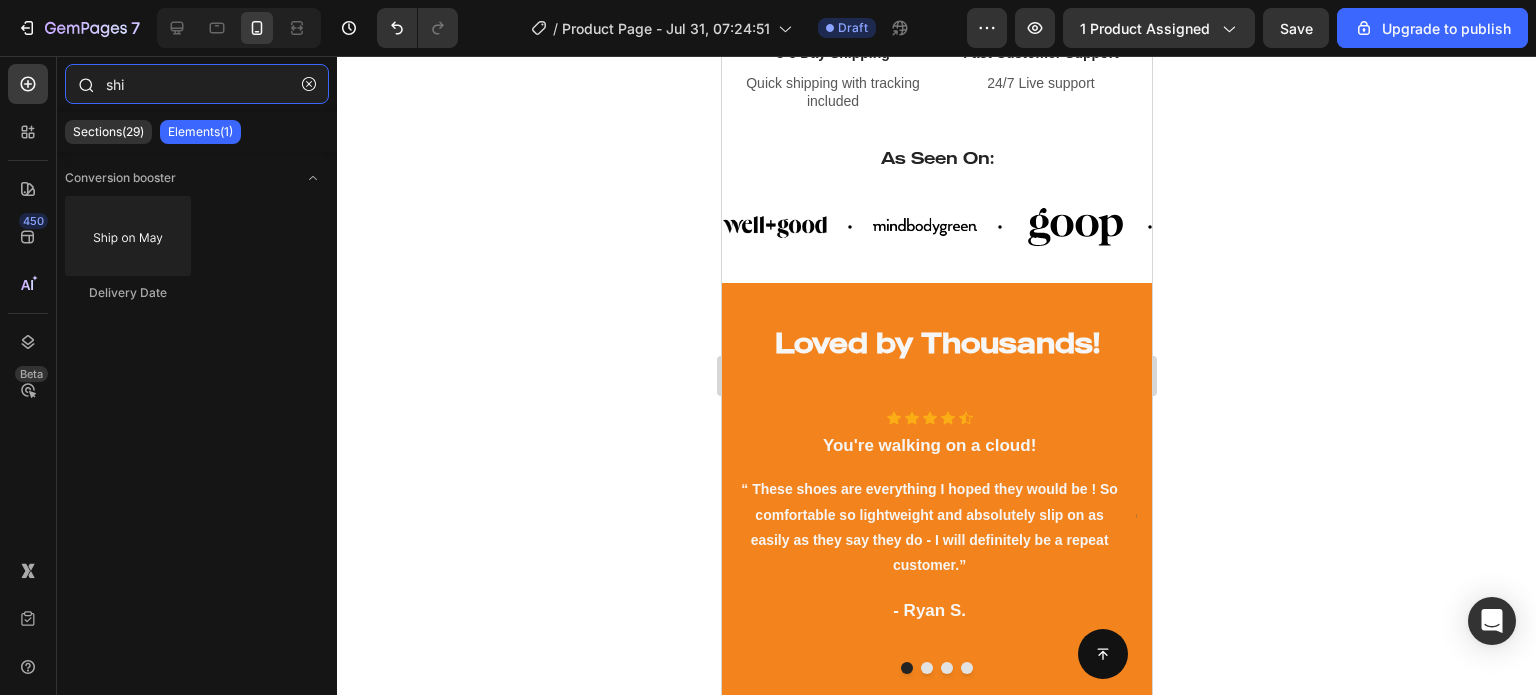 click on "shi" at bounding box center (197, 84) 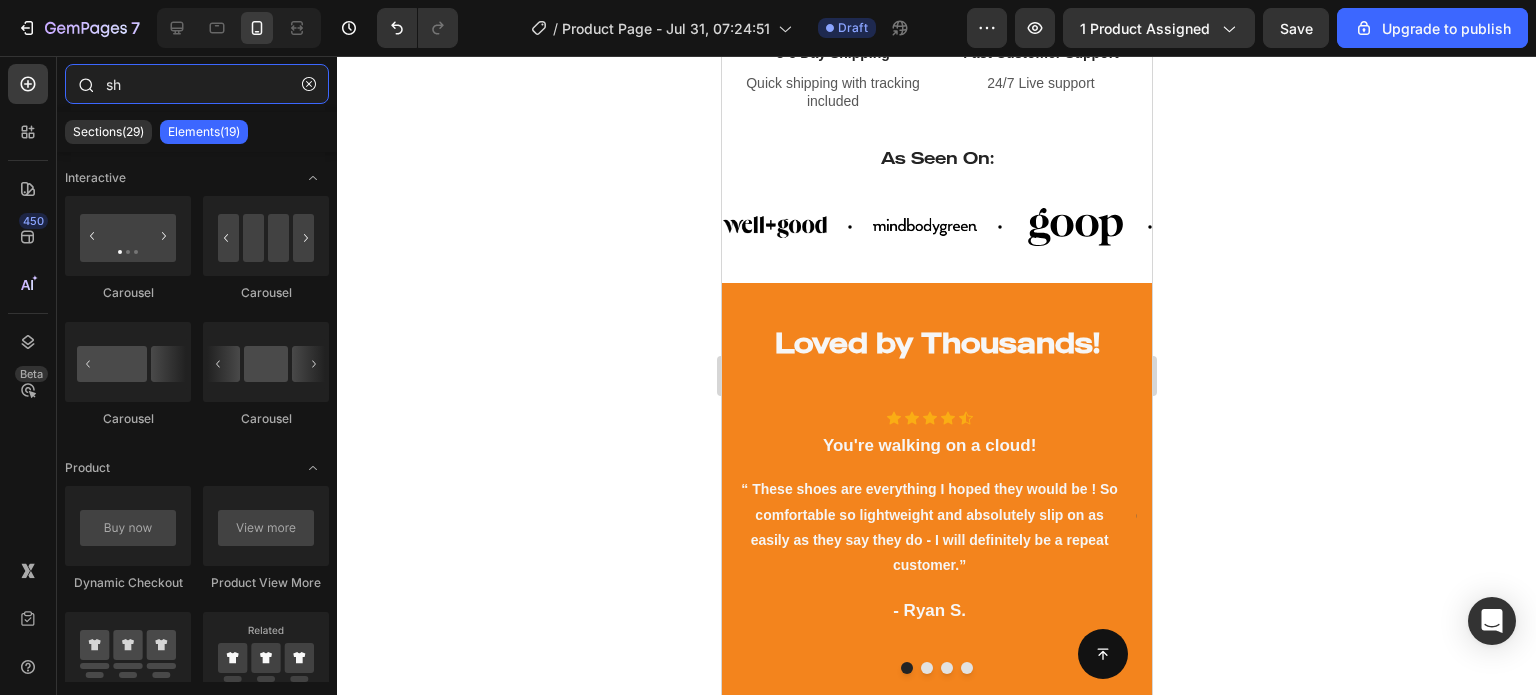 type on "s" 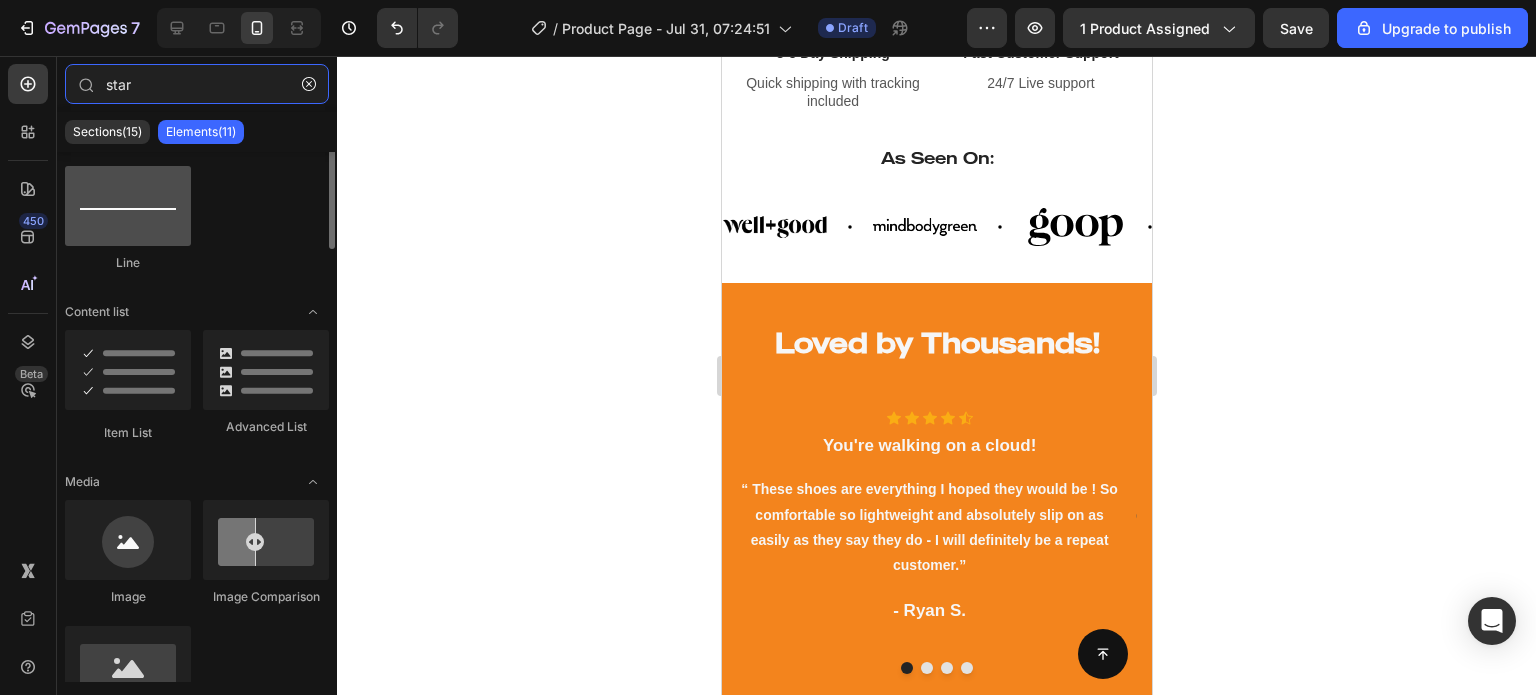 scroll, scrollTop: 0, scrollLeft: 0, axis: both 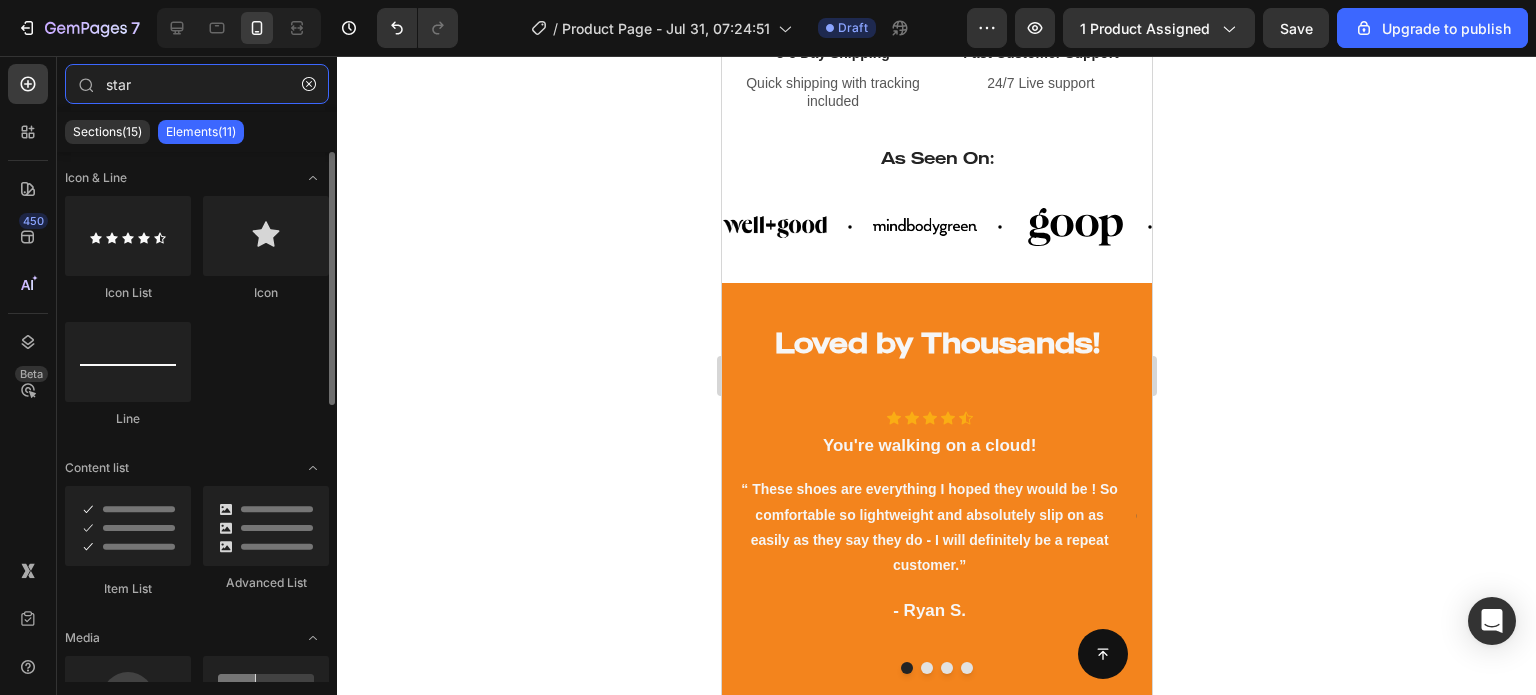 type on "star" 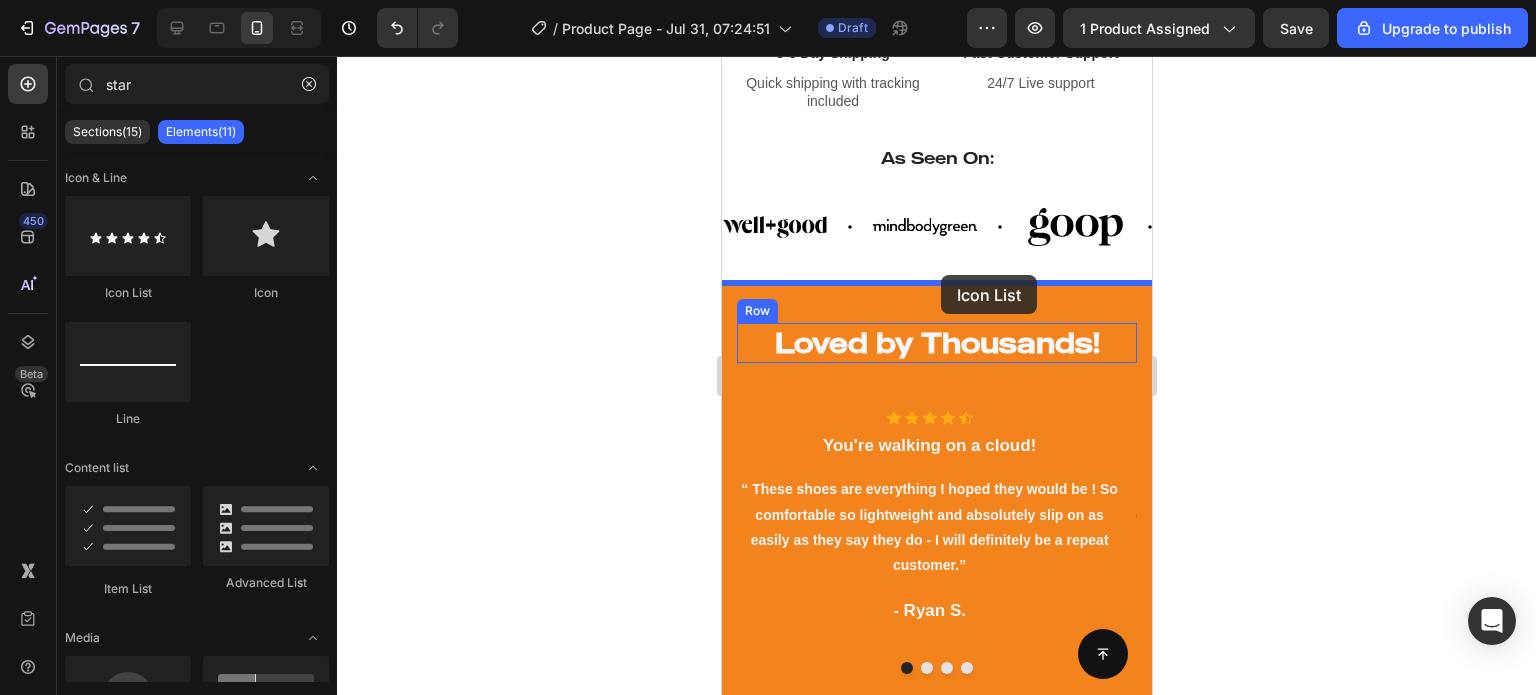 drag, startPoint x: 1244, startPoint y: 461, endPoint x: 940, endPoint y: 275, distance: 356.38742 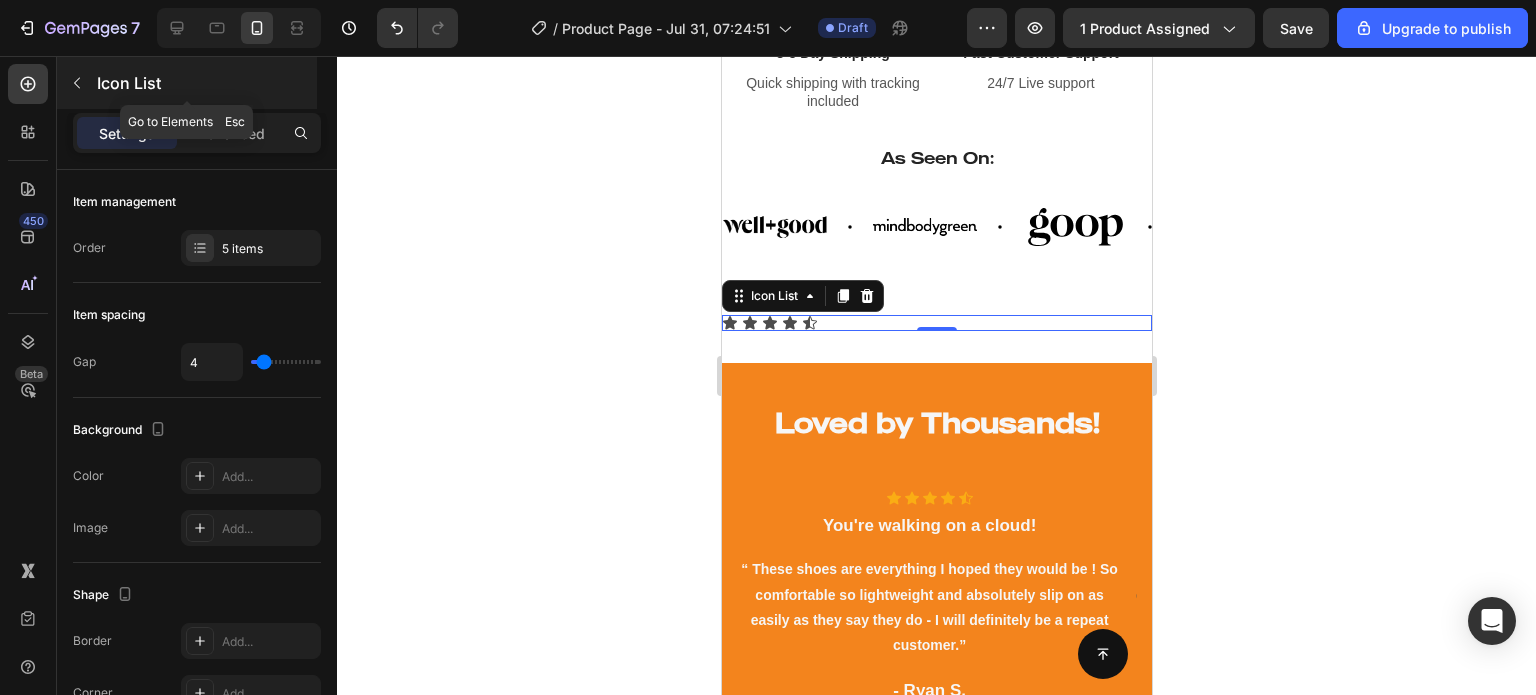 click 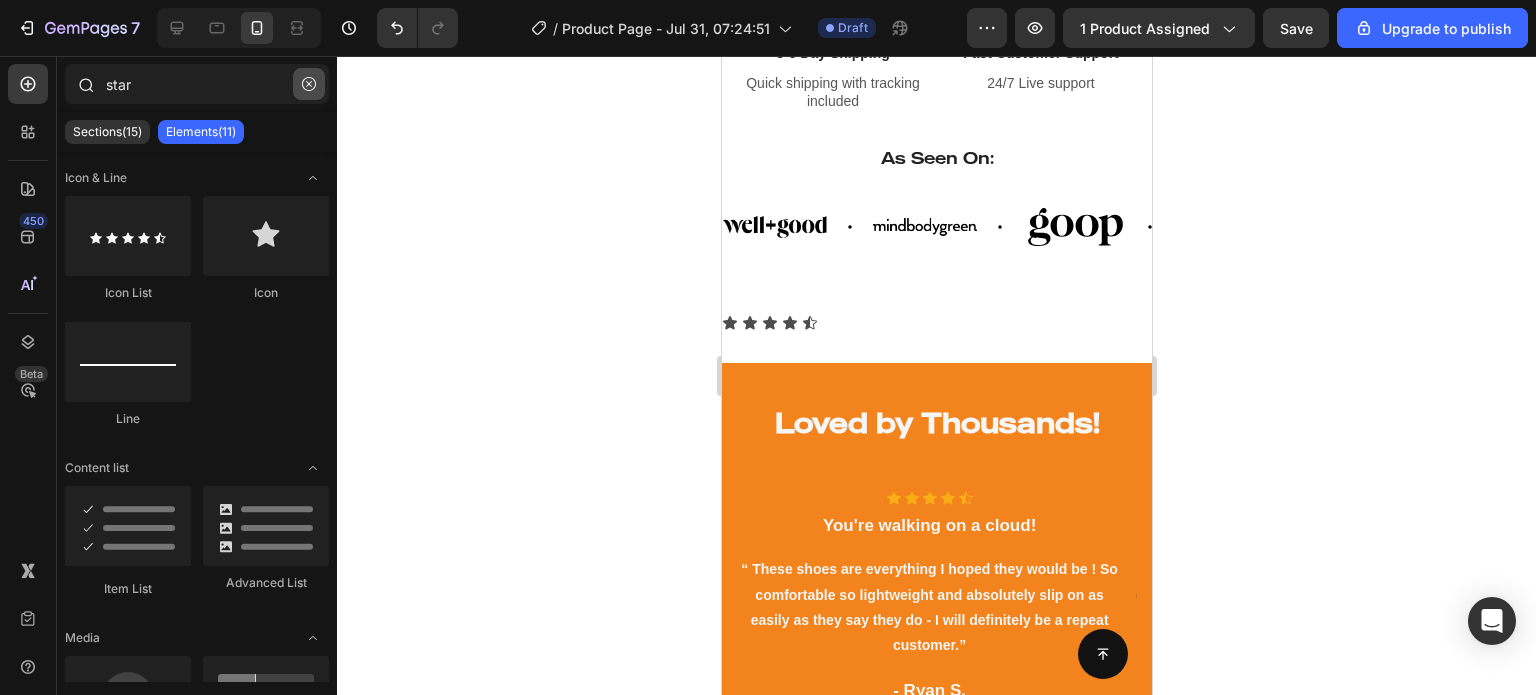 click 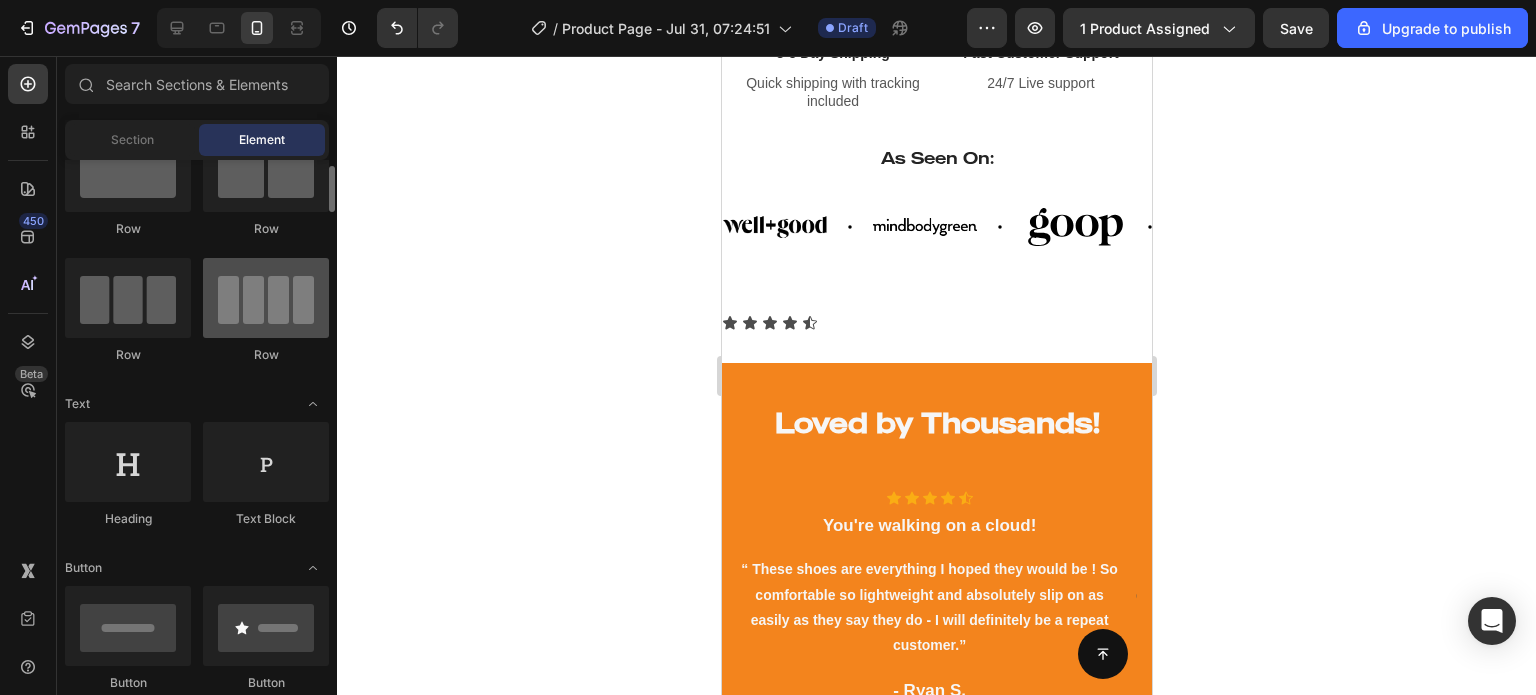 scroll, scrollTop: 72, scrollLeft: 0, axis: vertical 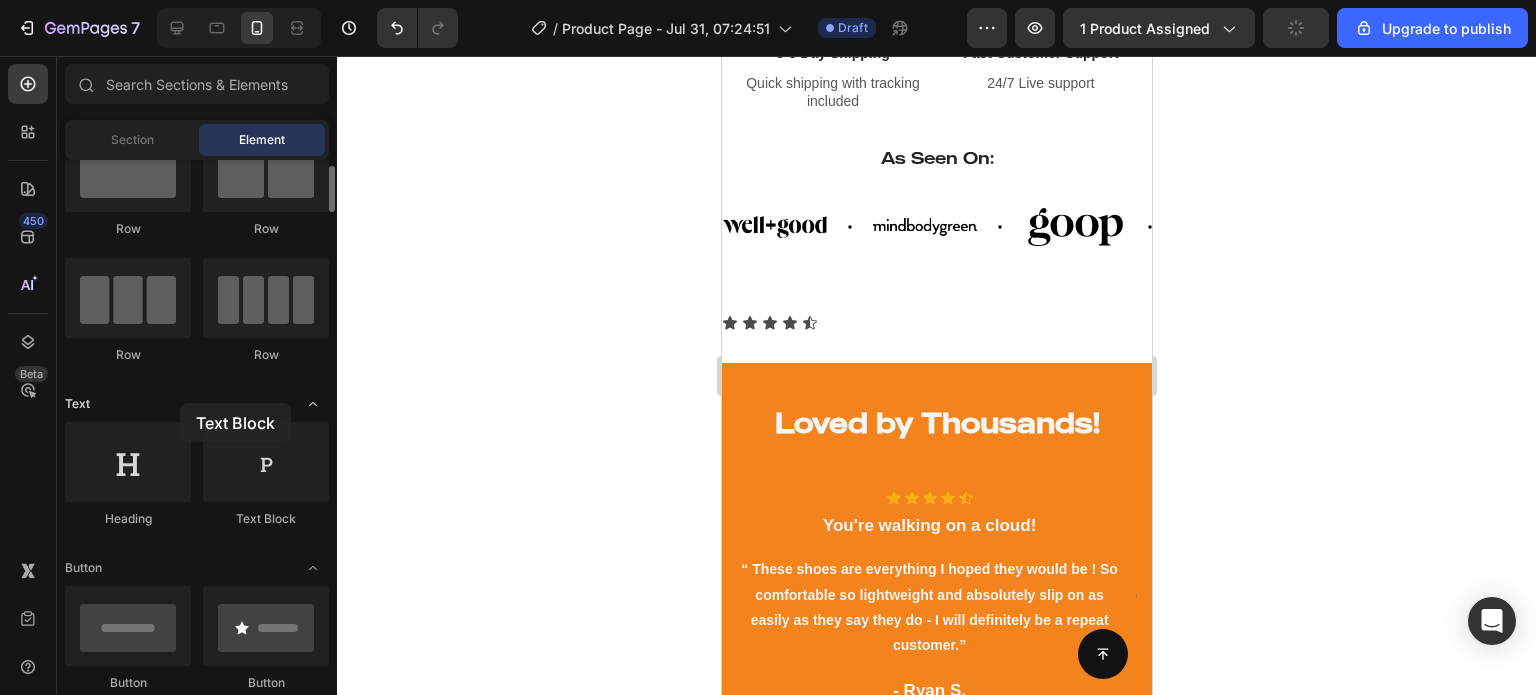 drag, startPoint x: 611, startPoint y: 371, endPoint x: 180, endPoint y: 403, distance: 432.1863 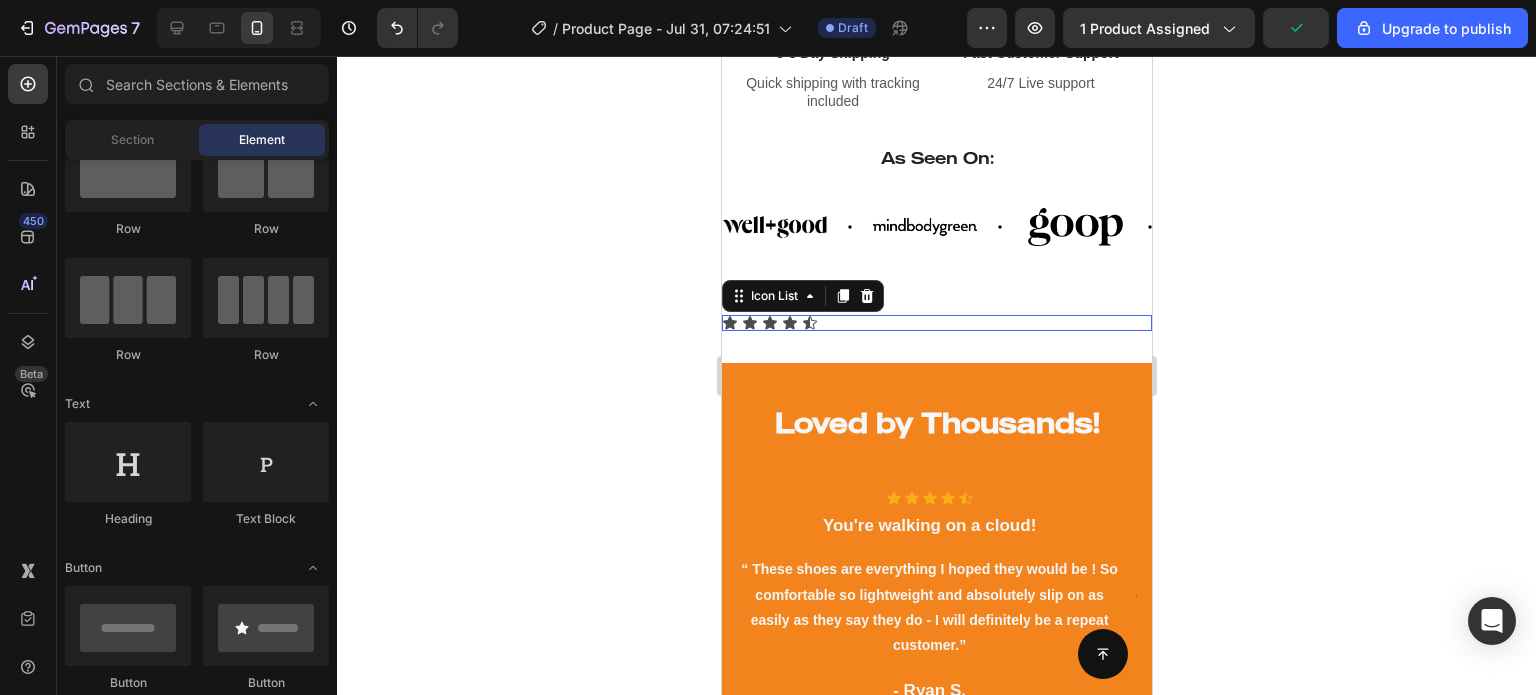 click on "Icon Icon Icon Icon Icon" at bounding box center [936, 323] 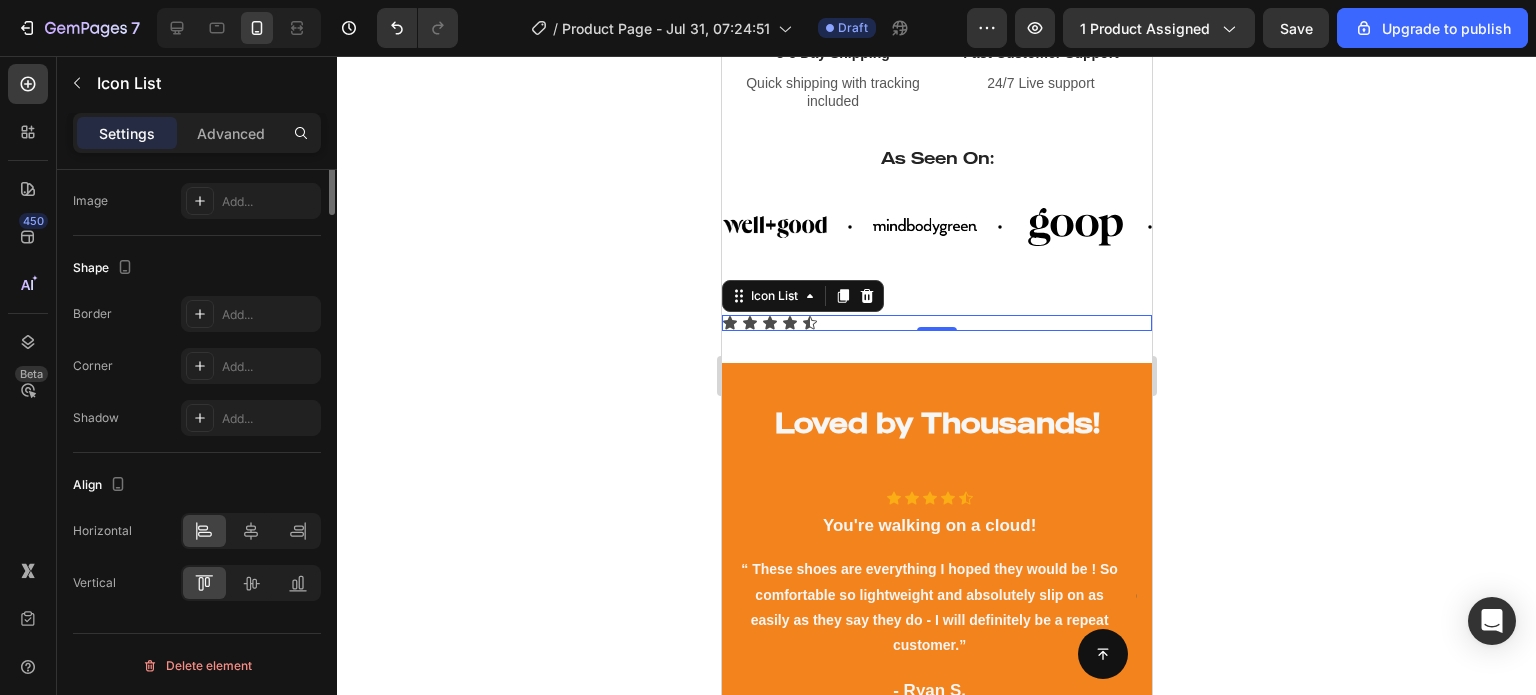scroll, scrollTop: 0, scrollLeft: 0, axis: both 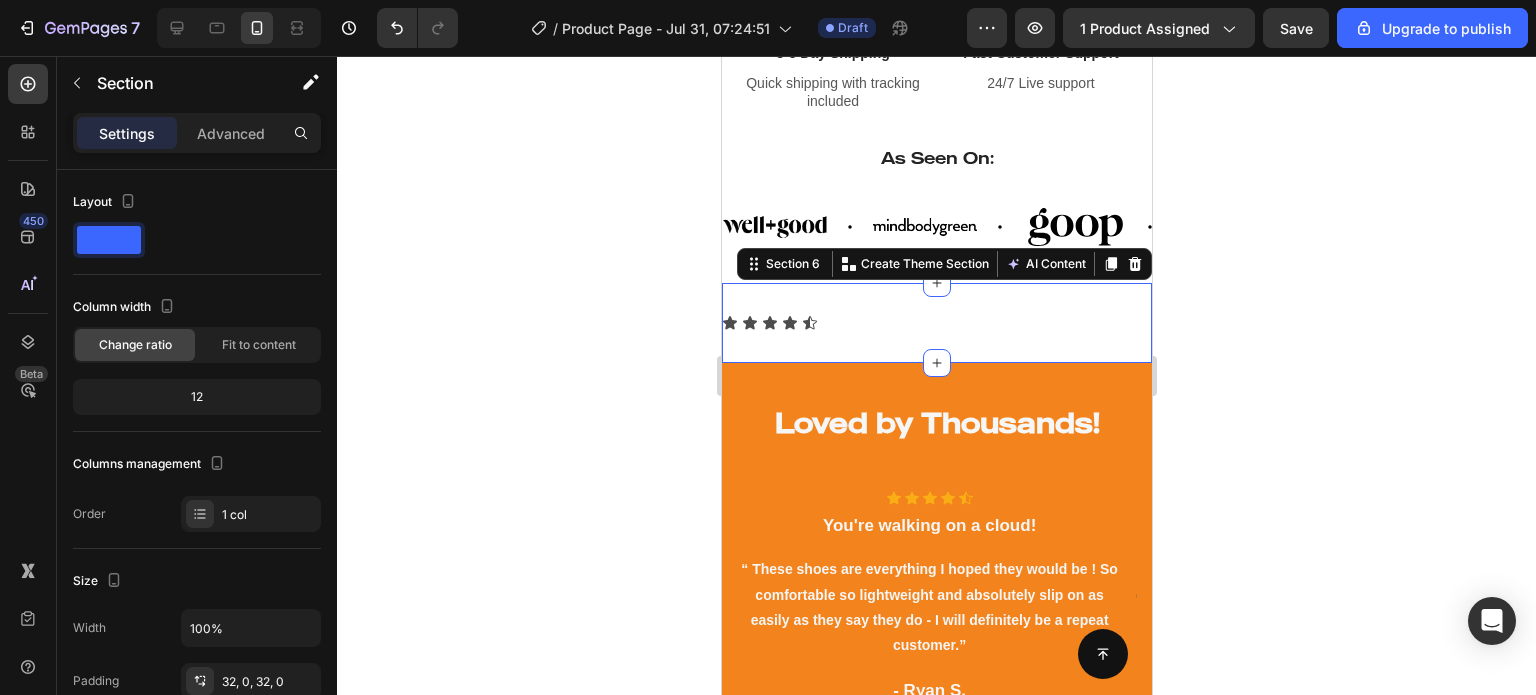 click on "Icon Icon Icon Icon Icon Icon List Section 6   You can create reusable sections Create Theme Section AI Content Write with GemAI What would you like to describe here? Tone and Voice Persuasive Product Organic Tallow Honey Balm - Lotus Extract Show more Generate" at bounding box center [936, 323] 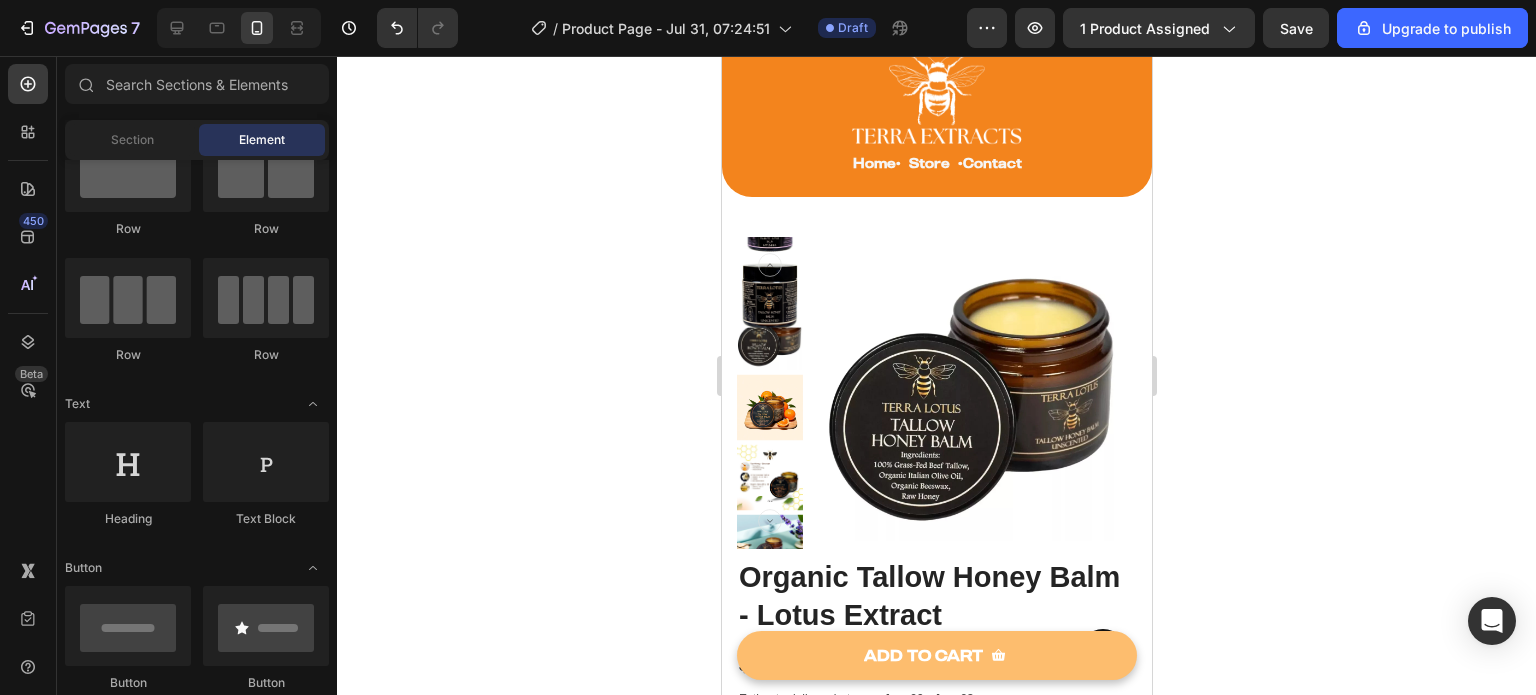 scroll, scrollTop: 0, scrollLeft: 0, axis: both 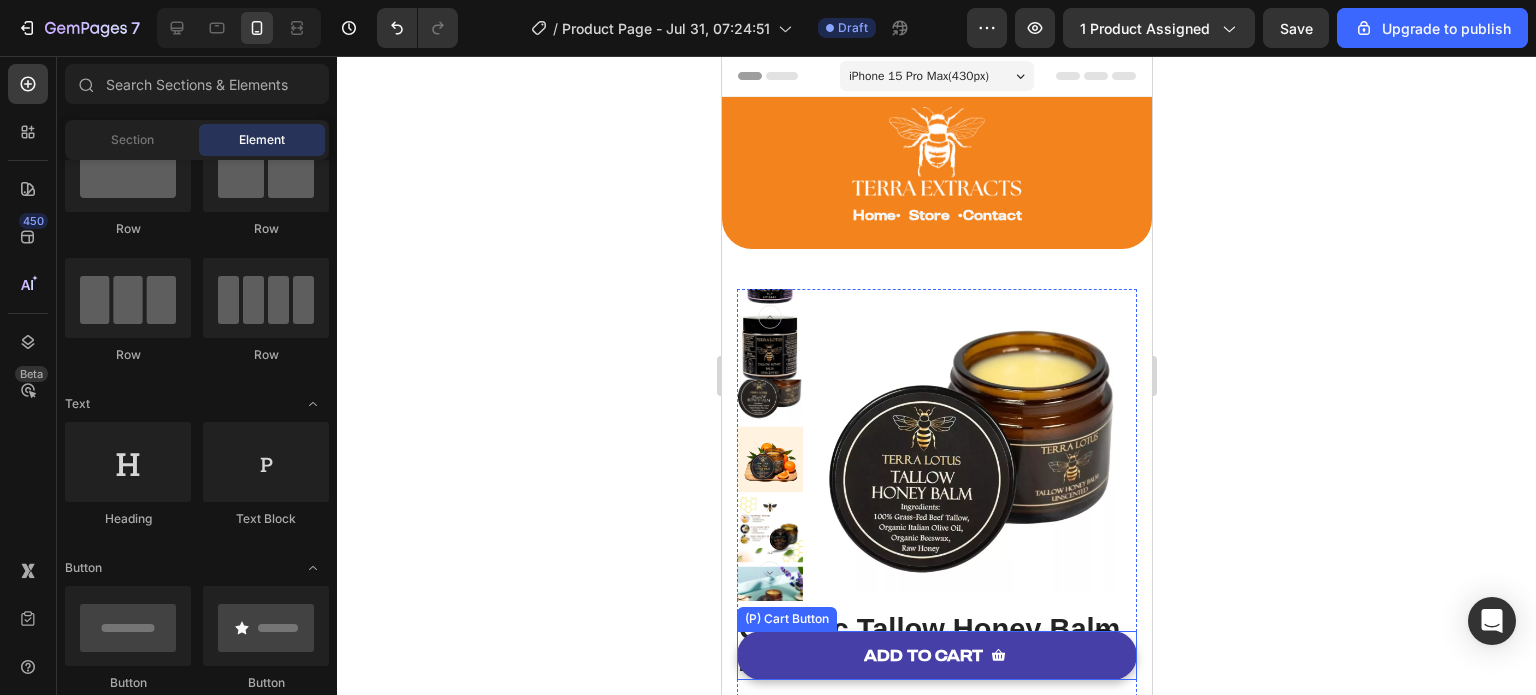 click on "ADD TO CART" at bounding box center (936, 655) 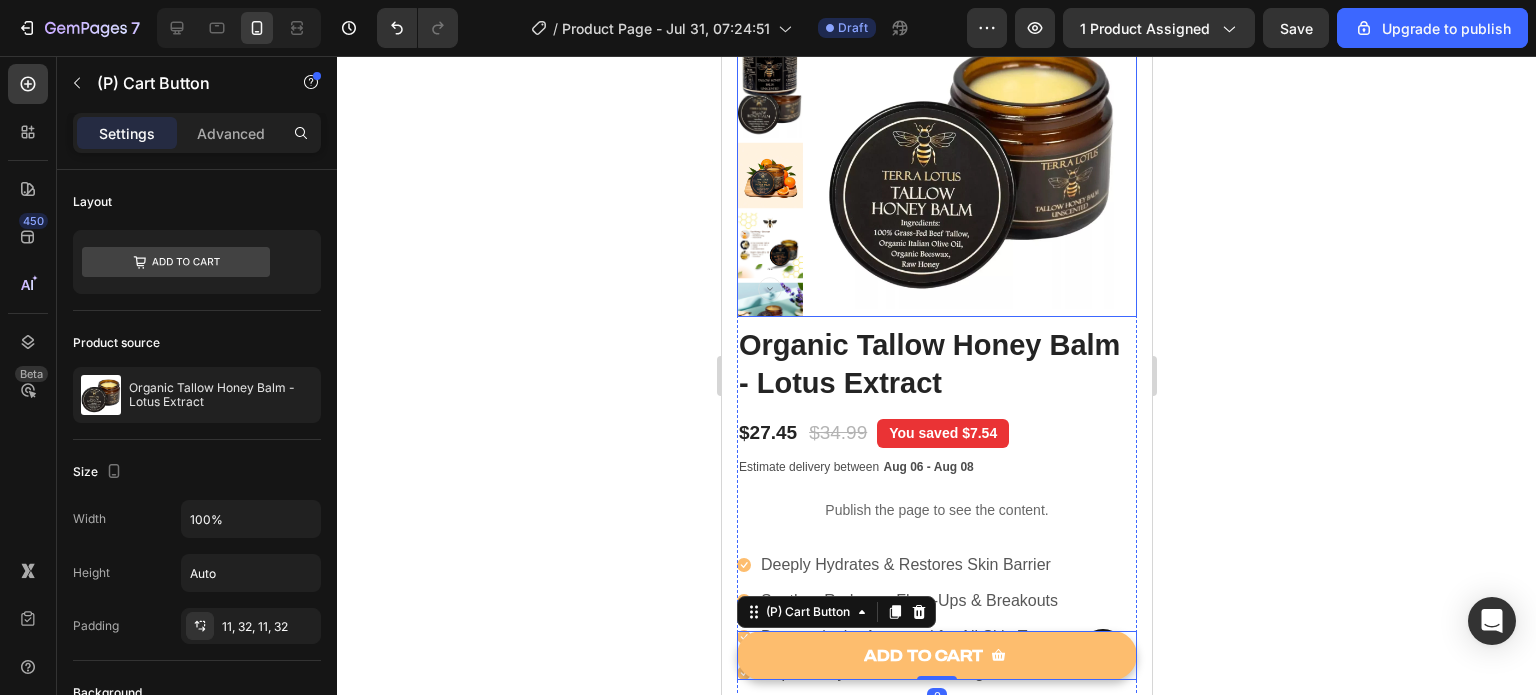 scroll, scrollTop: 286, scrollLeft: 0, axis: vertical 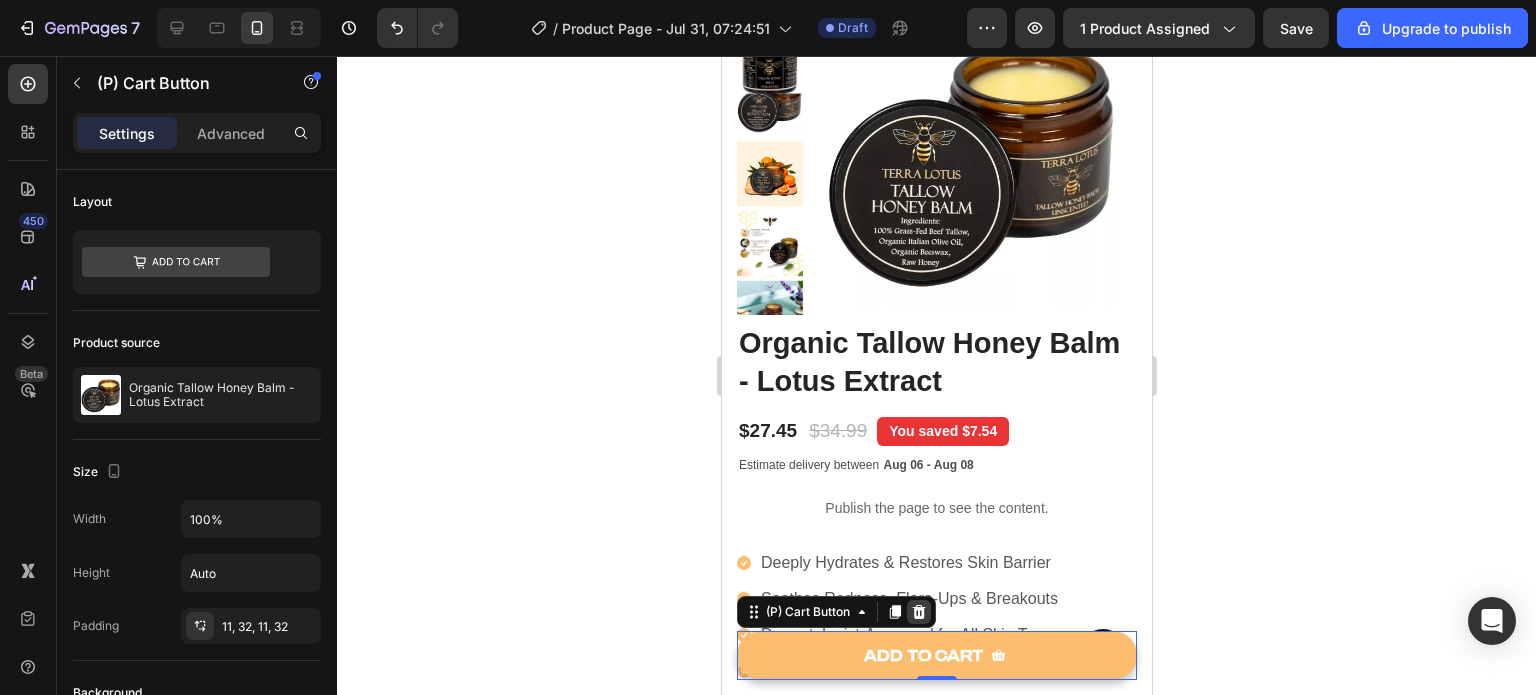 click 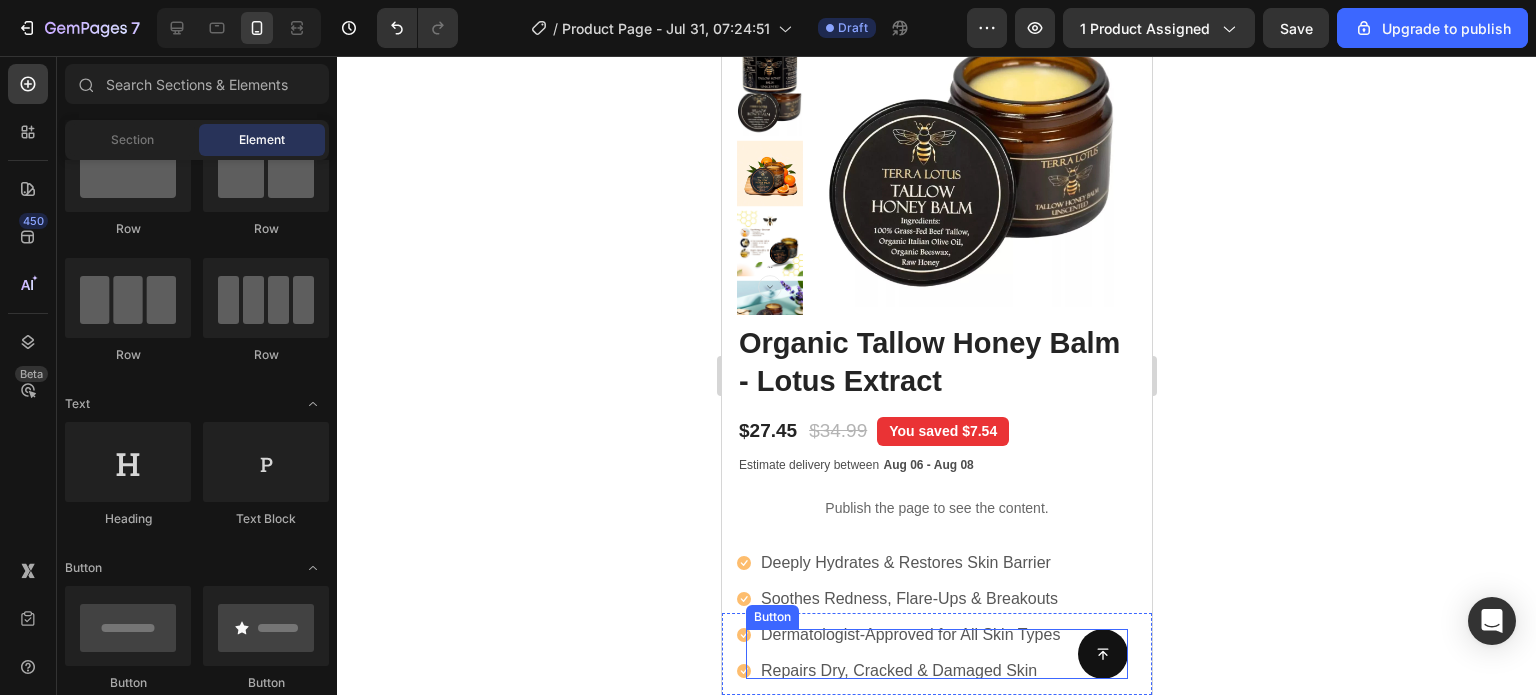 click on "Button" at bounding box center (936, 654) 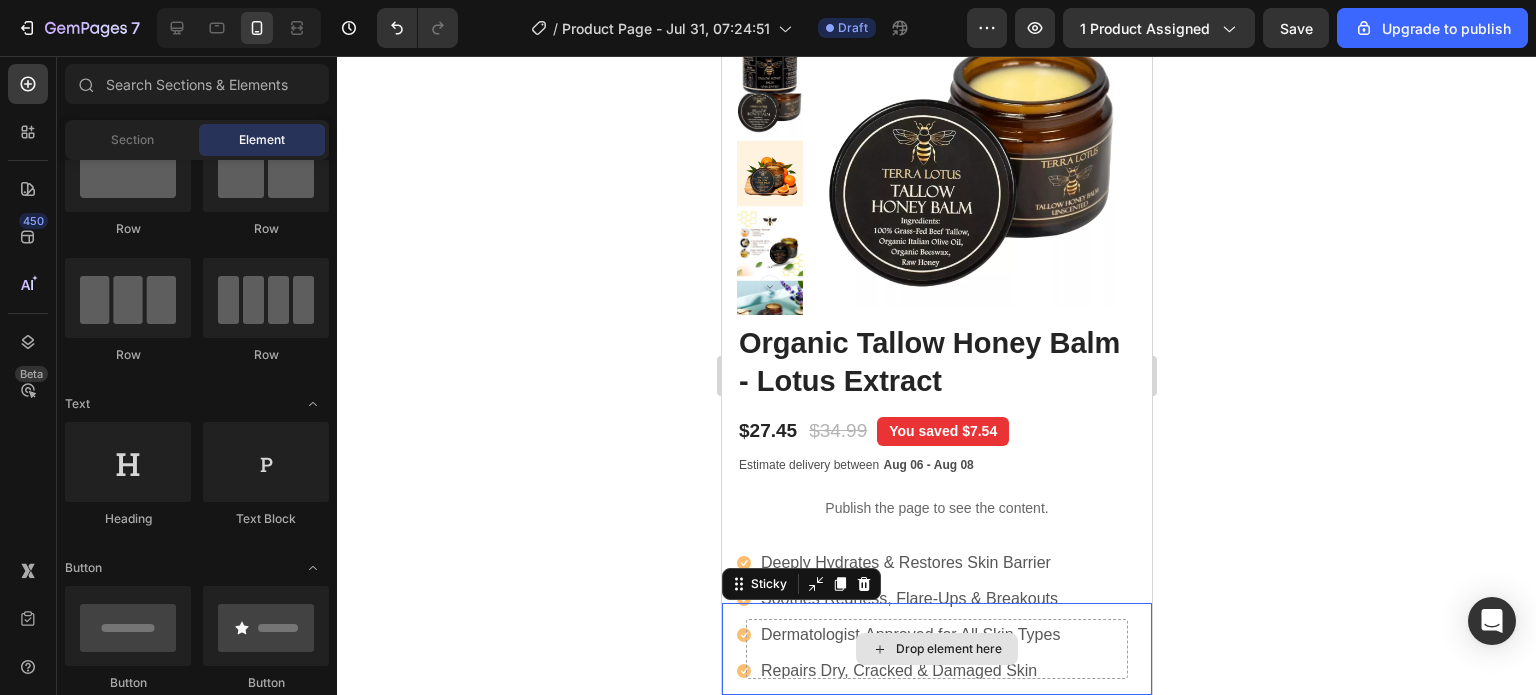 click on "Drop element here" at bounding box center [936, 649] 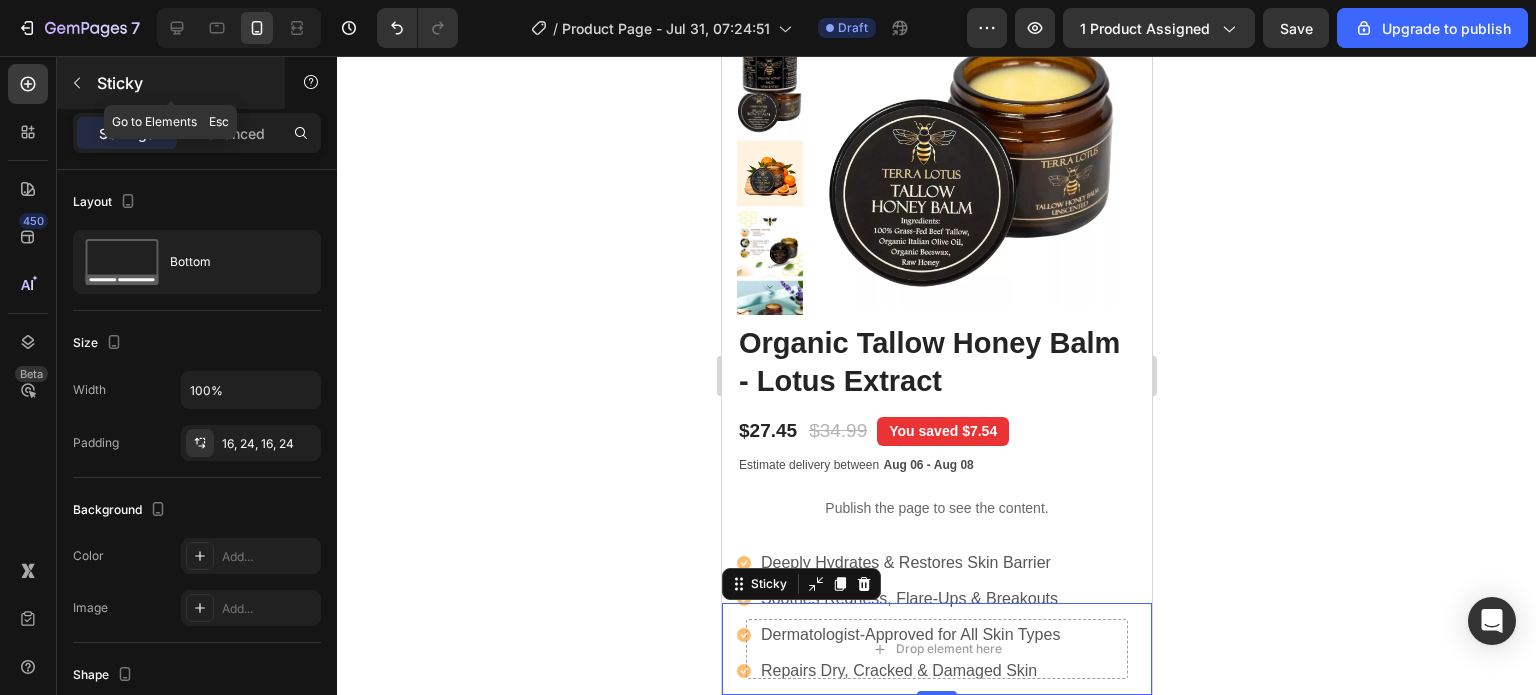 click at bounding box center (77, 83) 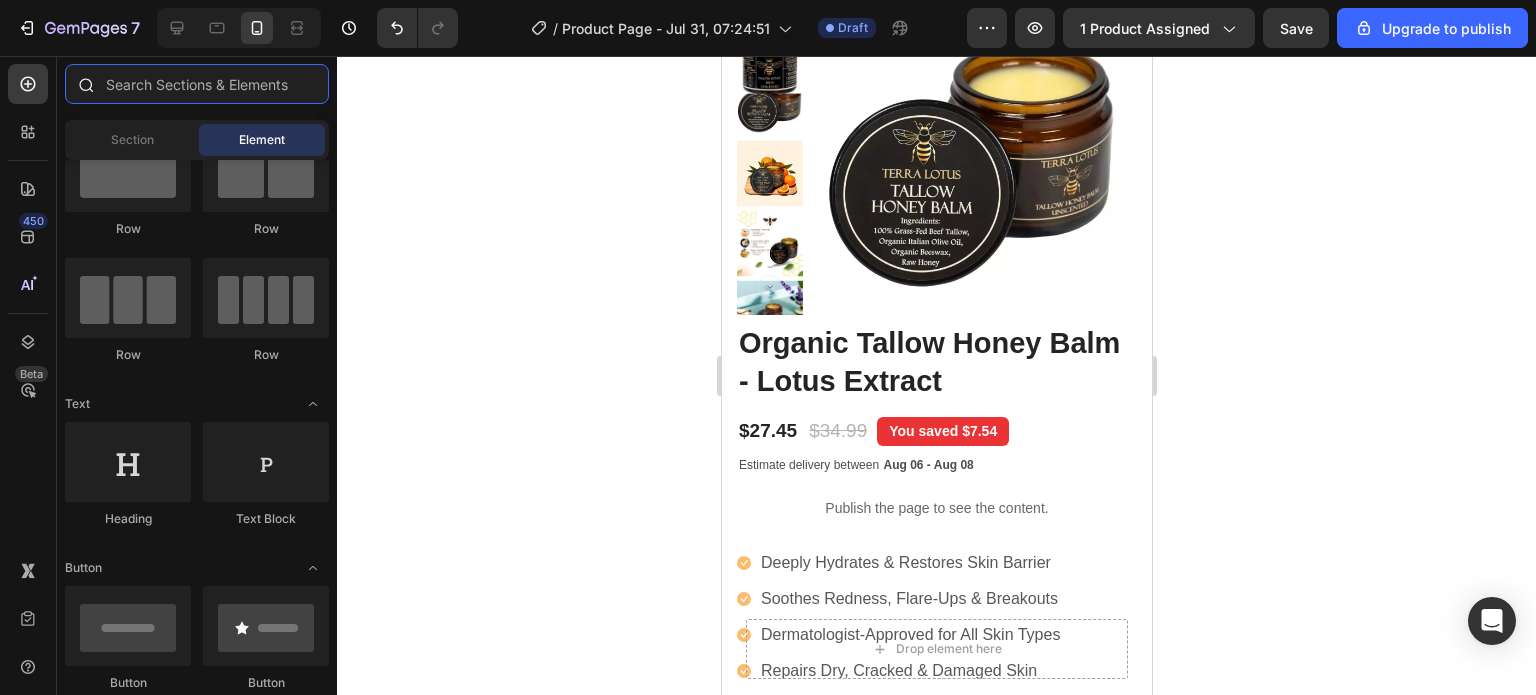 click at bounding box center [197, 84] 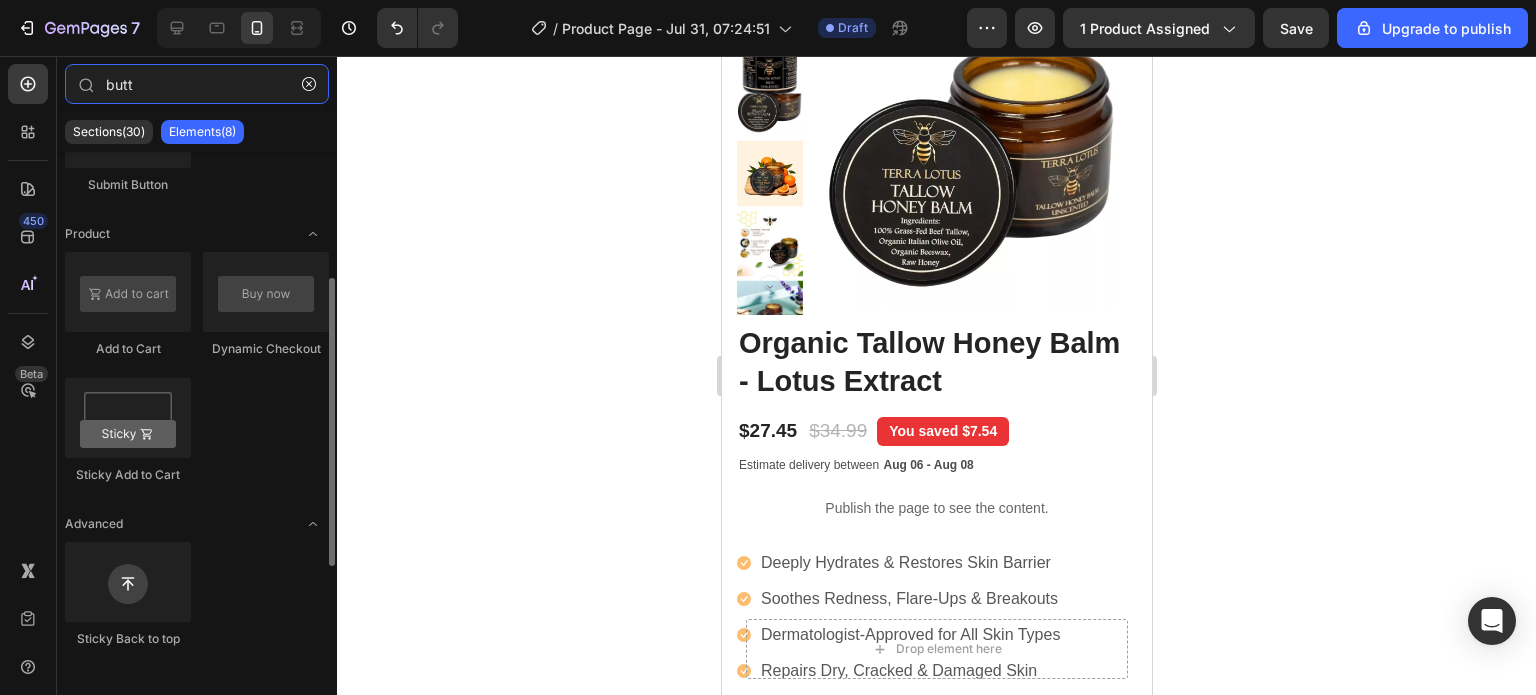 scroll, scrollTop: 0, scrollLeft: 0, axis: both 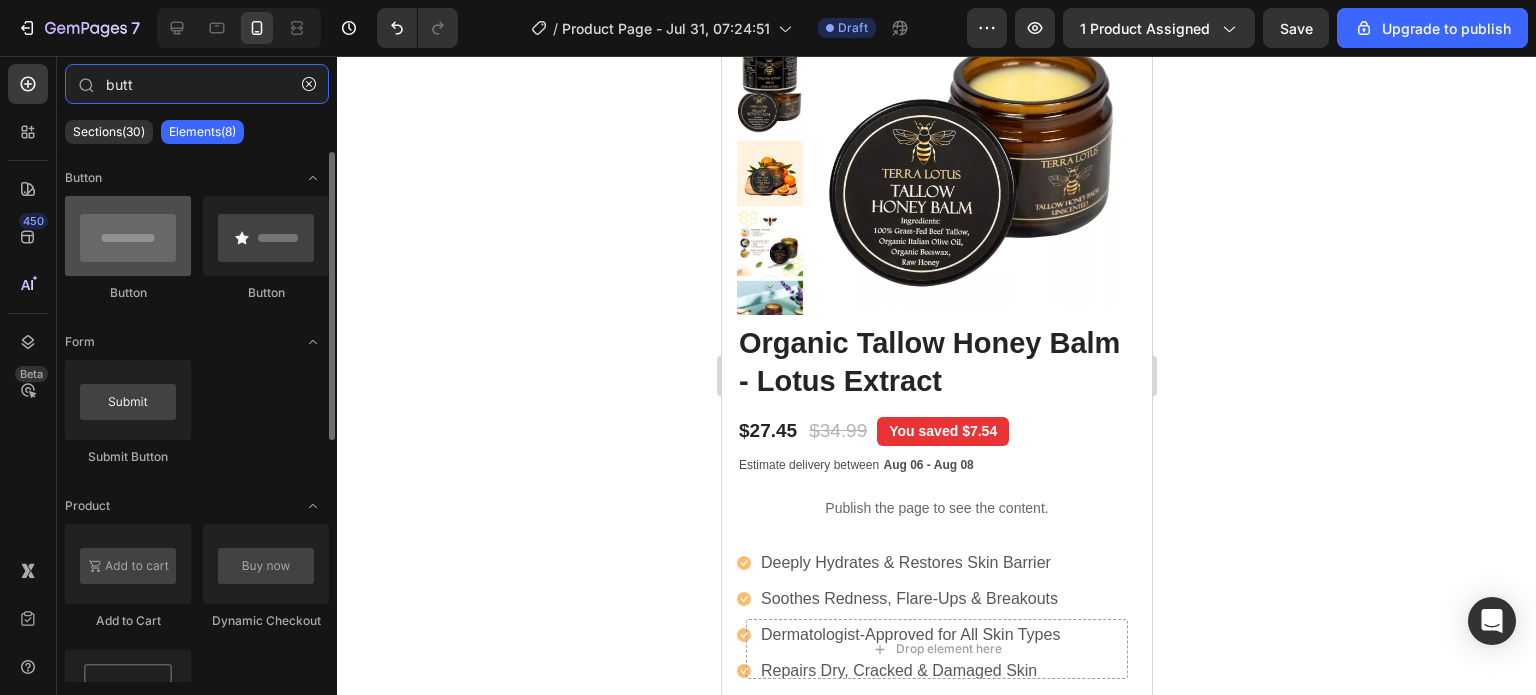 type on "butt" 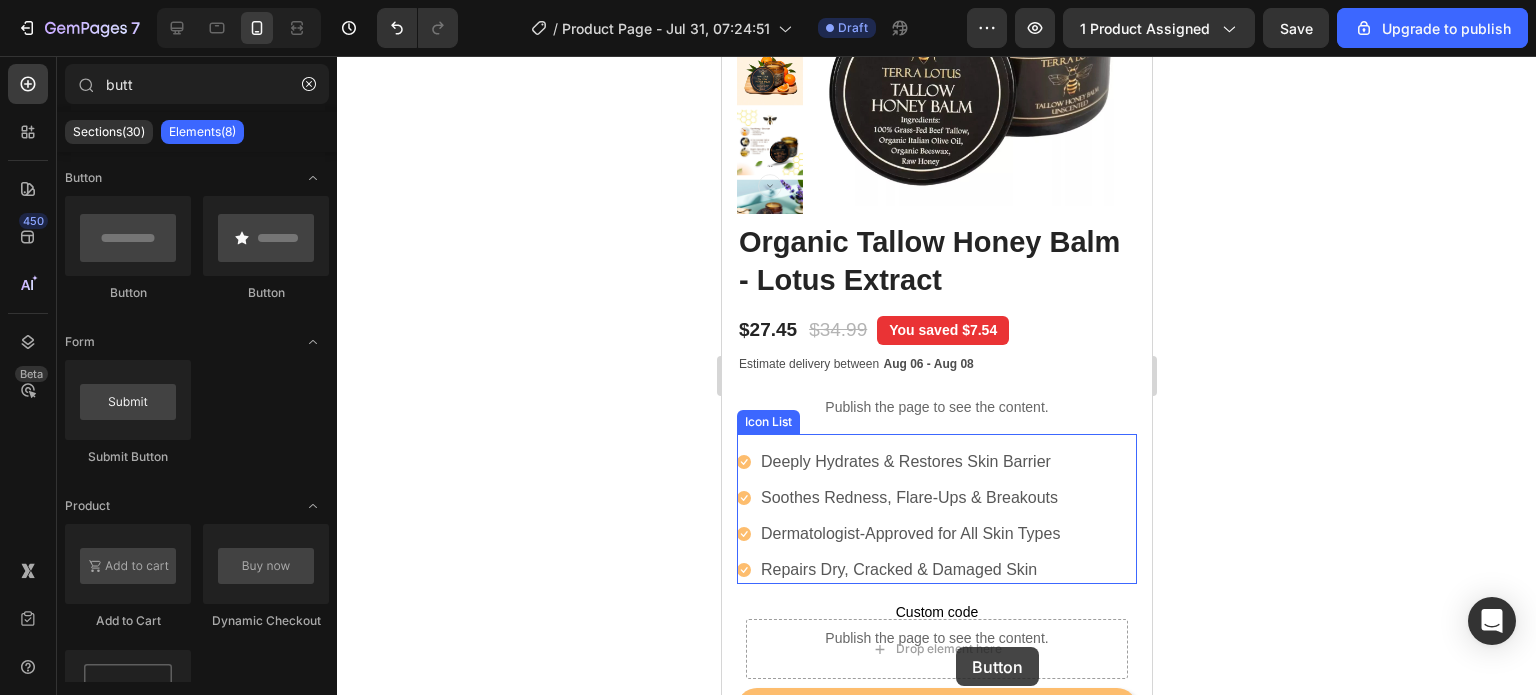 scroll, scrollTop: 399, scrollLeft: 0, axis: vertical 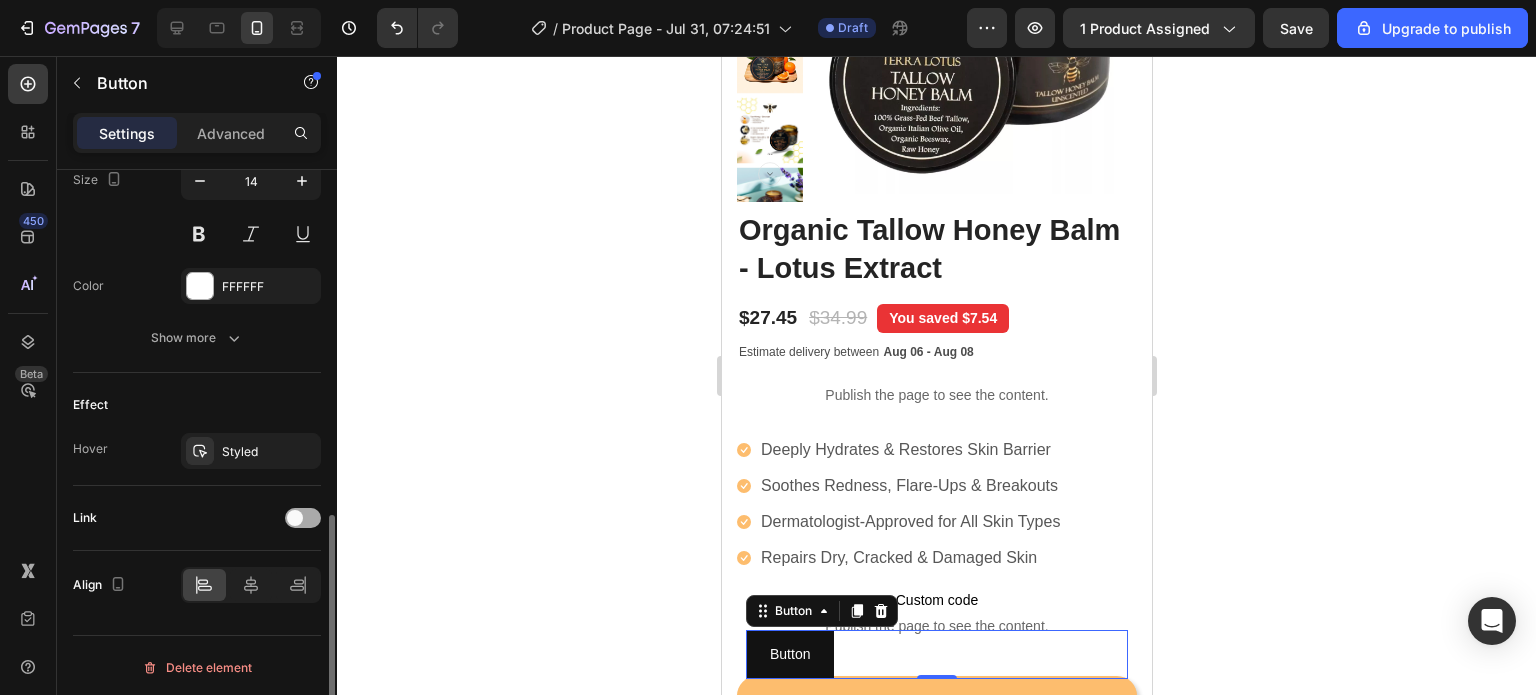 click at bounding box center [295, 518] 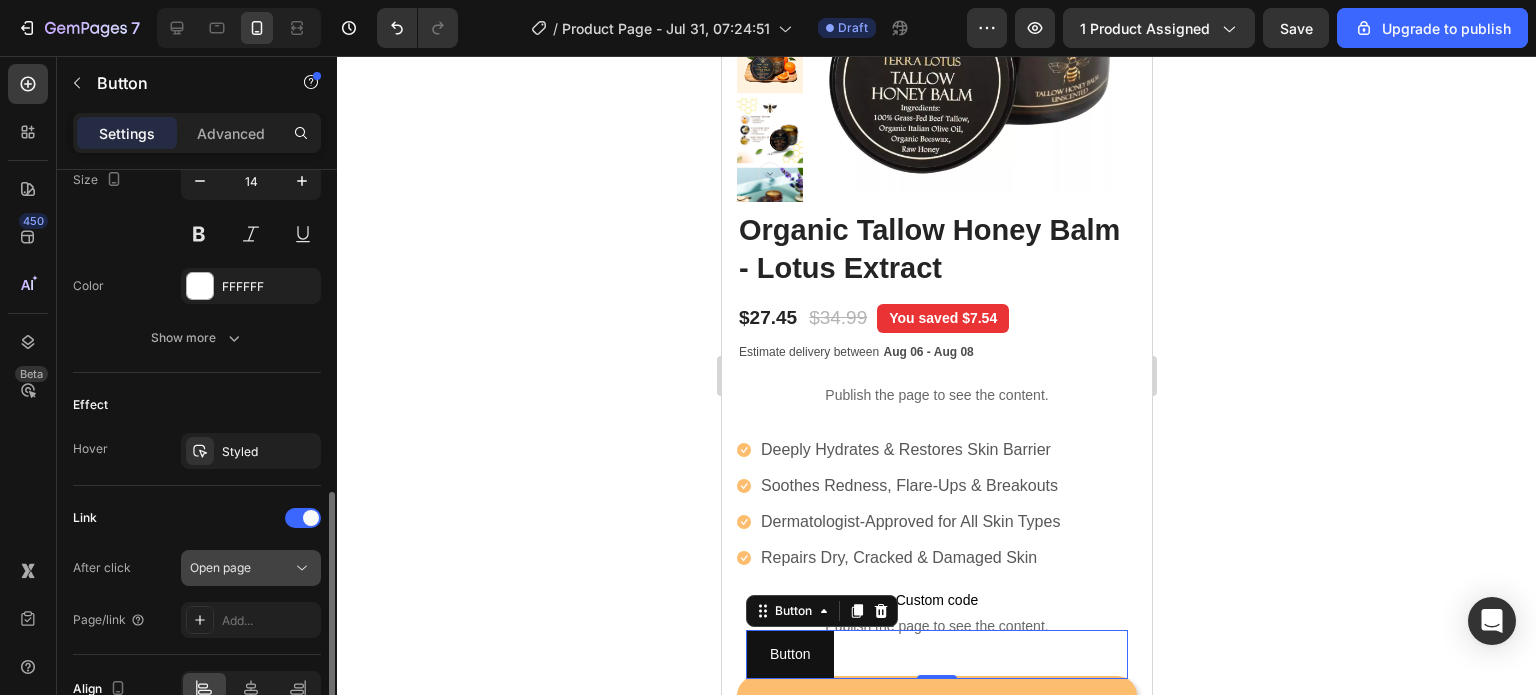 click 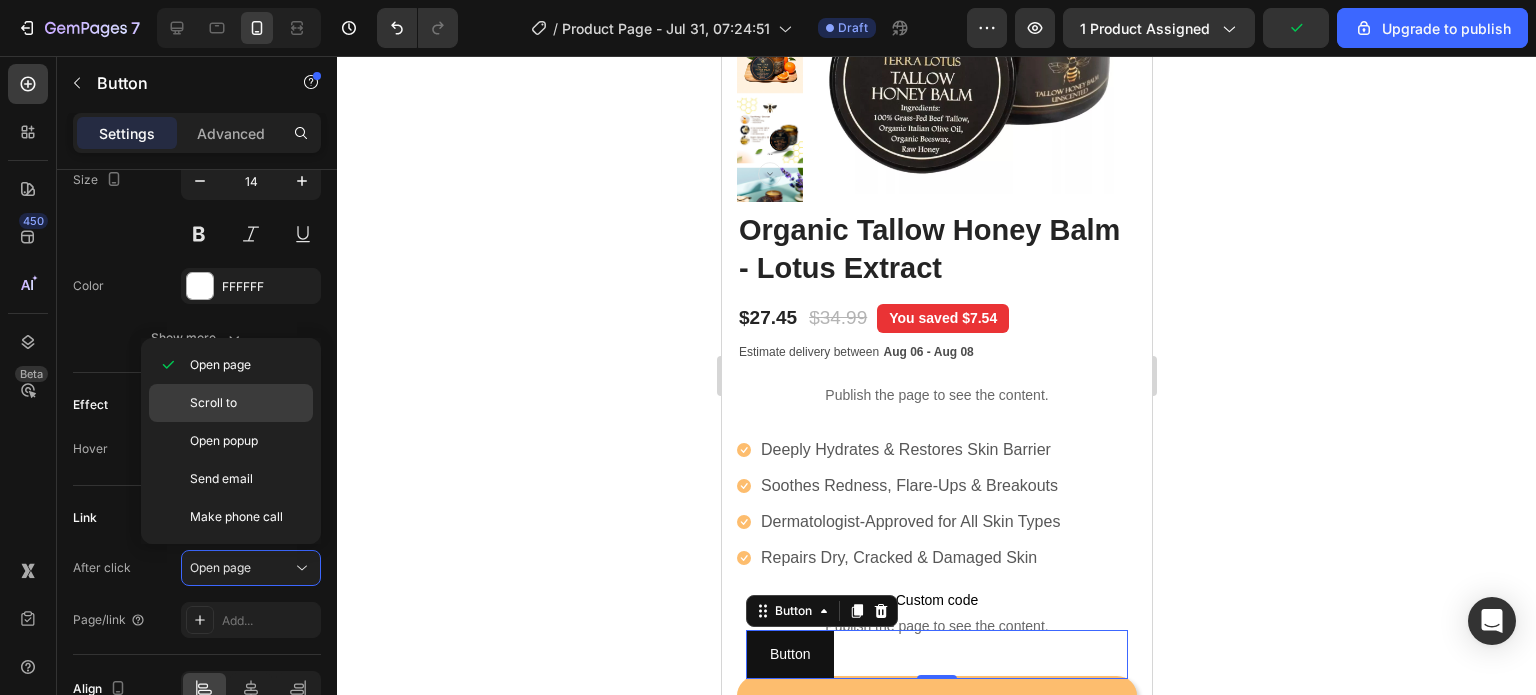 click on "Scroll to" 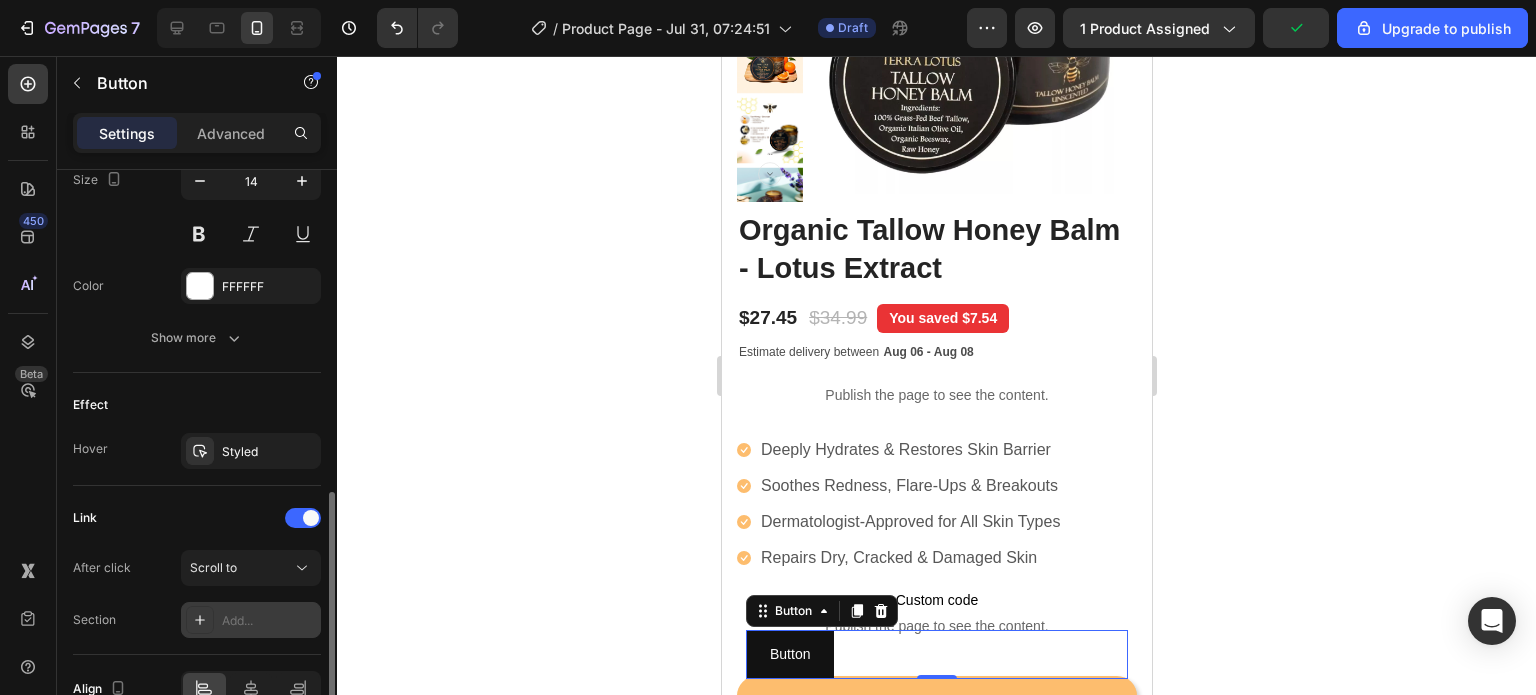 click on "Add..." at bounding box center [269, 621] 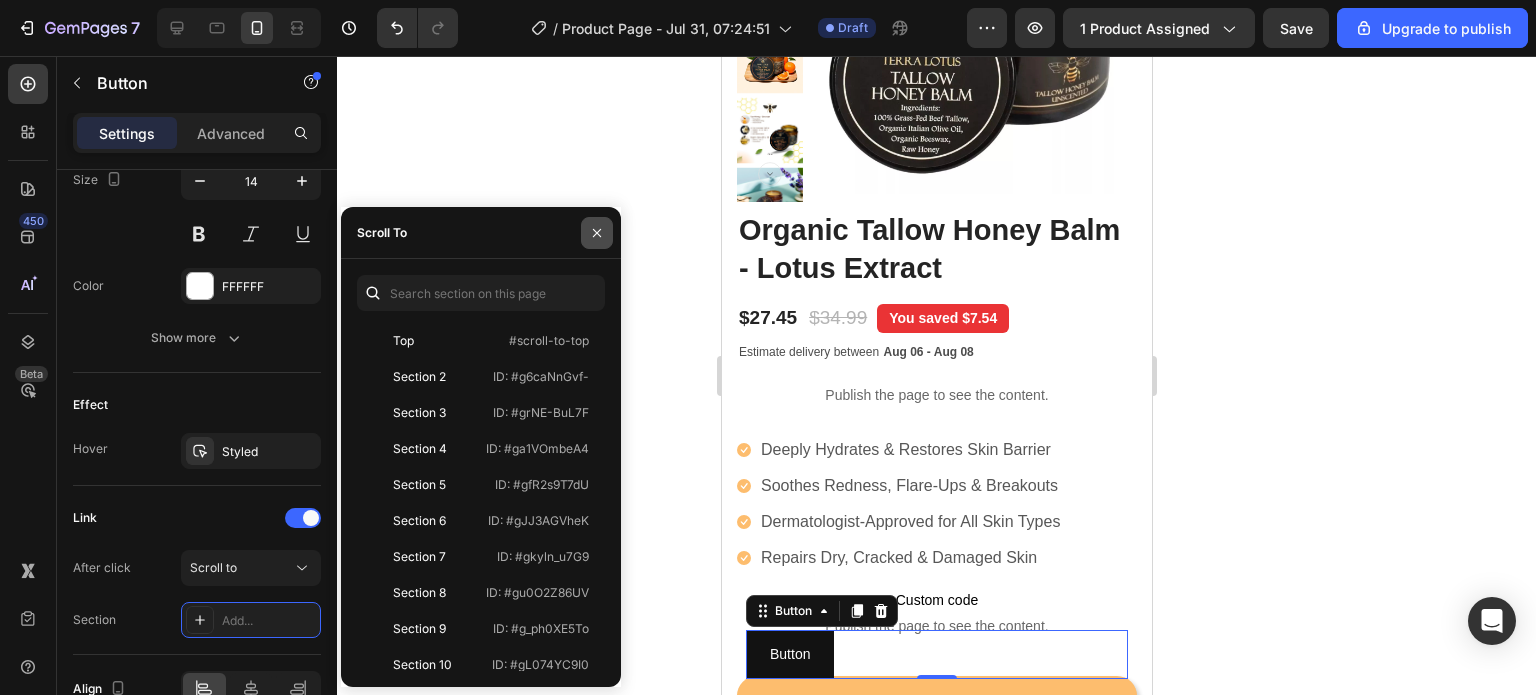 click 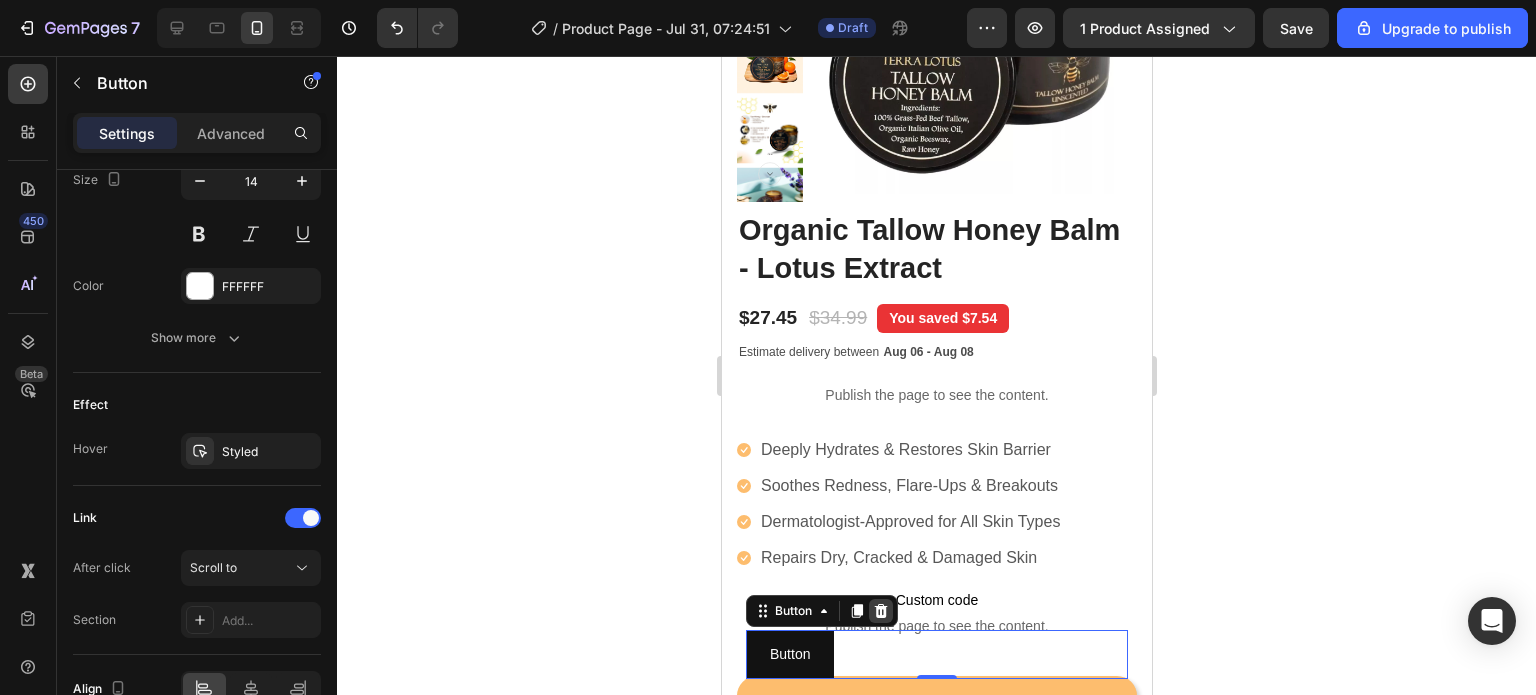 click 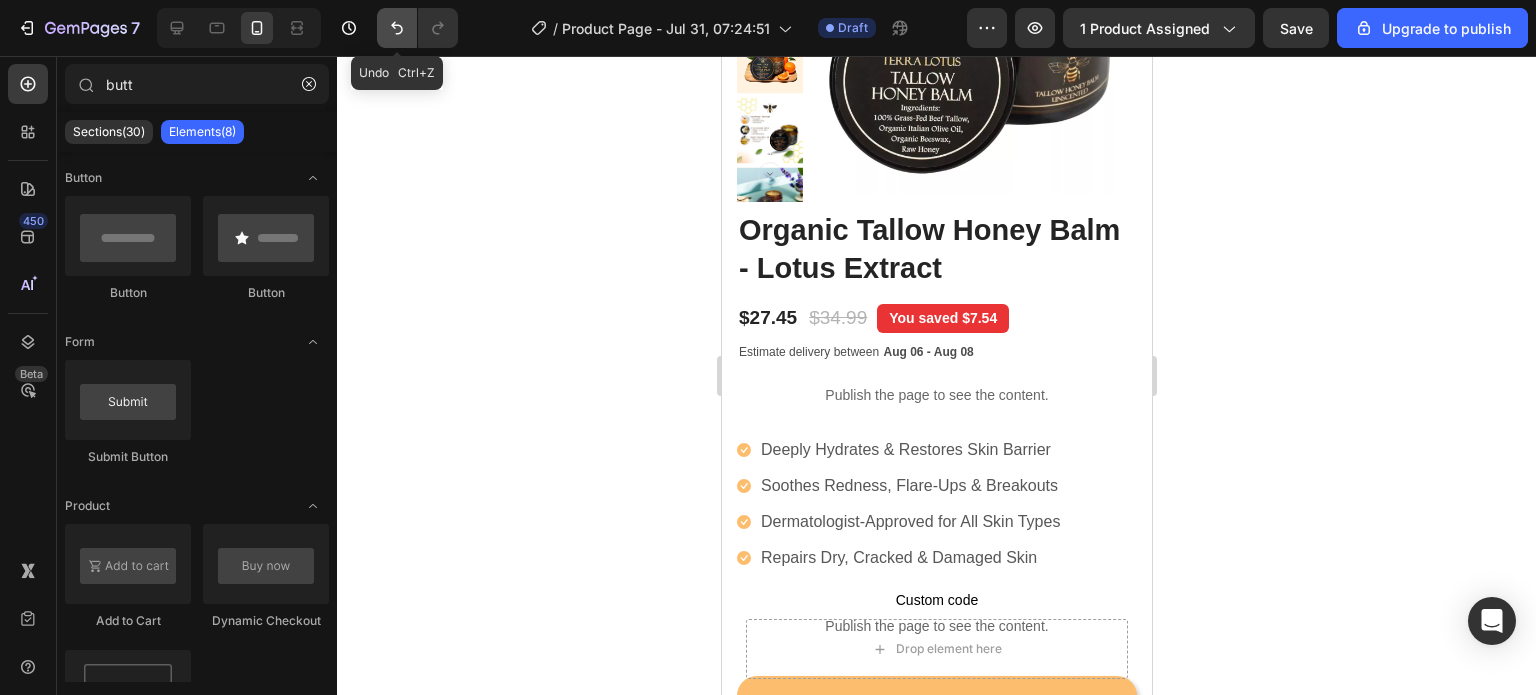 click 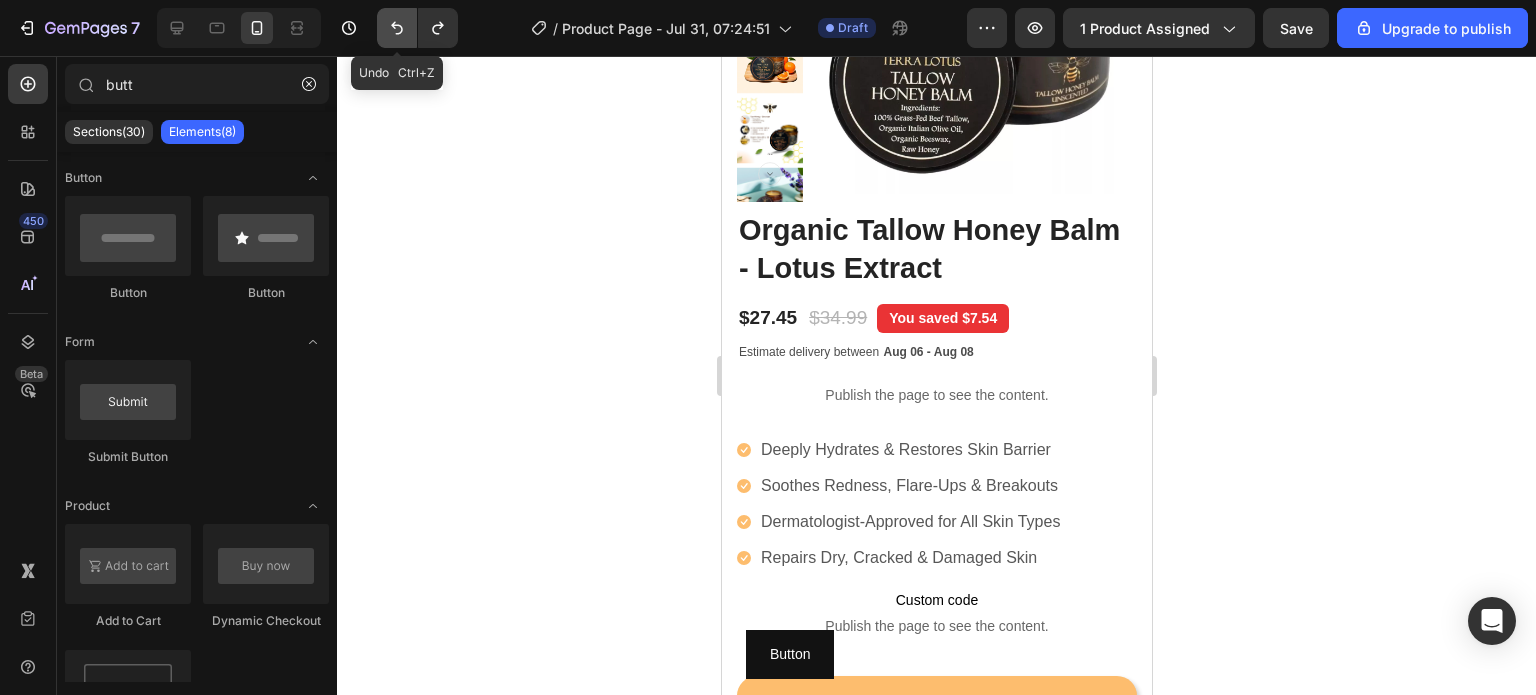 click 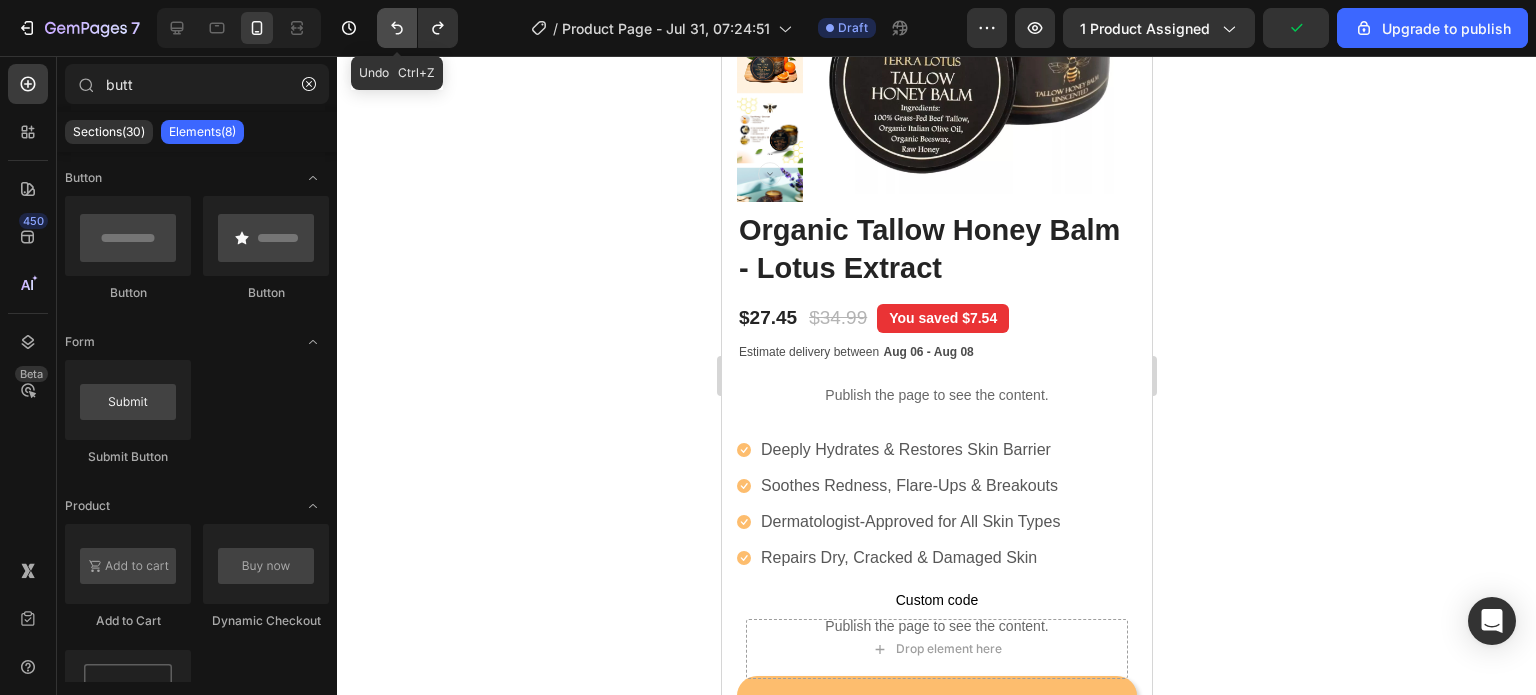 click 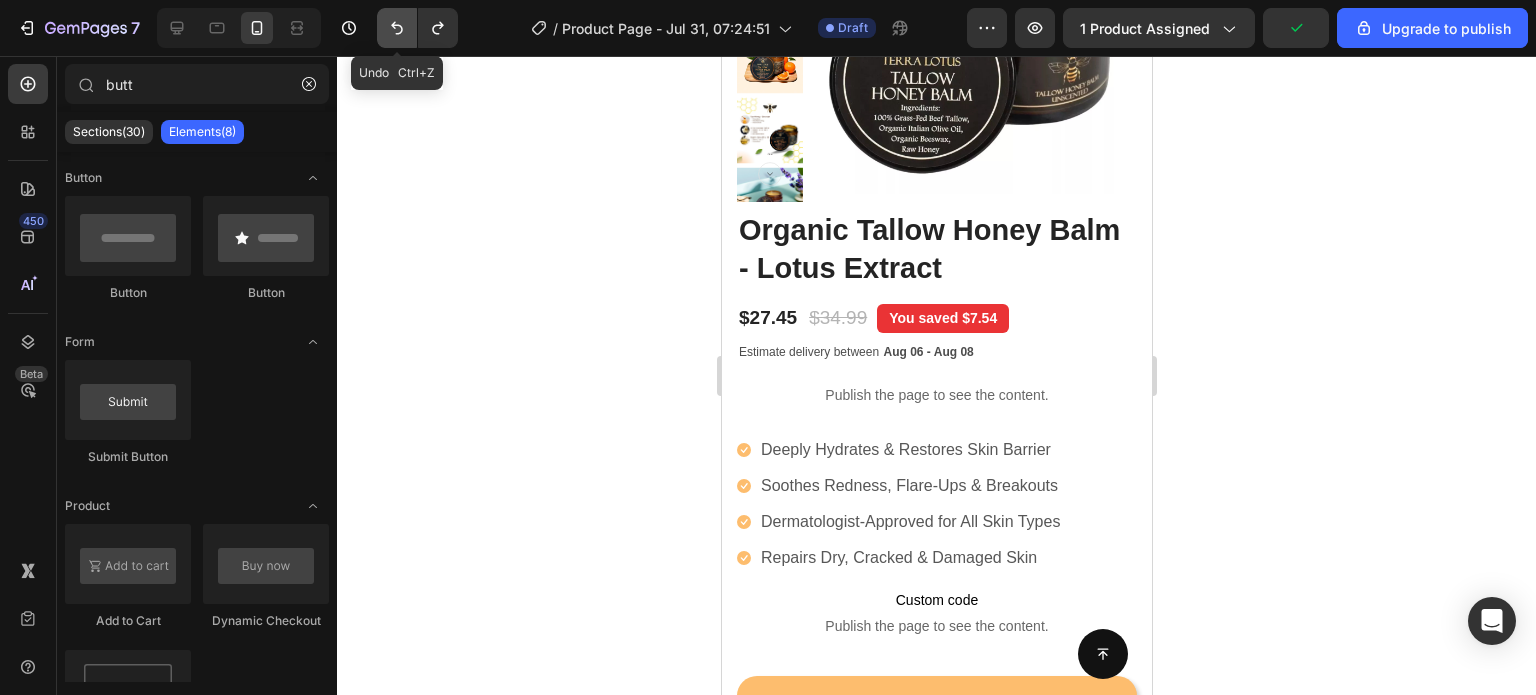 click 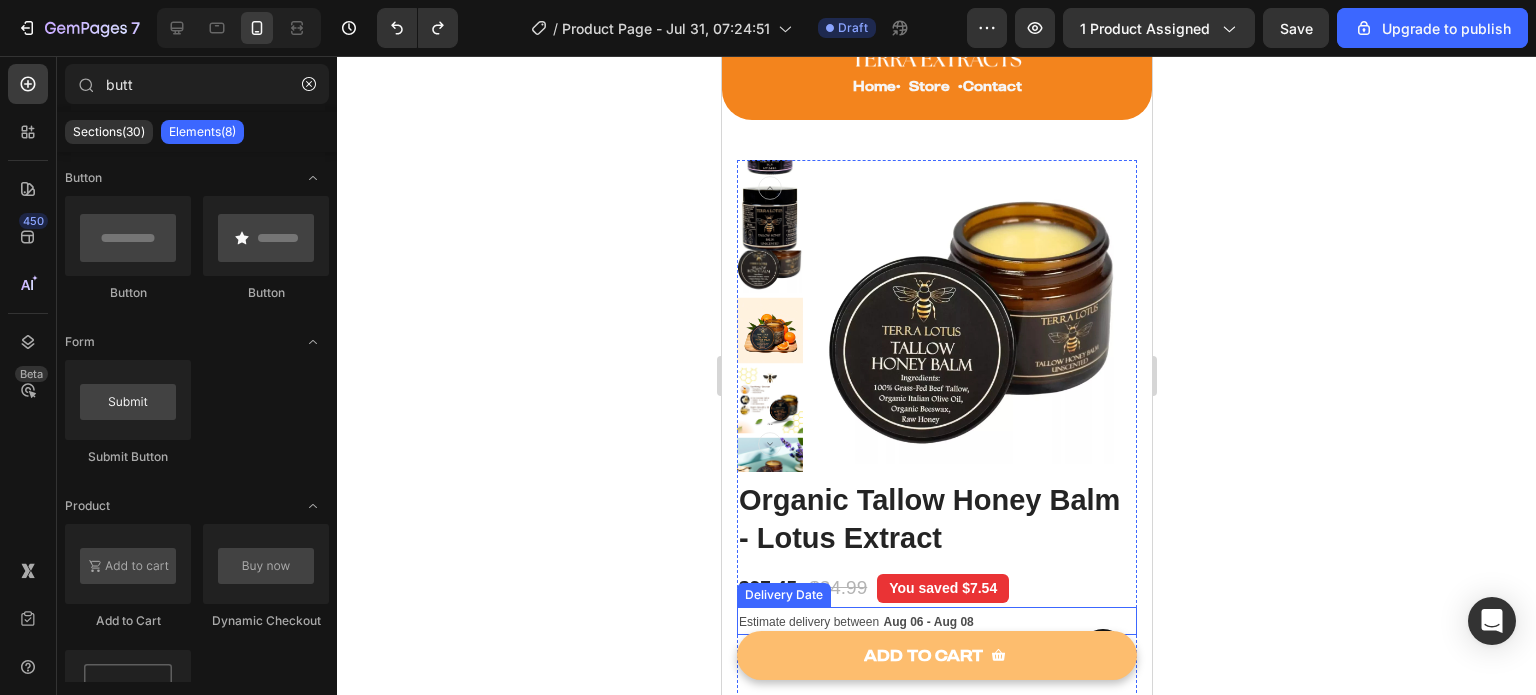scroll, scrollTop: 0, scrollLeft: 0, axis: both 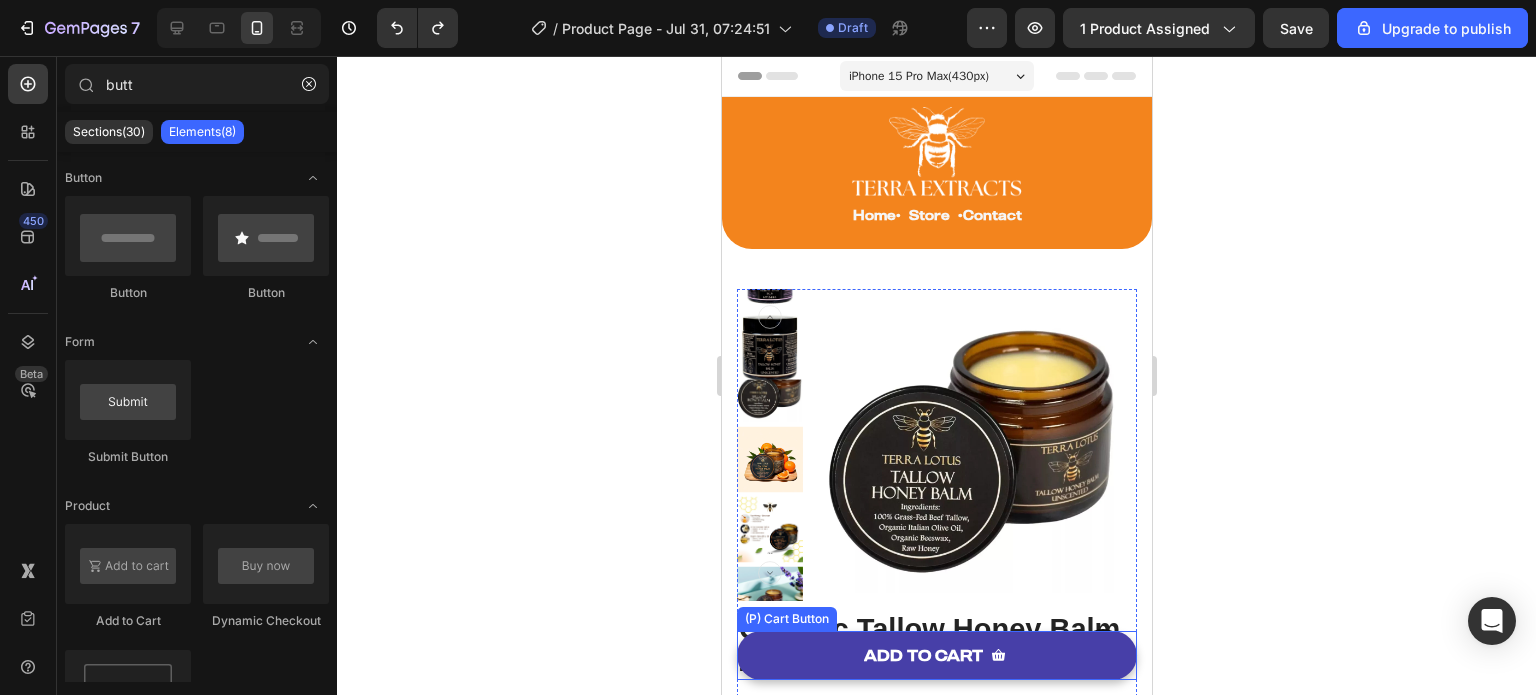 click on "ADD TO CART" at bounding box center (936, 655) 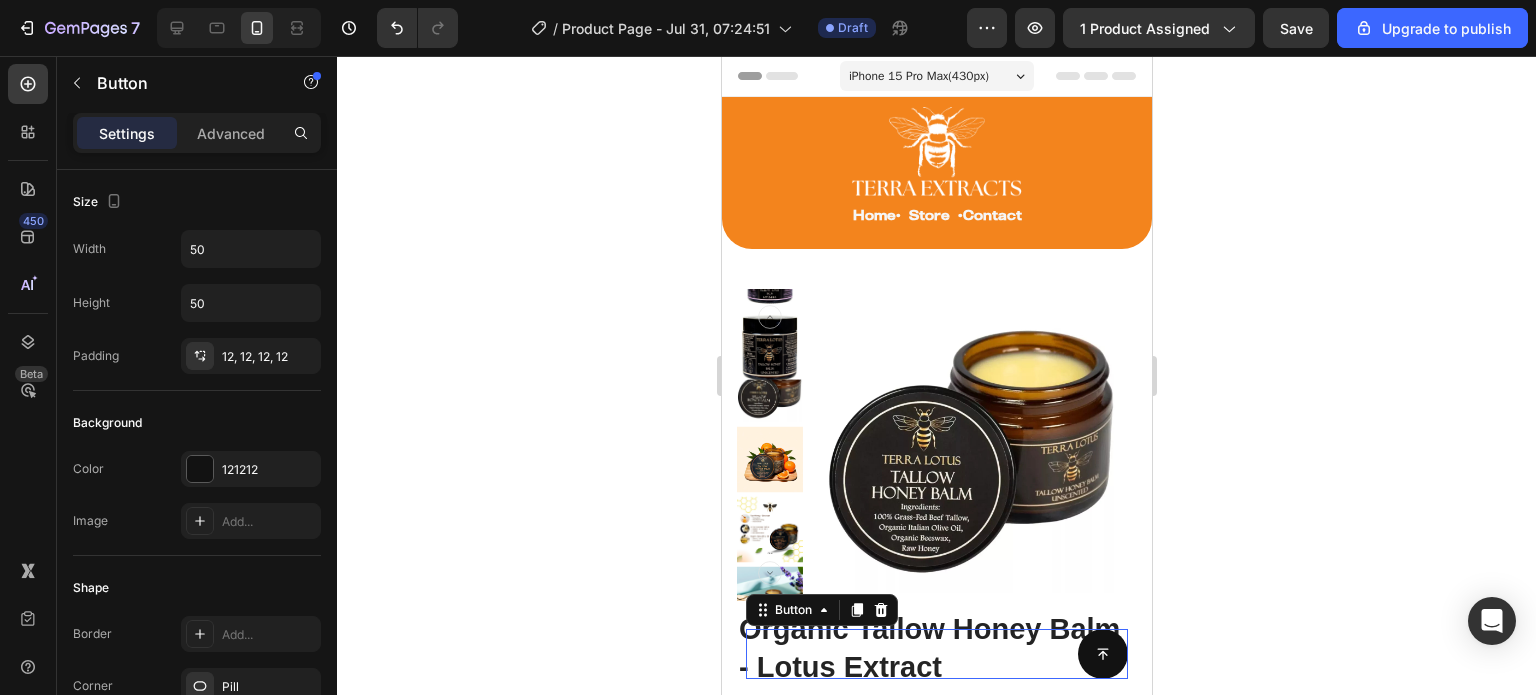 click on "Button   0" at bounding box center (936, 654) 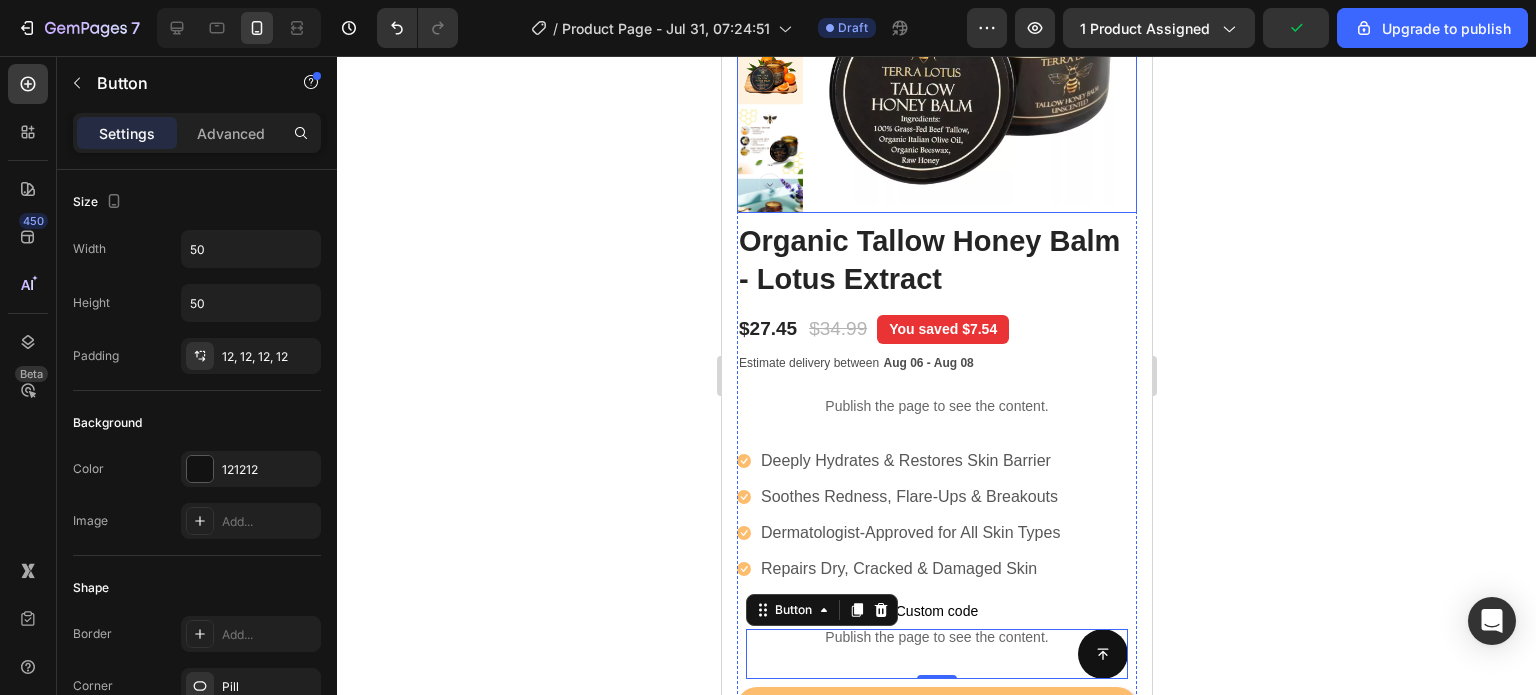 scroll, scrollTop: 699, scrollLeft: 0, axis: vertical 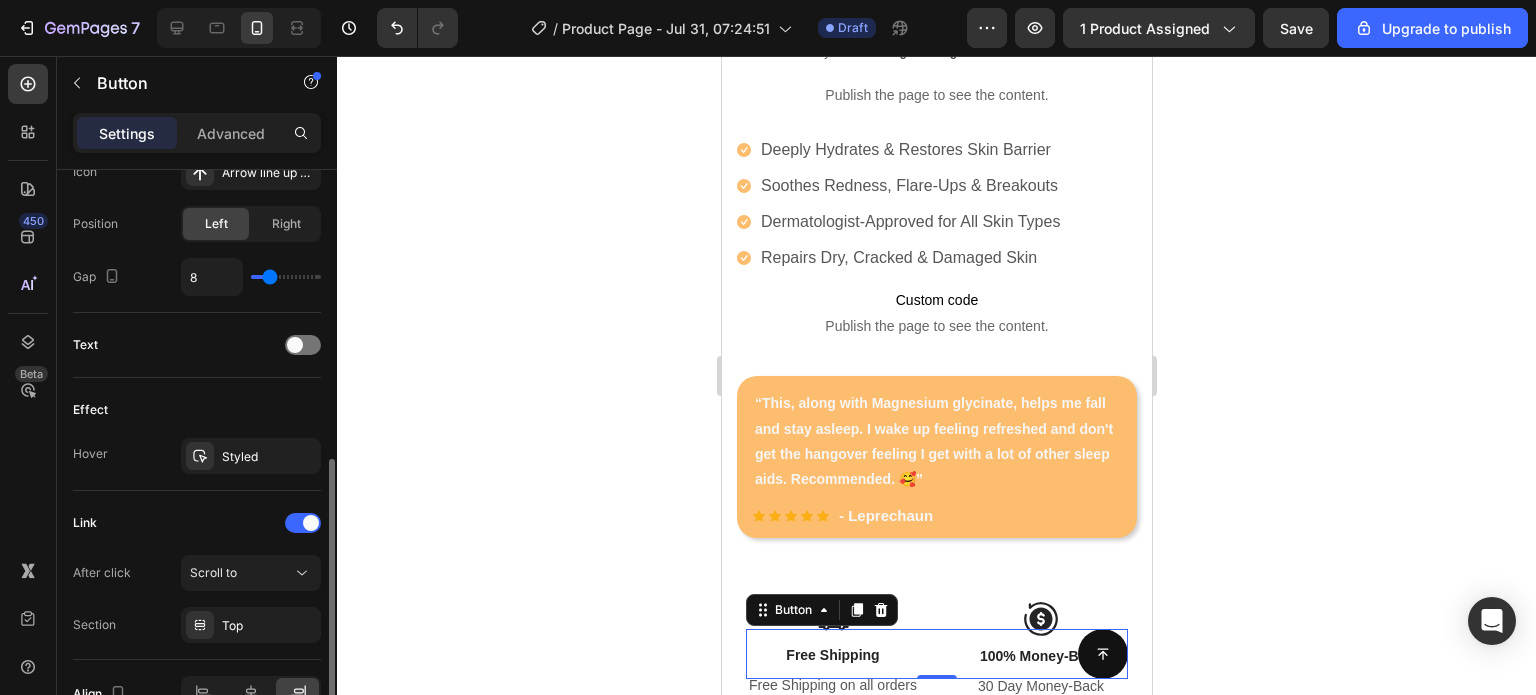 click 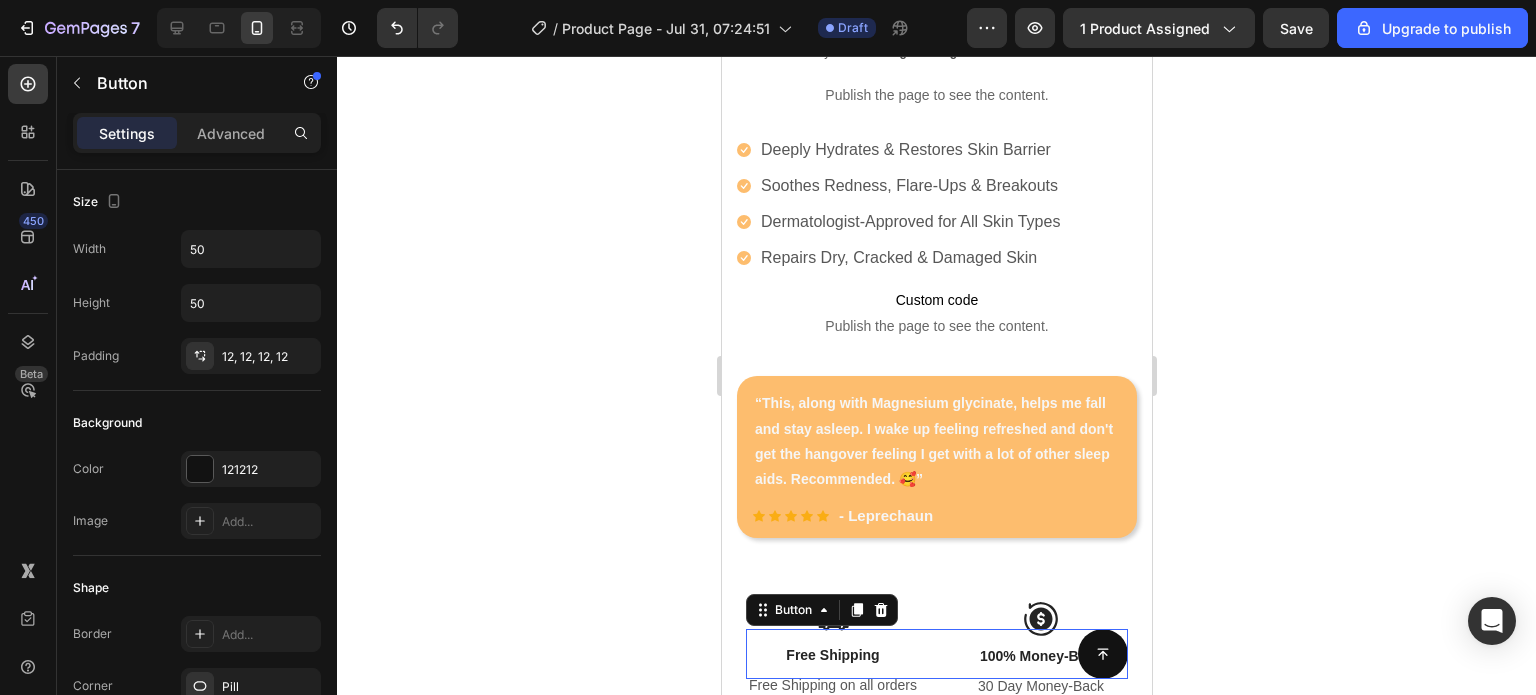 click on "Button   0" at bounding box center [936, 654] 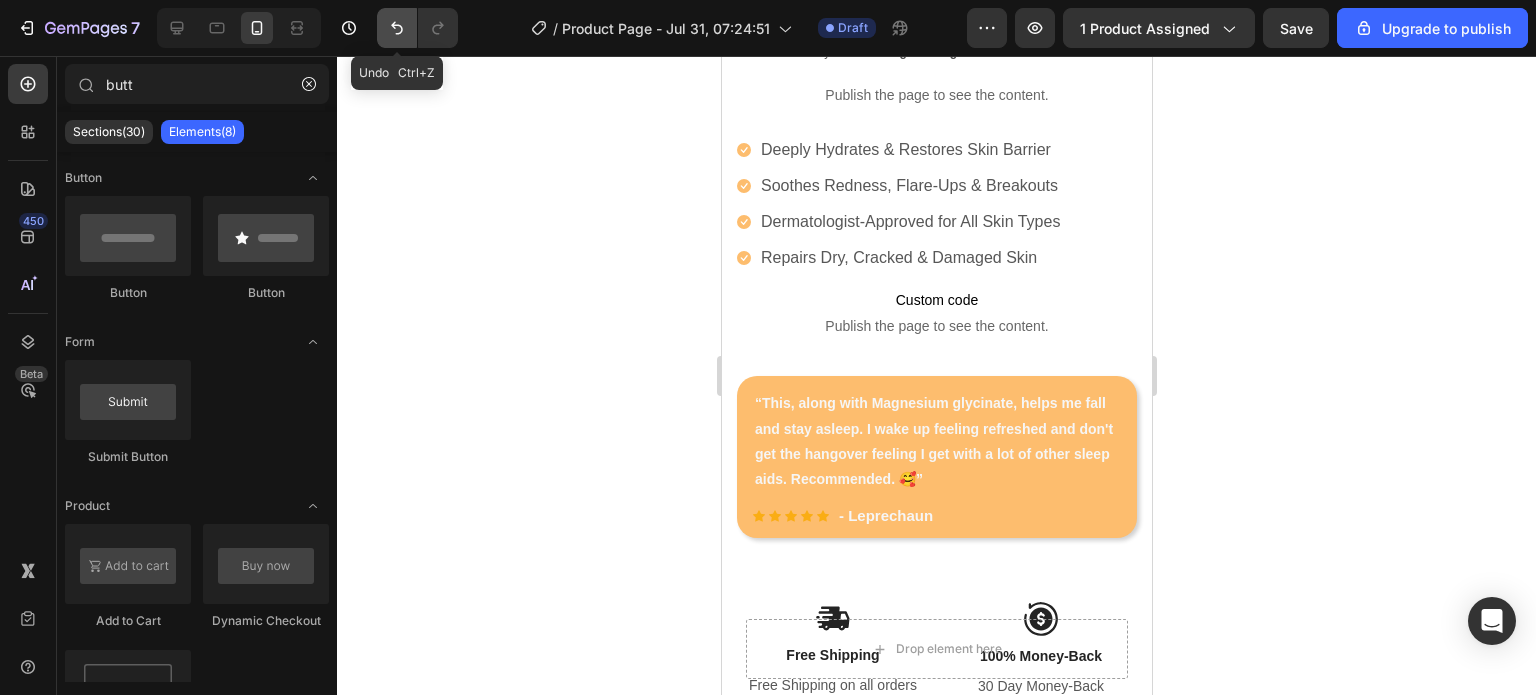 click 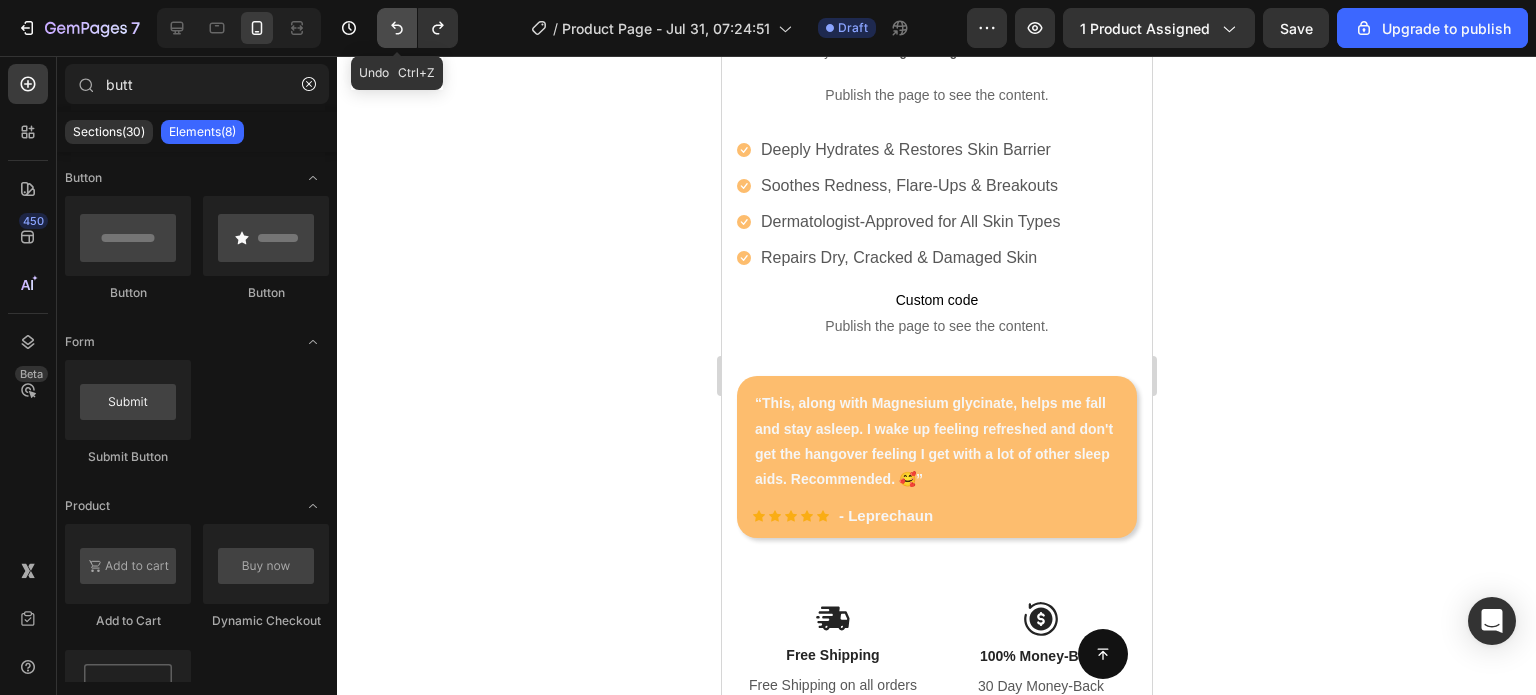 click 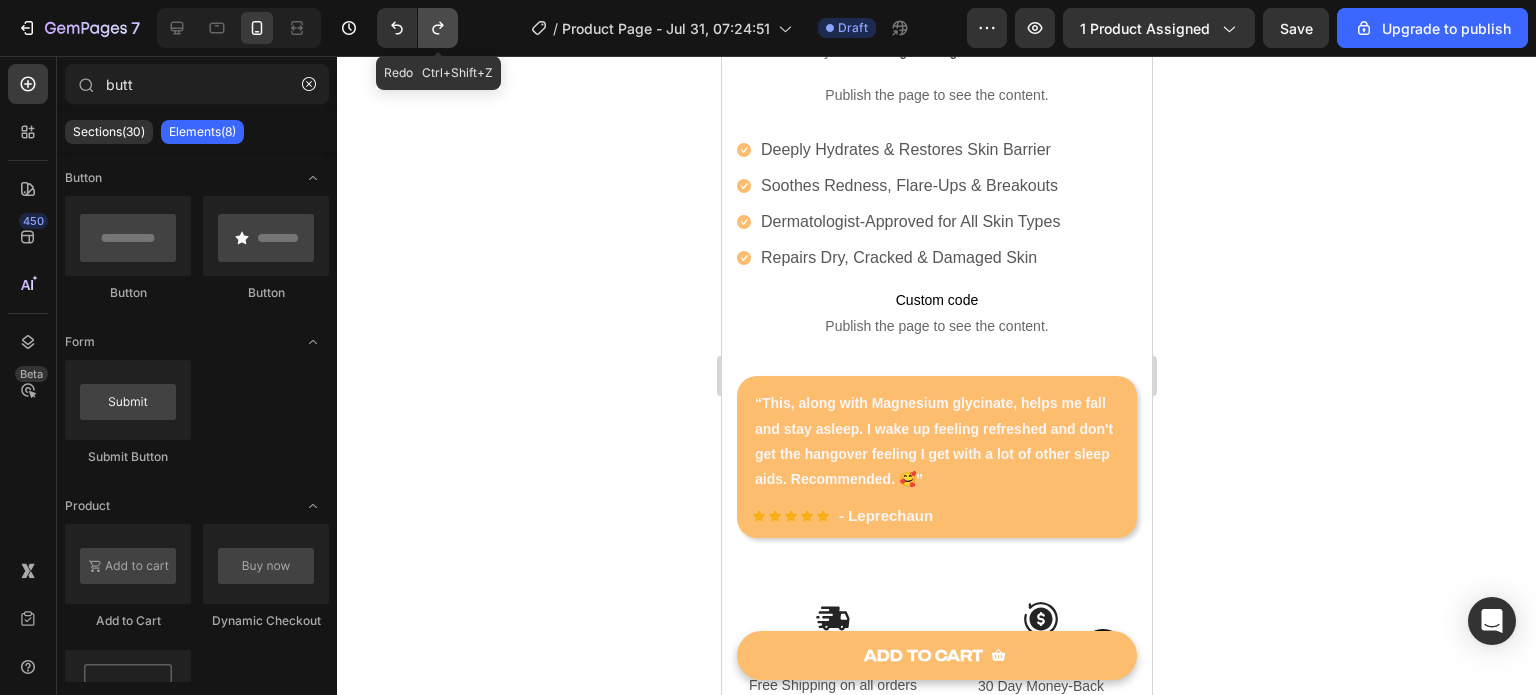 click 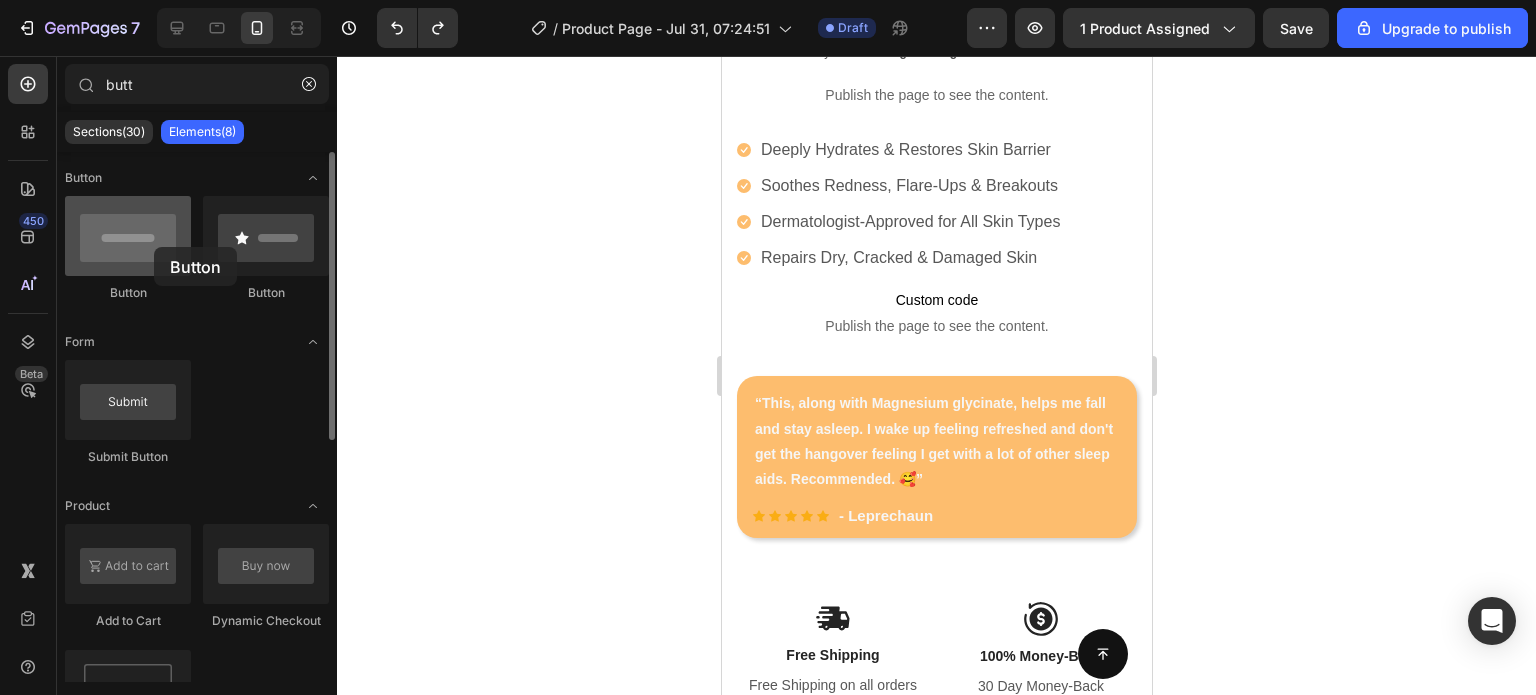 drag, startPoint x: 158, startPoint y: 565, endPoint x: 145, endPoint y: 246, distance: 319.26477 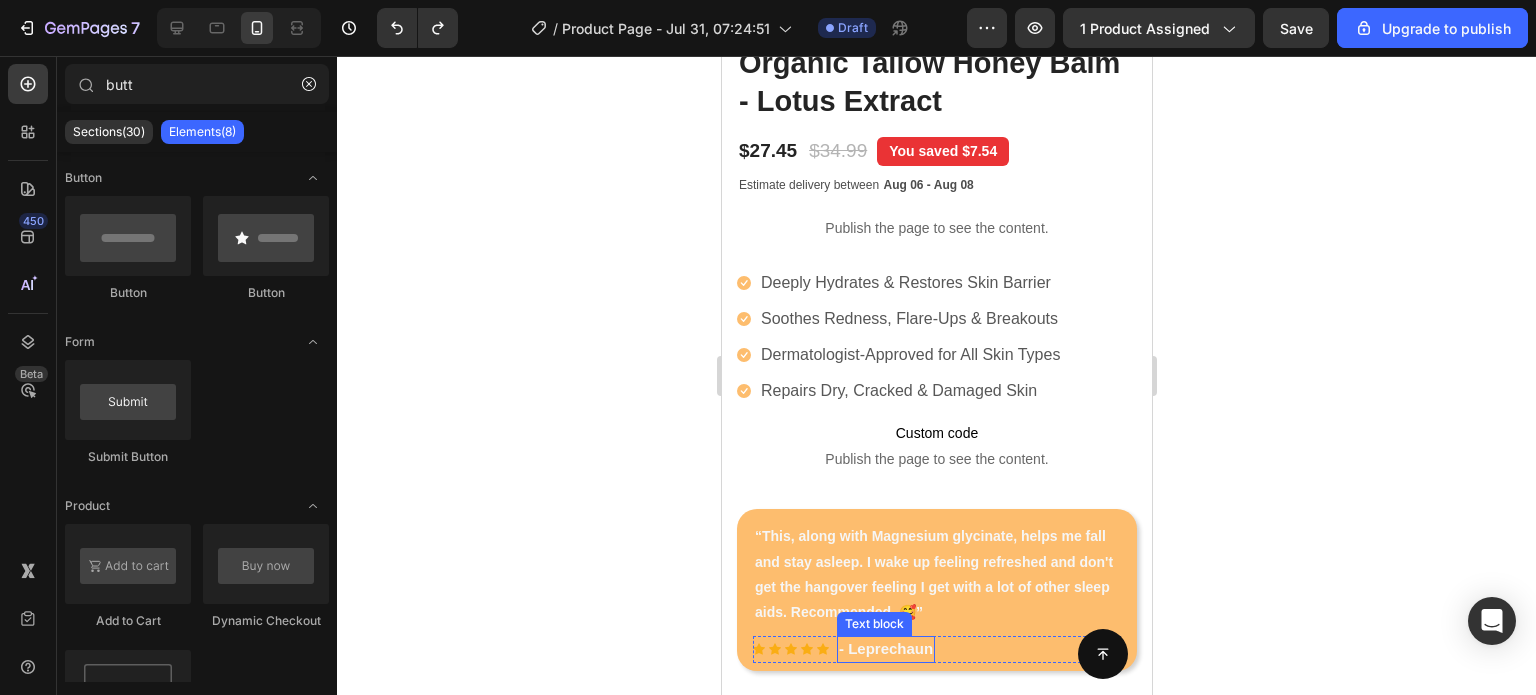 scroll, scrollTop: 564, scrollLeft: 0, axis: vertical 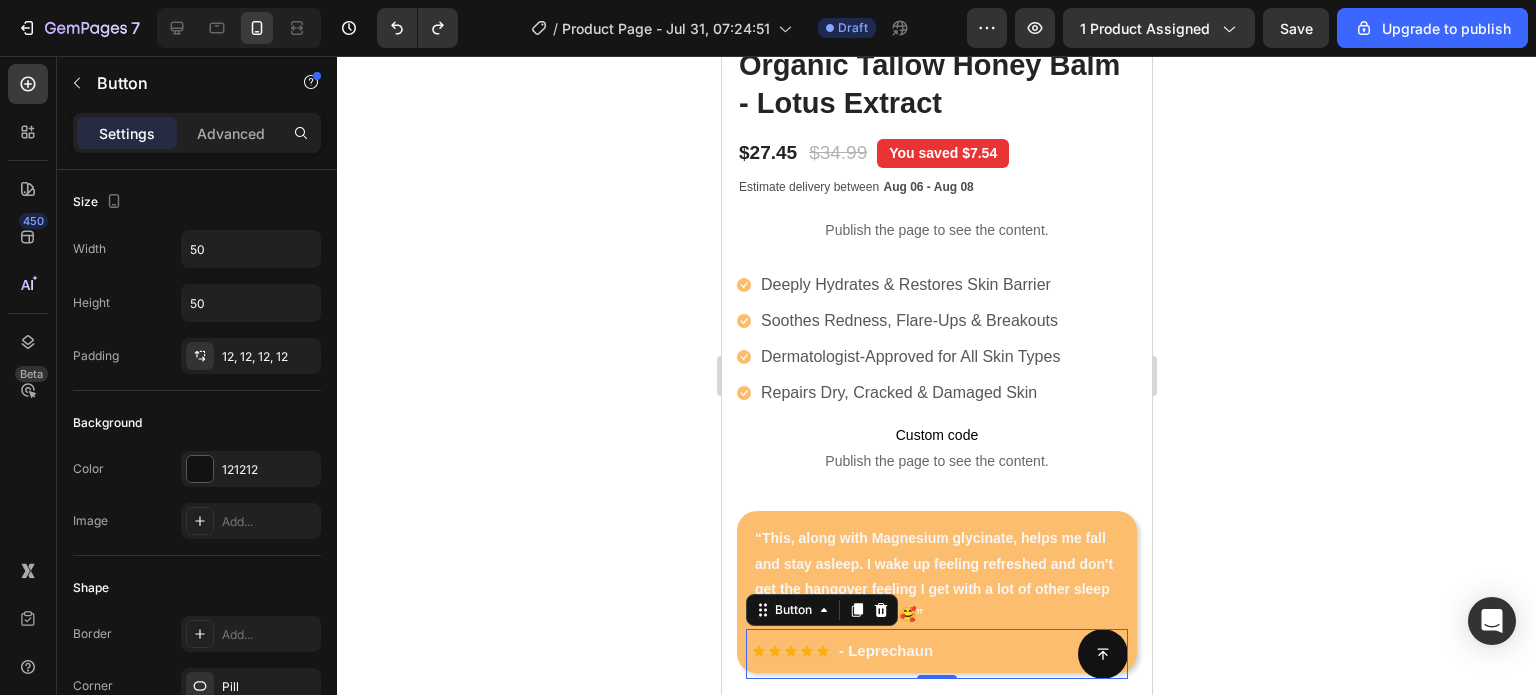 click on "Button   0" at bounding box center (936, 654) 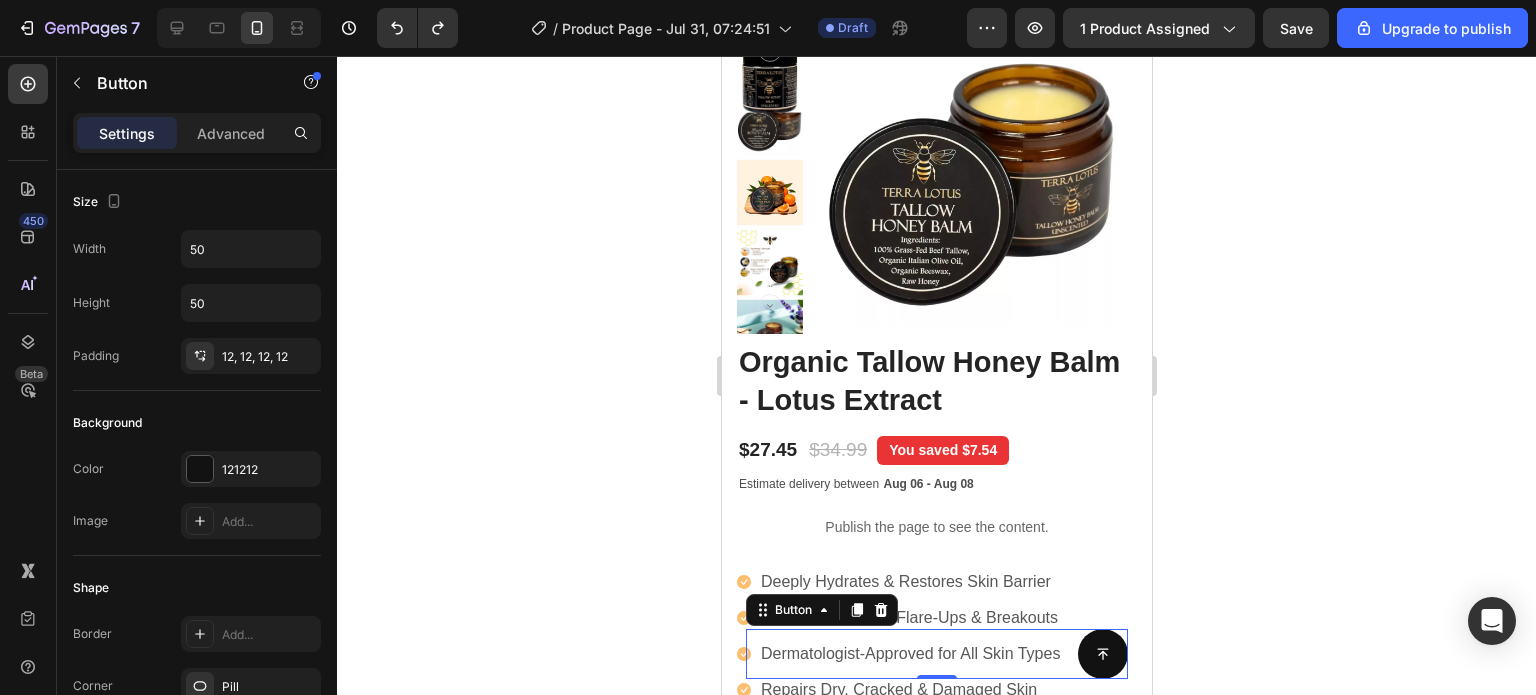 scroll, scrollTop: 268, scrollLeft: 0, axis: vertical 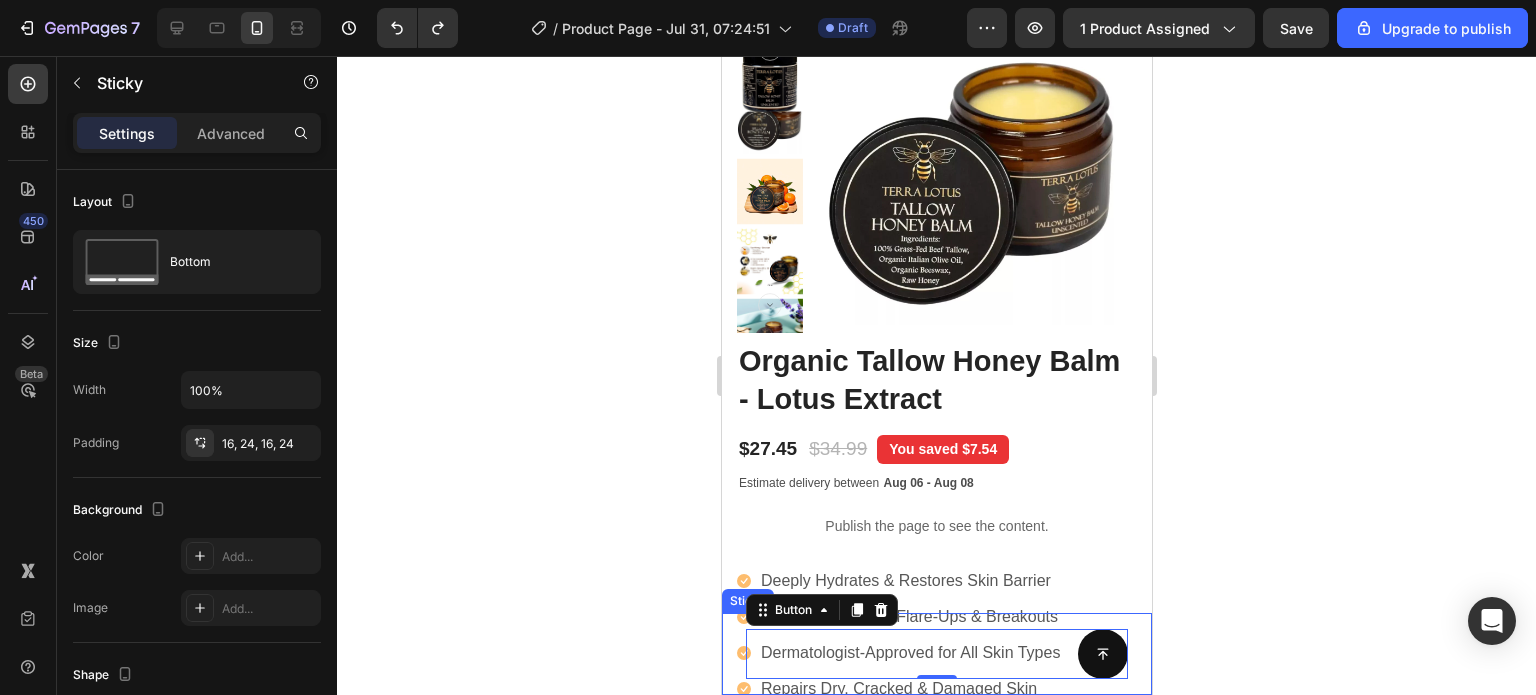 click on "Button   0 Sticky" at bounding box center [936, 654] 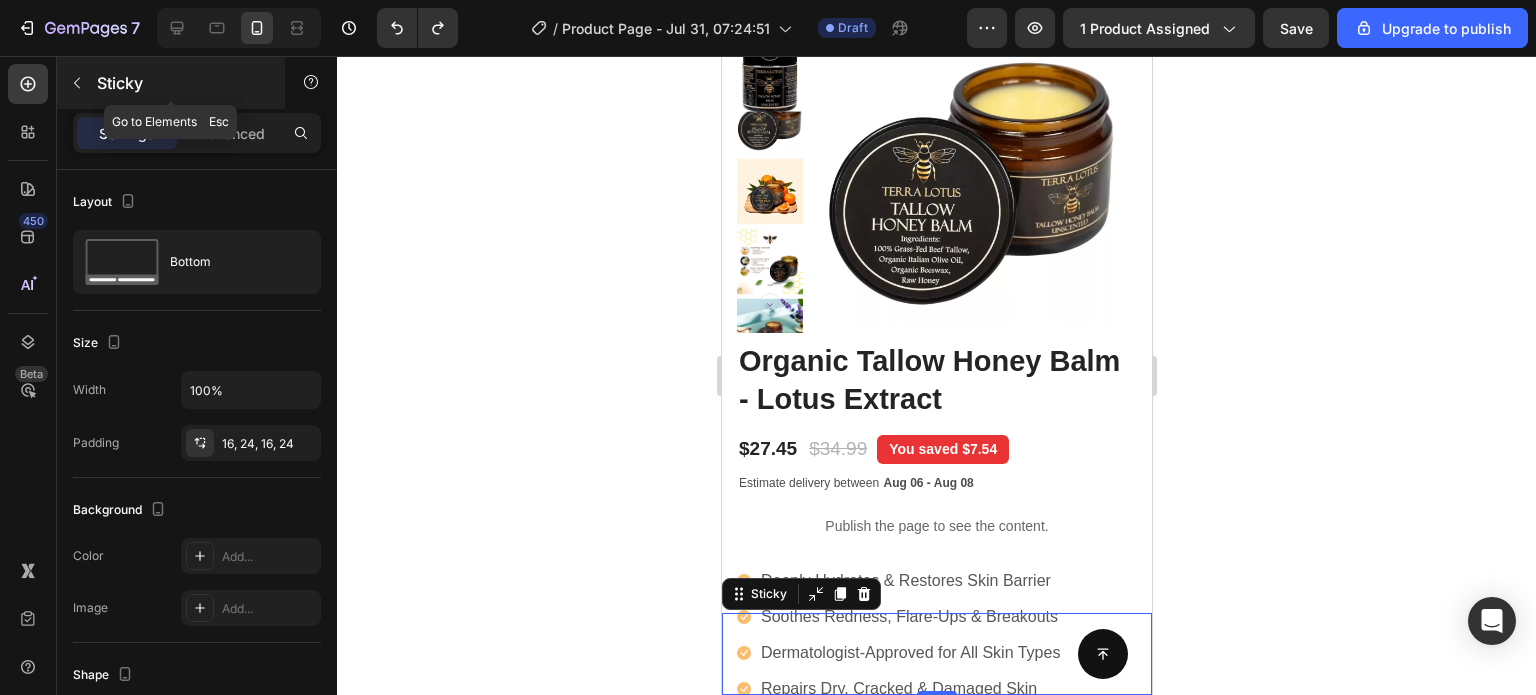 click 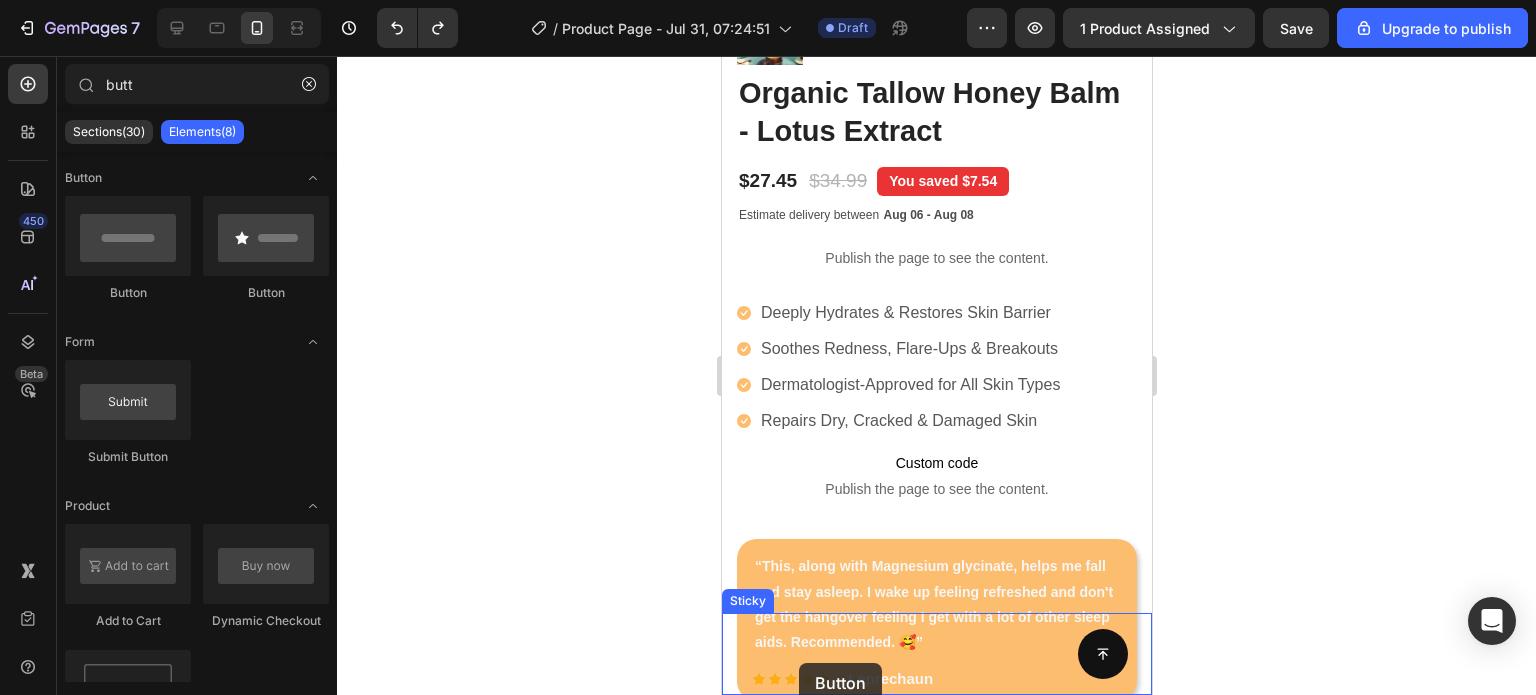 drag, startPoint x: 845, startPoint y: 292, endPoint x: 798, endPoint y: 663, distance: 373.96524 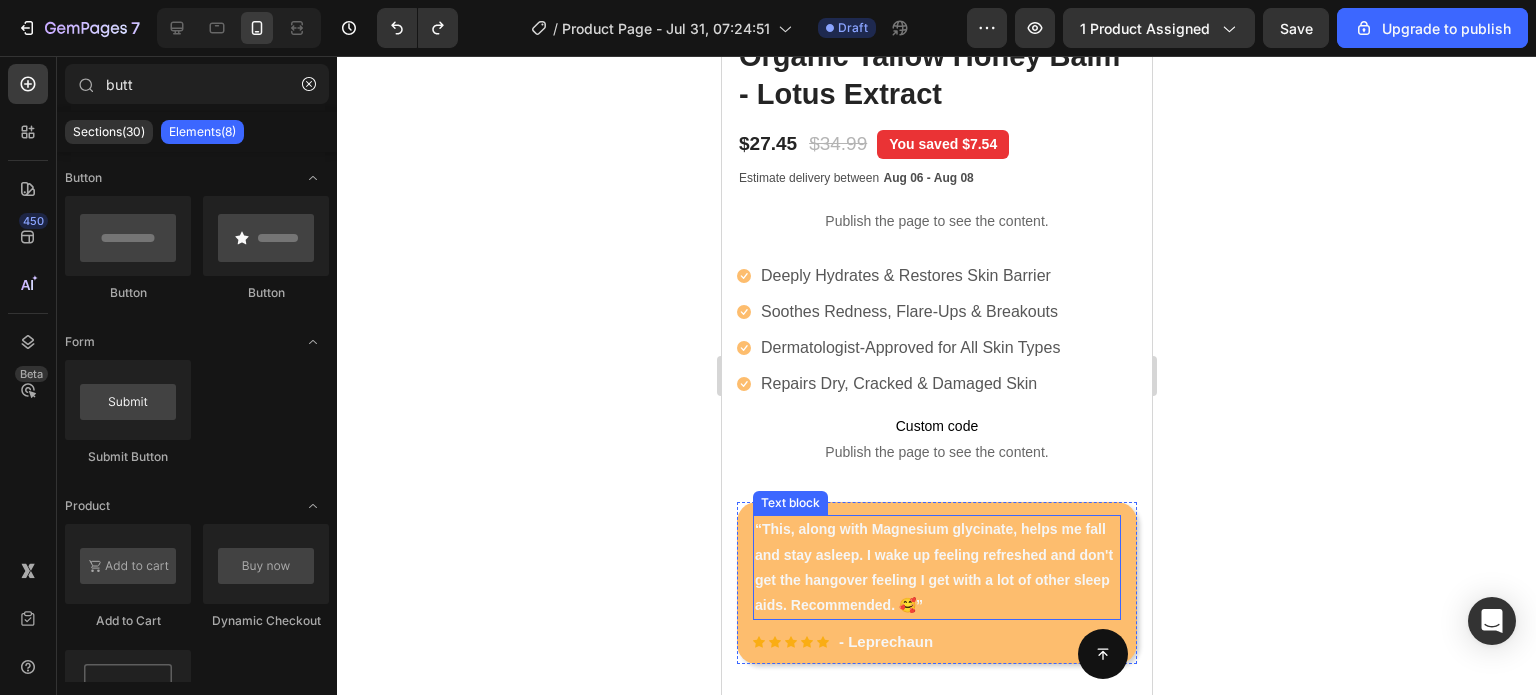 scroll, scrollTop: 763, scrollLeft: 0, axis: vertical 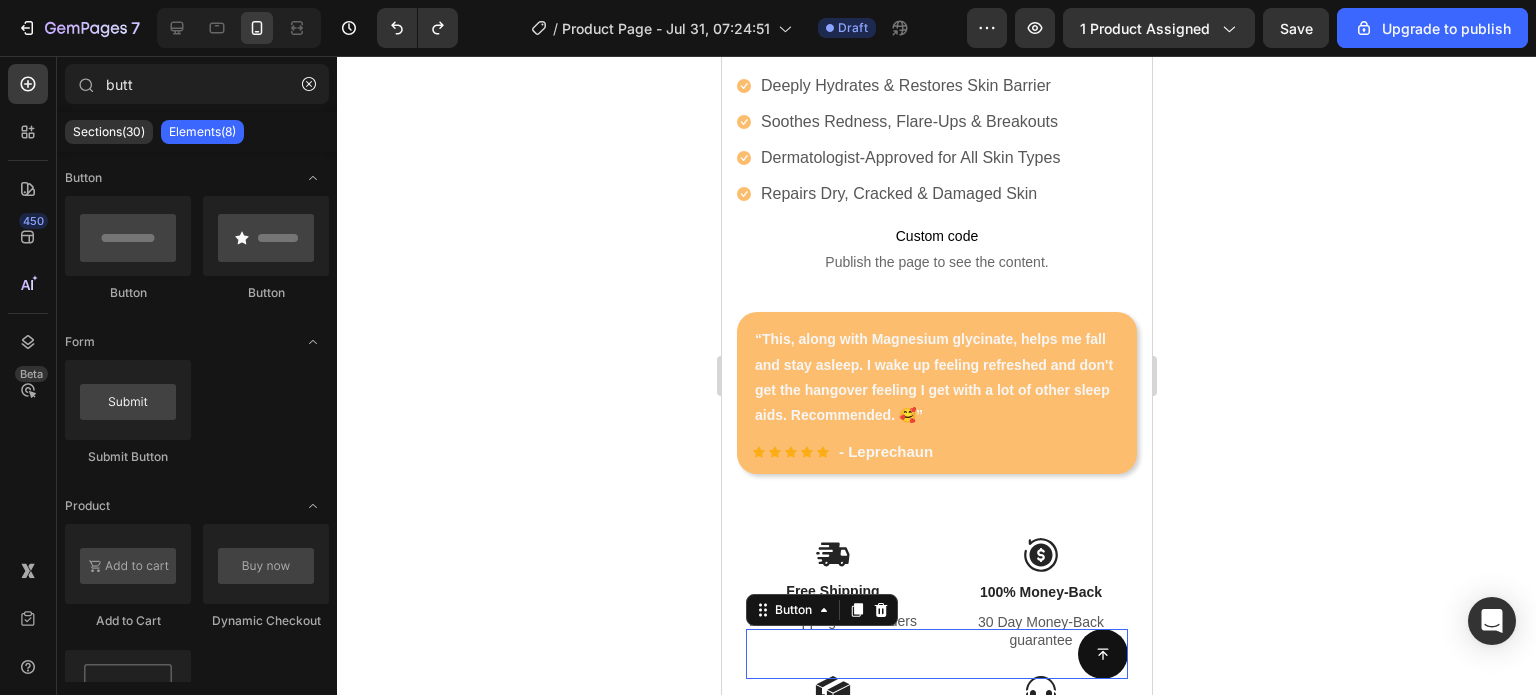 click on "Button   0" at bounding box center [936, 654] 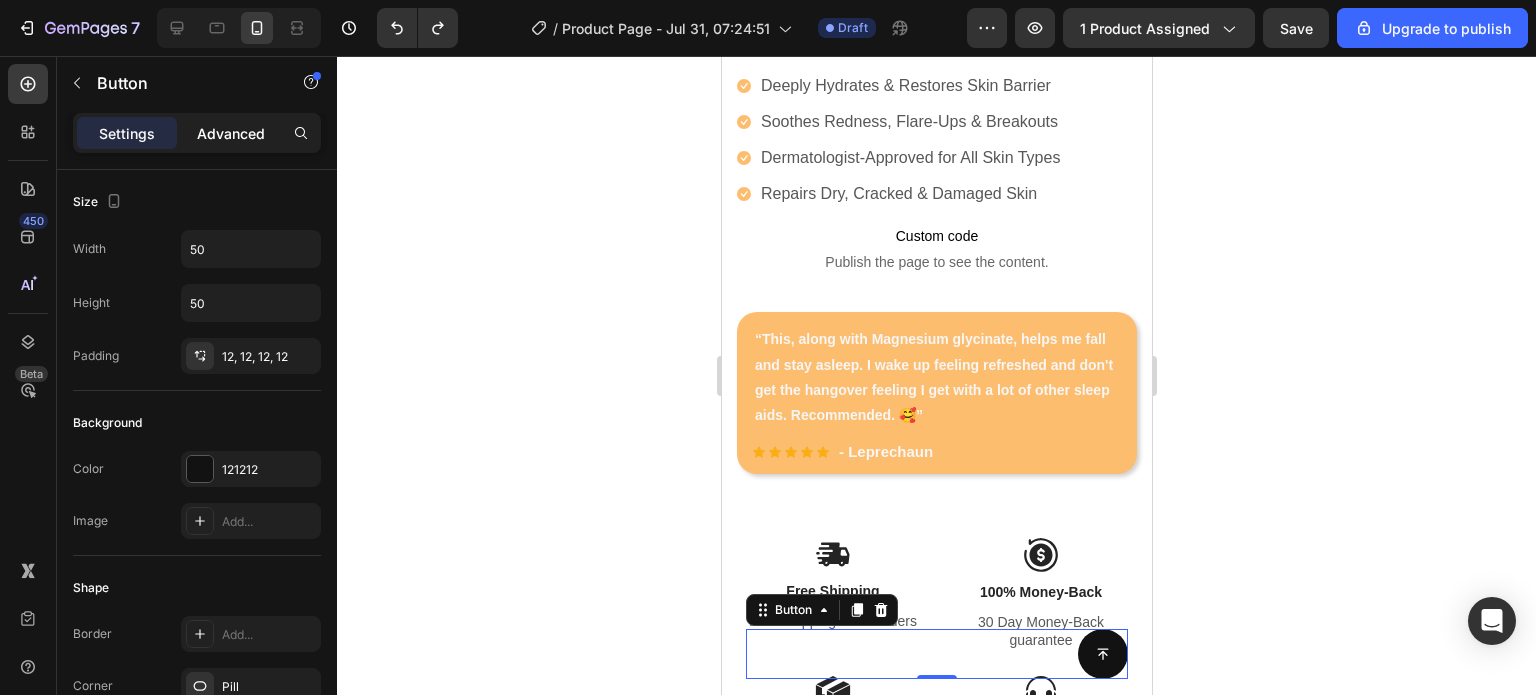 click on "Advanced" at bounding box center (231, 133) 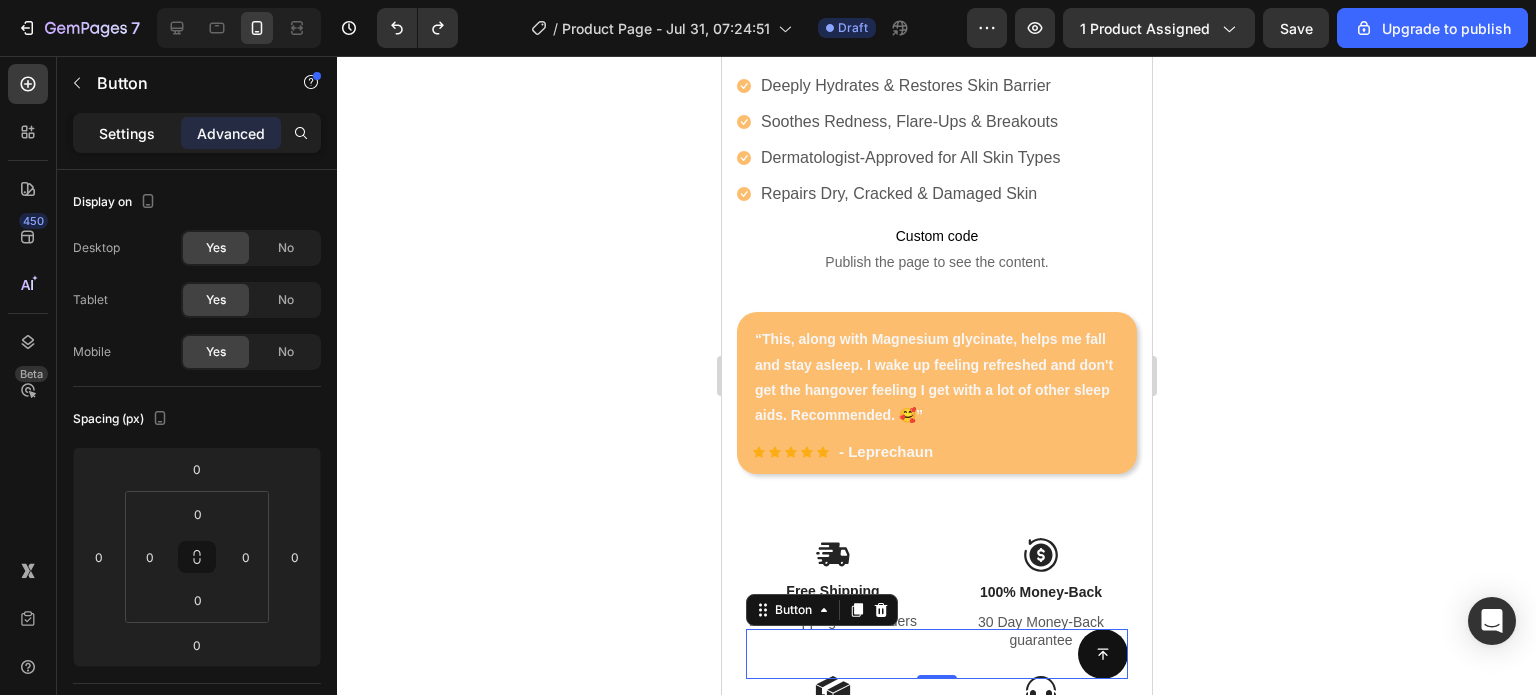 click on "Settings" at bounding box center [127, 133] 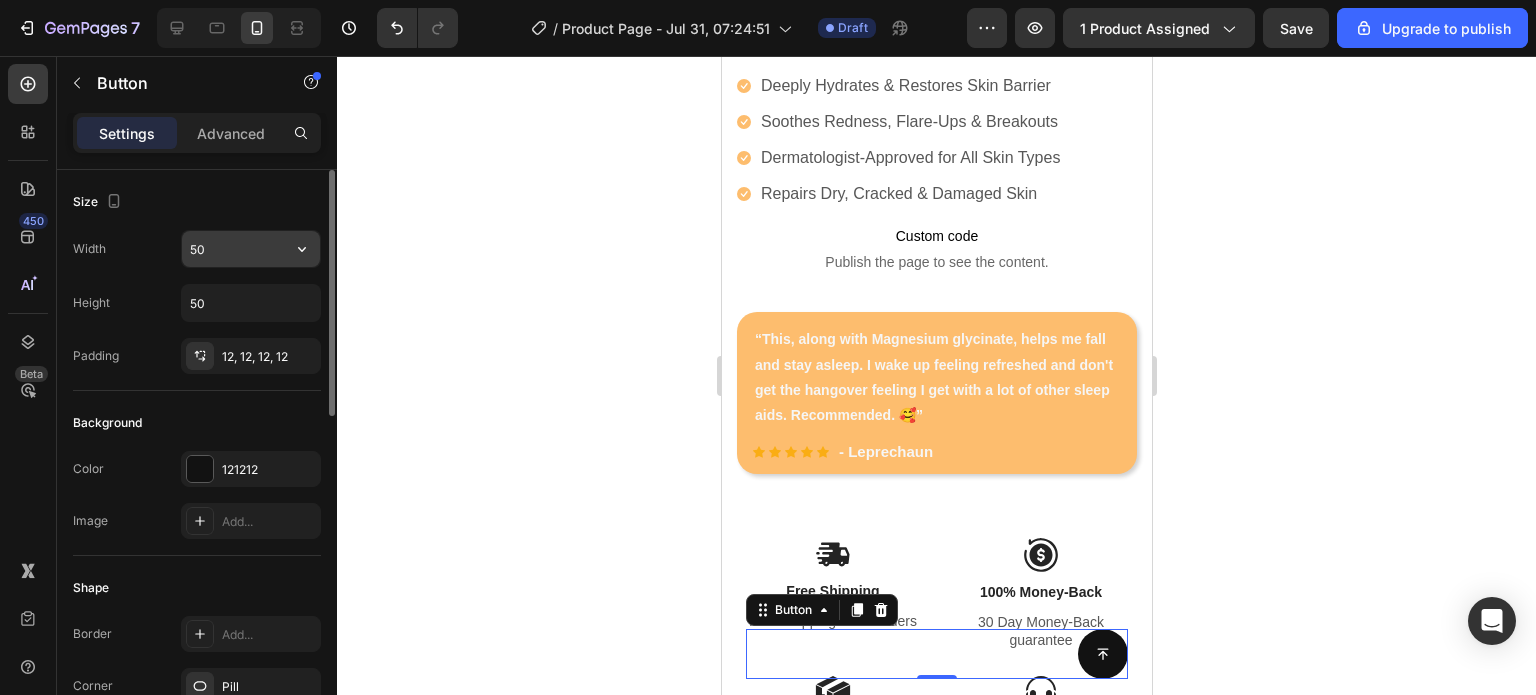 click on "50" at bounding box center (251, 249) 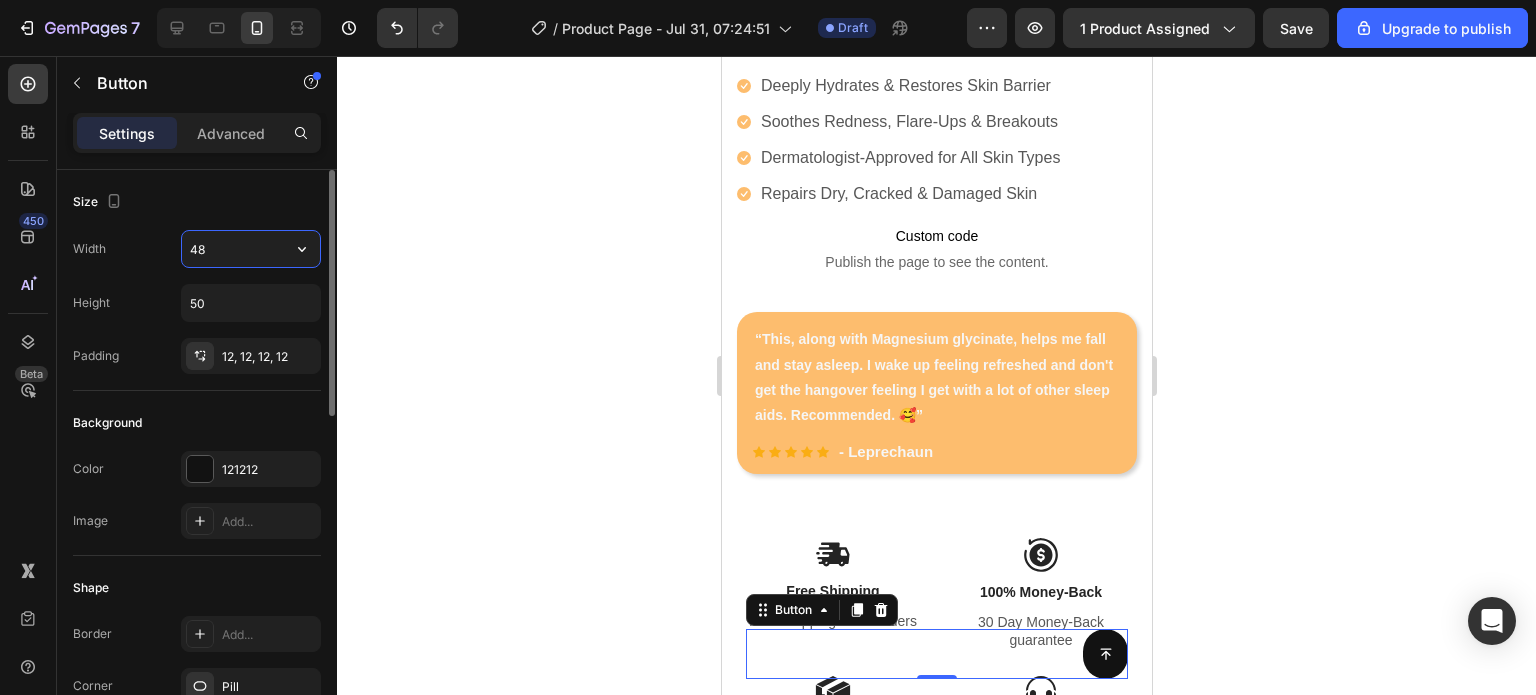 type on "49" 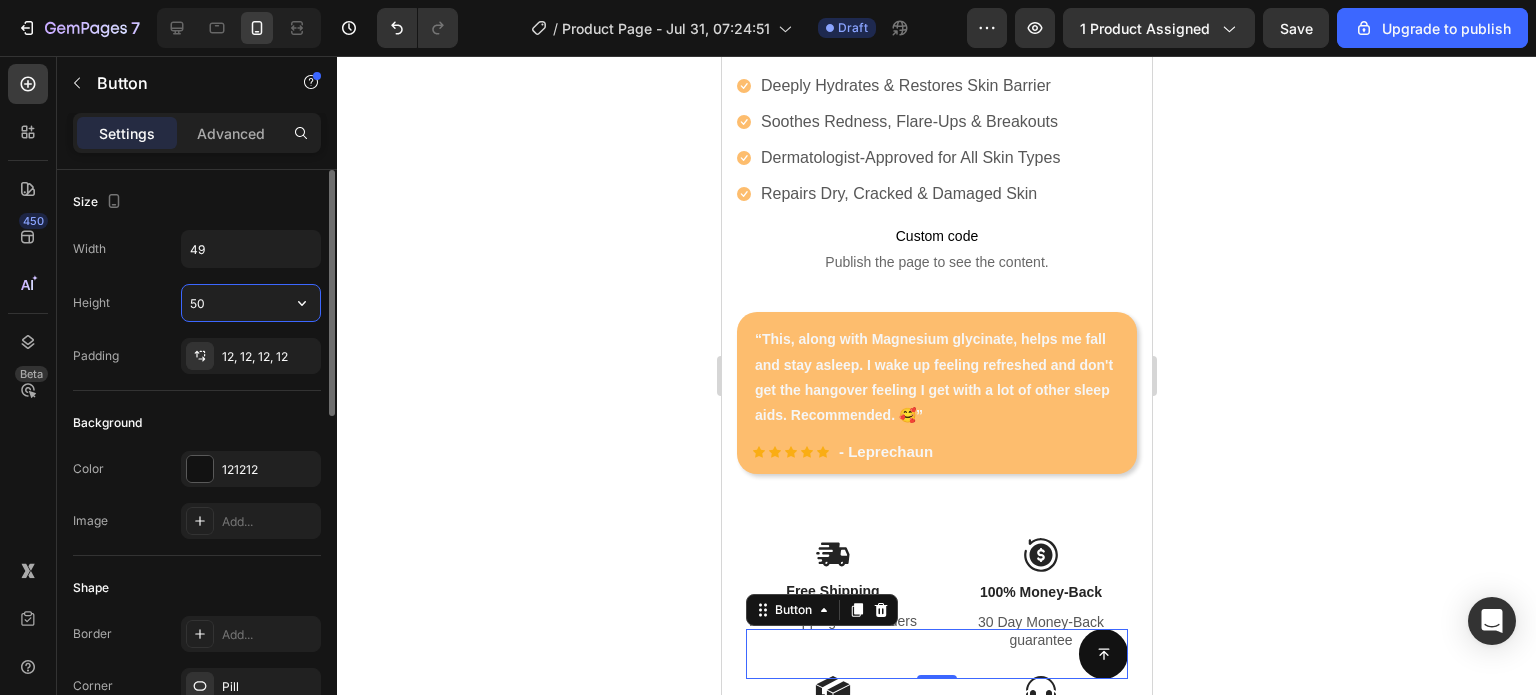 click on "50" at bounding box center (251, 303) 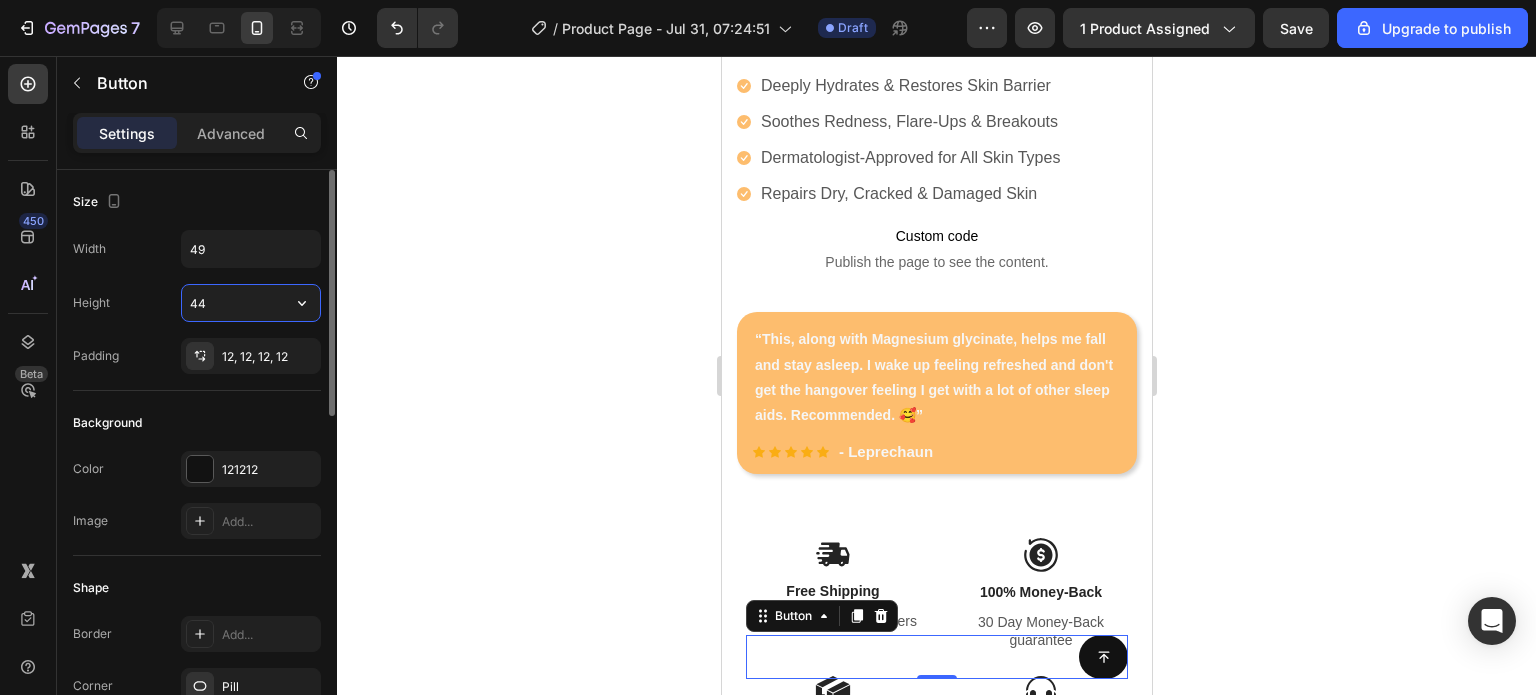 type on "45" 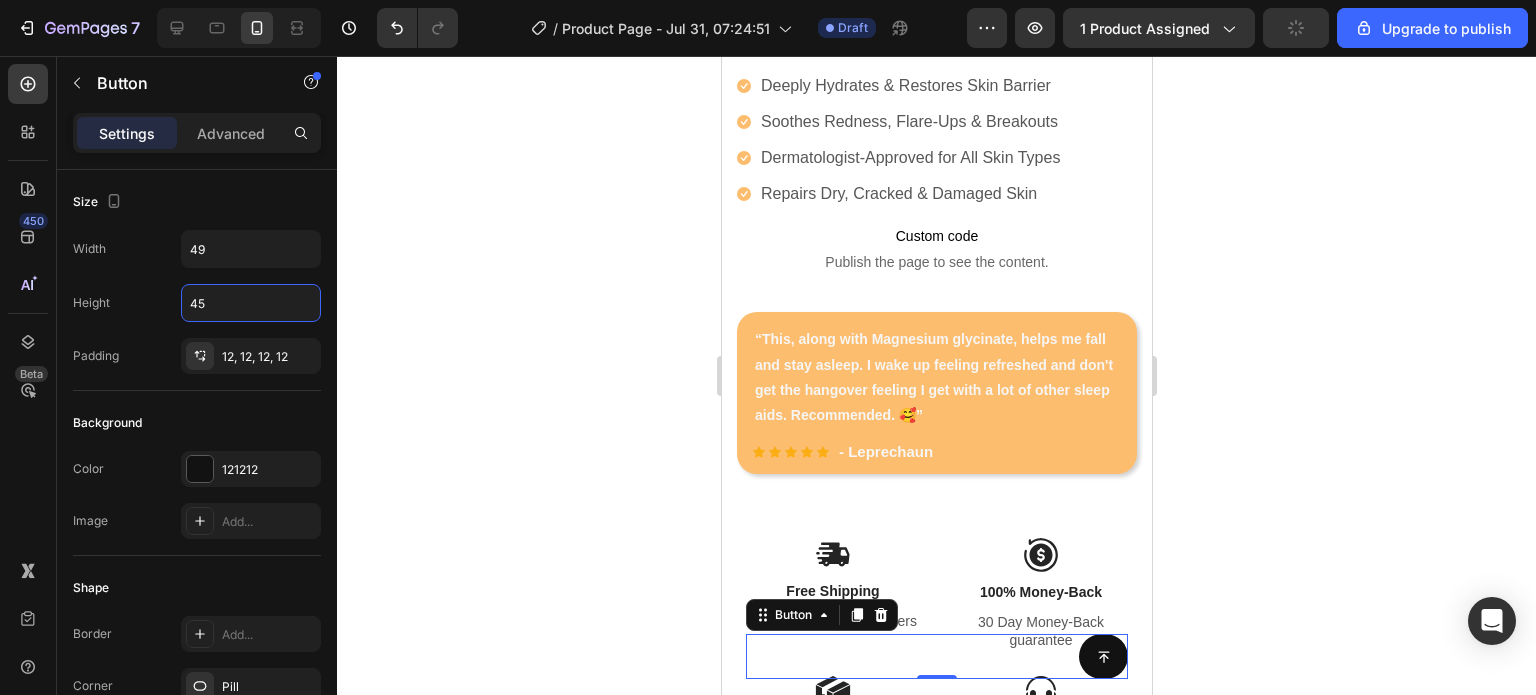 click 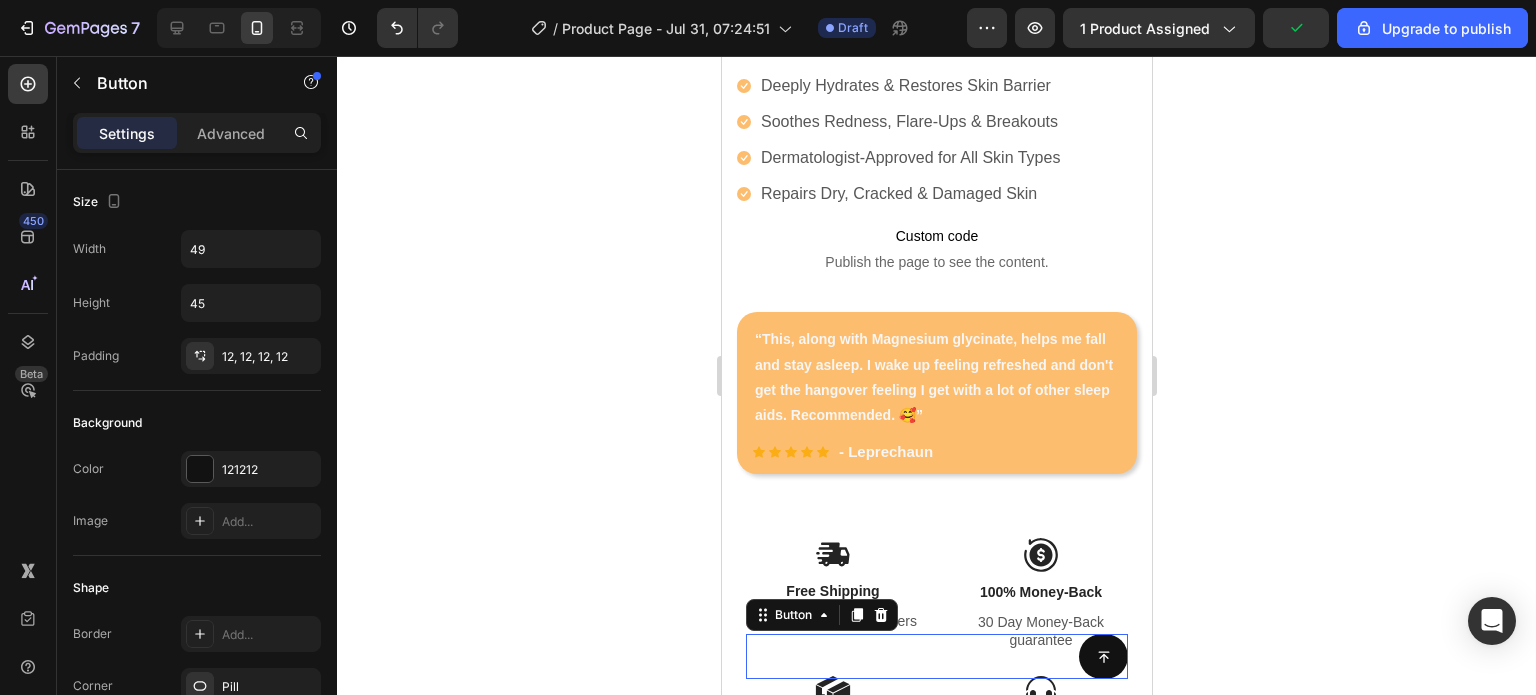 click on "Button   0" at bounding box center [936, 656] 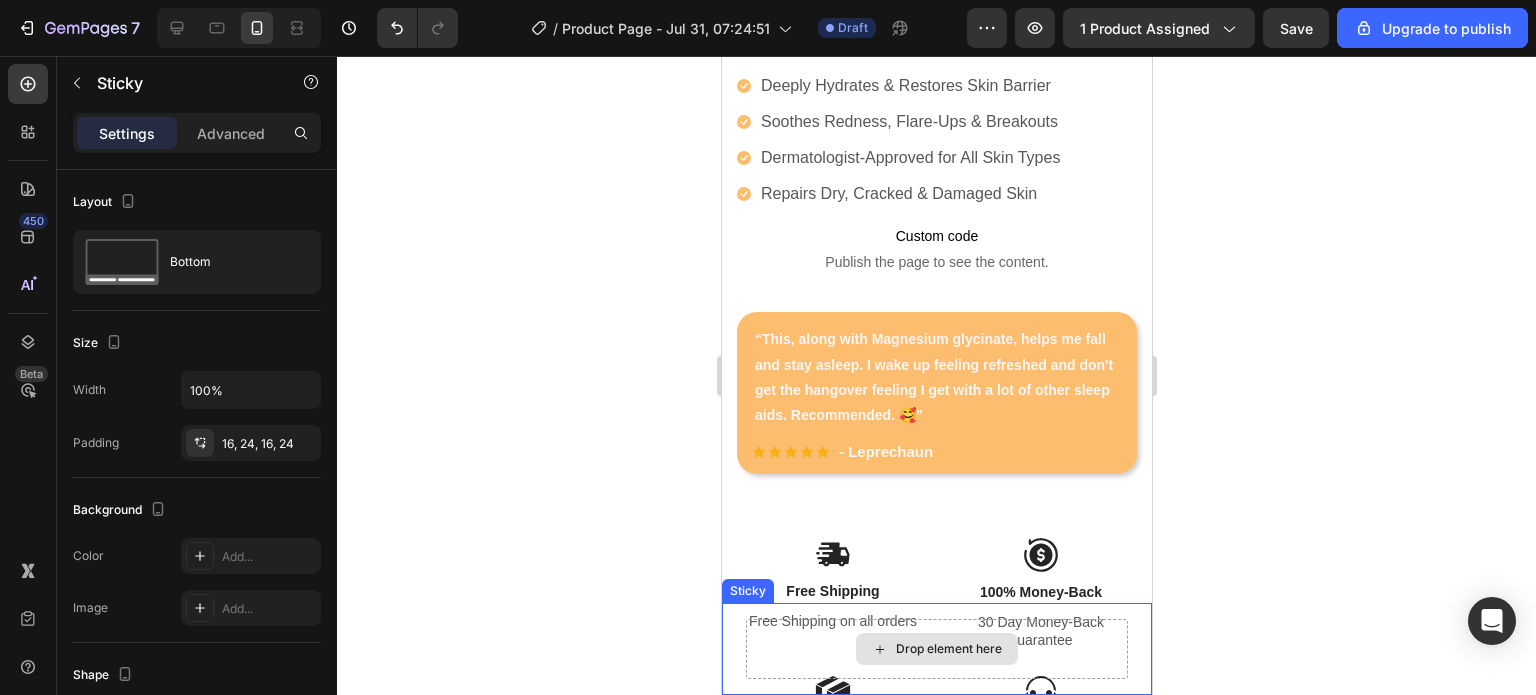click on "Drop element here" at bounding box center (936, 649) 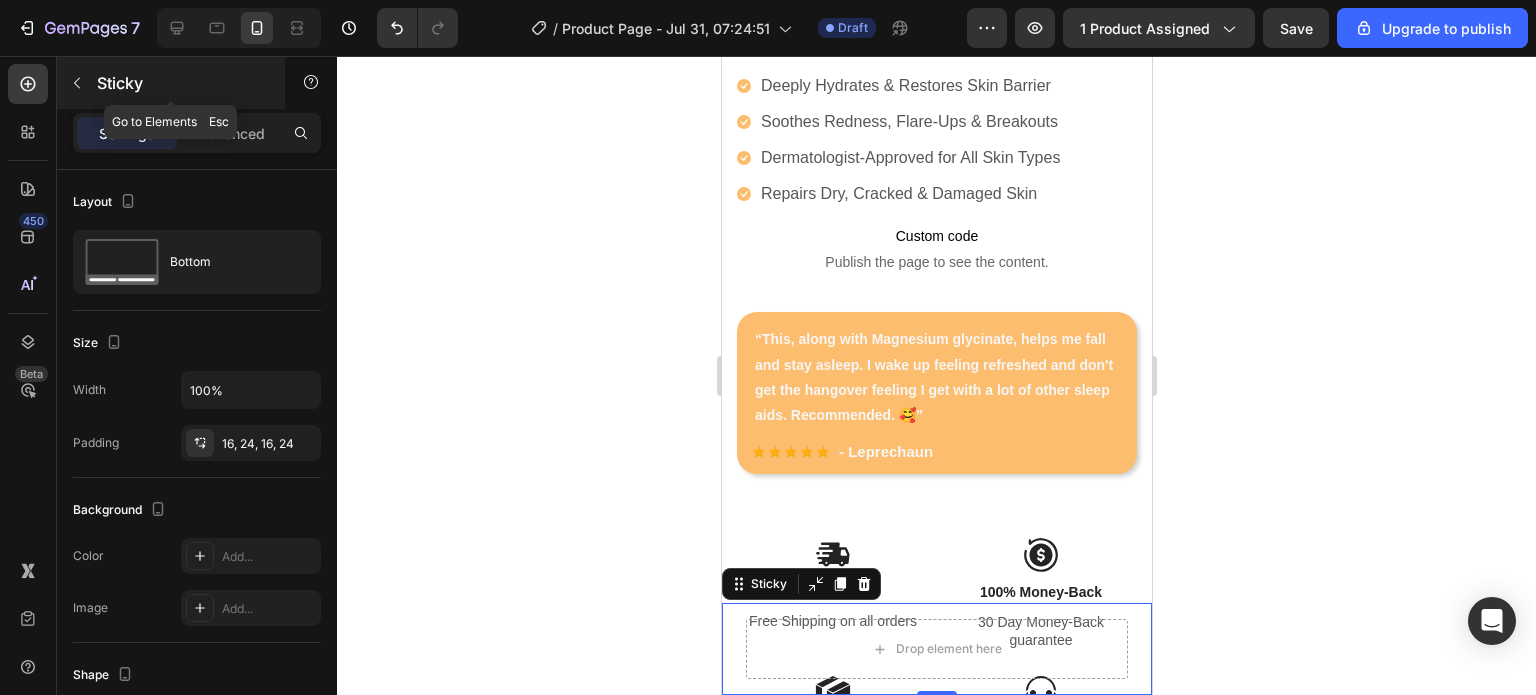 click at bounding box center [77, 83] 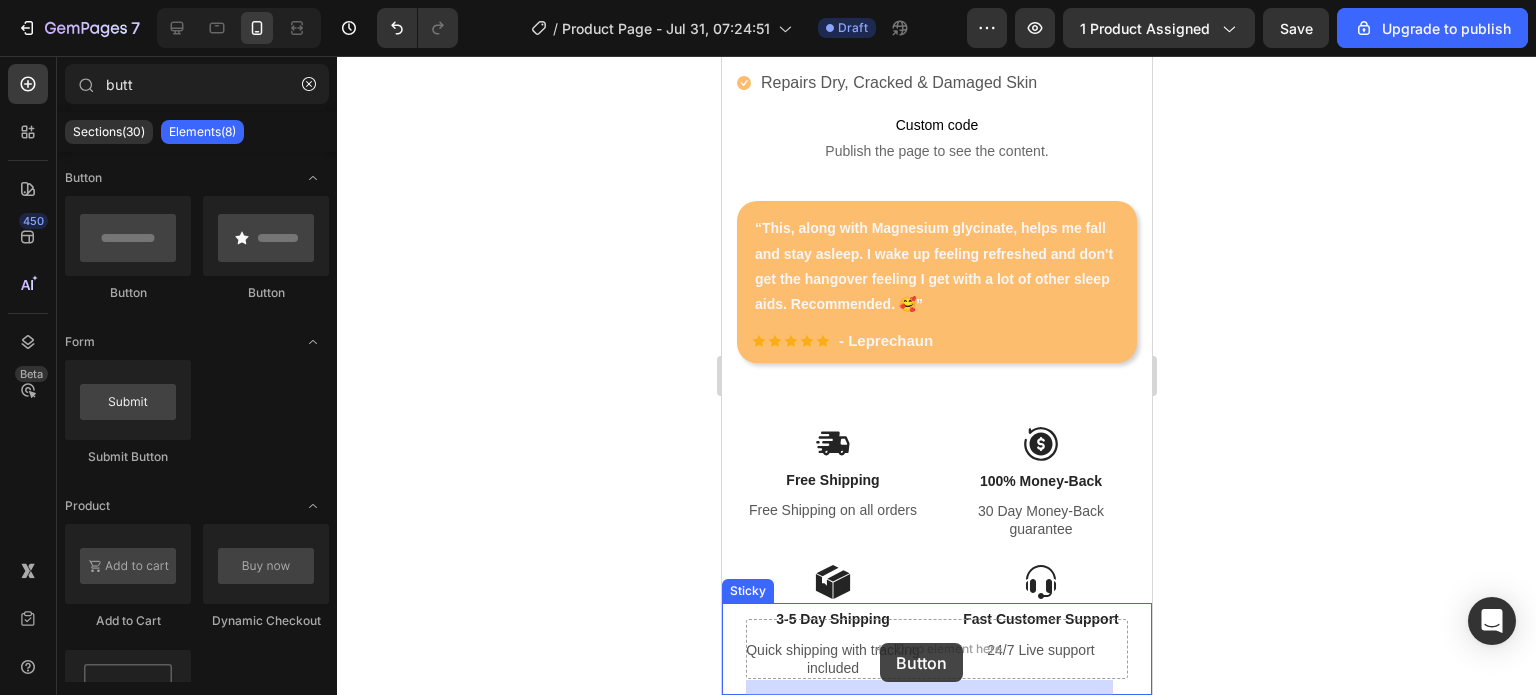 scroll, scrollTop: 934, scrollLeft: 0, axis: vertical 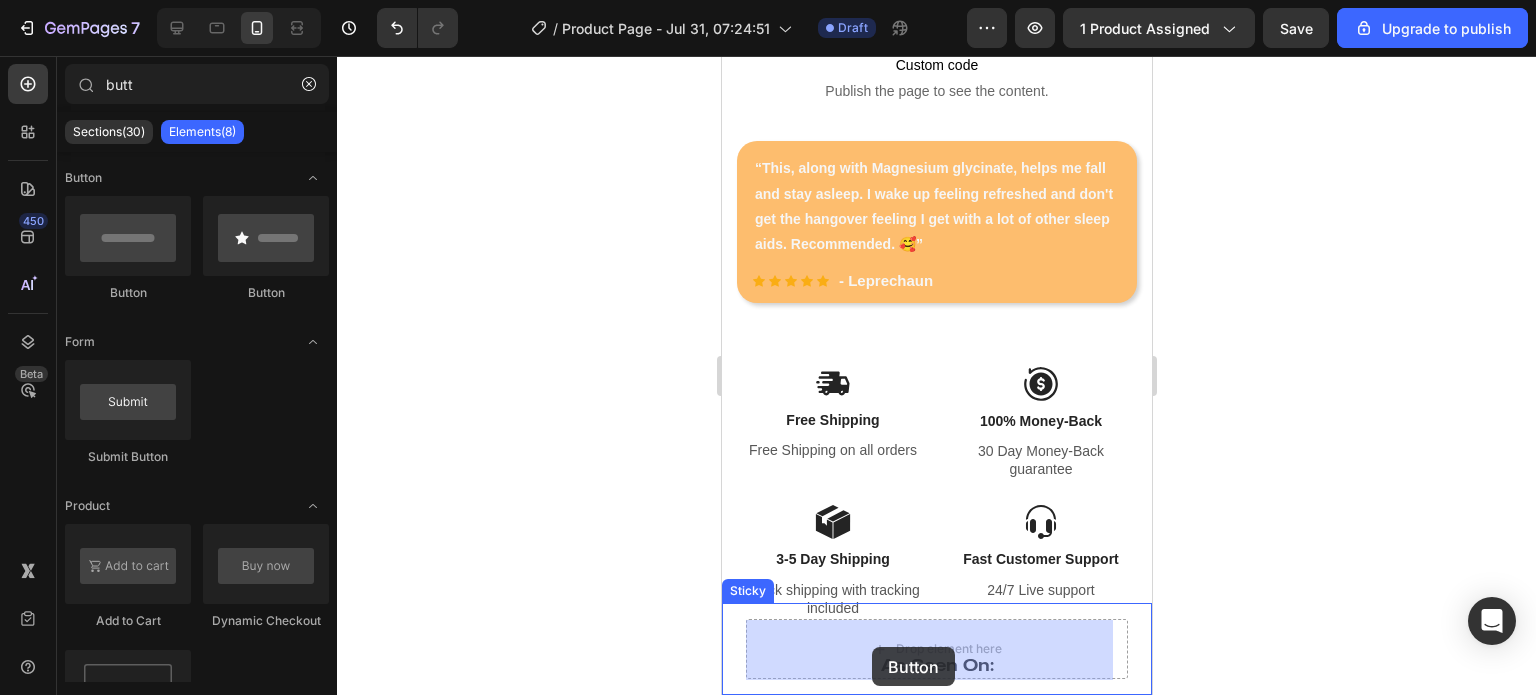 drag, startPoint x: 841, startPoint y: 313, endPoint x: 872, endPoint y: 643, distance: 331.45285 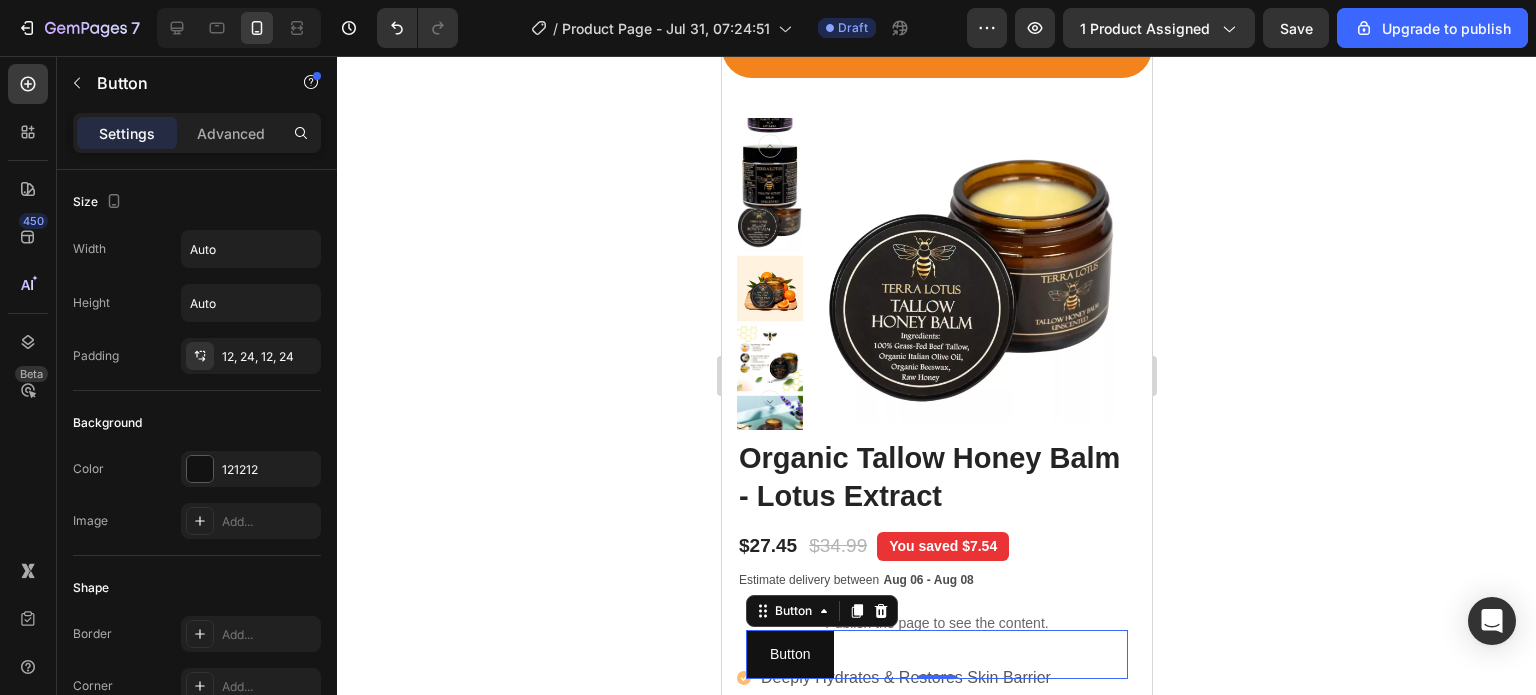 scroll, scrollTop: 172, scrollLeft: 0, axis: vertical 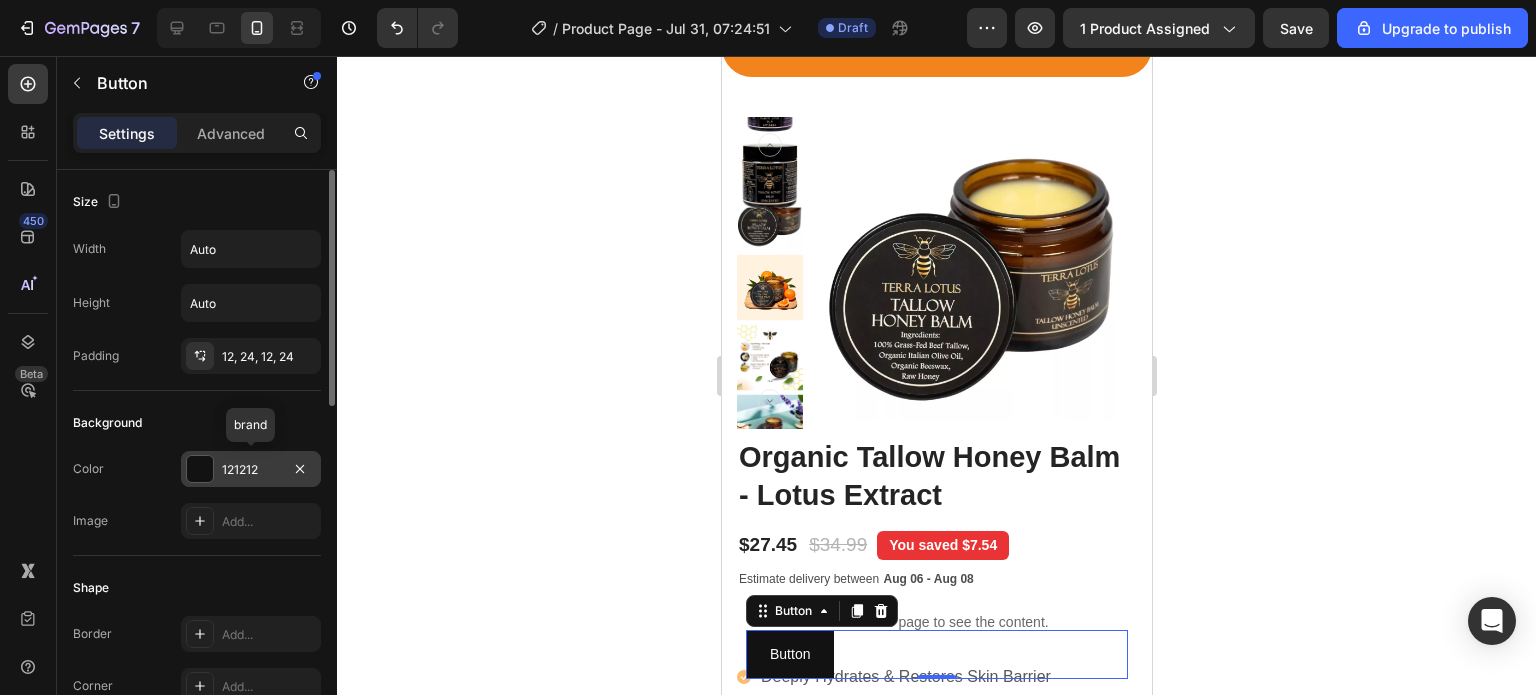 click on "121212" at bounding box center [251, 470] 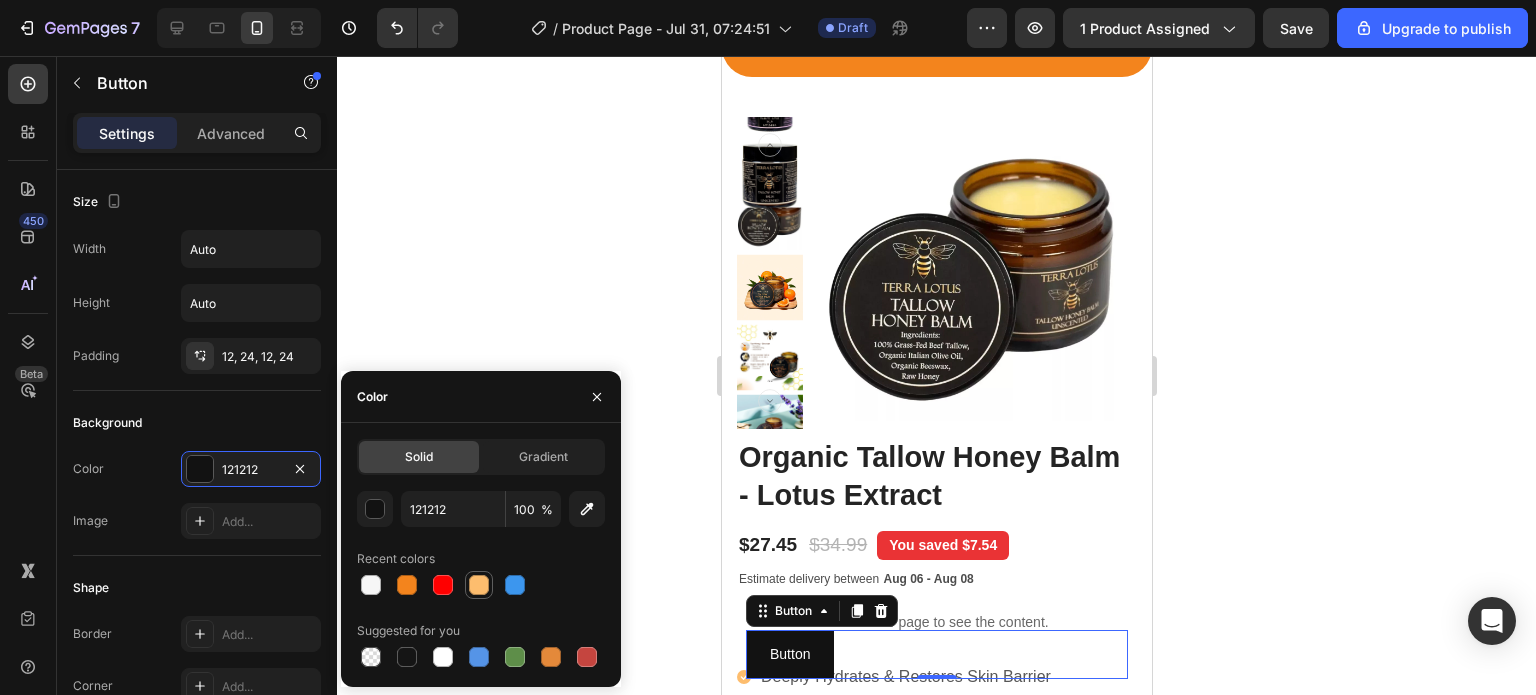 click at bounding box center [479, 585] 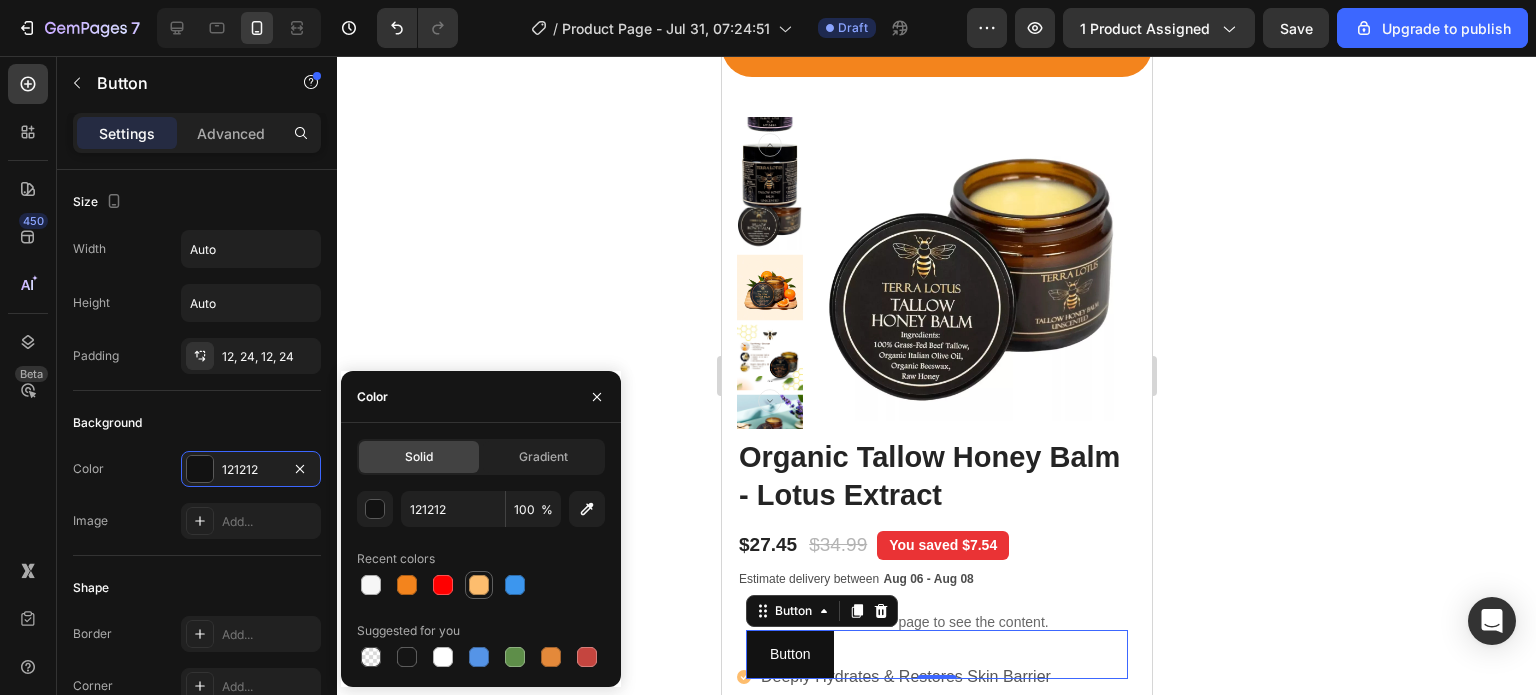 type on "FDBD6E" 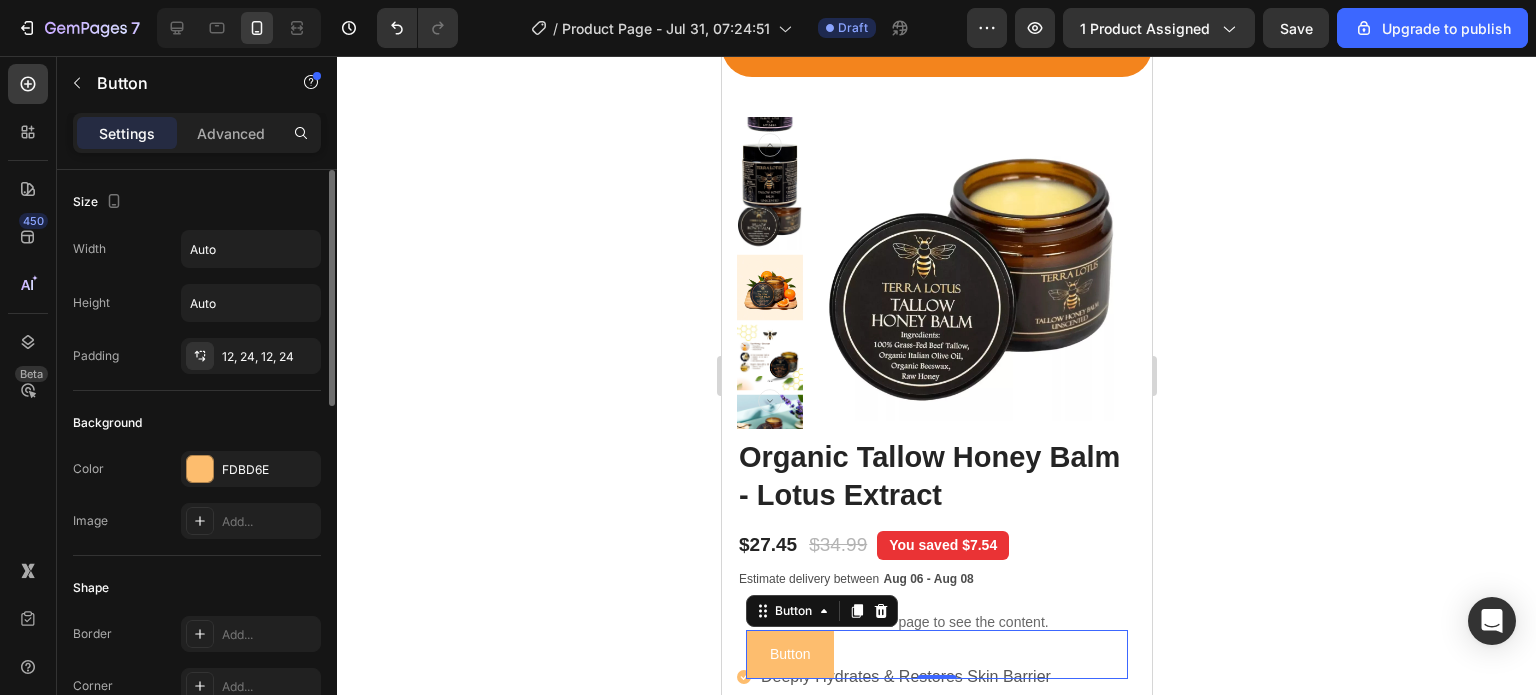 click on "Background" at bounding box center (197, 423) 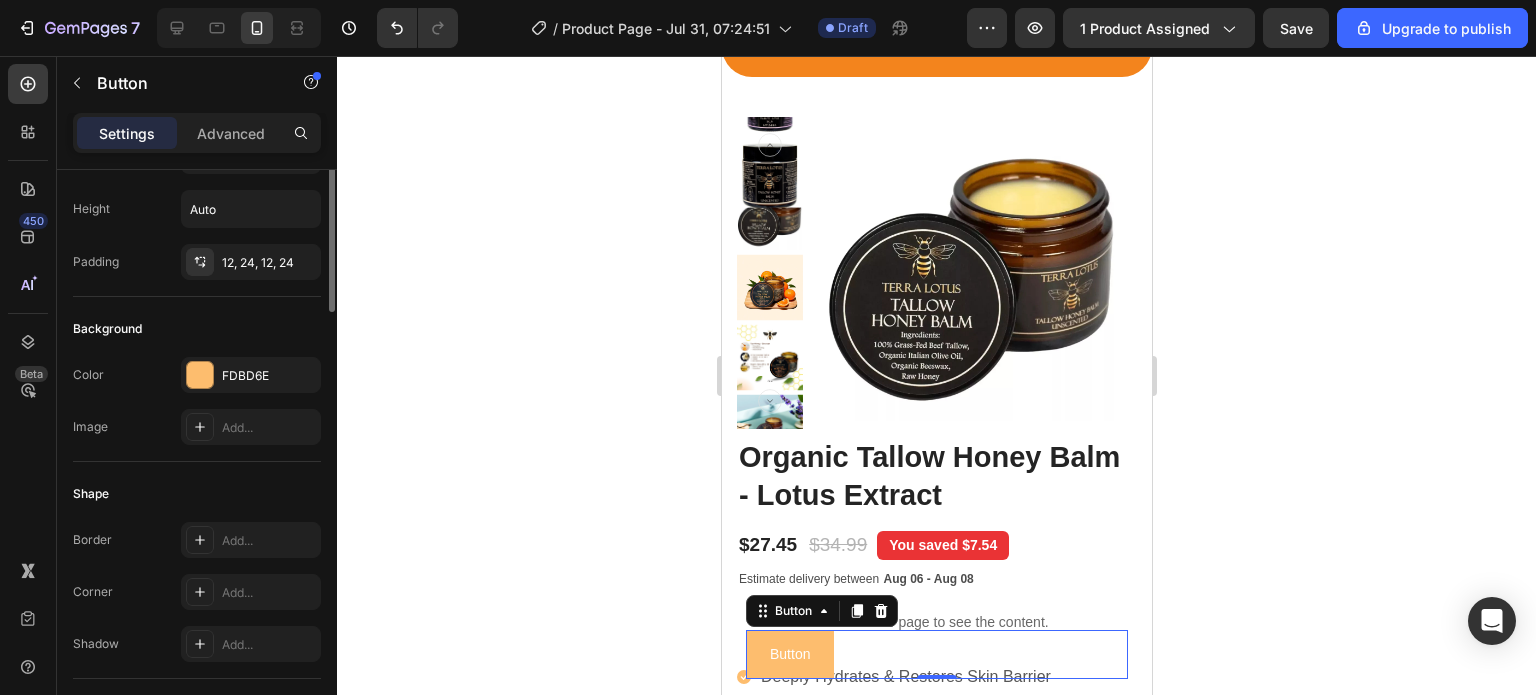 scroll, scrollTop: 0, scrollLeft: 0, axis: both 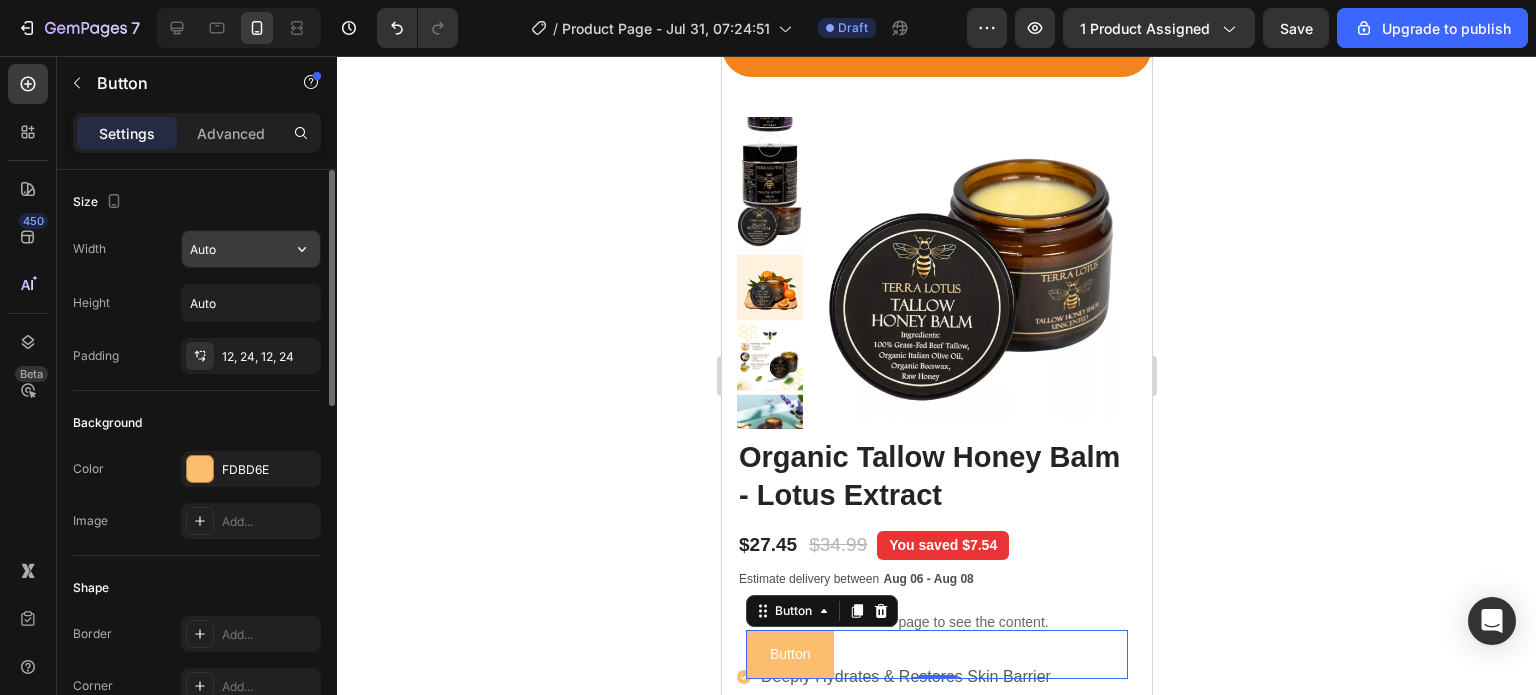 click on "Auto" at bounding box center (251, 249) 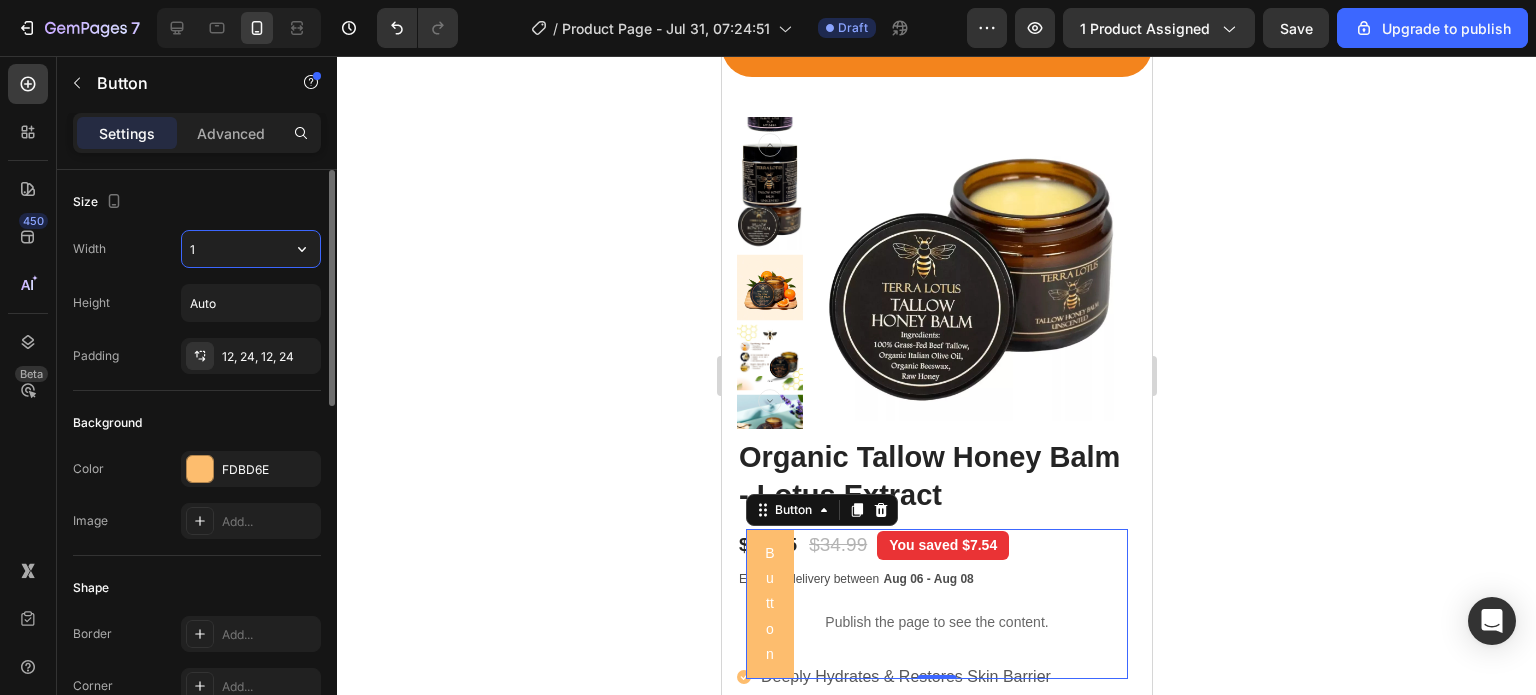 type on "0" 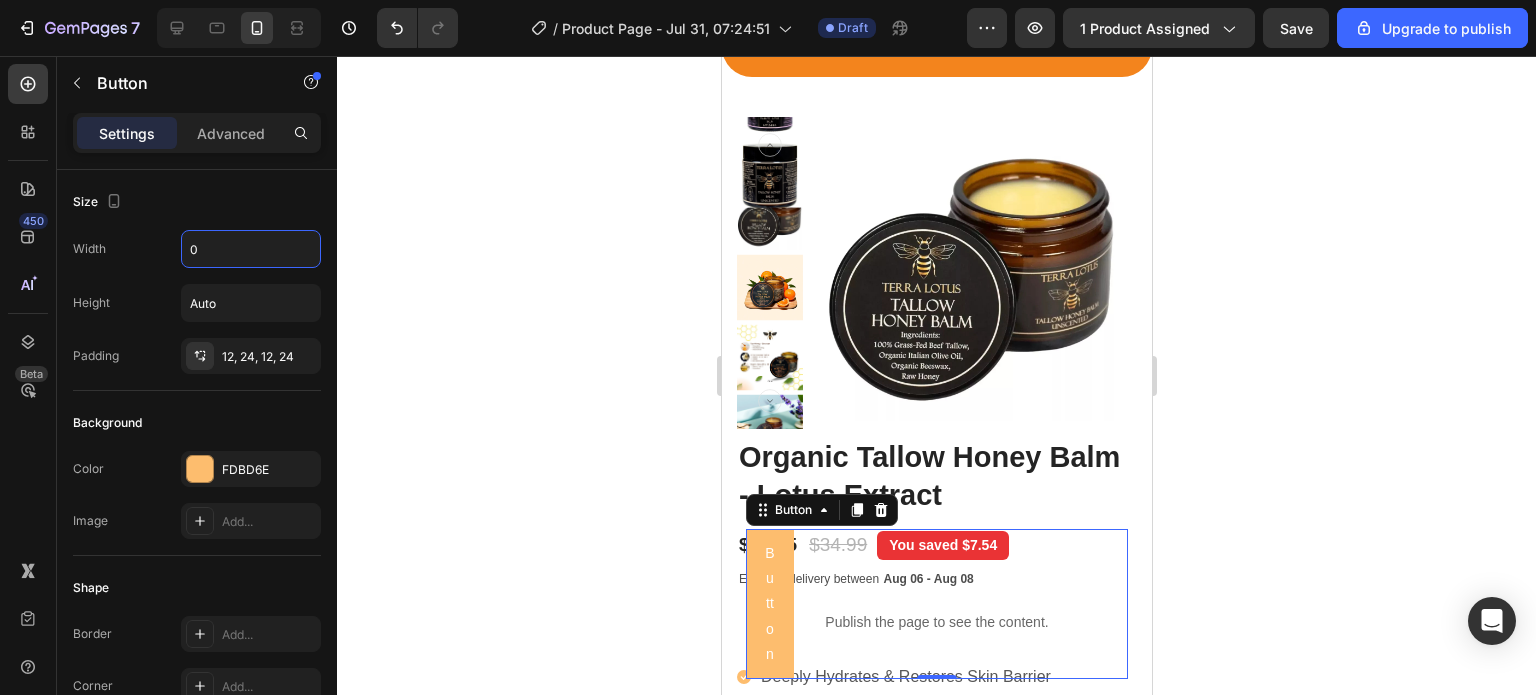 click 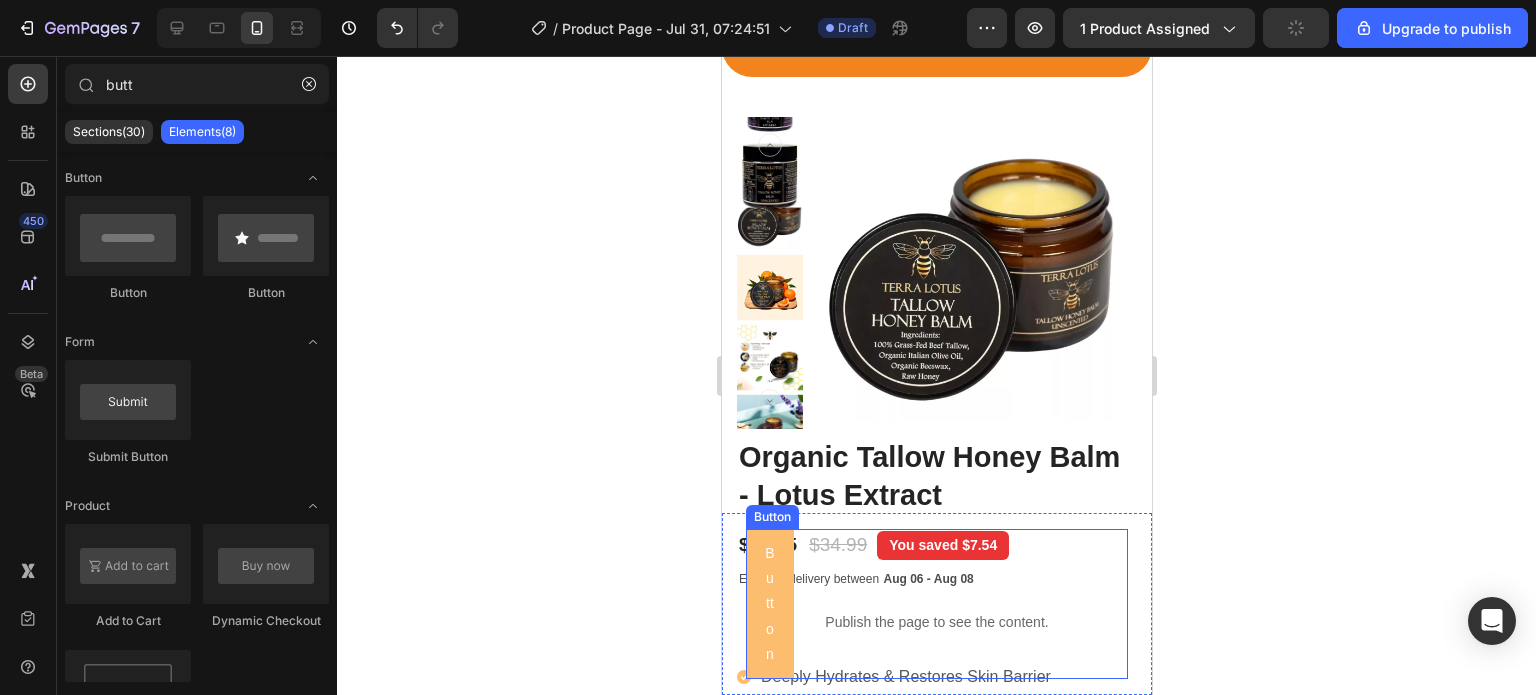 click on "Button Button" at bounding box center (936, 604) 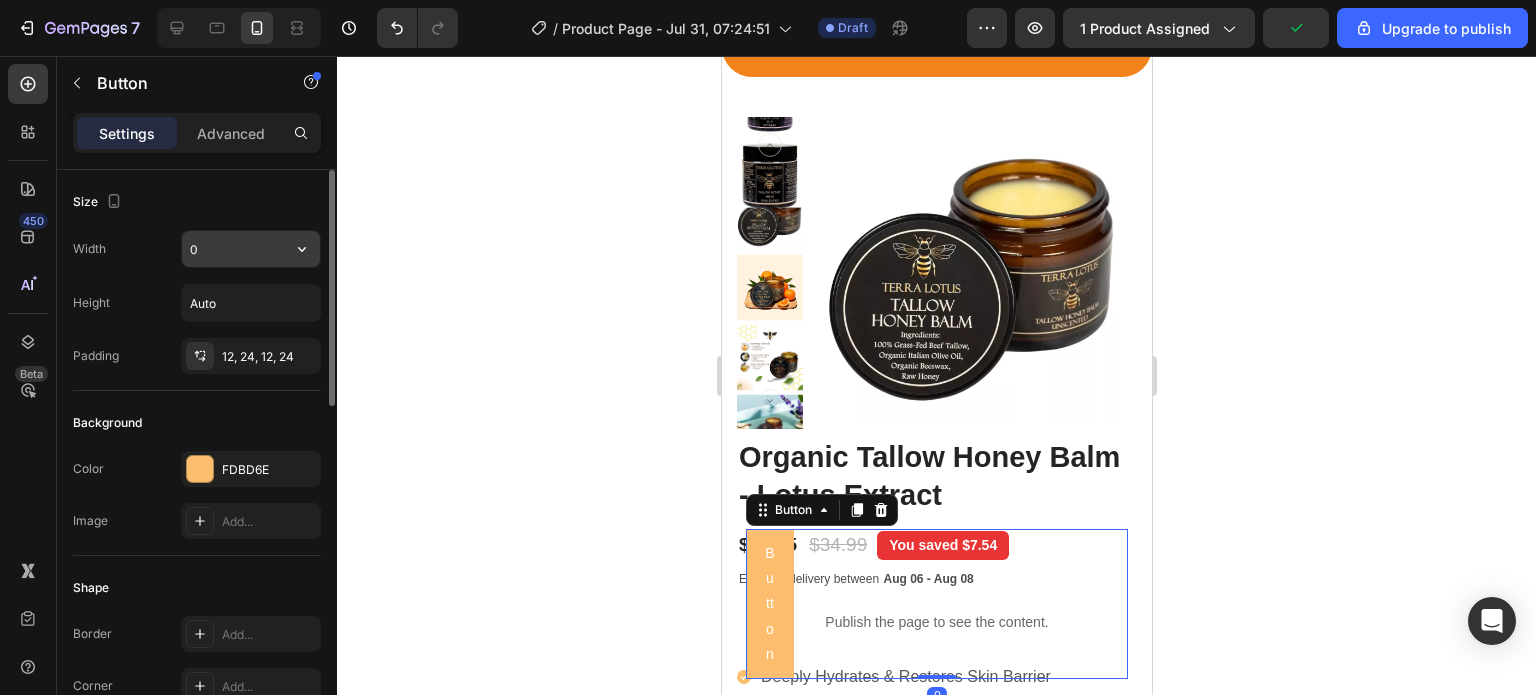 click on "0" at bounding box center (251, 249) 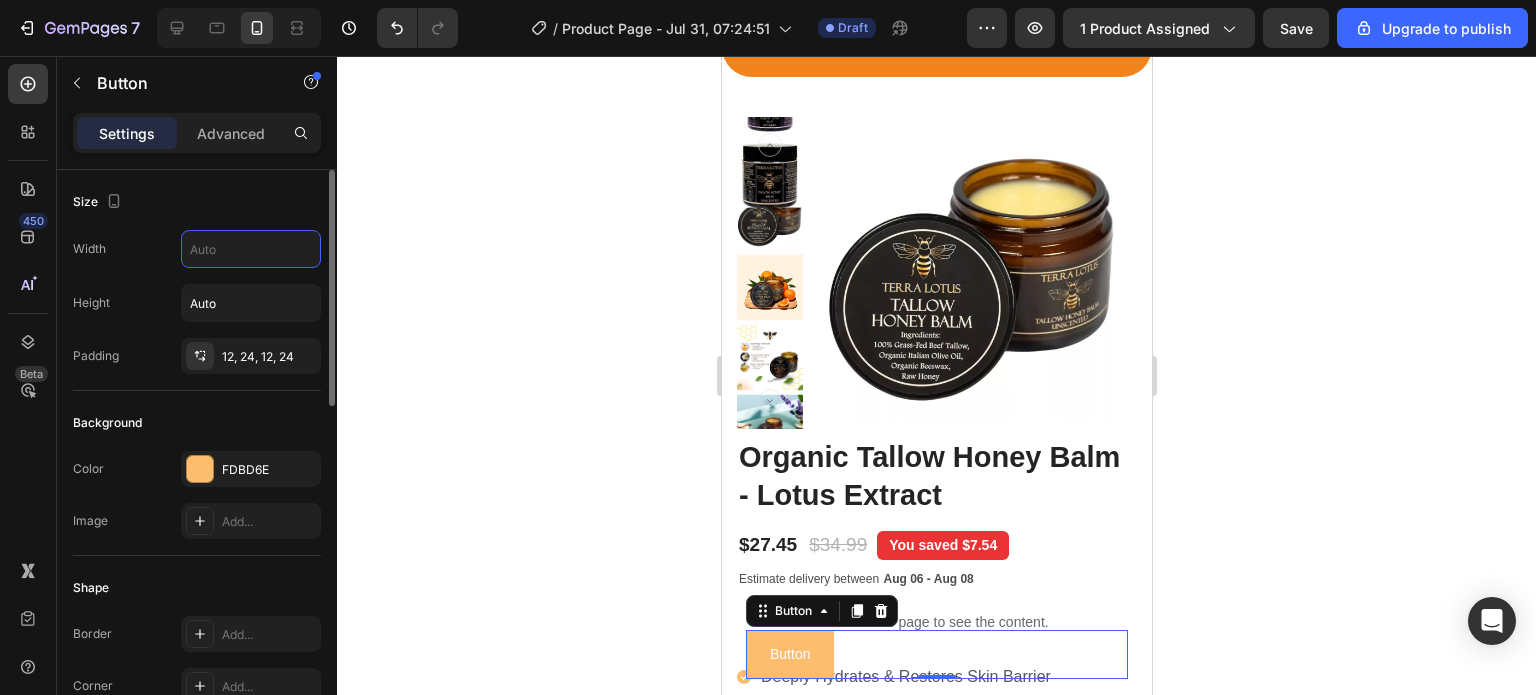 type 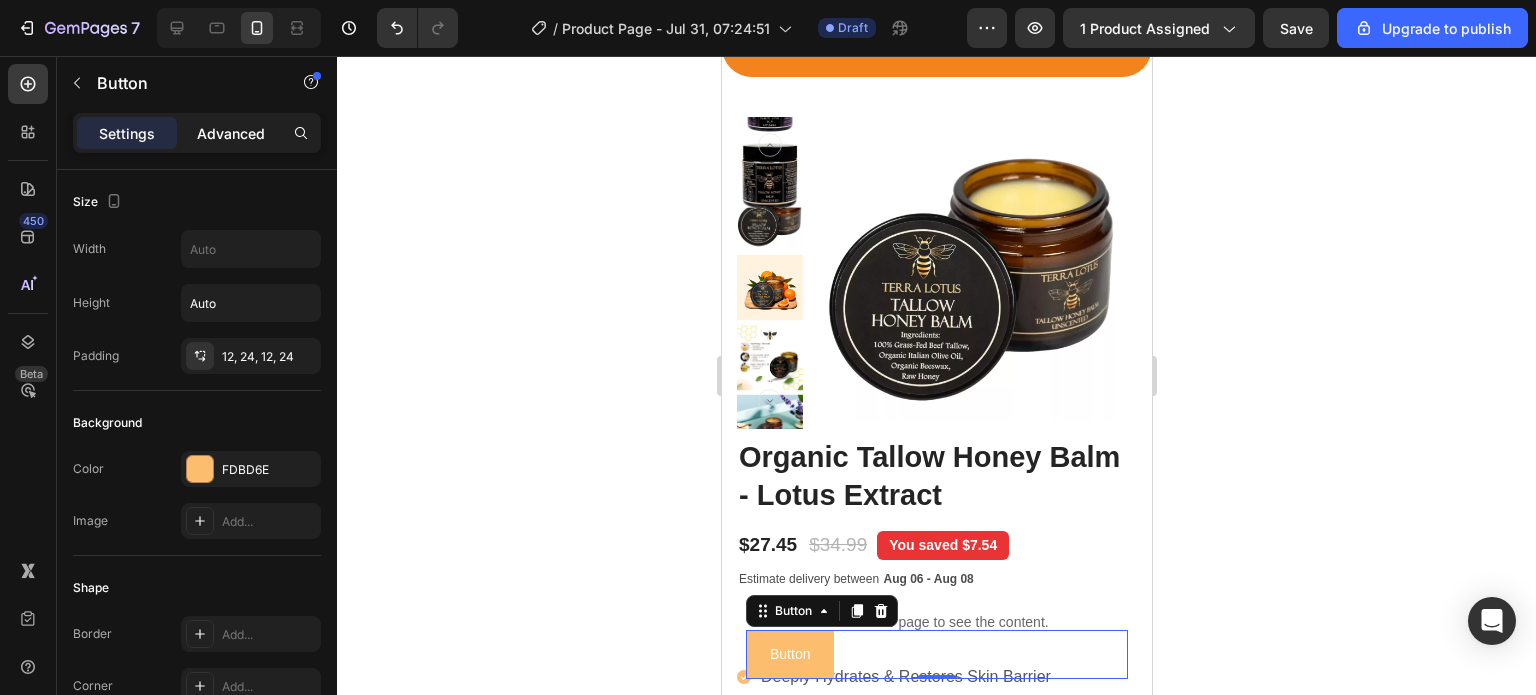 click on "Advanced" at bounding box center (231, 133) 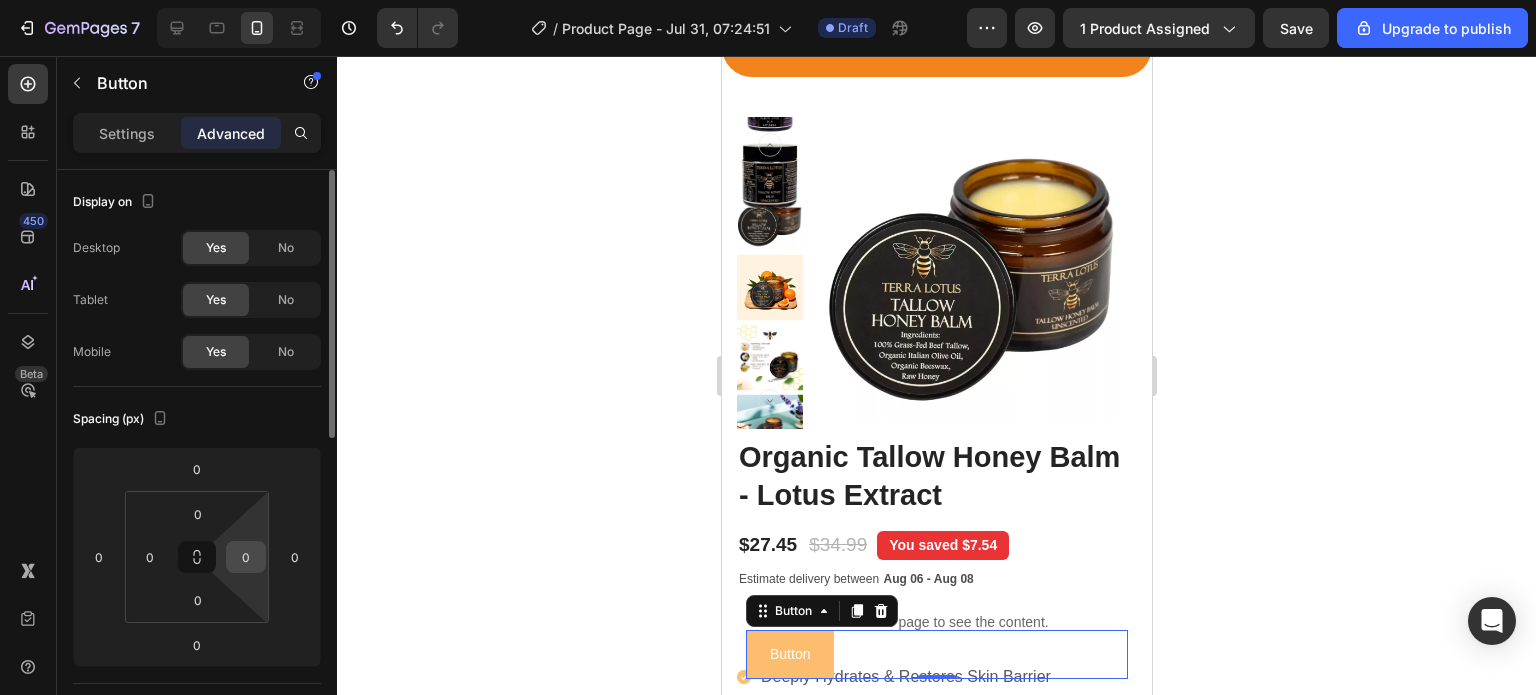 click on "0" at bounding box center (246, 557) 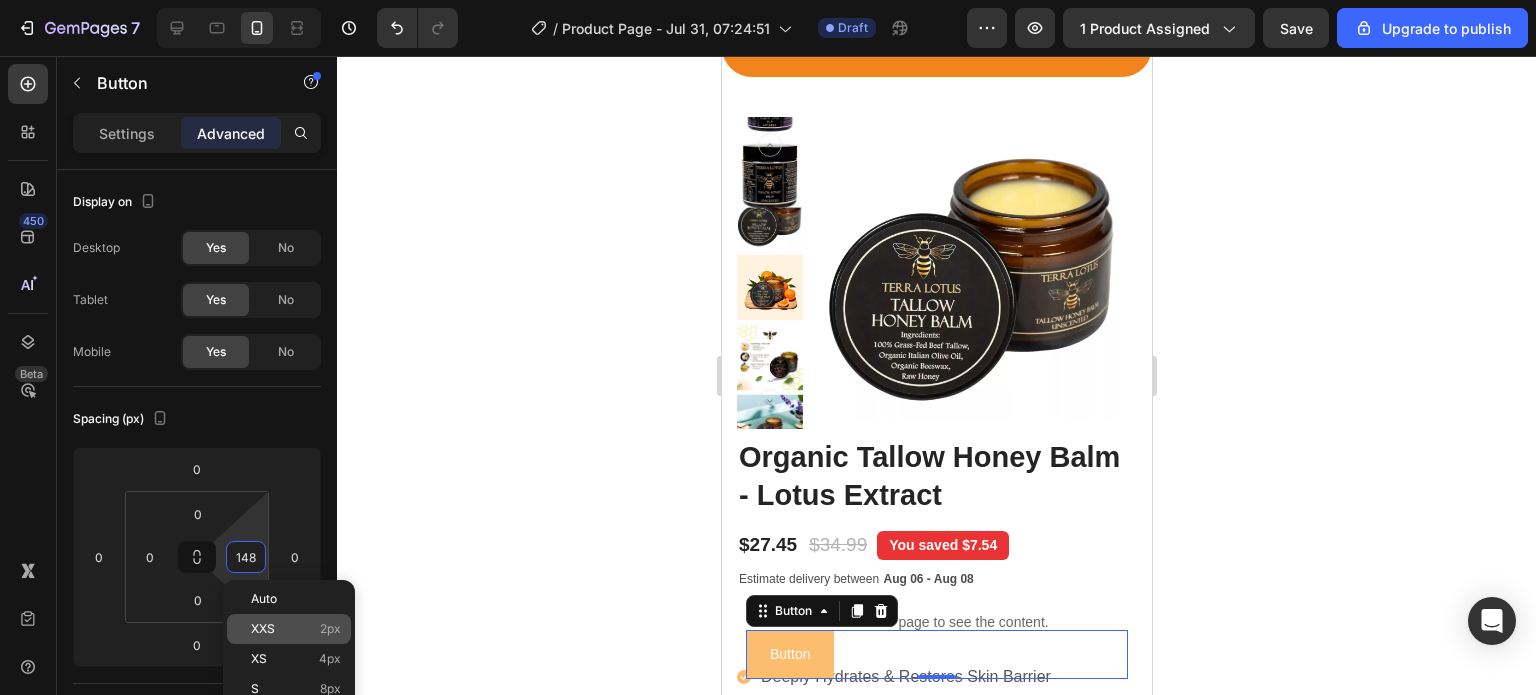 click on "XXS 2px" 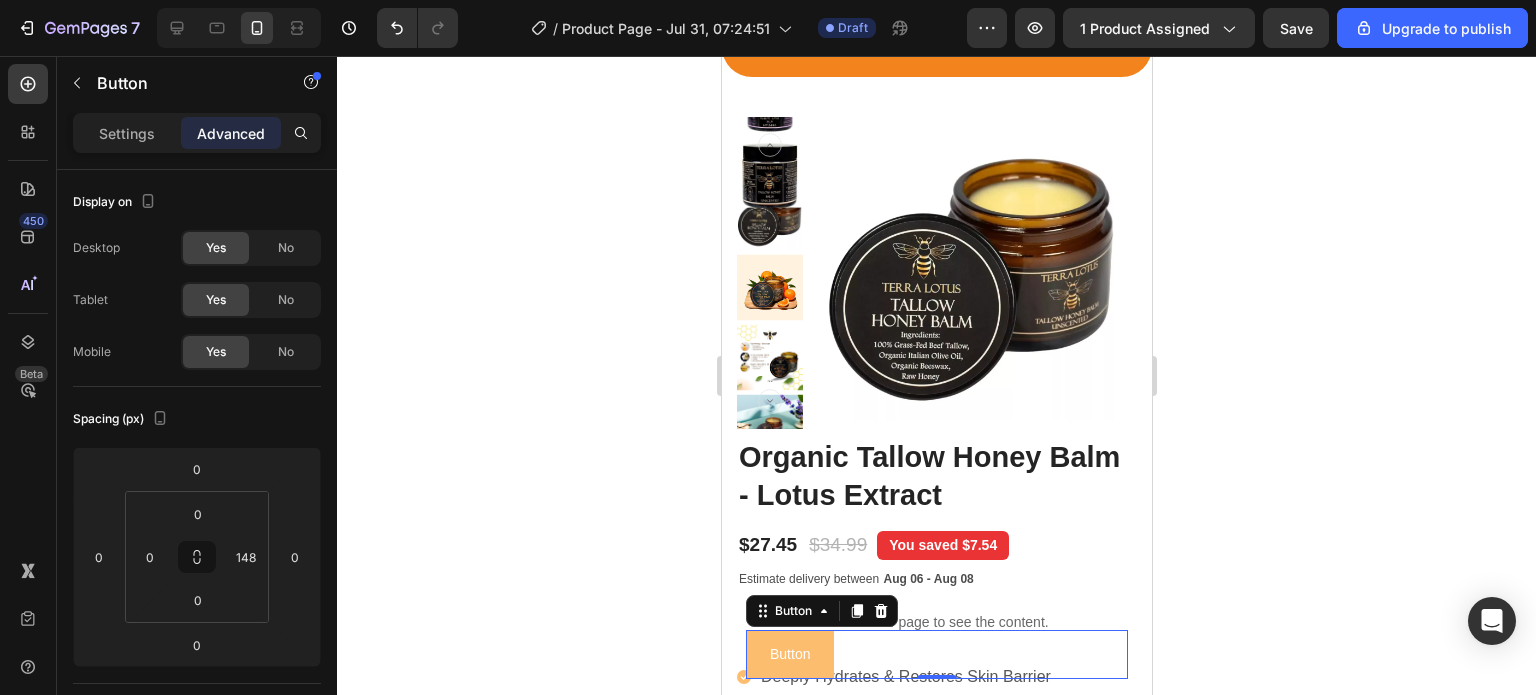 type on "2" 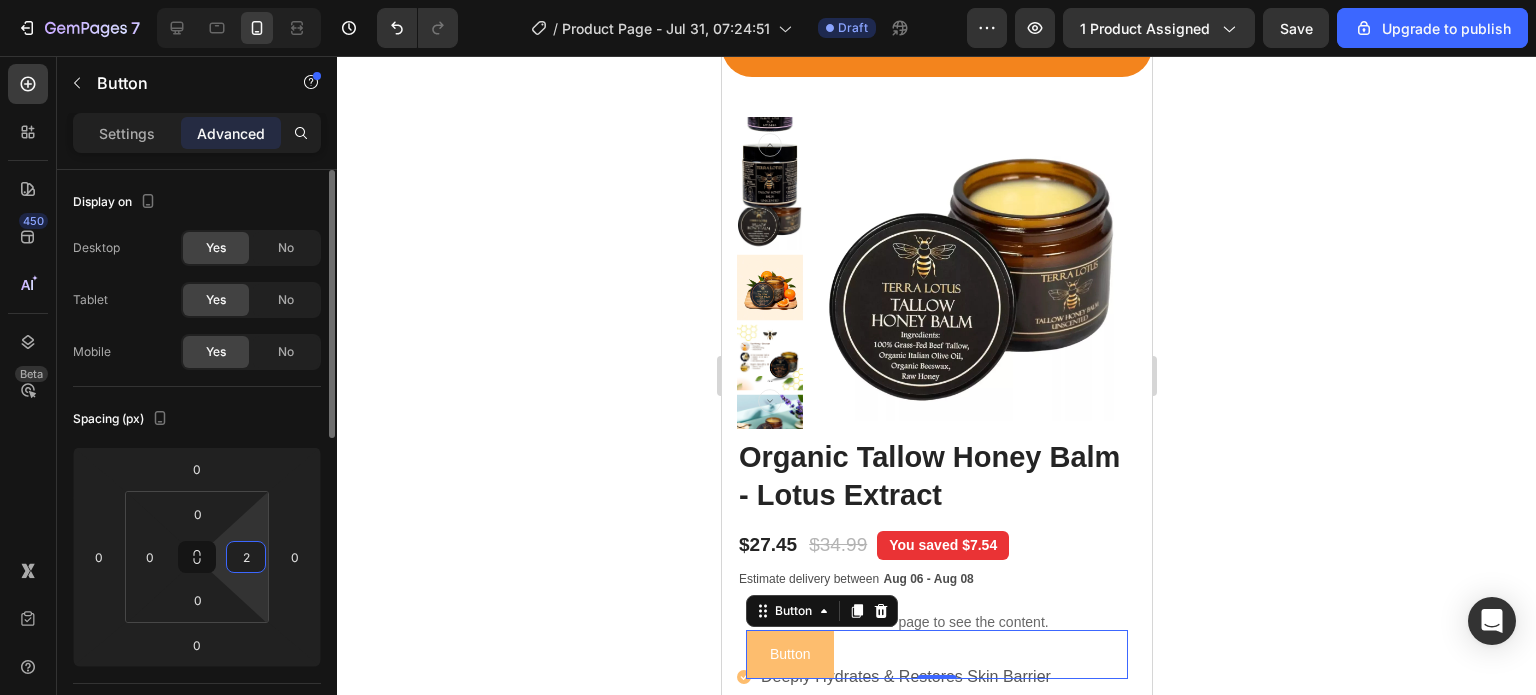 click on "2" at bounding box center (246, 557) 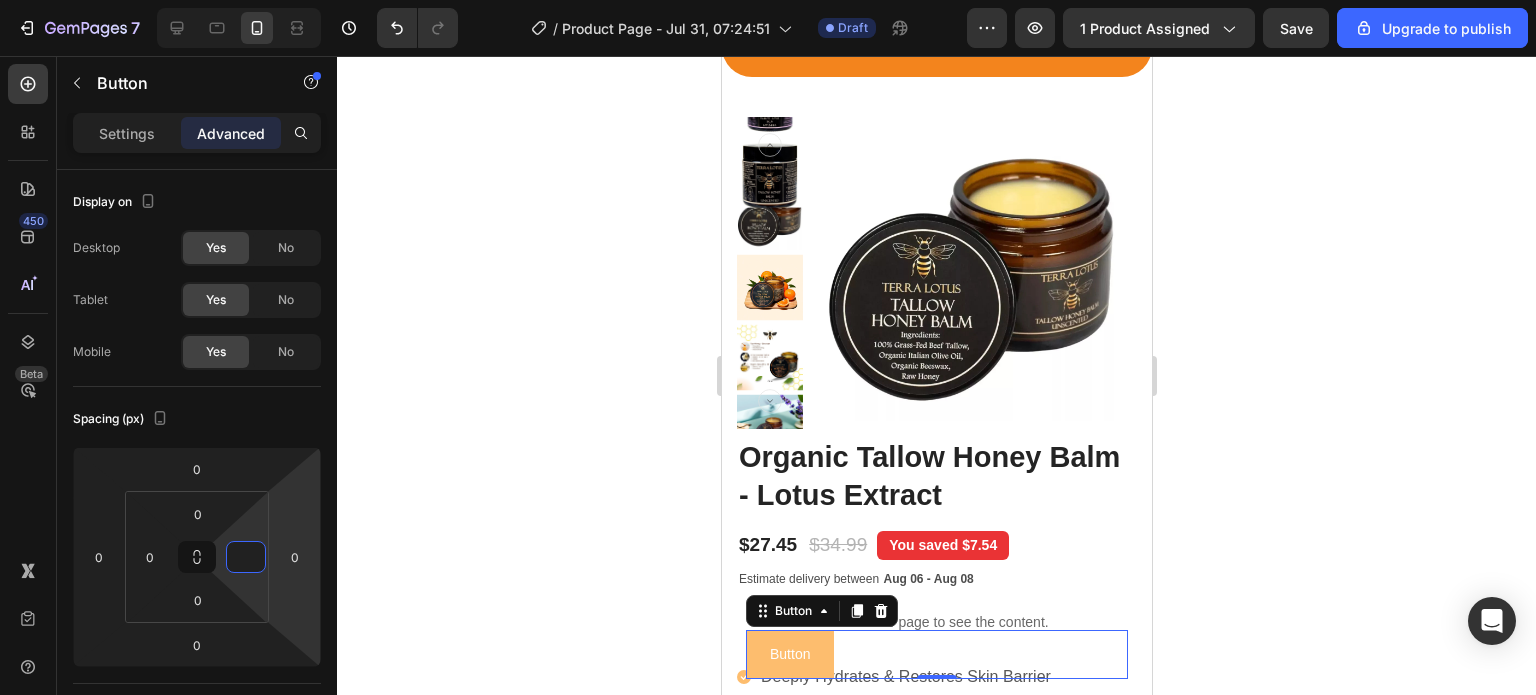 type on "0" 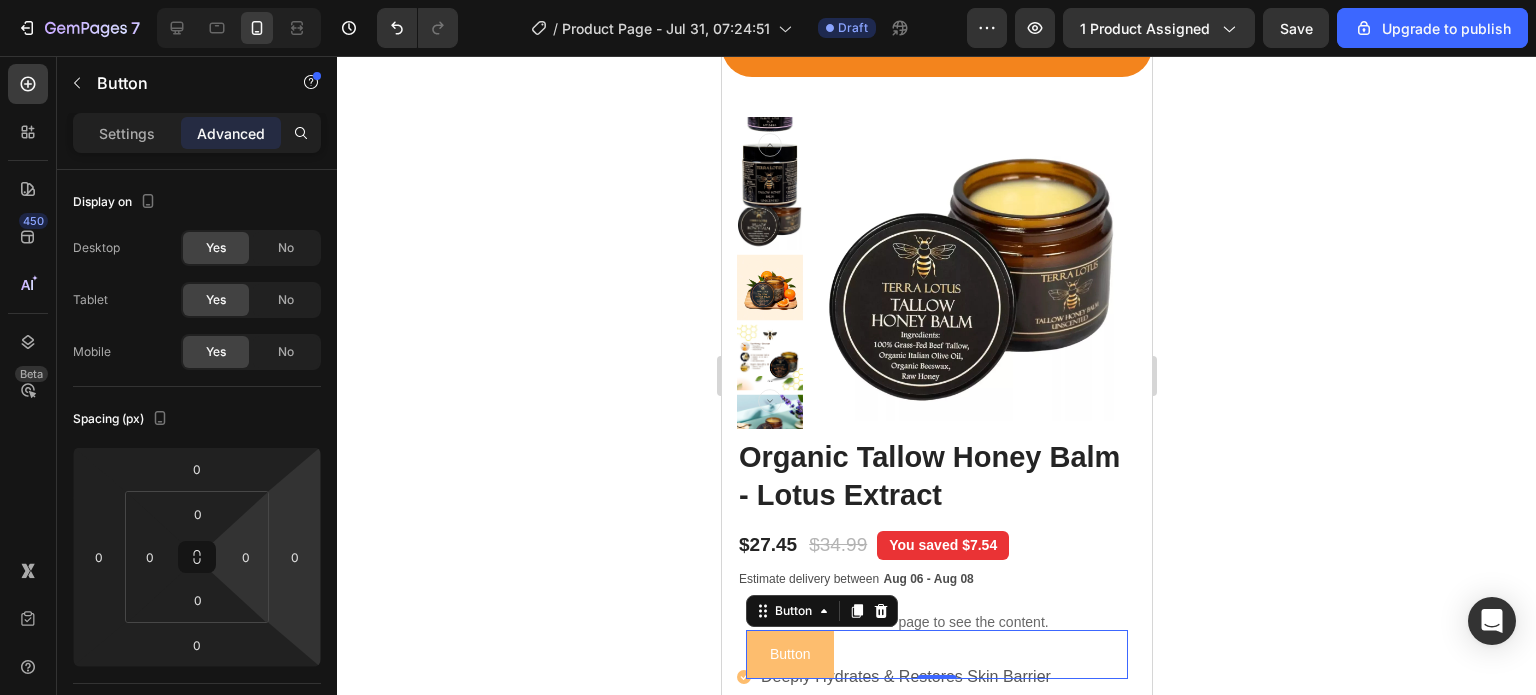 click 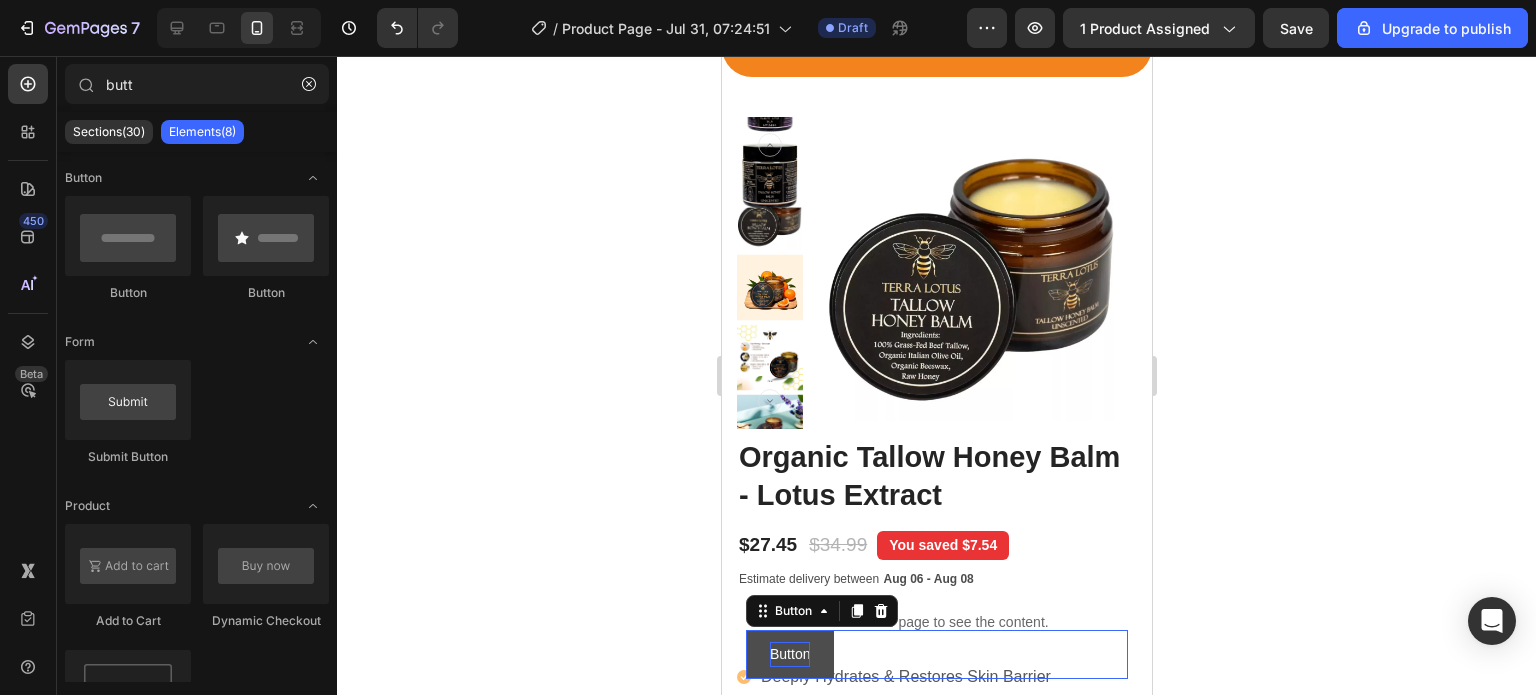 click on "Button" at bounding box center [789, 654] 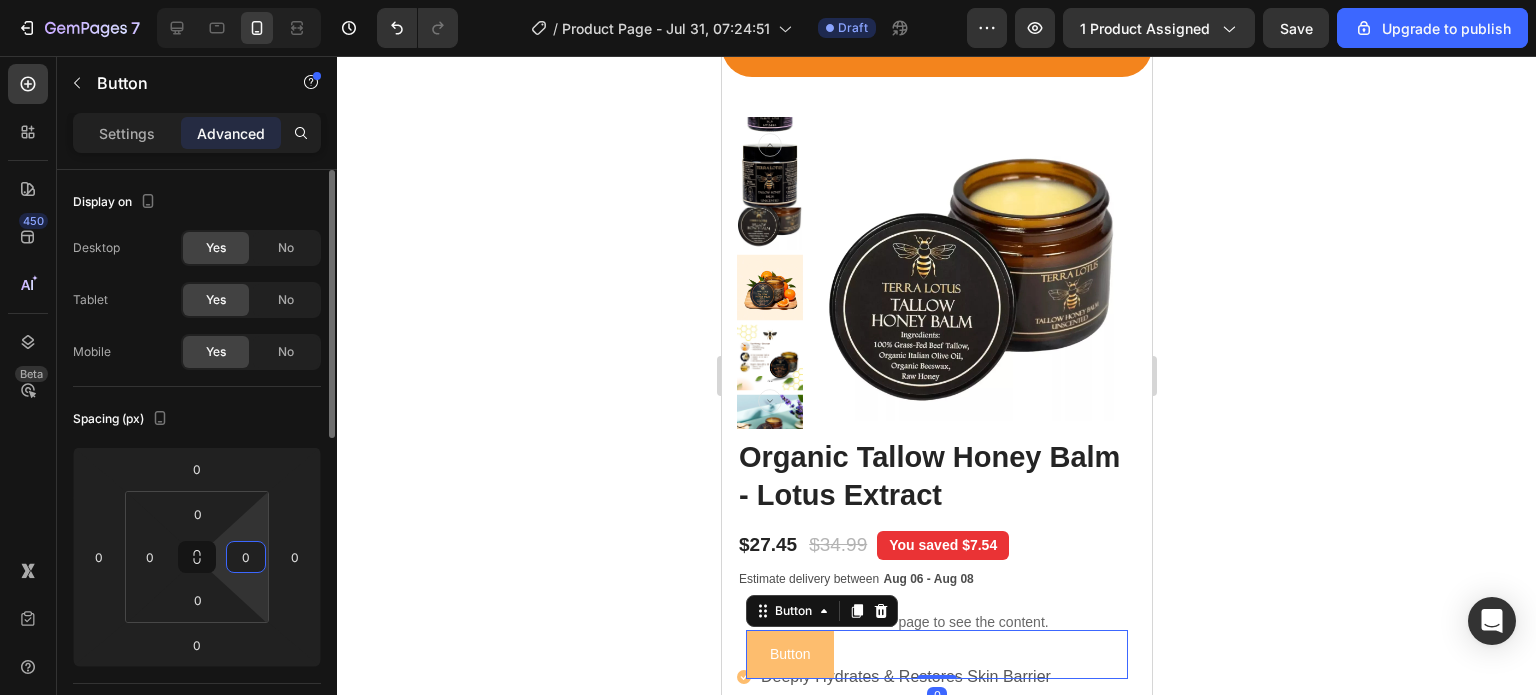 click on "0" at bounding box center [246, 557] 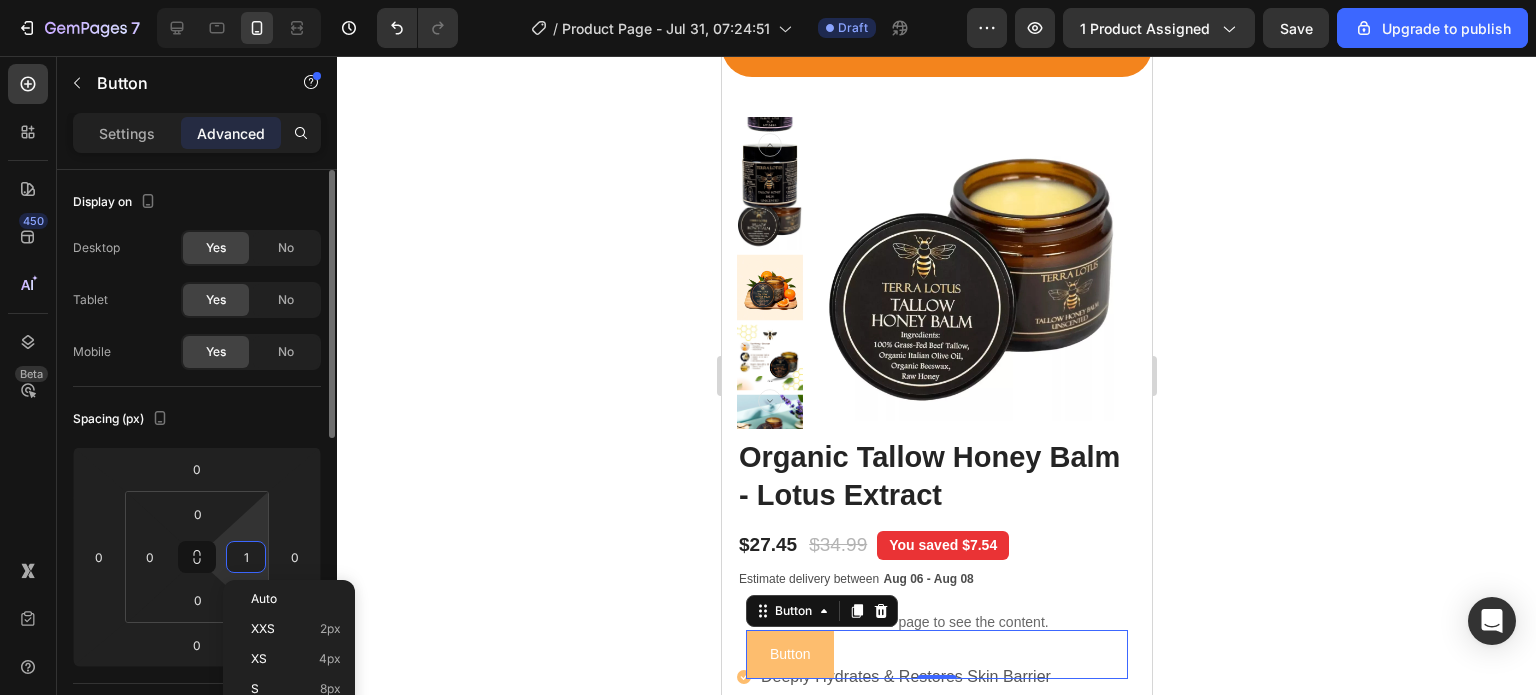 type on "0" 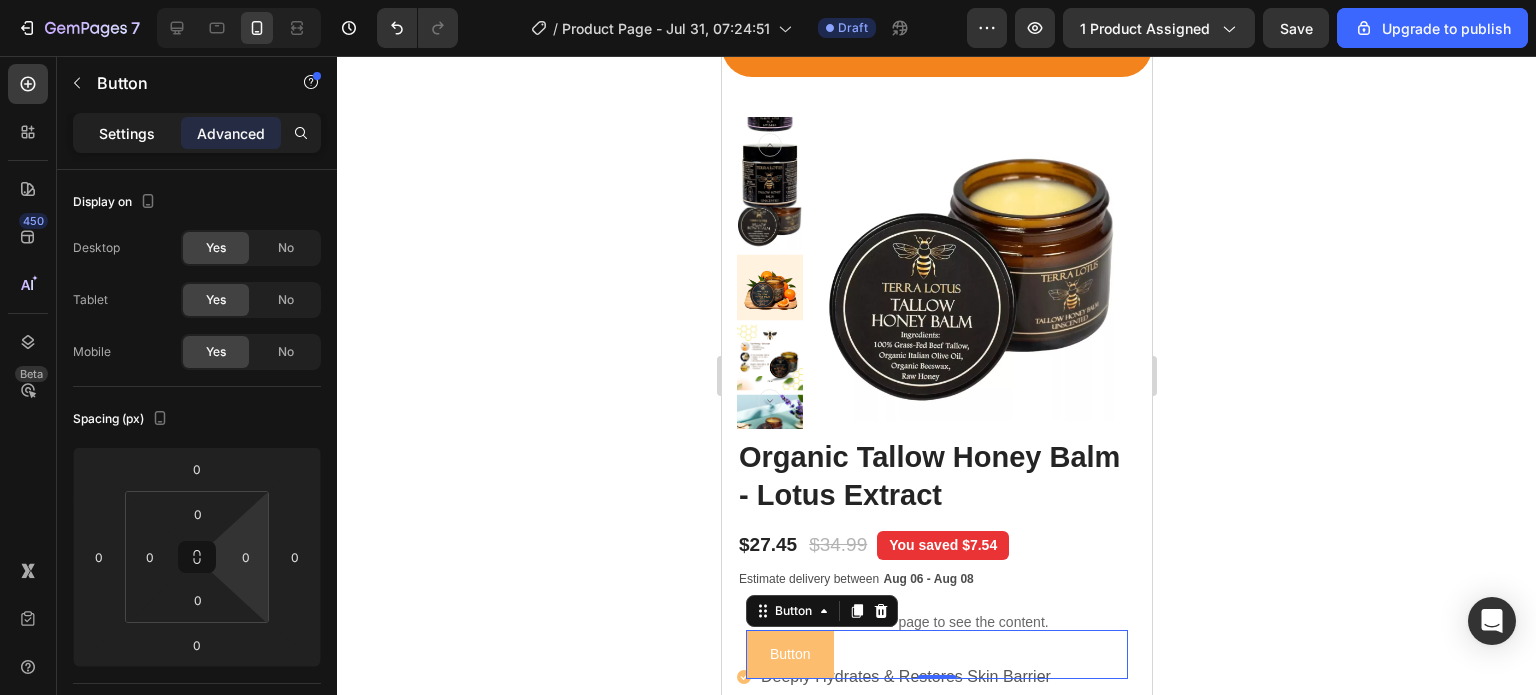 click on "Settings" at bounding box center (127, 133) 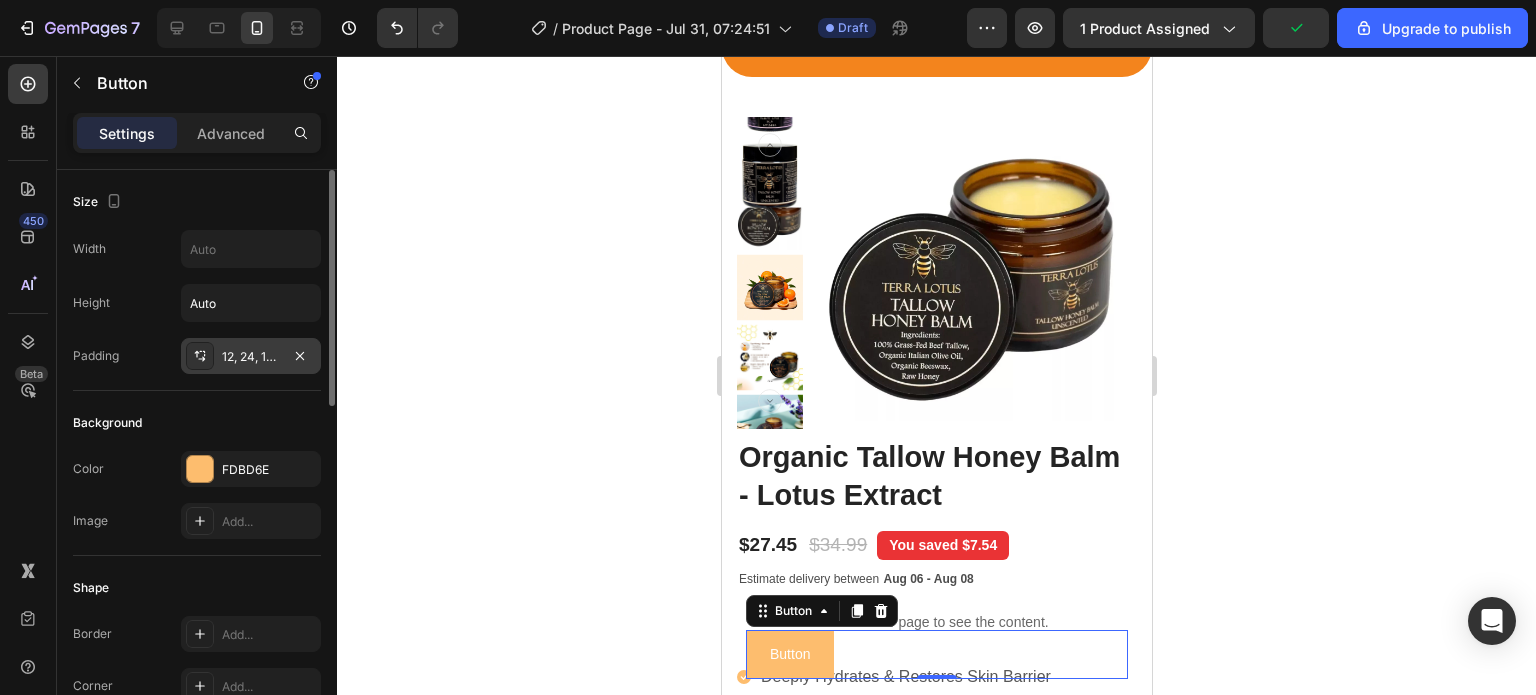 click on "12, 24, 12, 24" at bounding box center (251, 357) 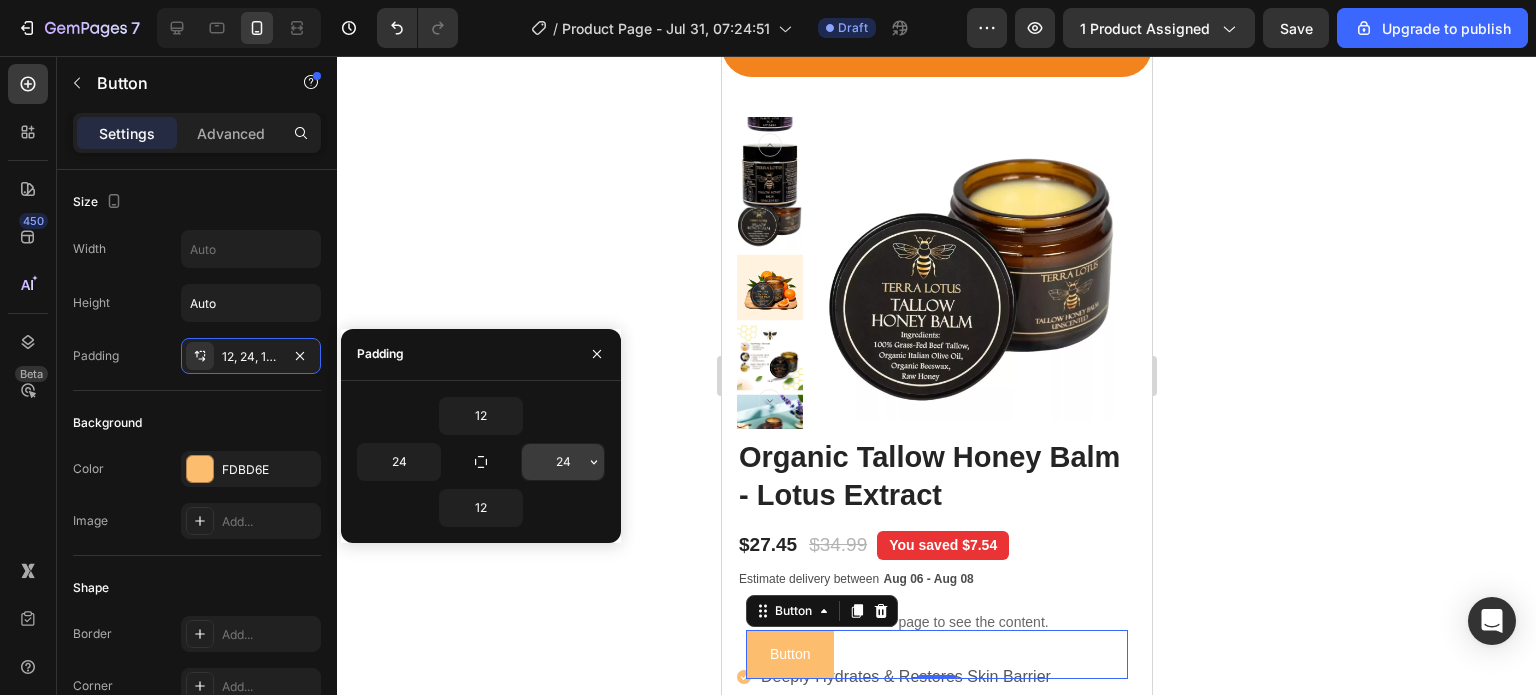 click on "24" at bounding box center [563, 462] 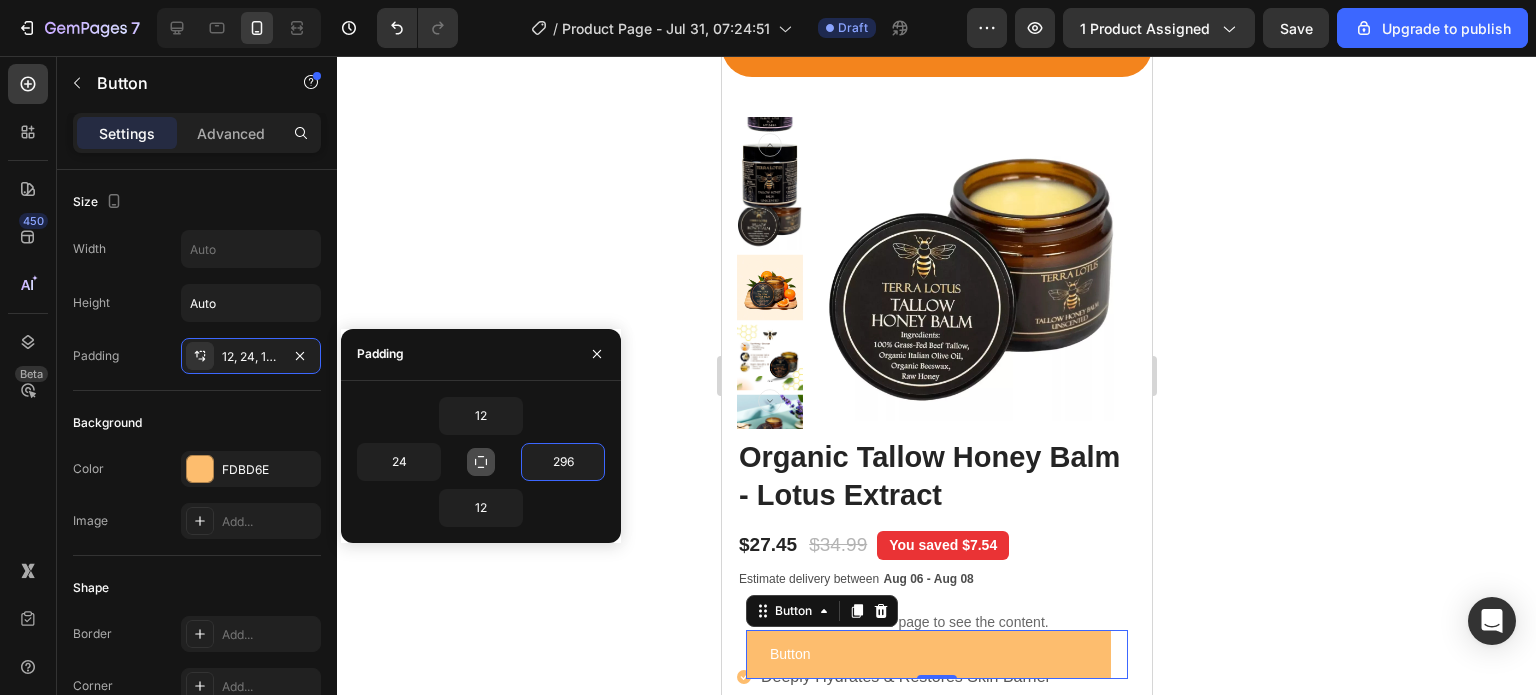 type on "295" 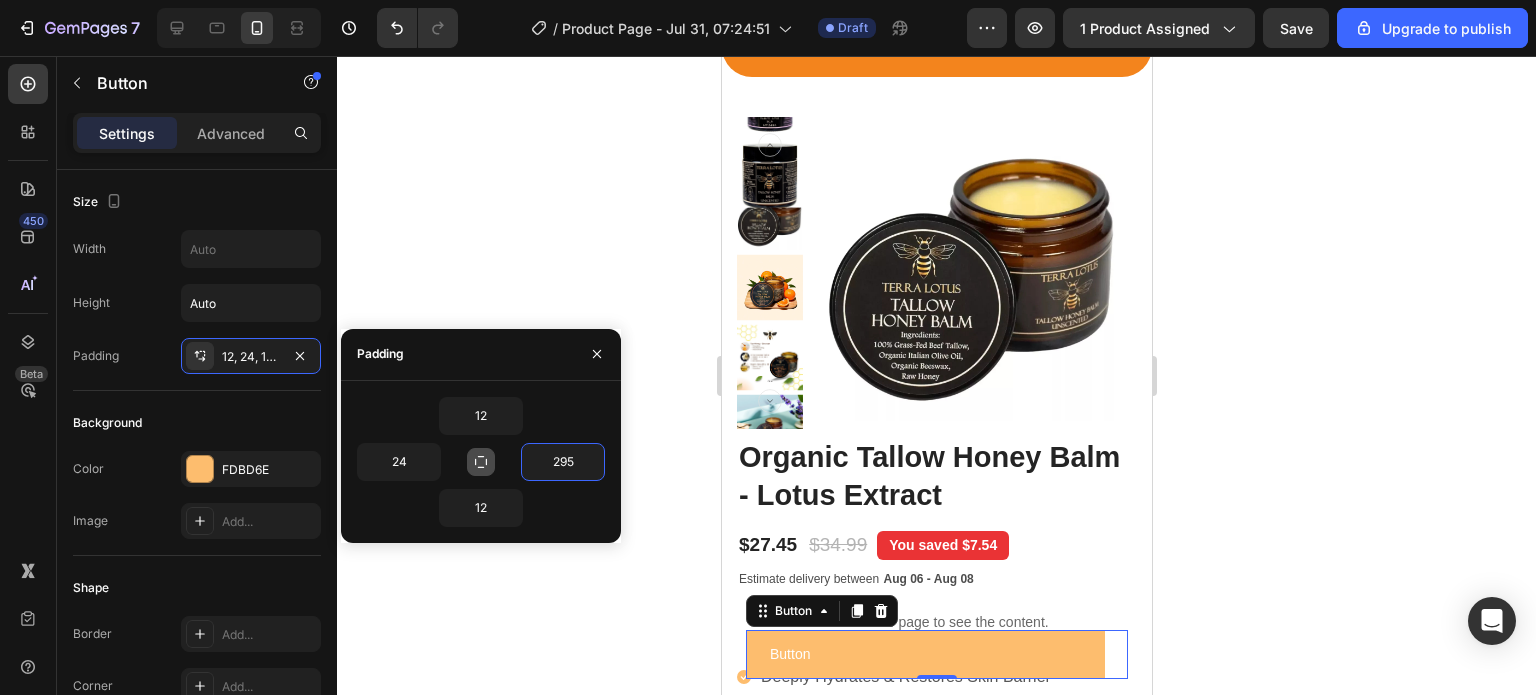 click 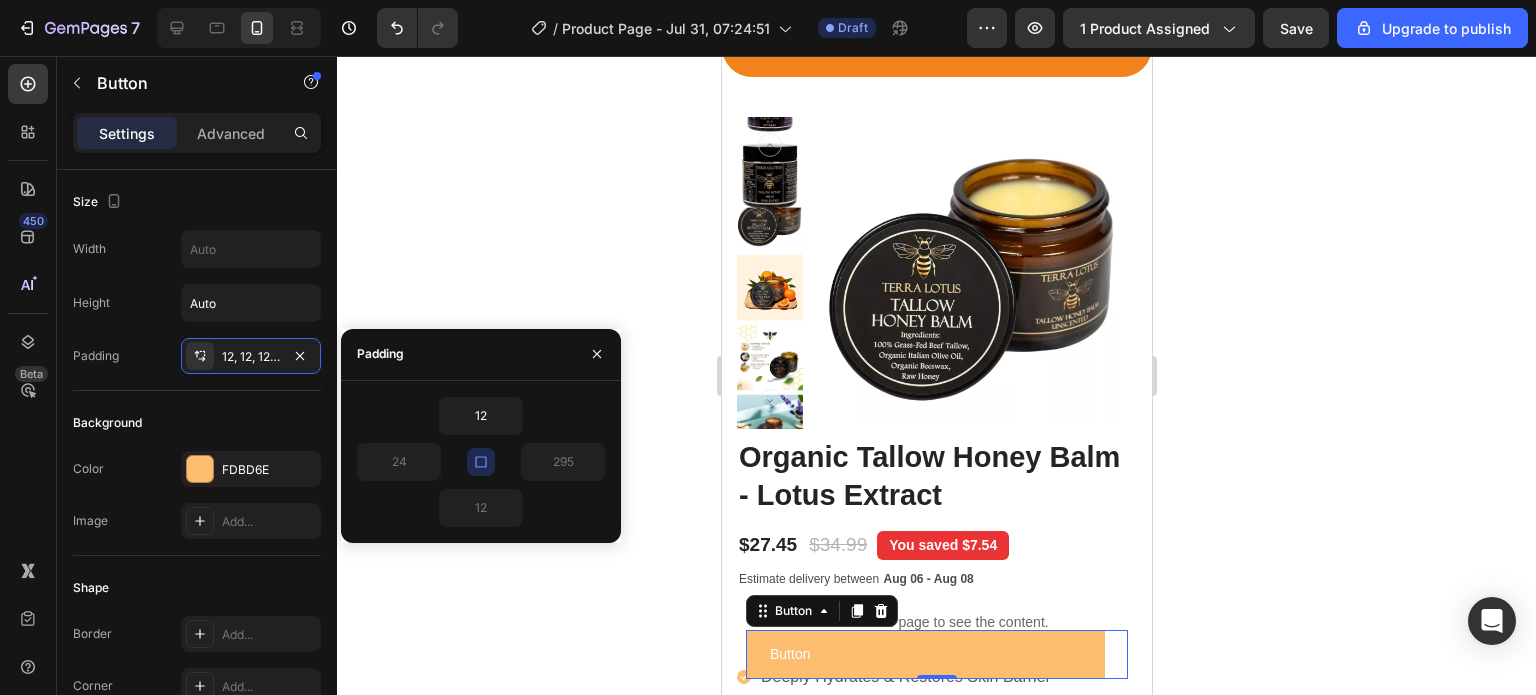 type on "12" 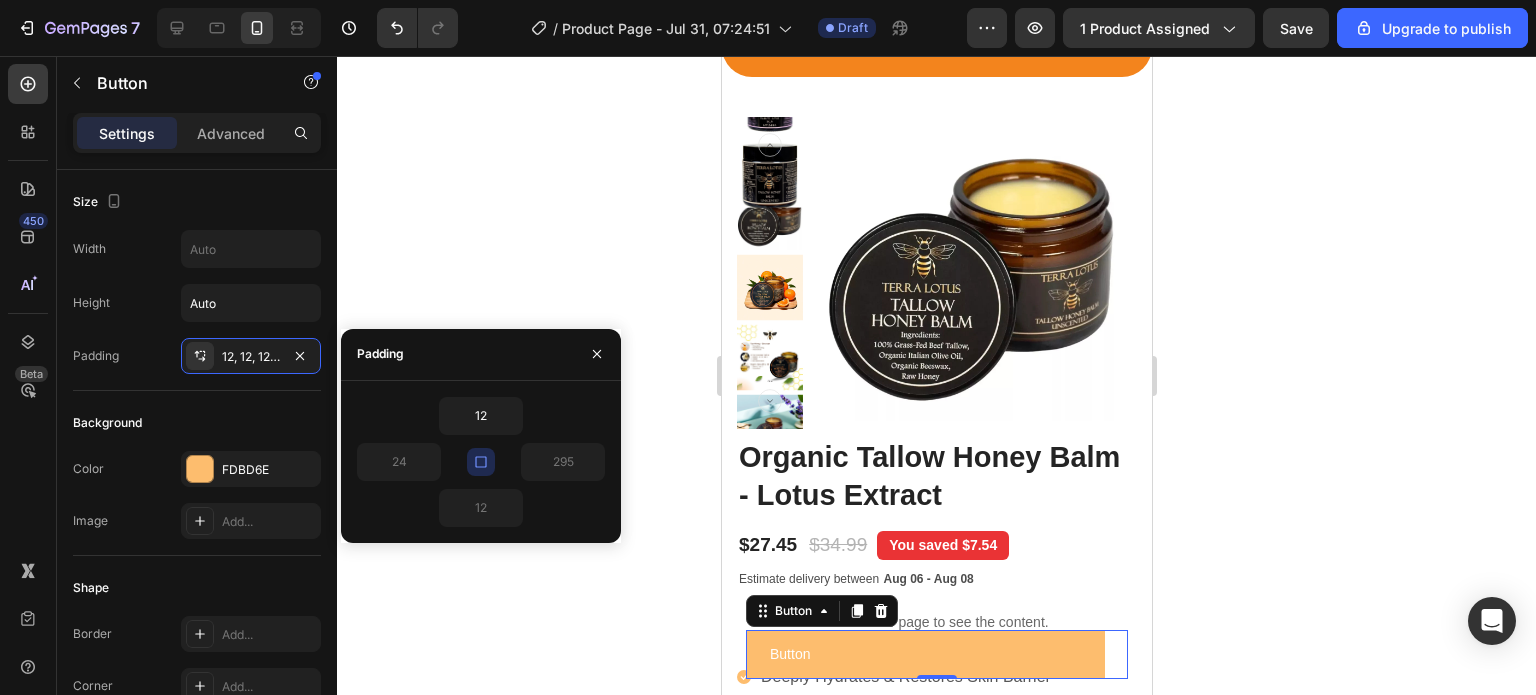 type on "12" 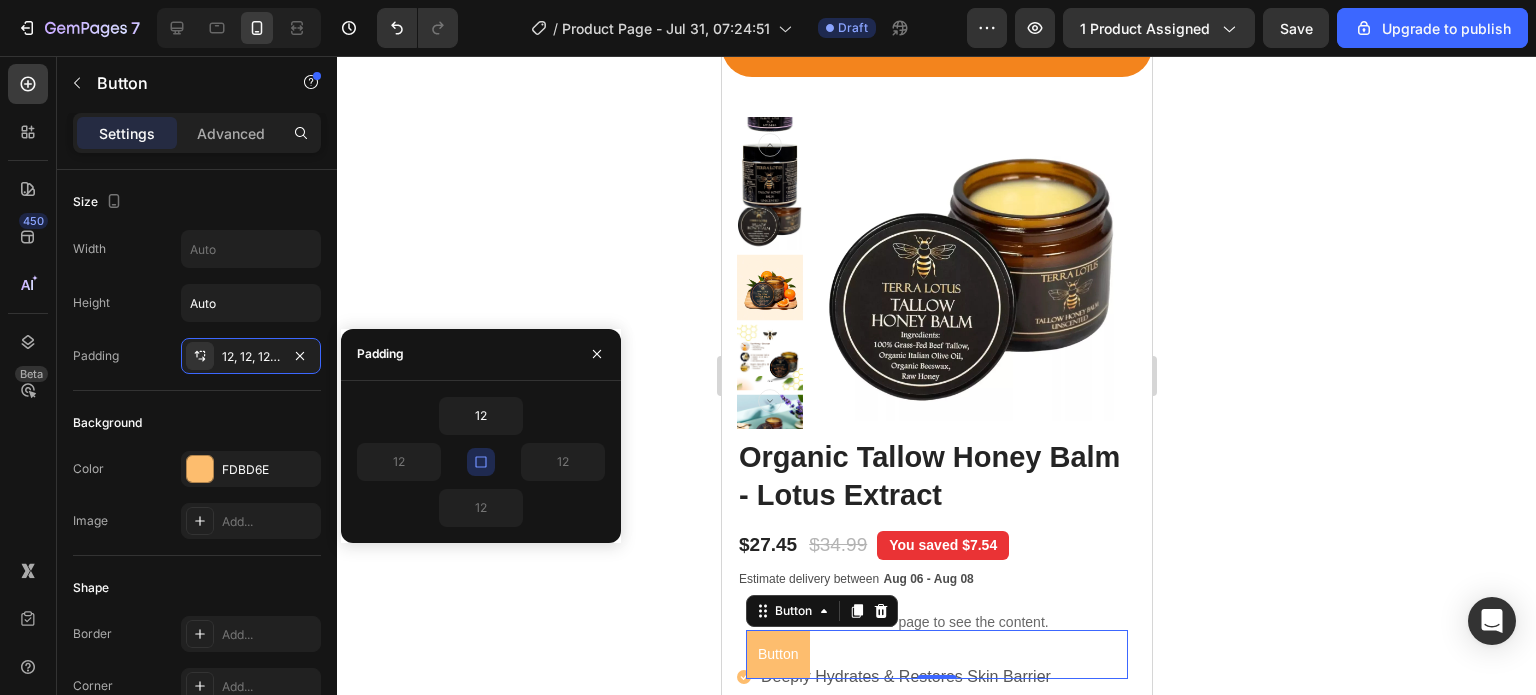 type 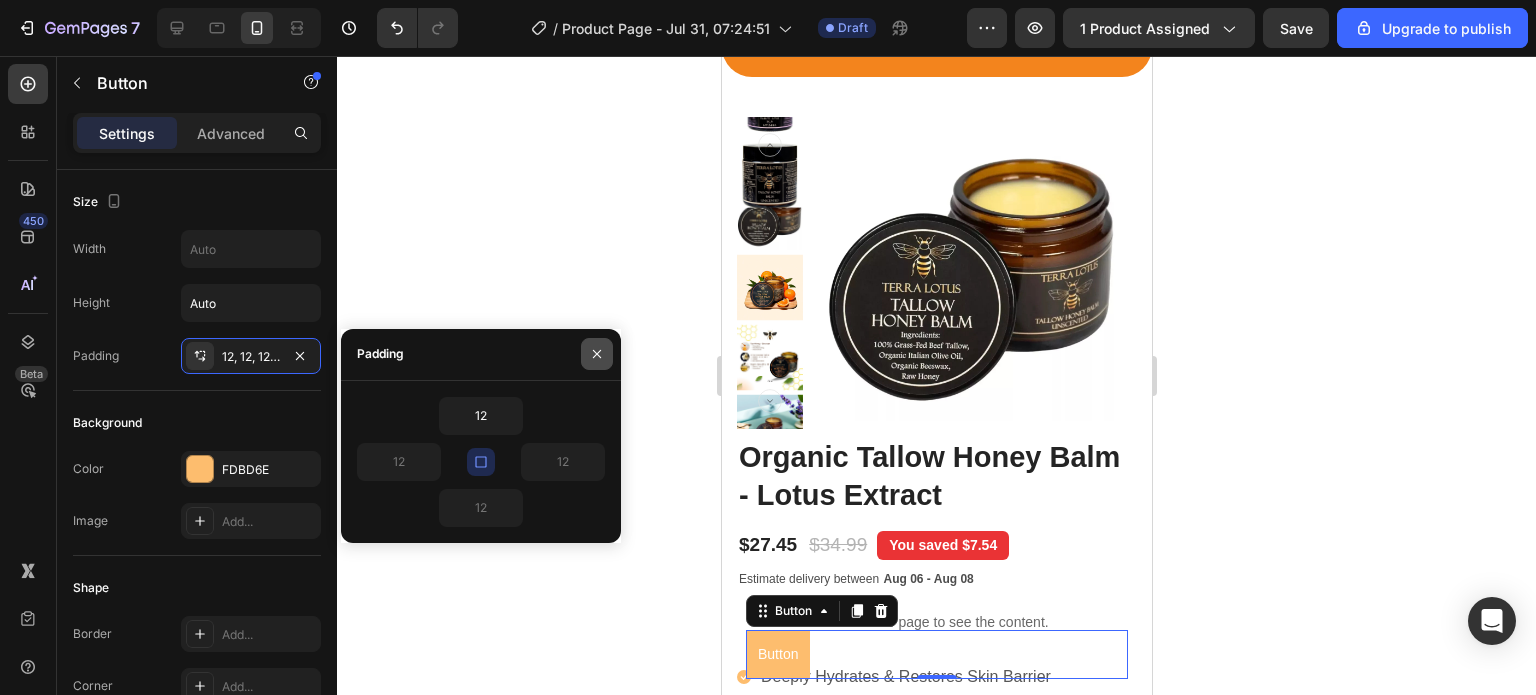 click 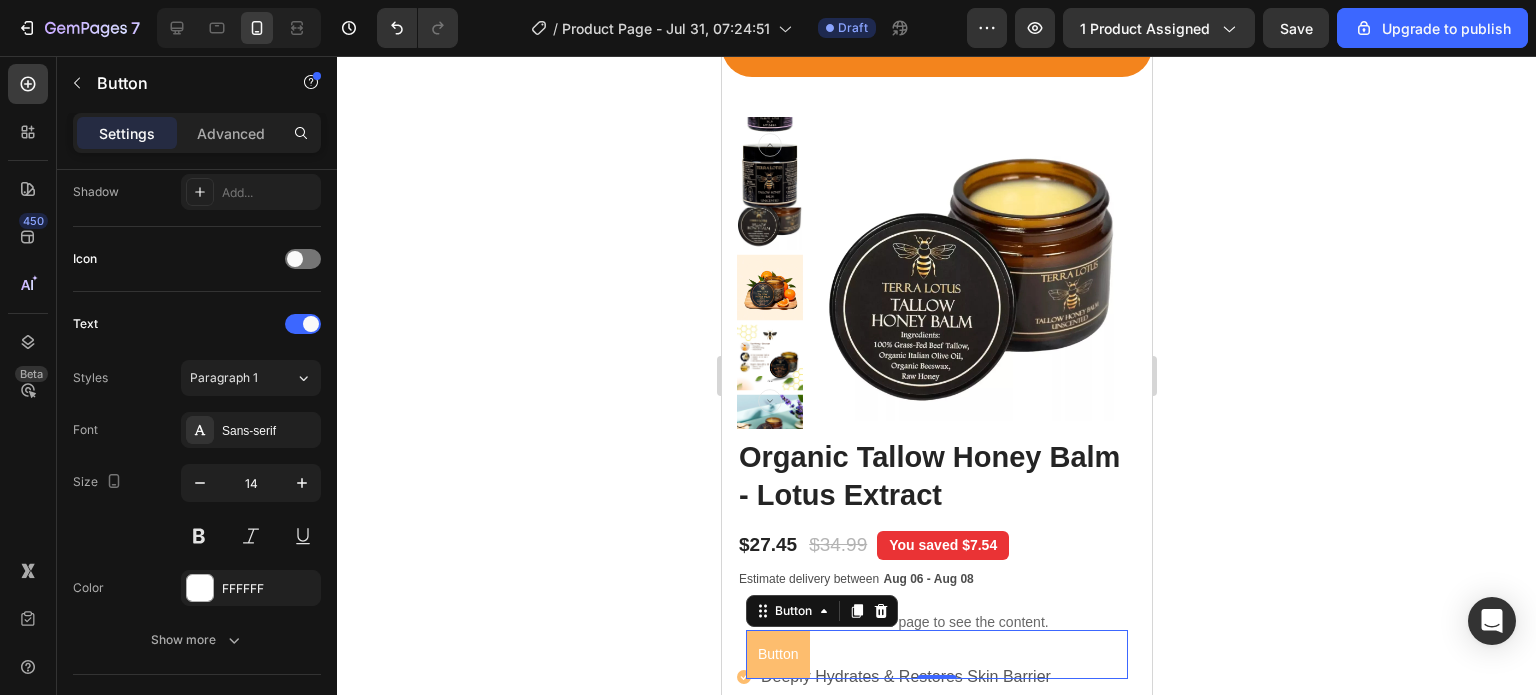 scroll, scrollTop: 848, scrollLeft: 0, axis: vertical 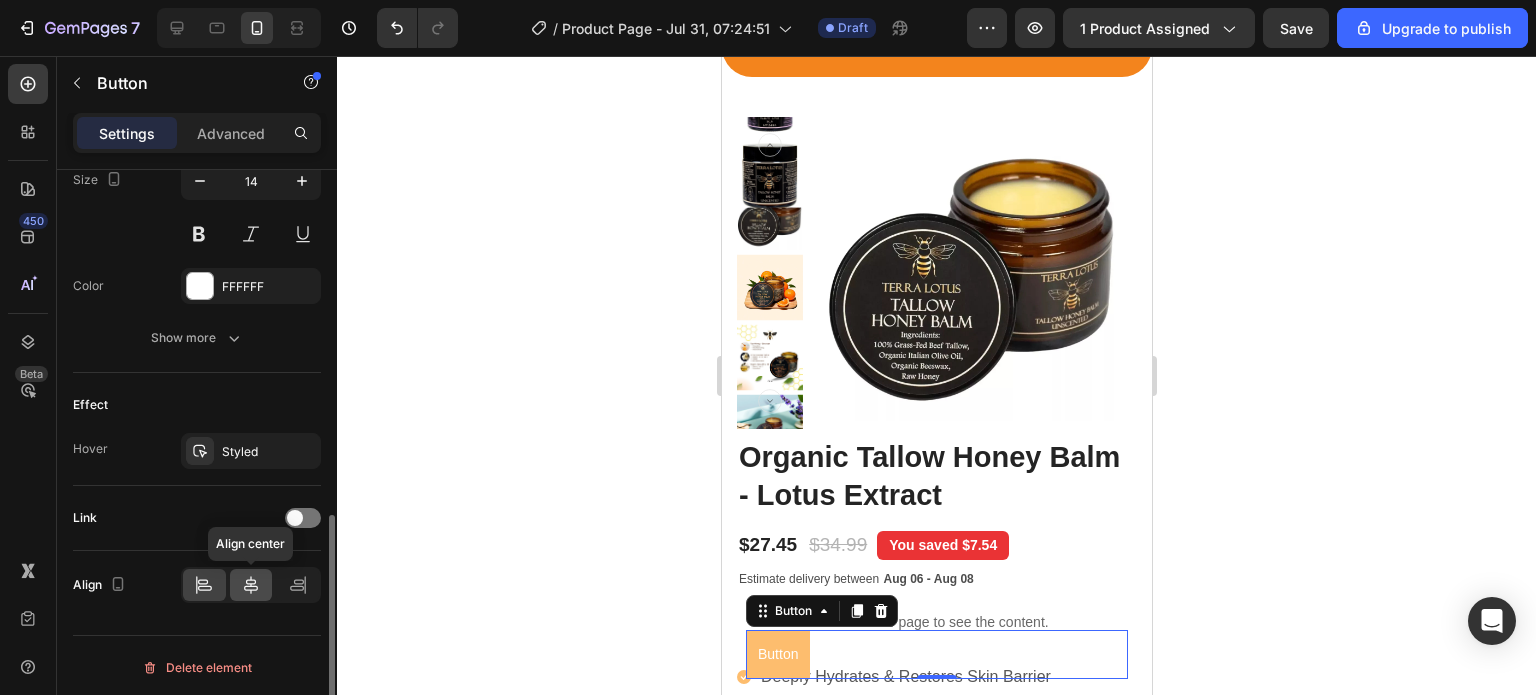 click 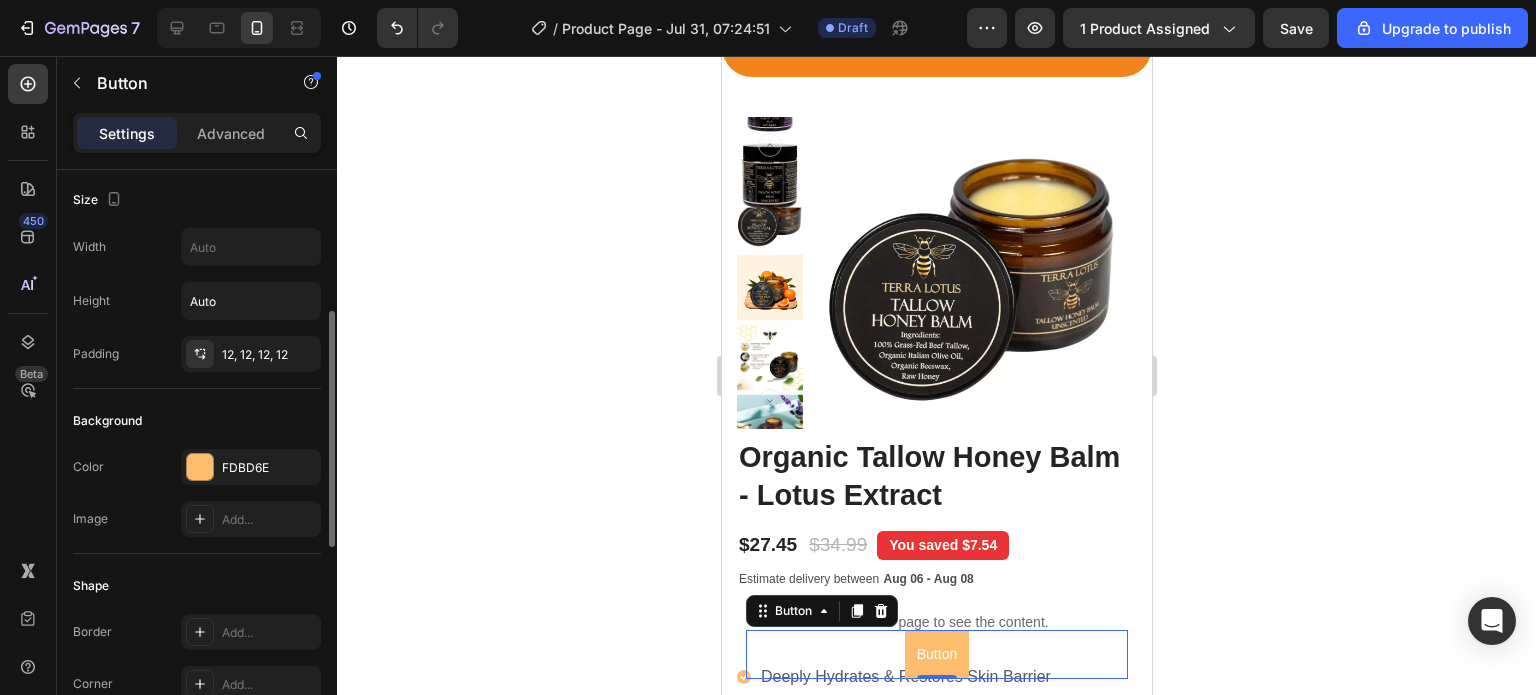 scroll, scrollTop: 0, scrollLeft: 0, axis: both 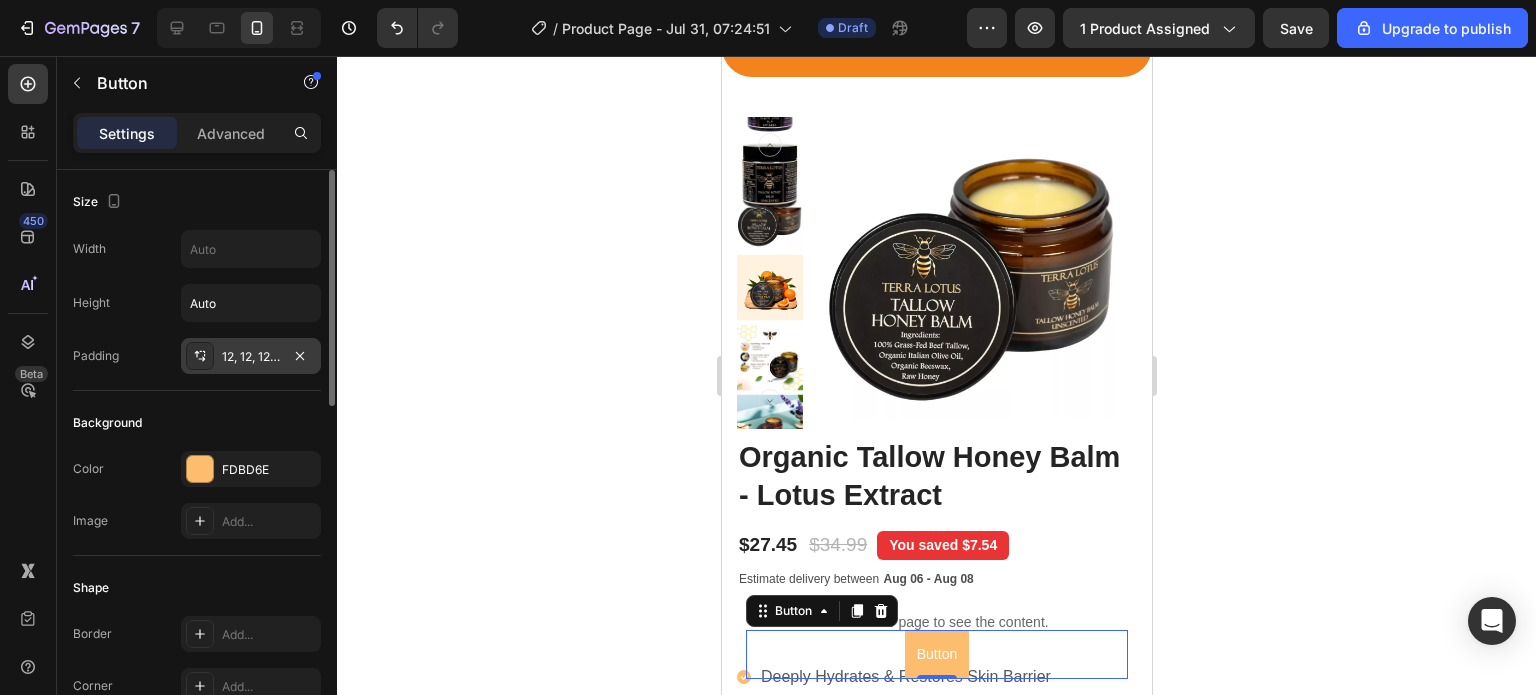 click on "12, 12, 12, 12" at bounding box center [251, 357] 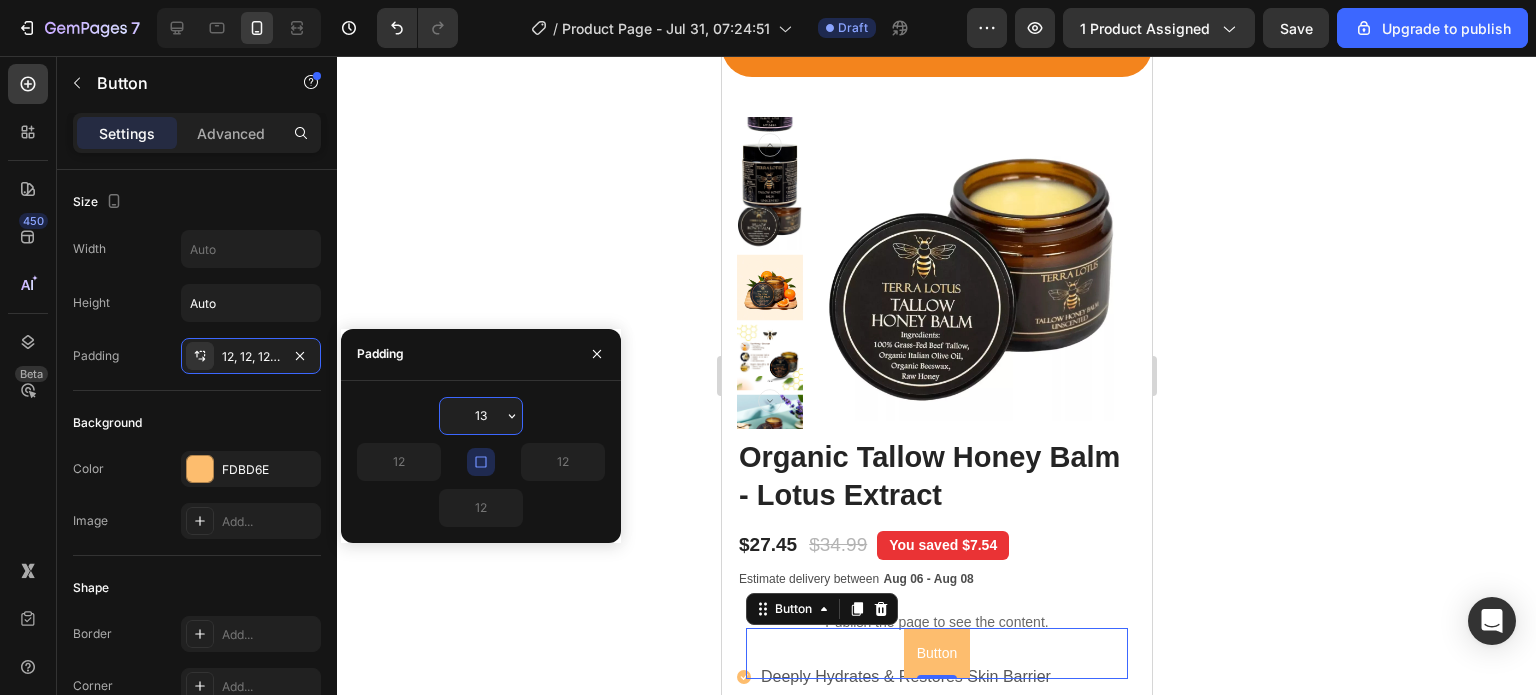 type on "12" 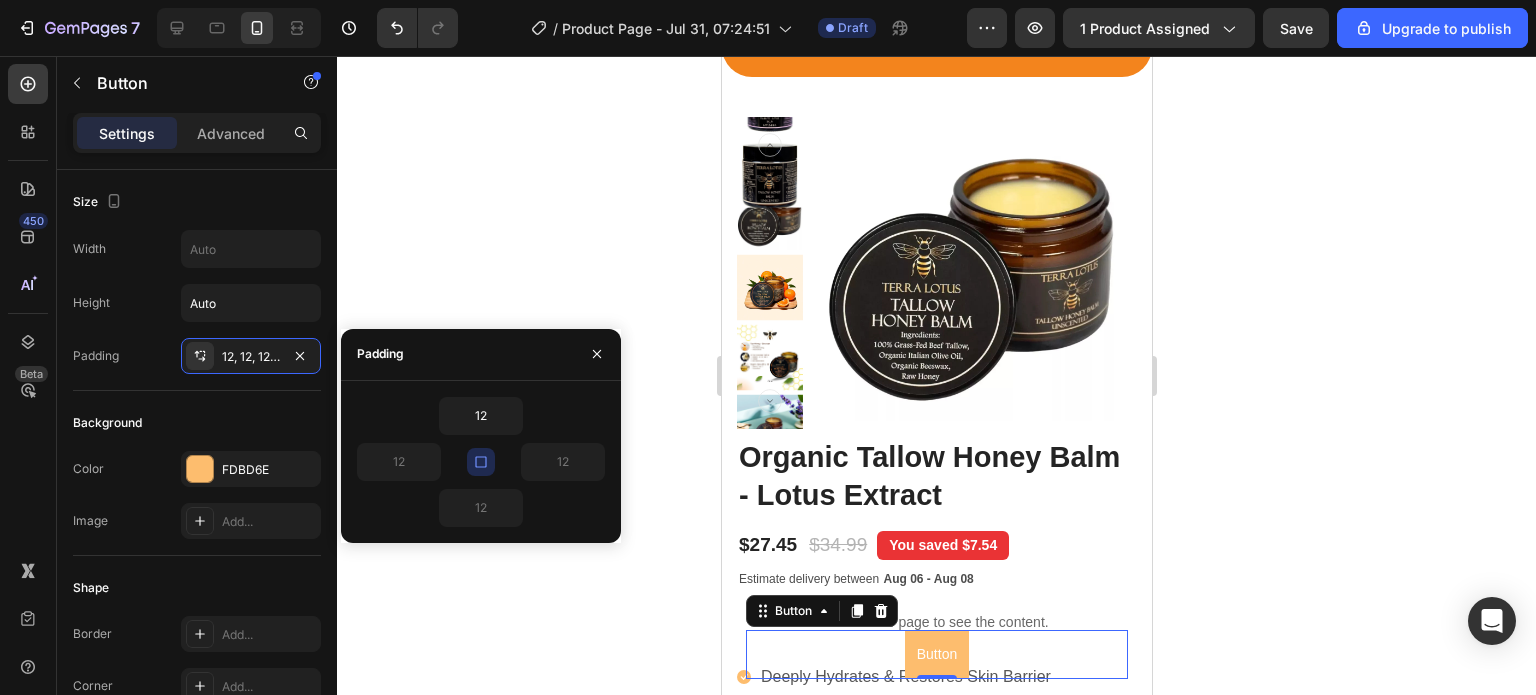click 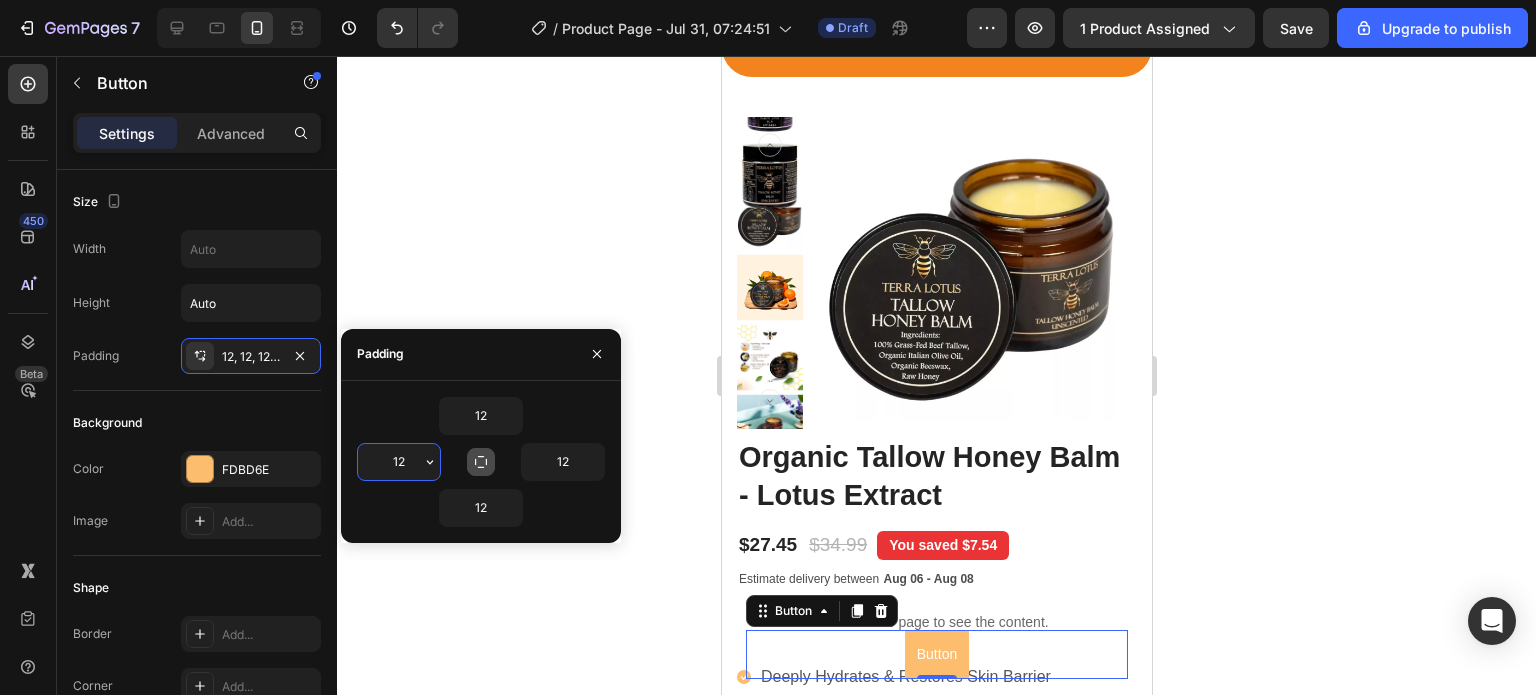 click on "12" at bounding box center [399, 462] 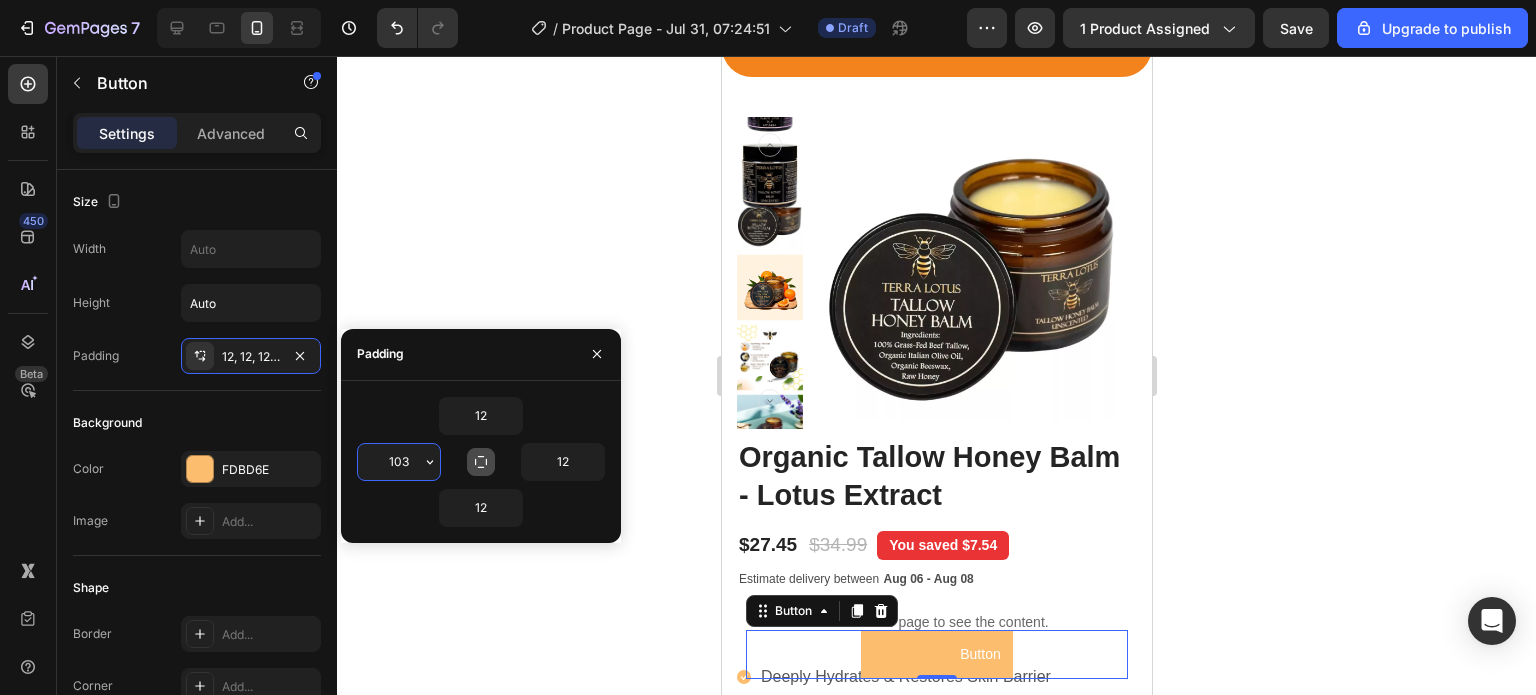 type on "104" 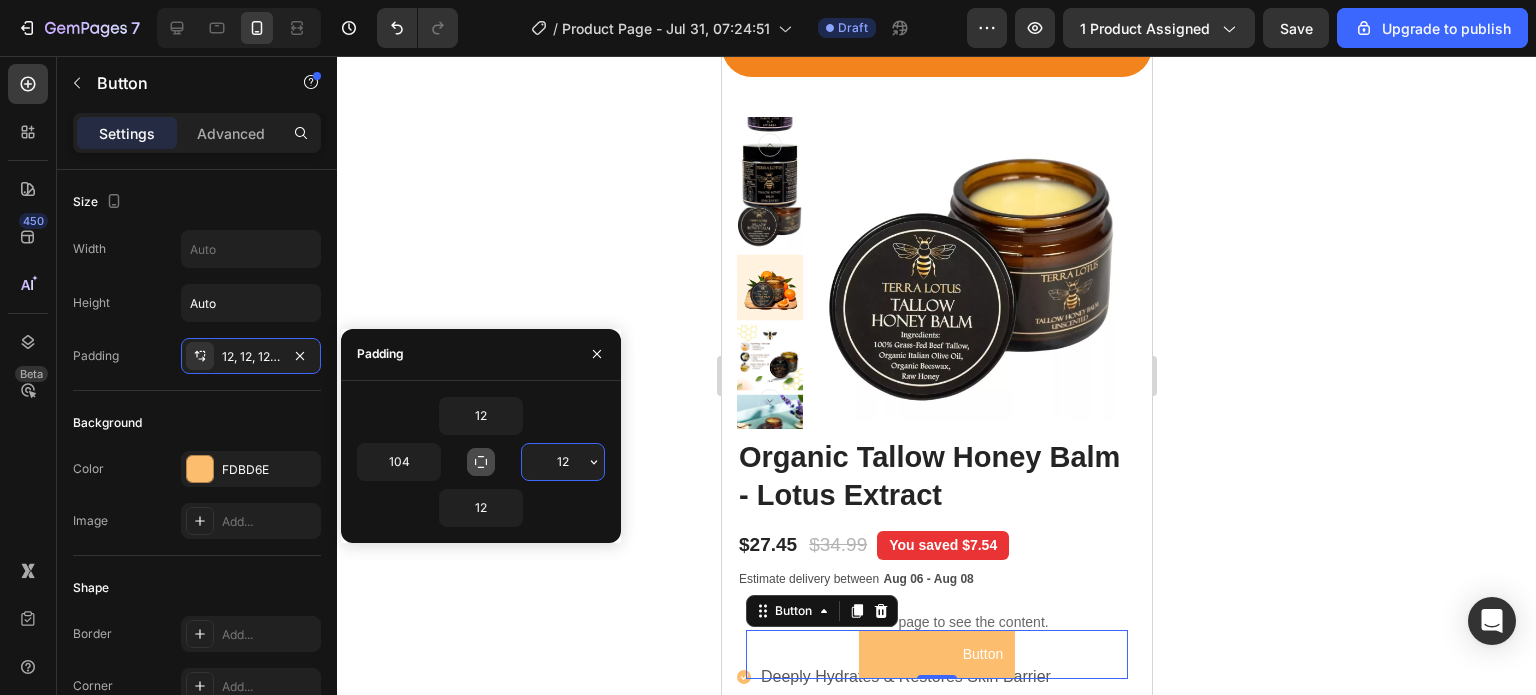 click on "12" at bounding box center [563, 462] 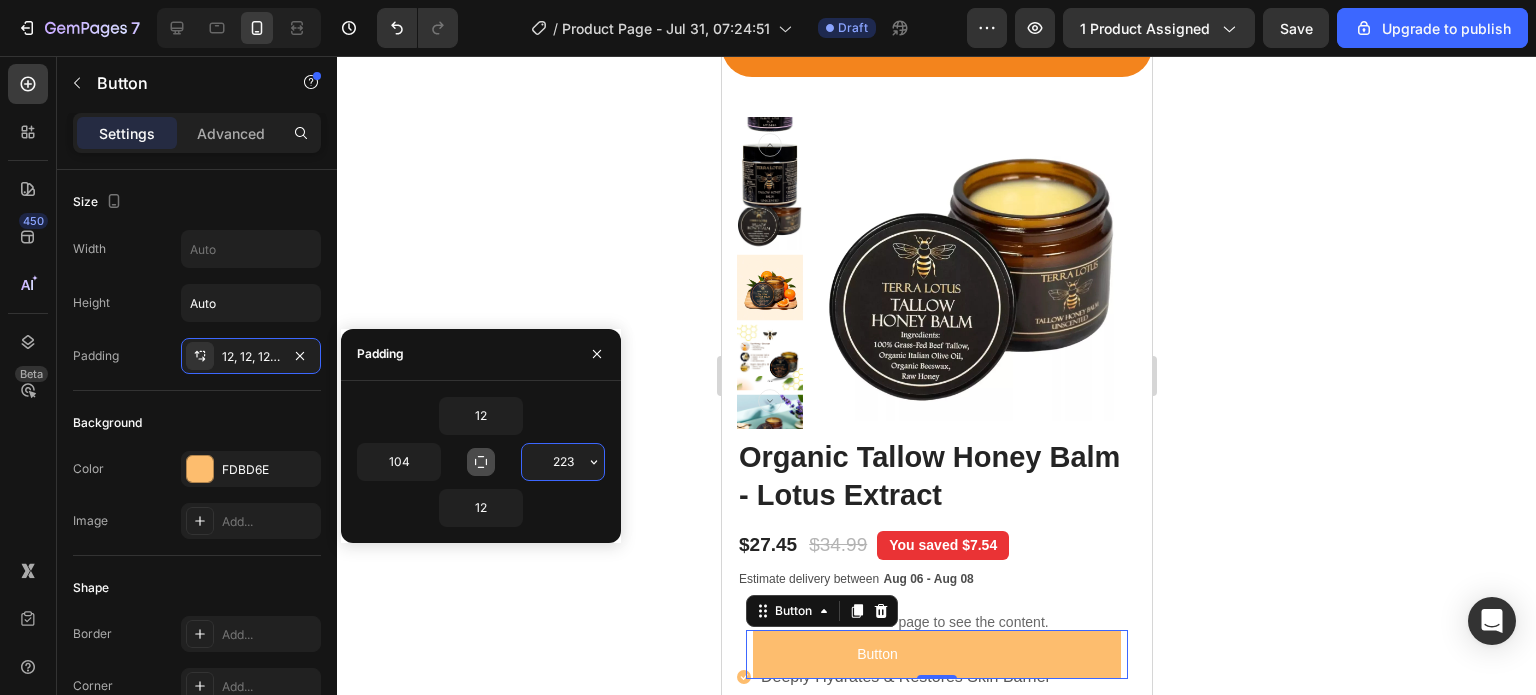 type on "222" 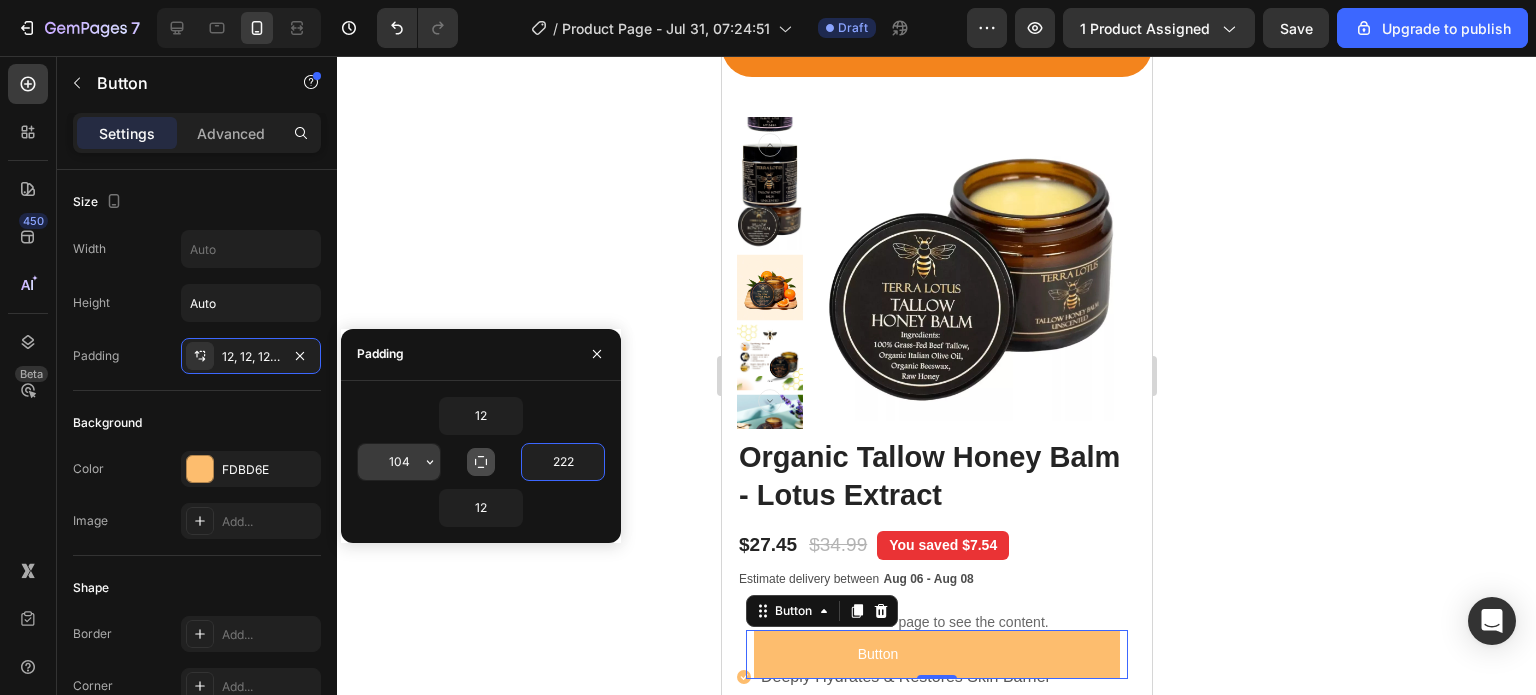 click on "104" at bounding box center [399, 462] 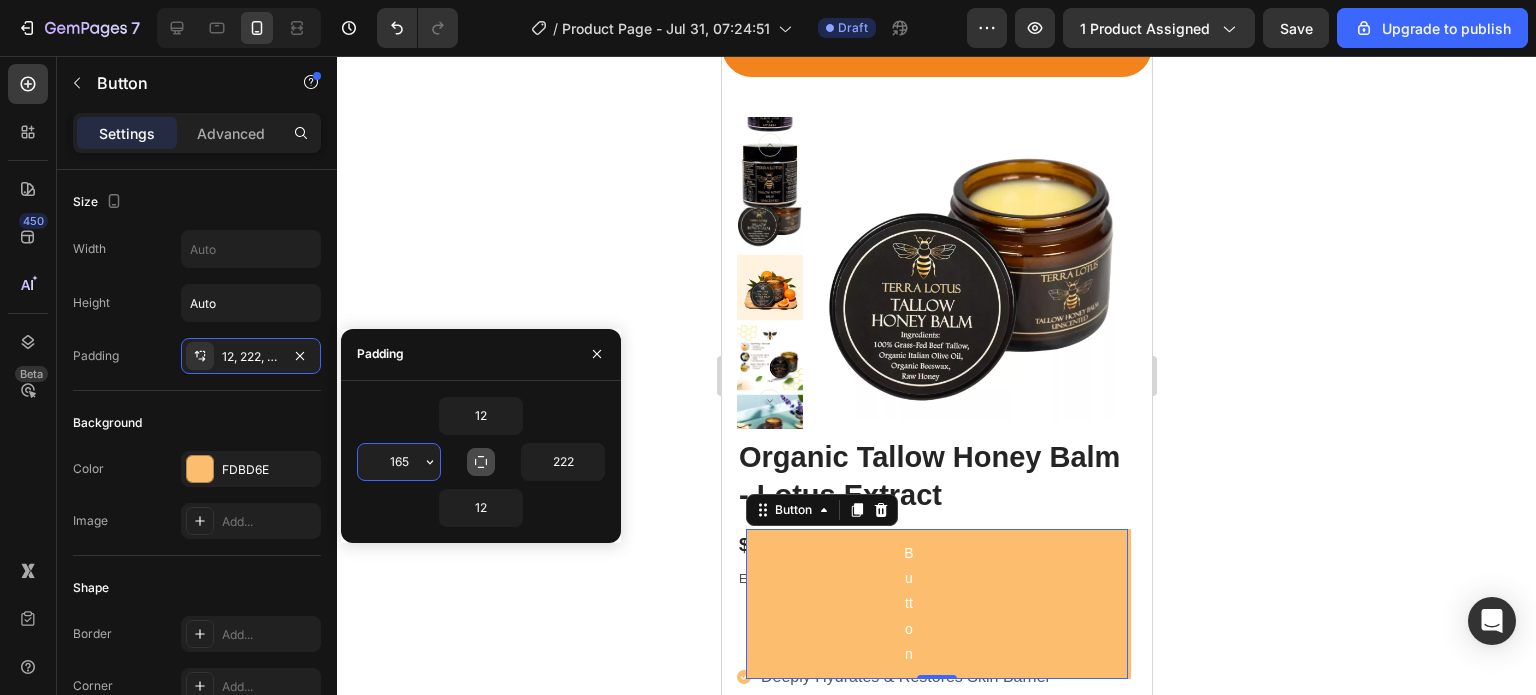 type on "166" 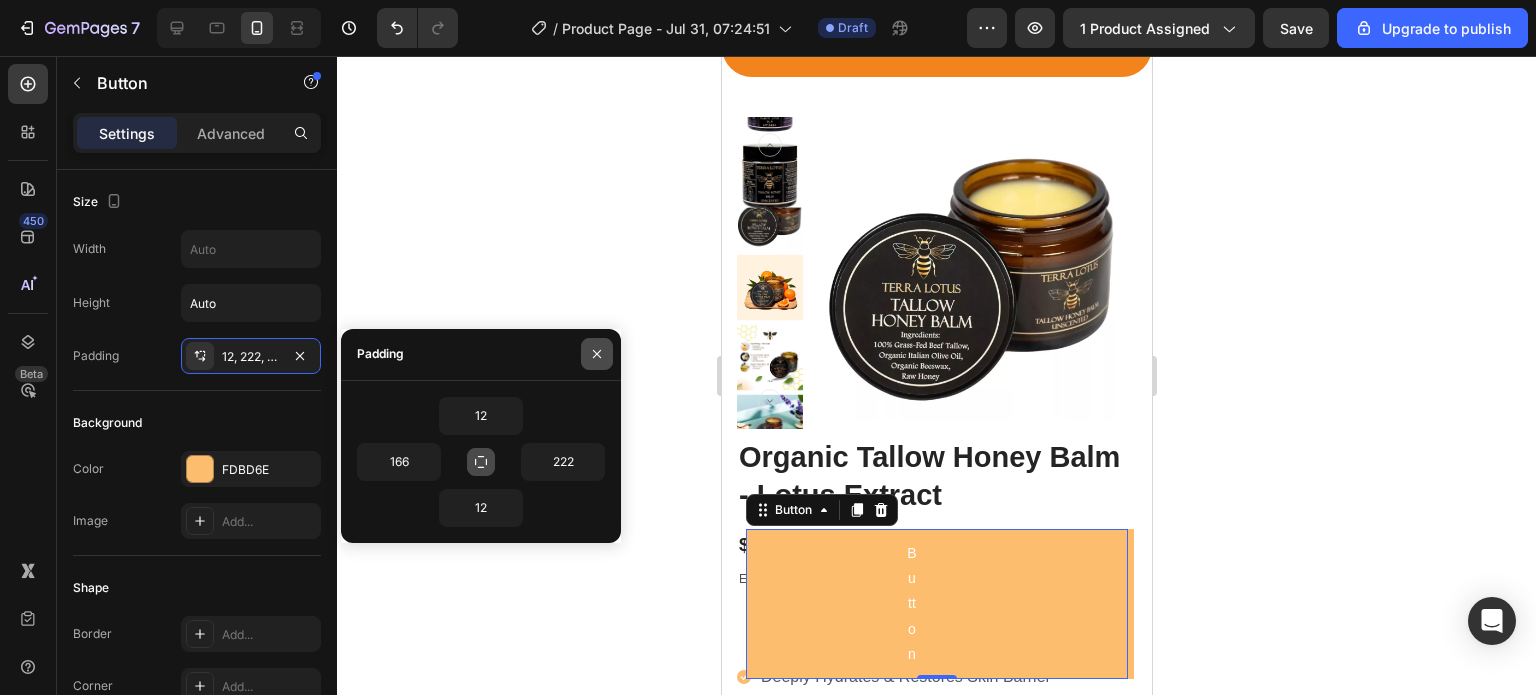 click 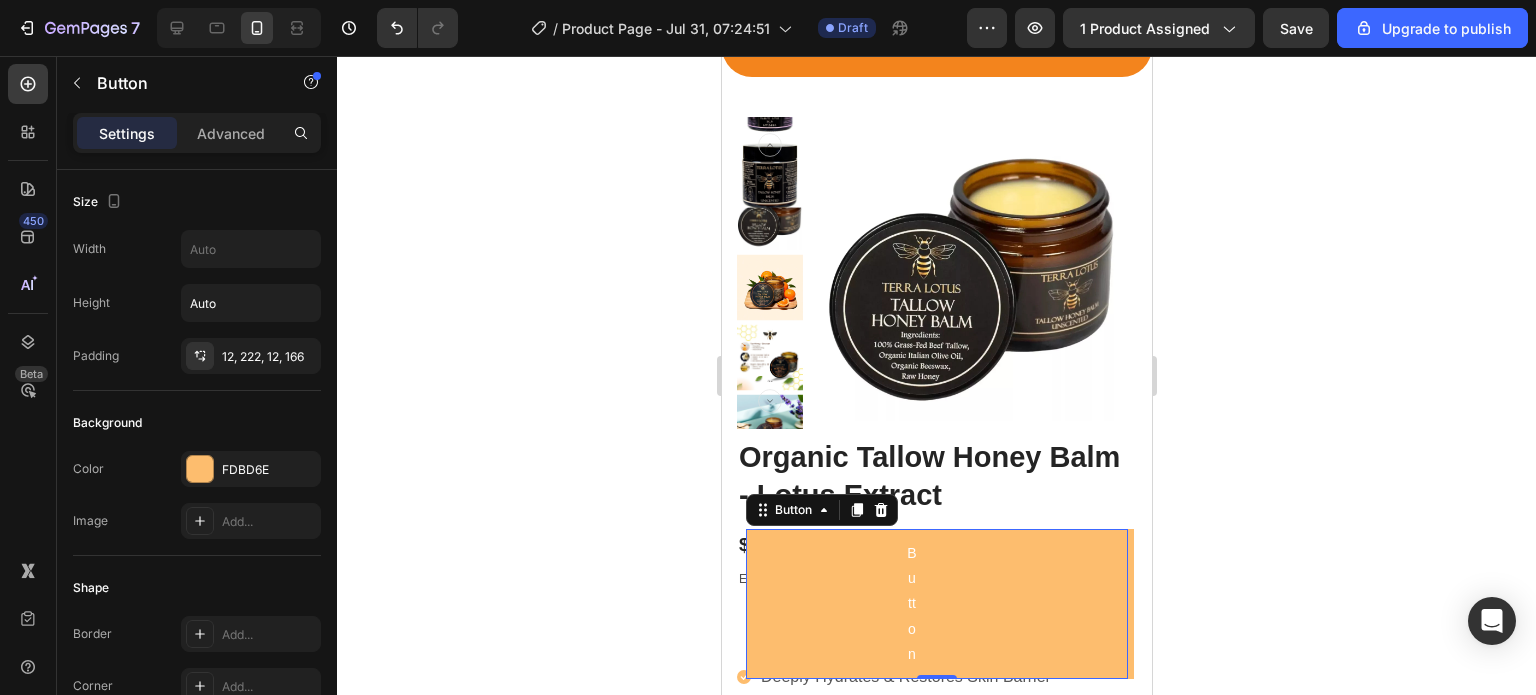 click 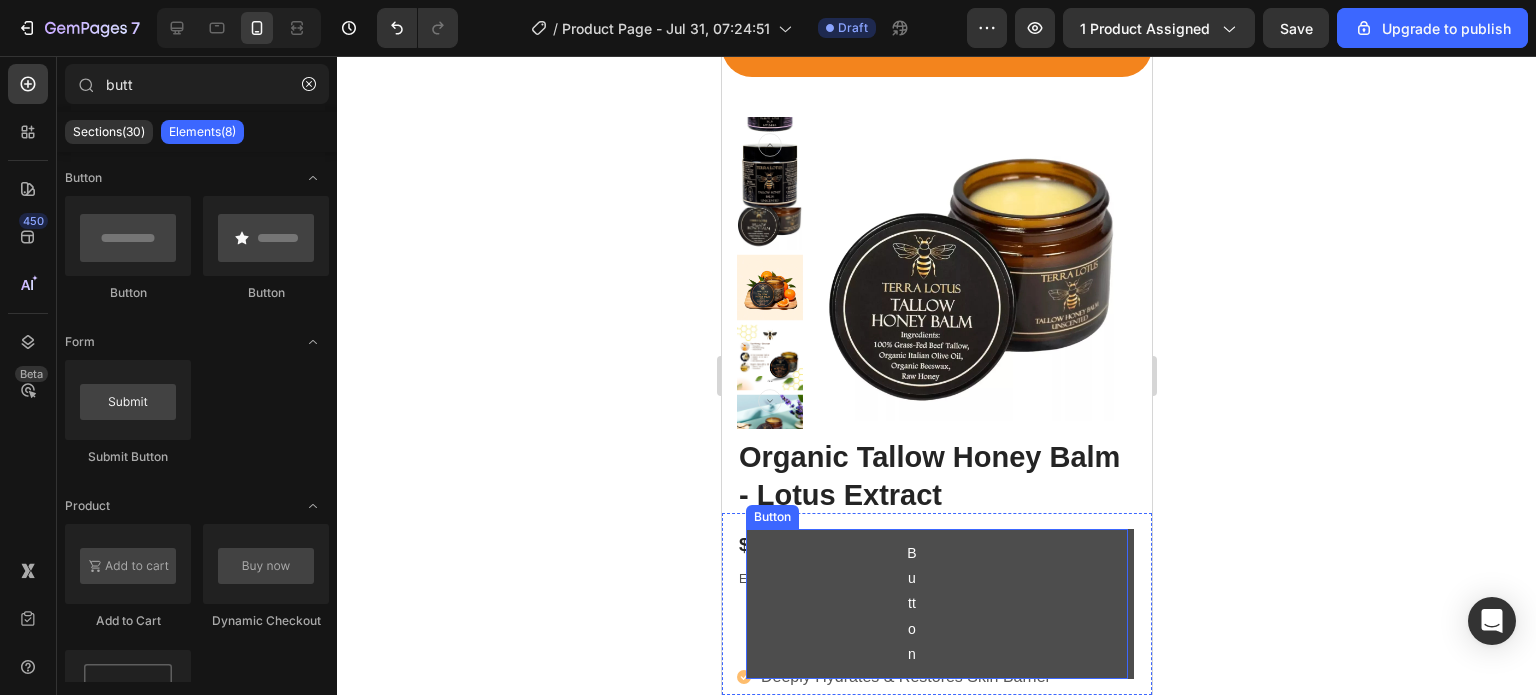 click on "Button" at bounding box center [939, 604] 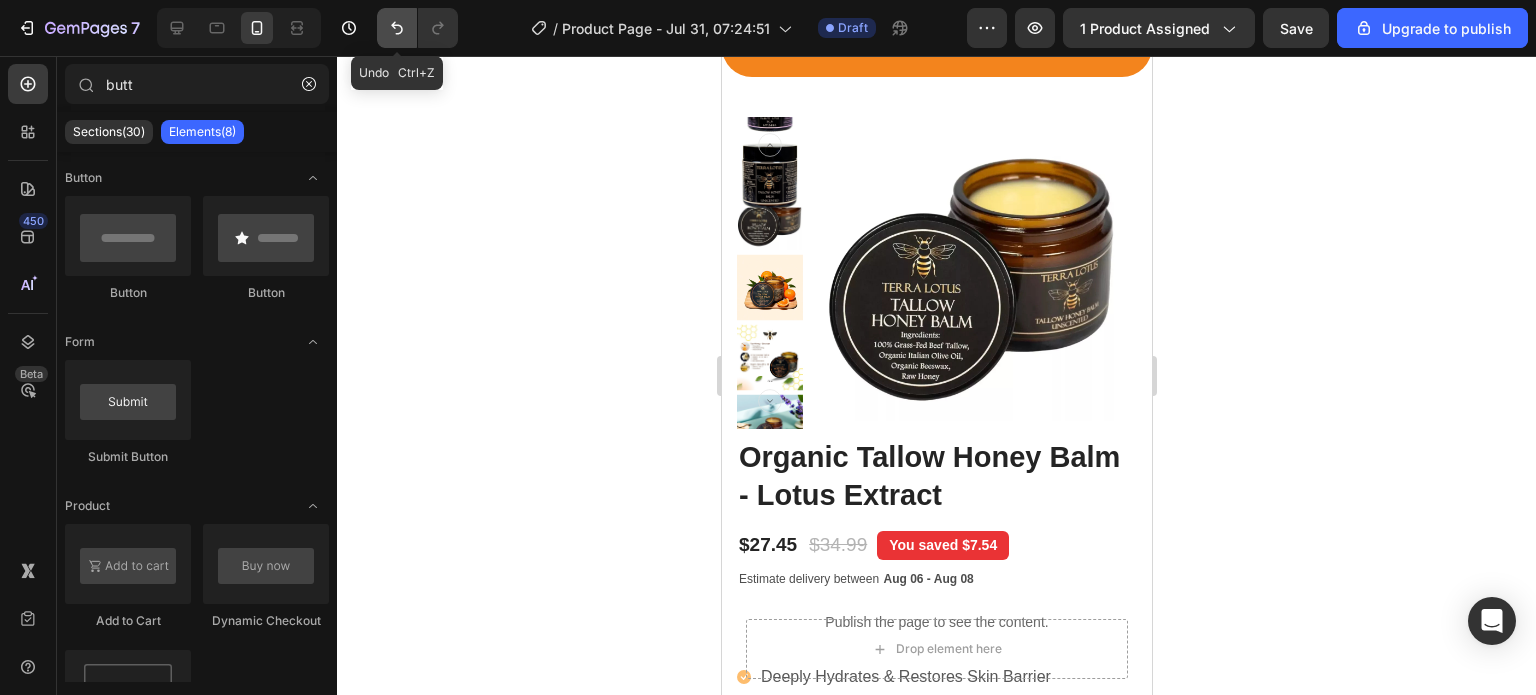 click 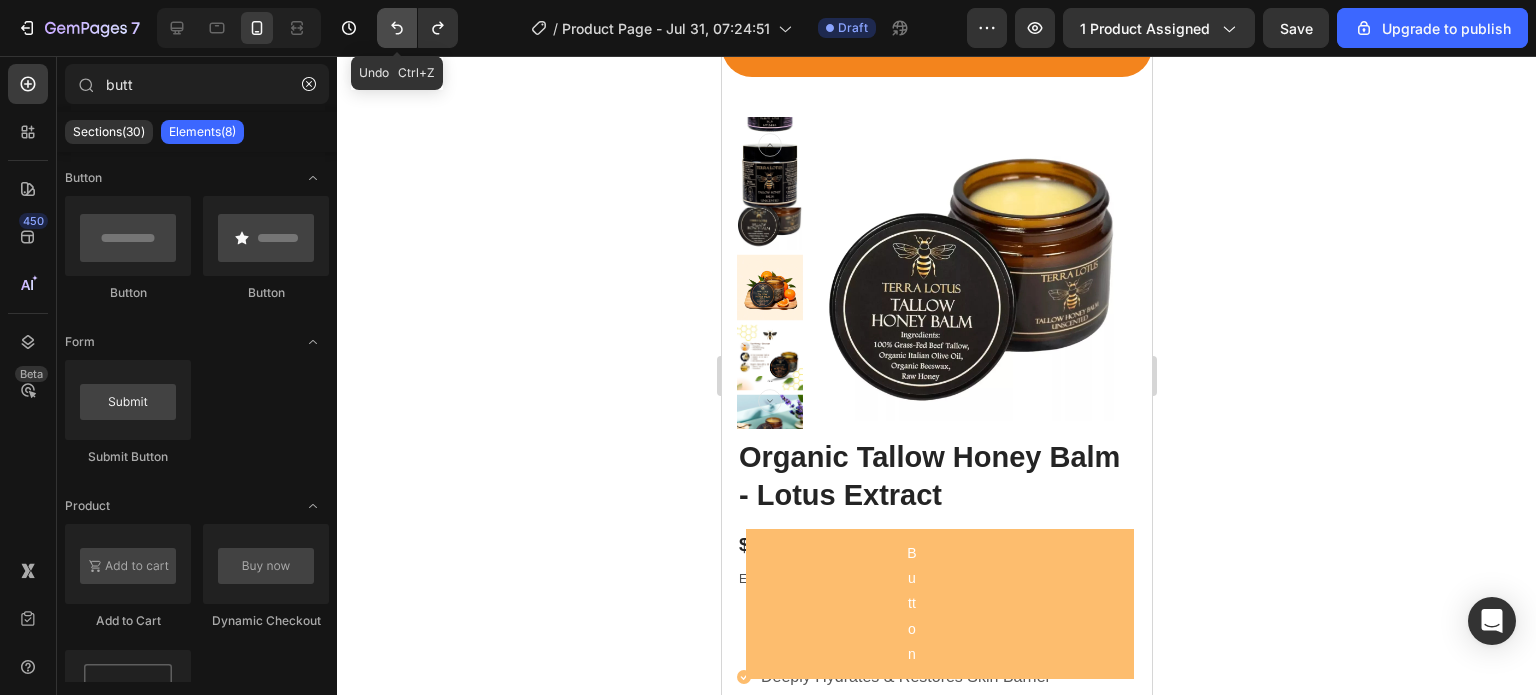 click 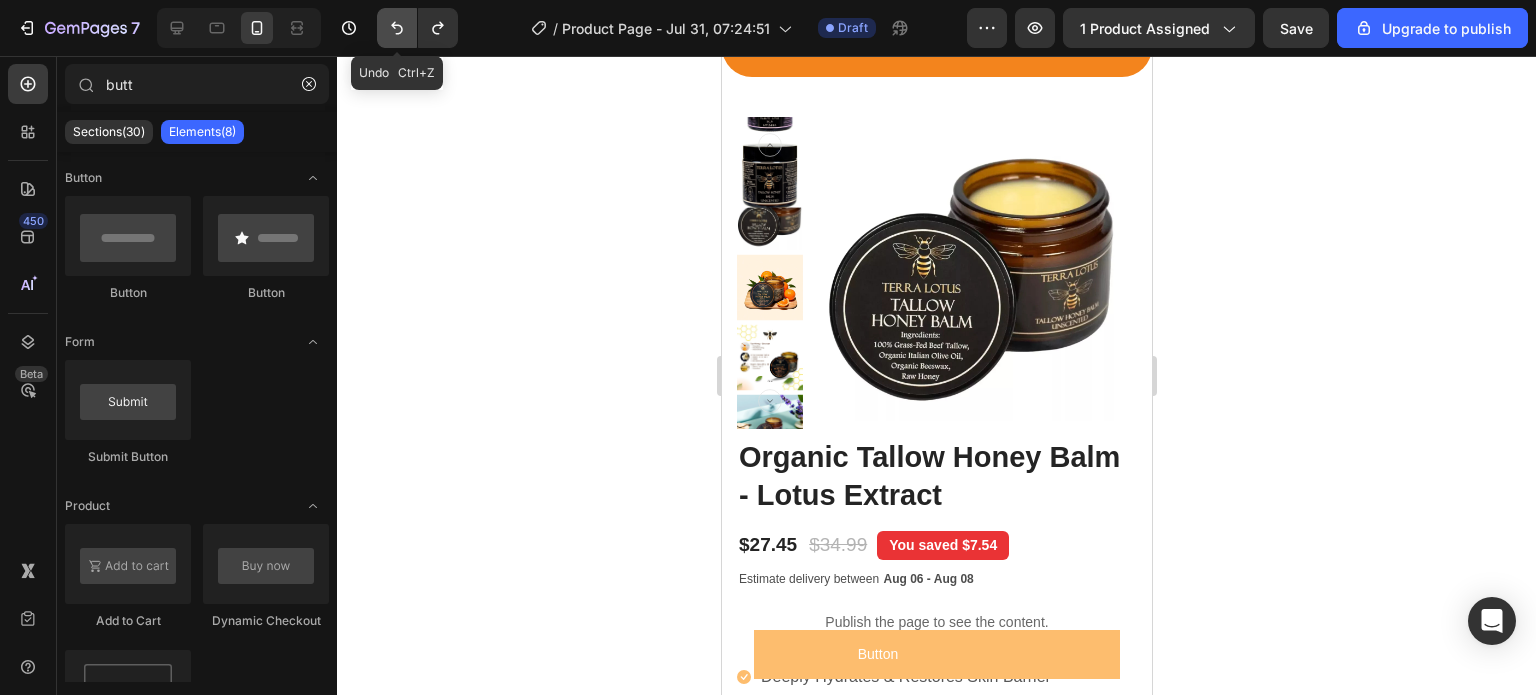 click 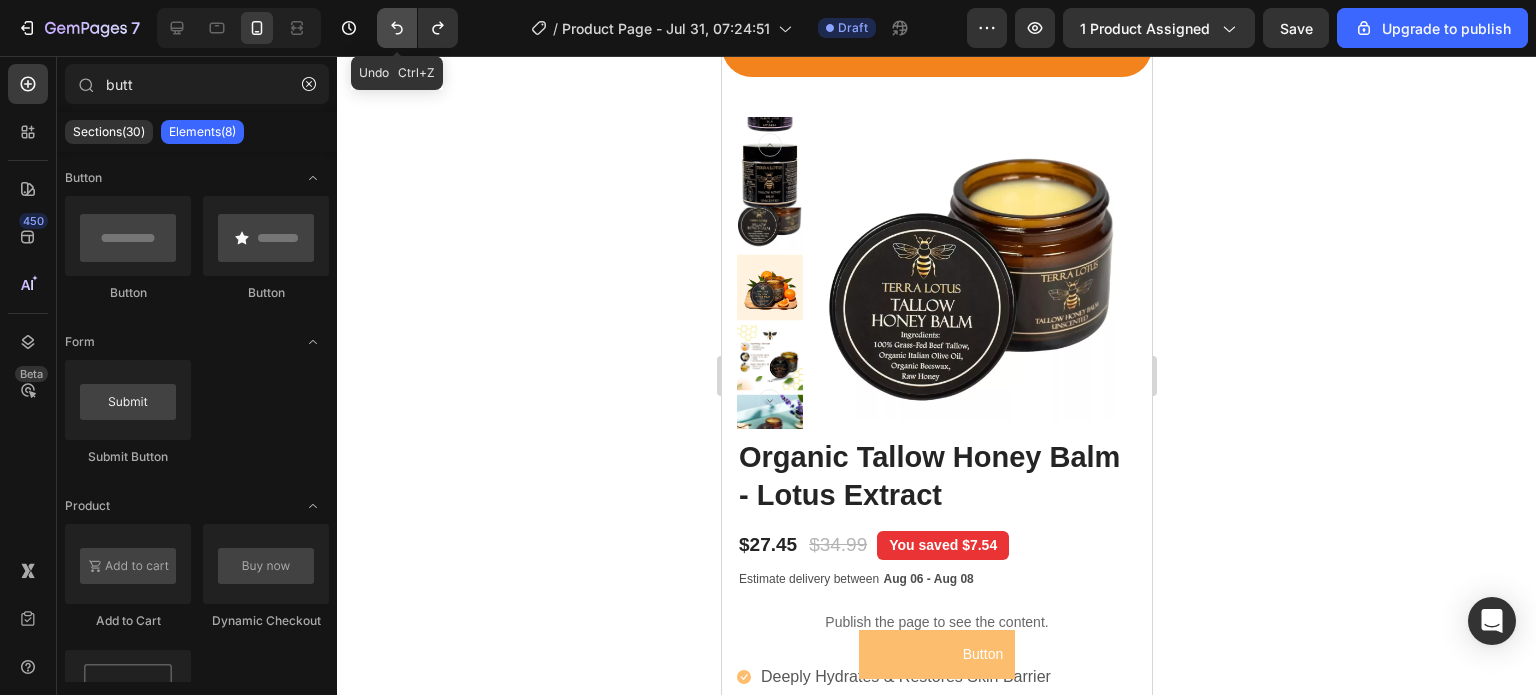 click 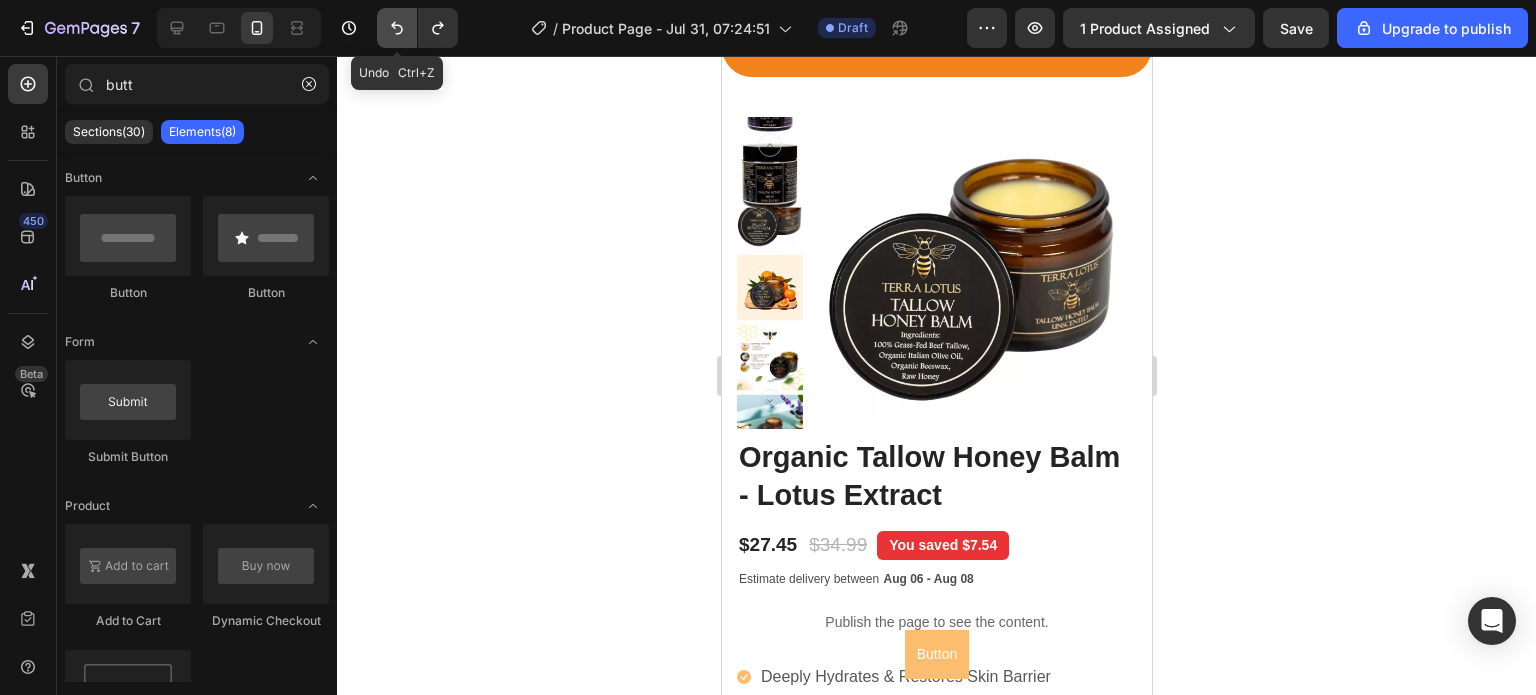 click 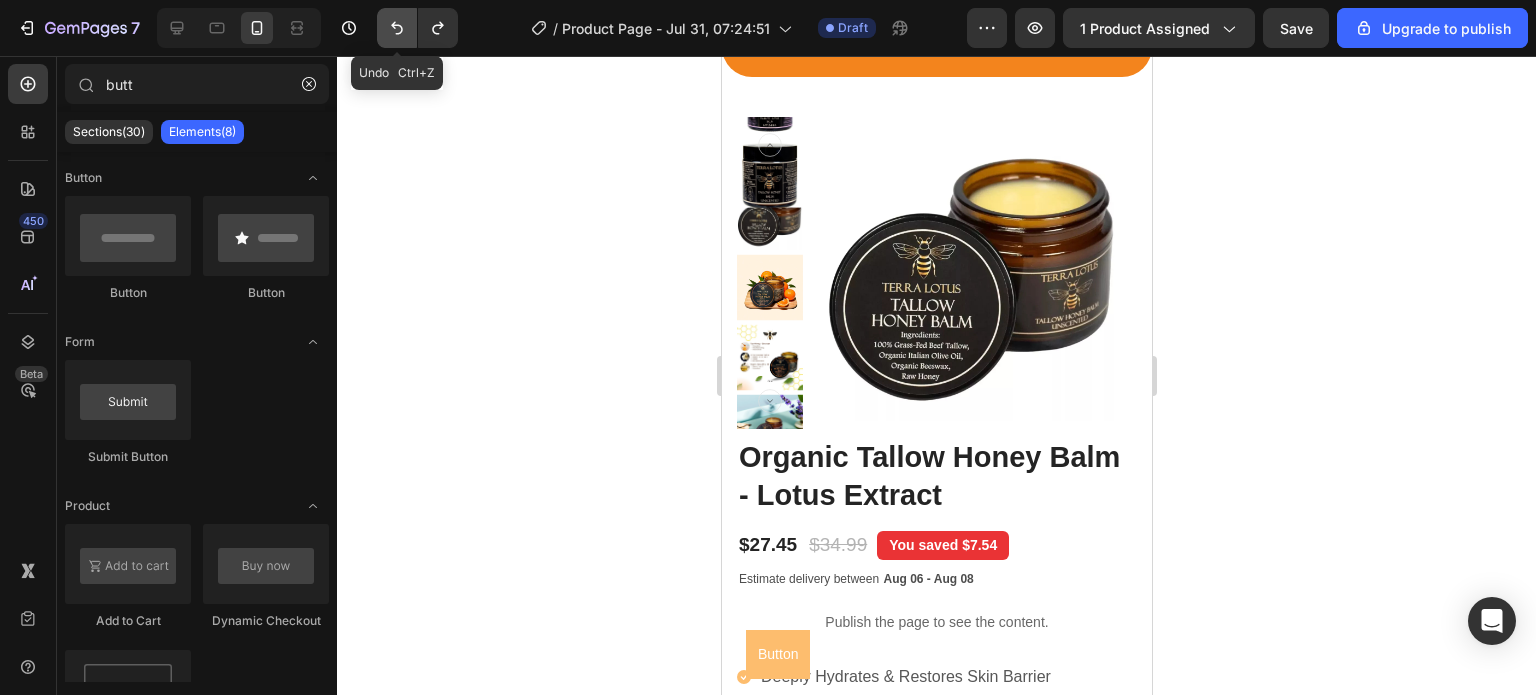 click 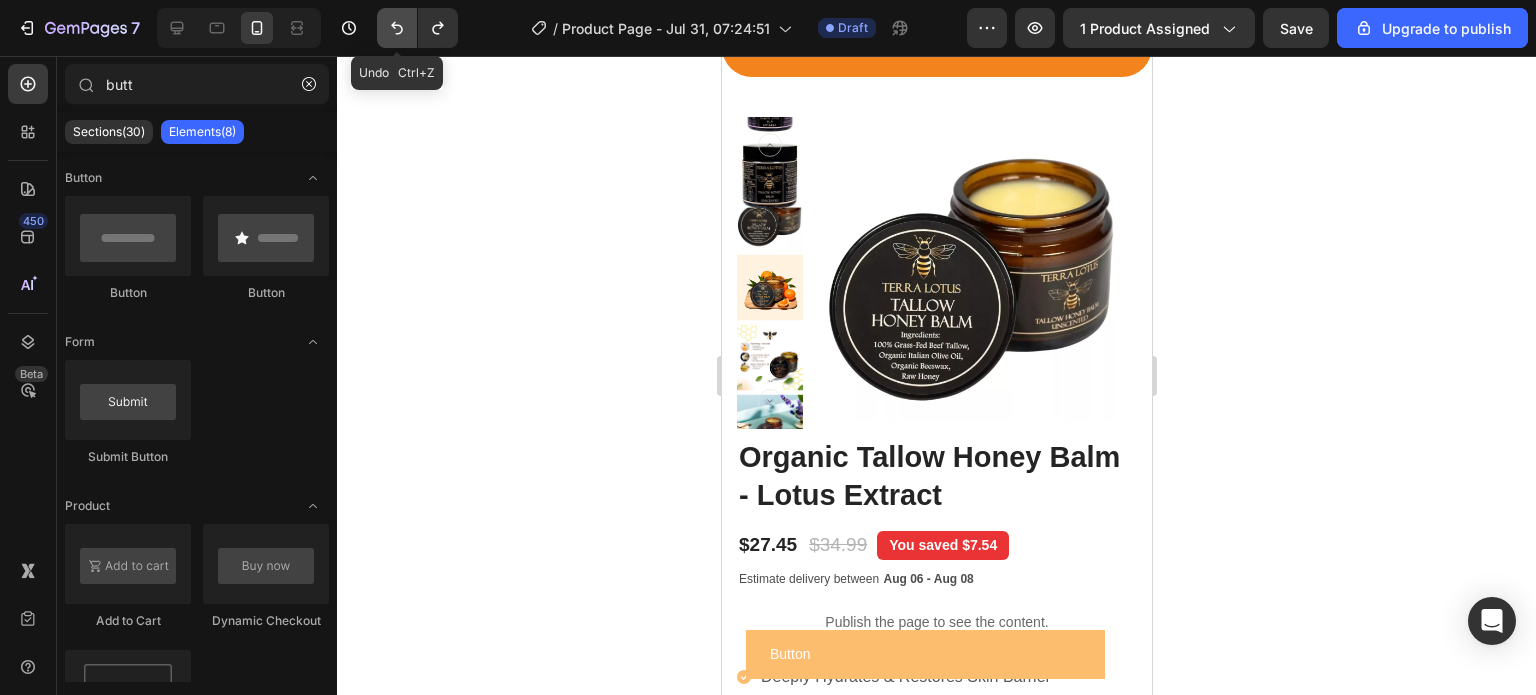 click 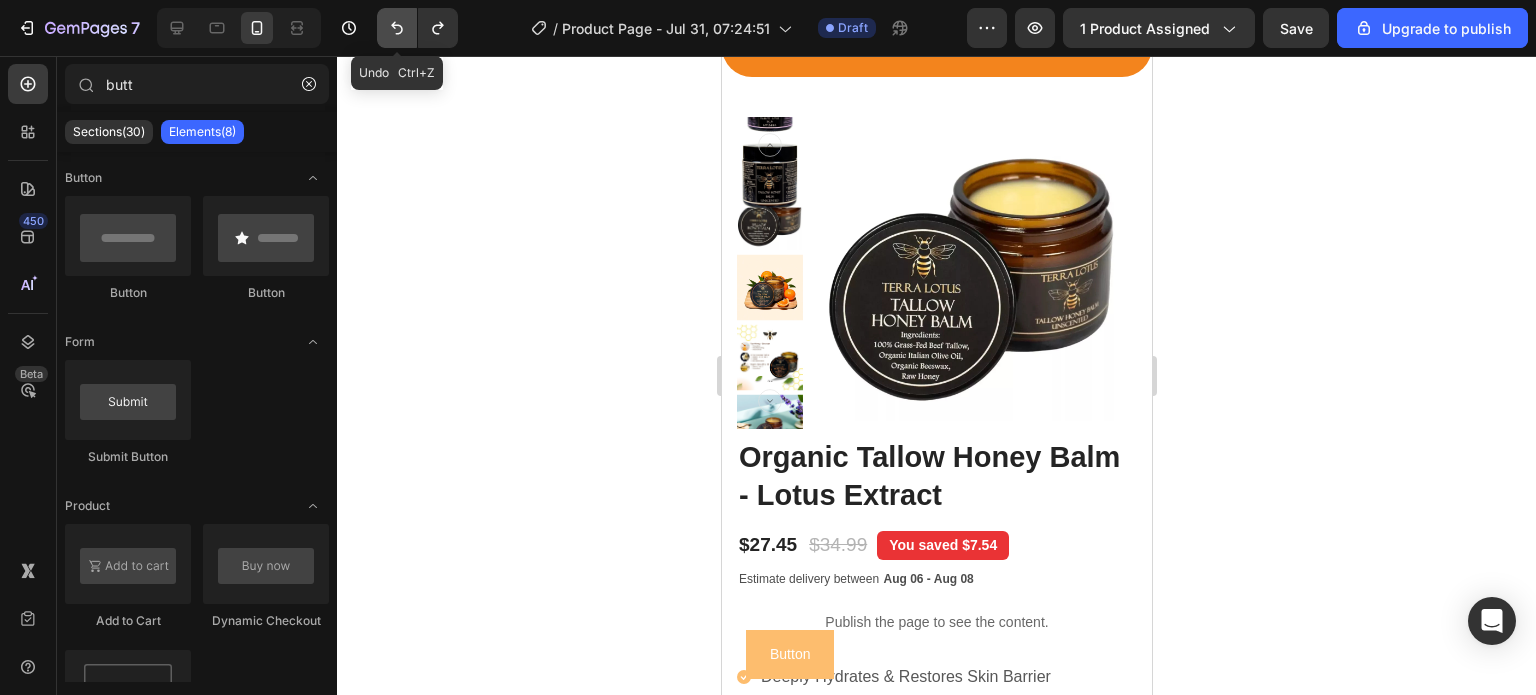 click 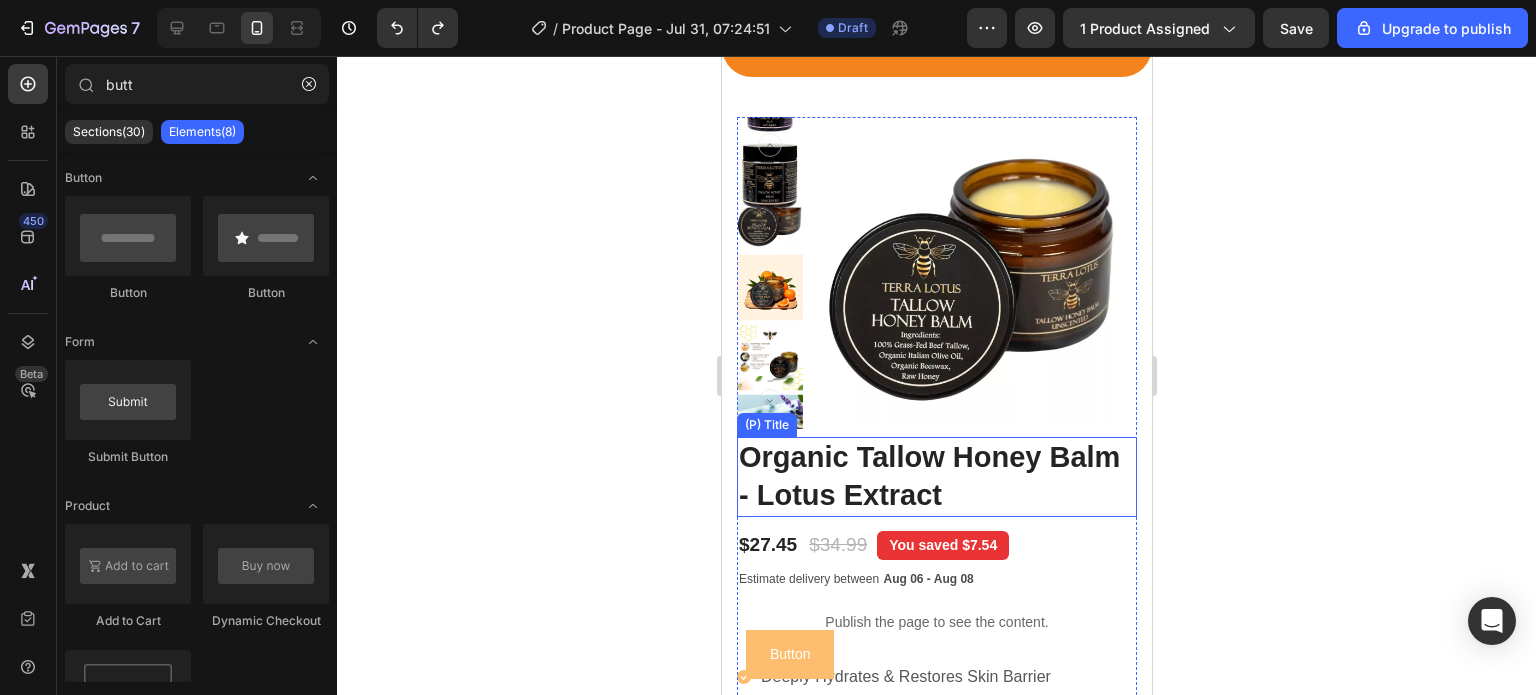 scroll, scrollTop: 382, scrollLeft: 0, axis: vertical 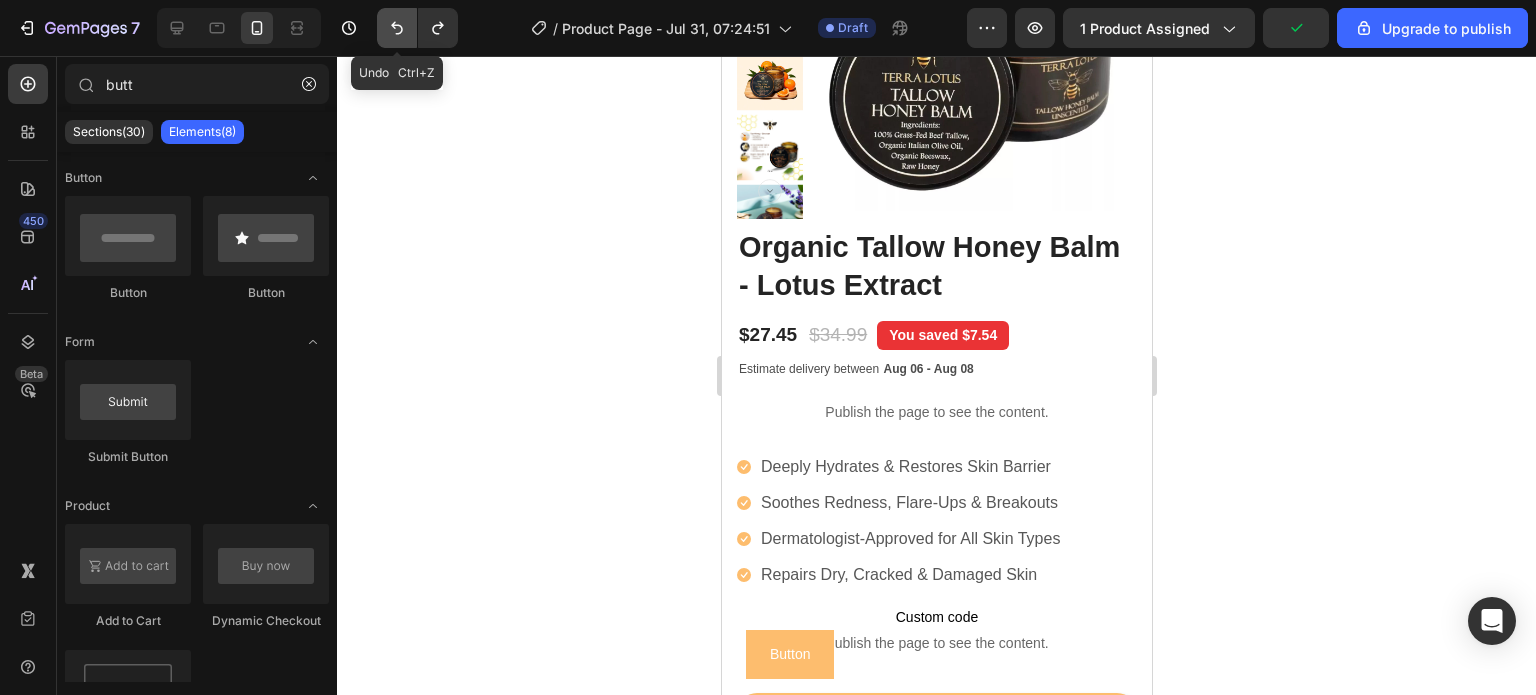click 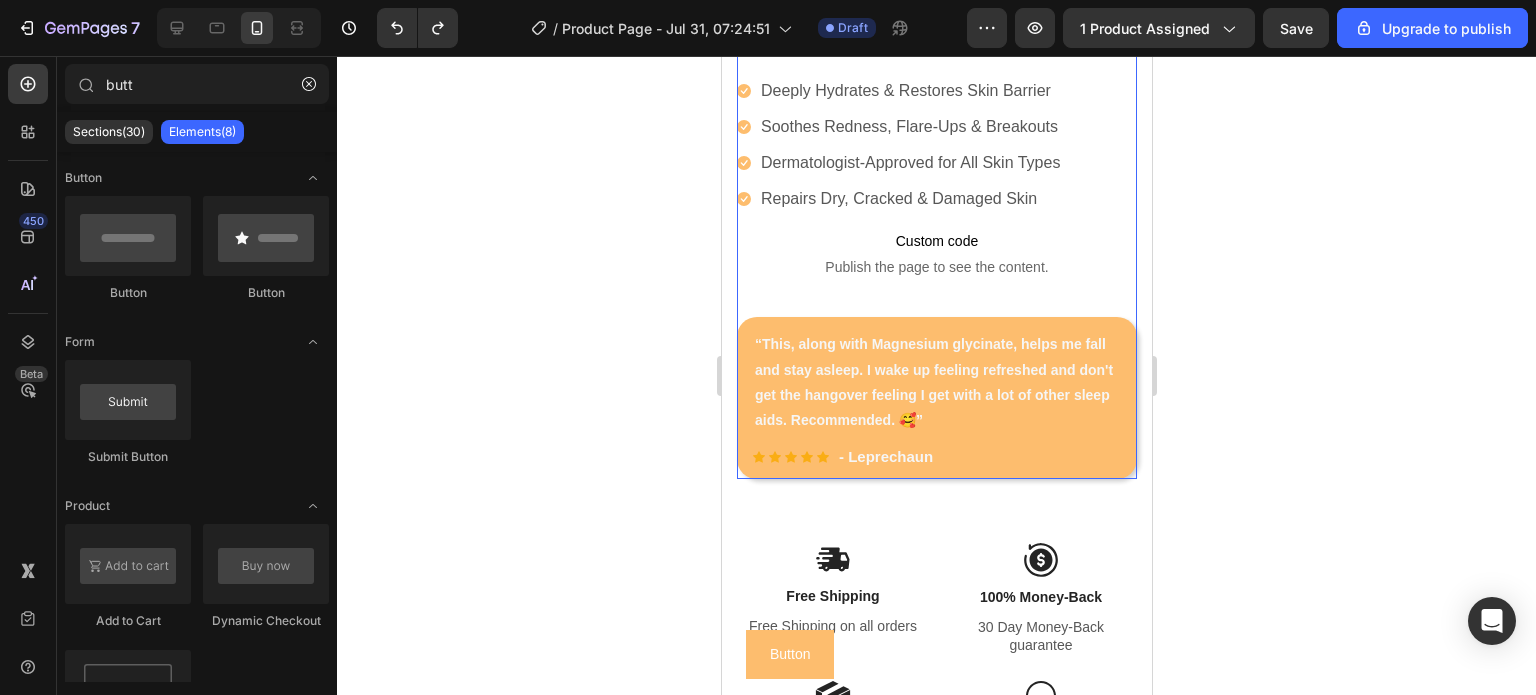 scroll, scrollTop: 1111, scrollLeft: 0, axis: vertical 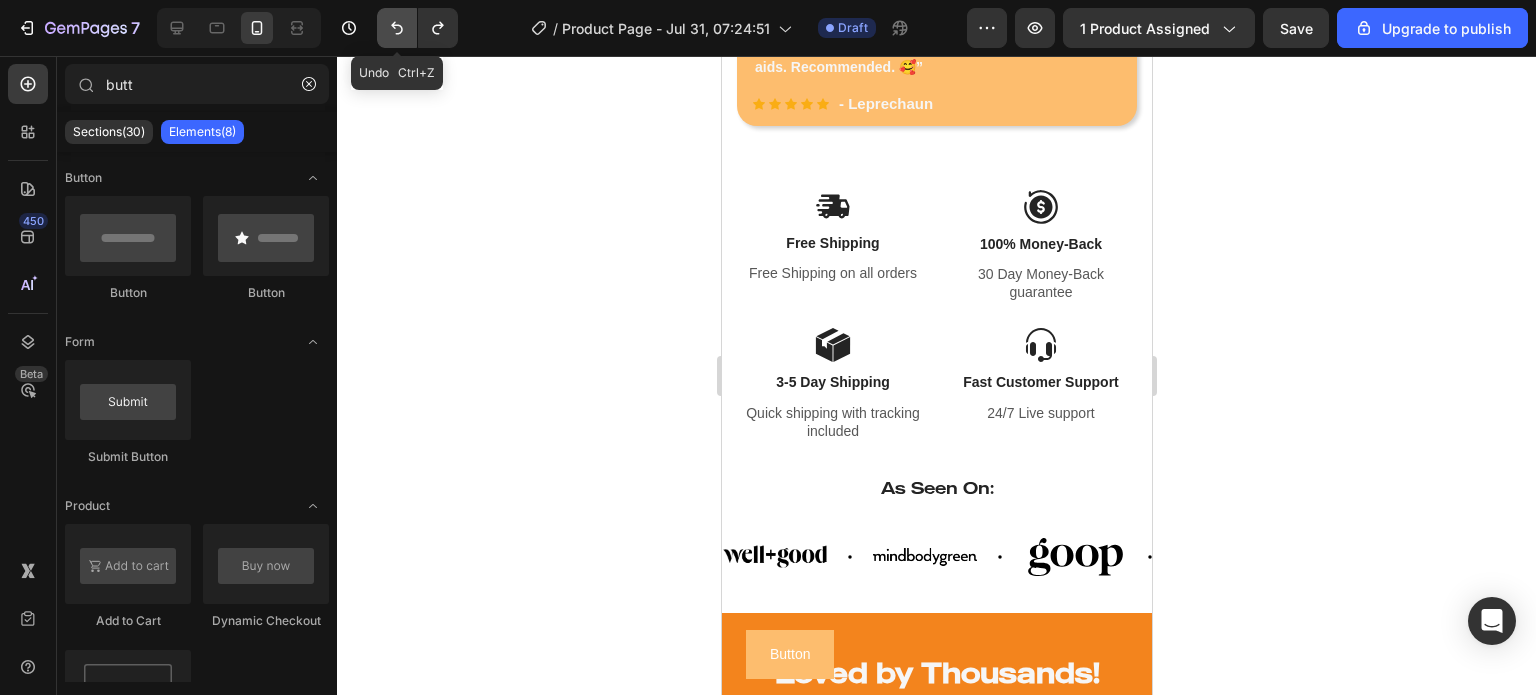 click 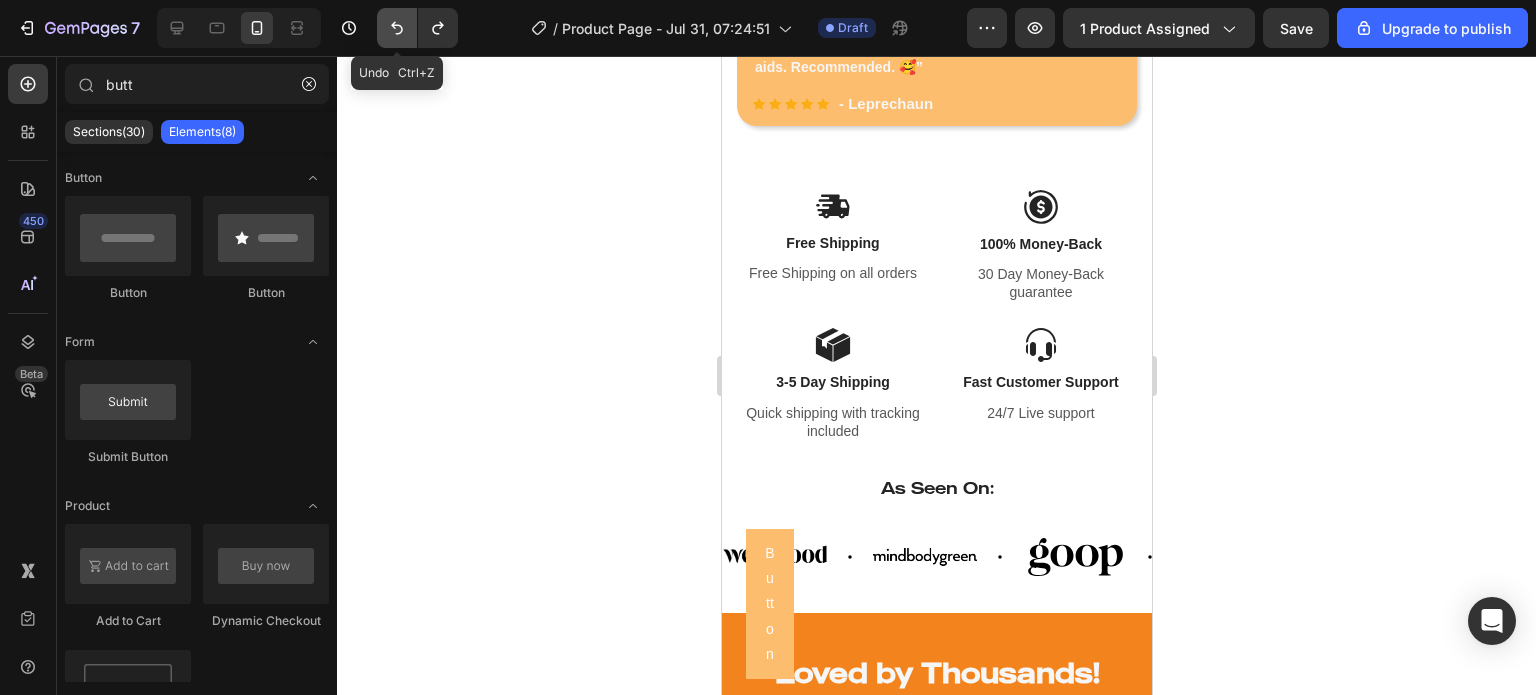 click 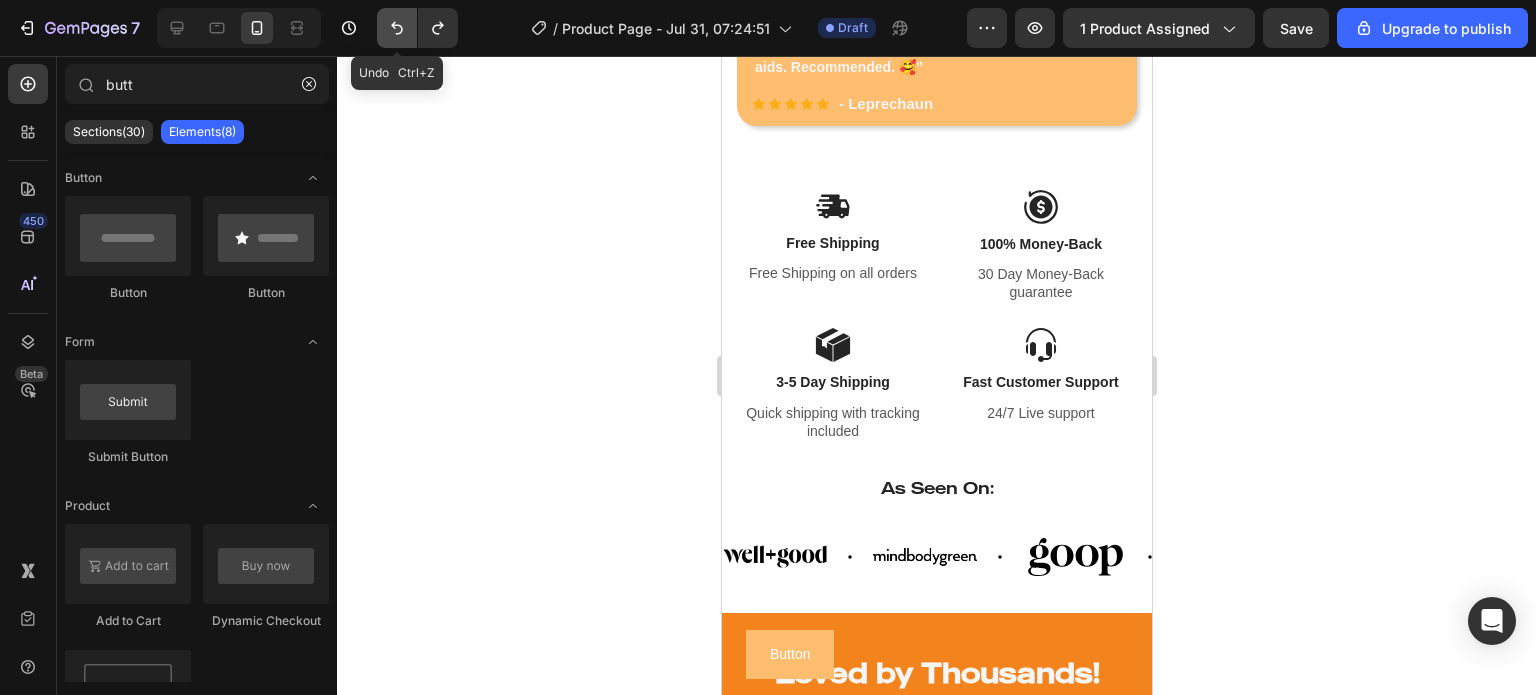 click 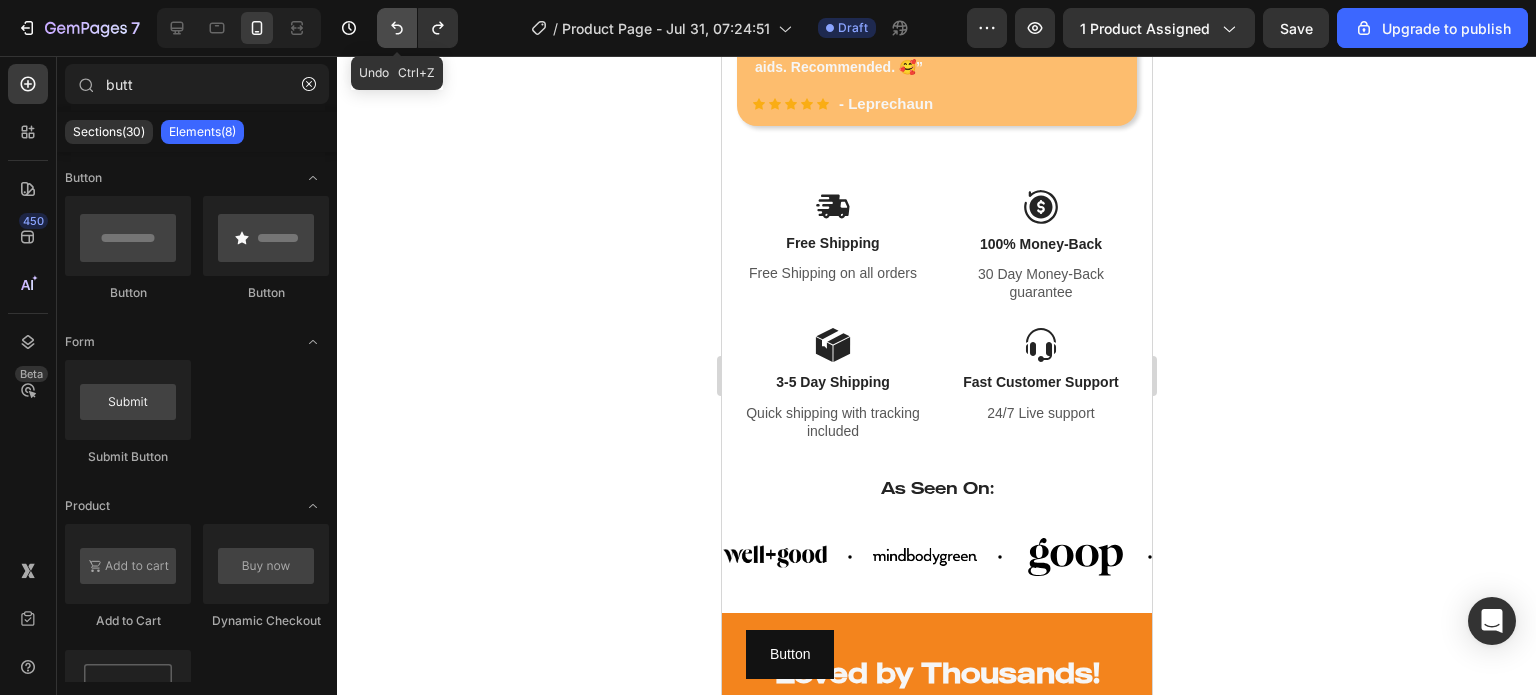 click 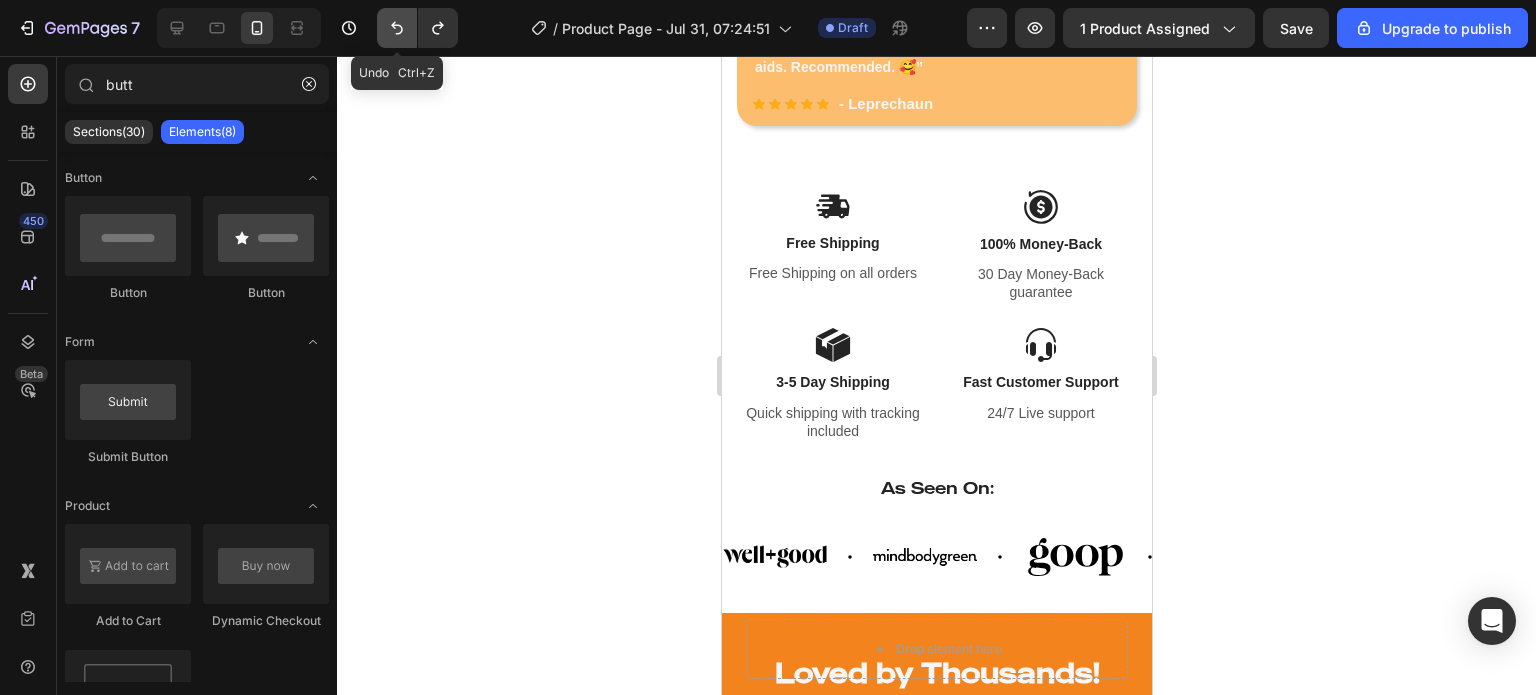 click 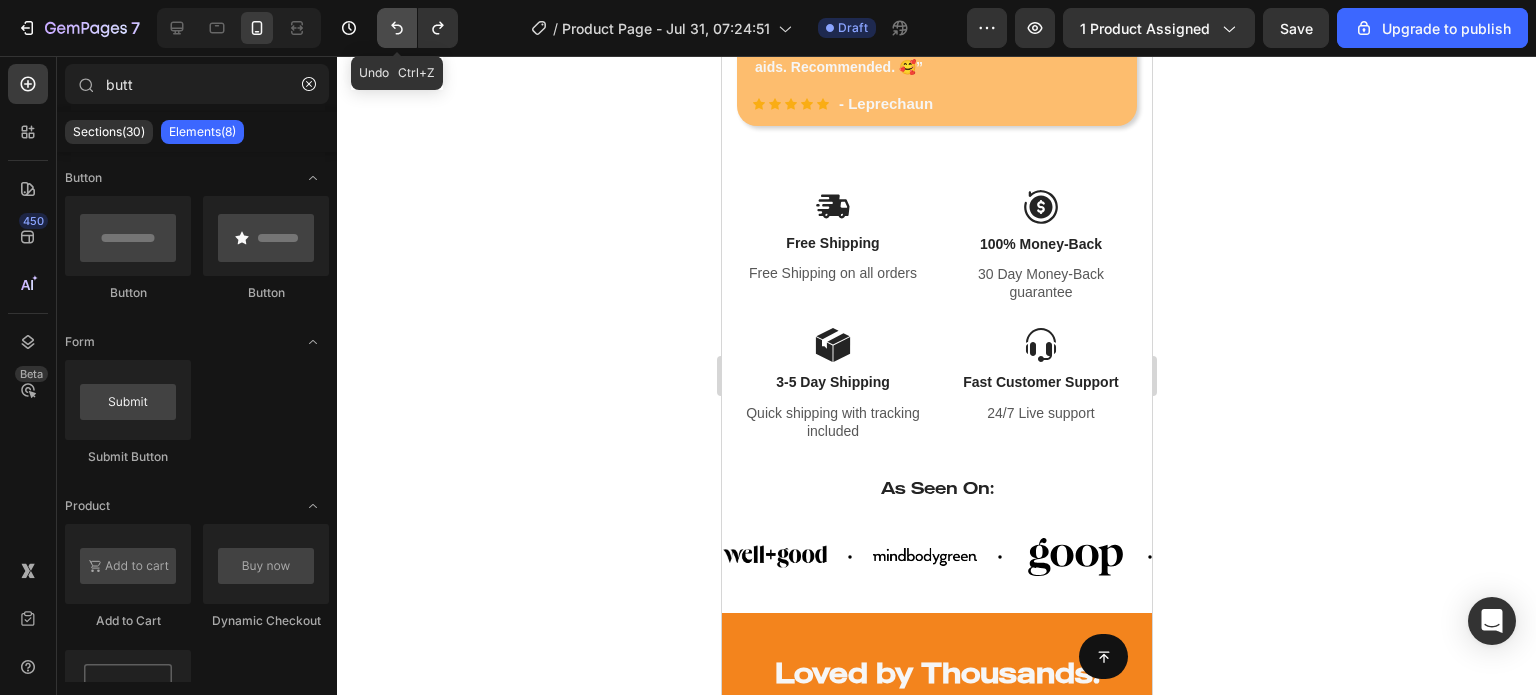 click 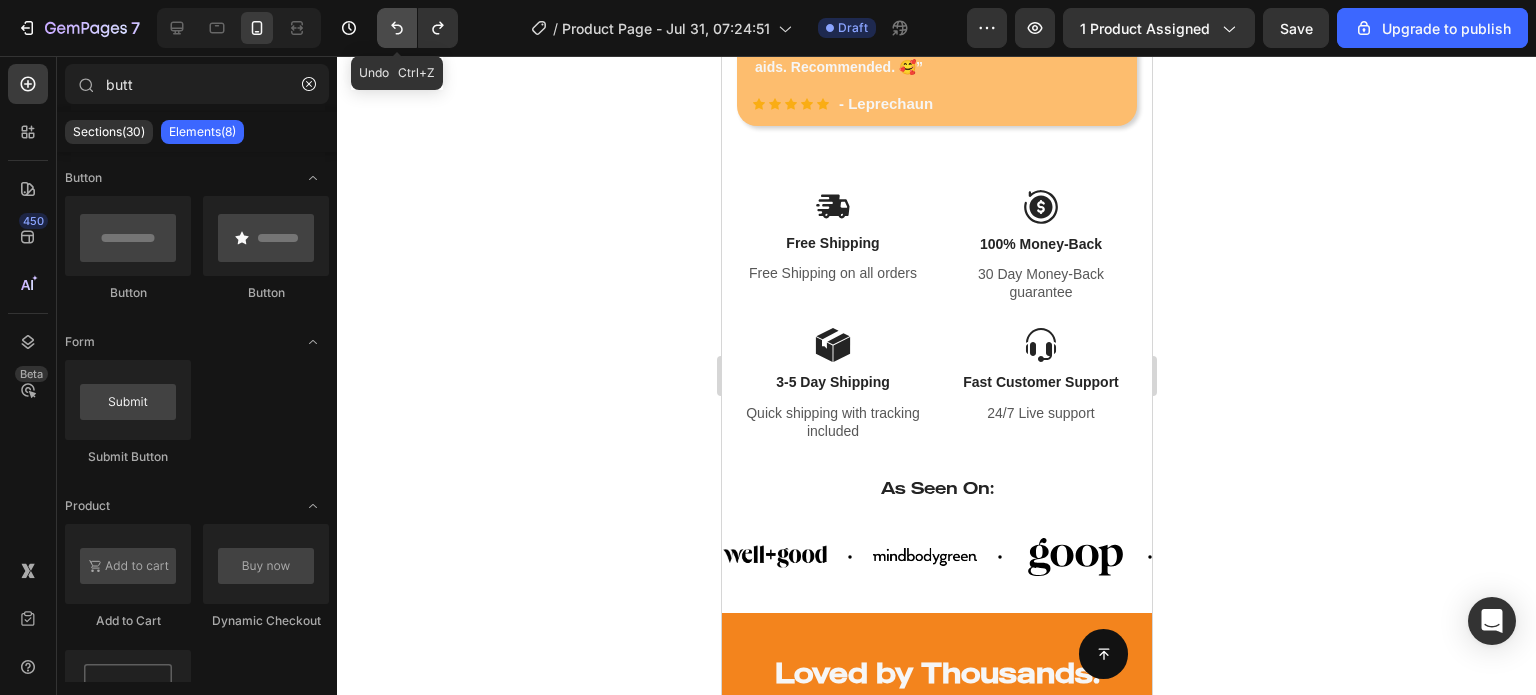 click 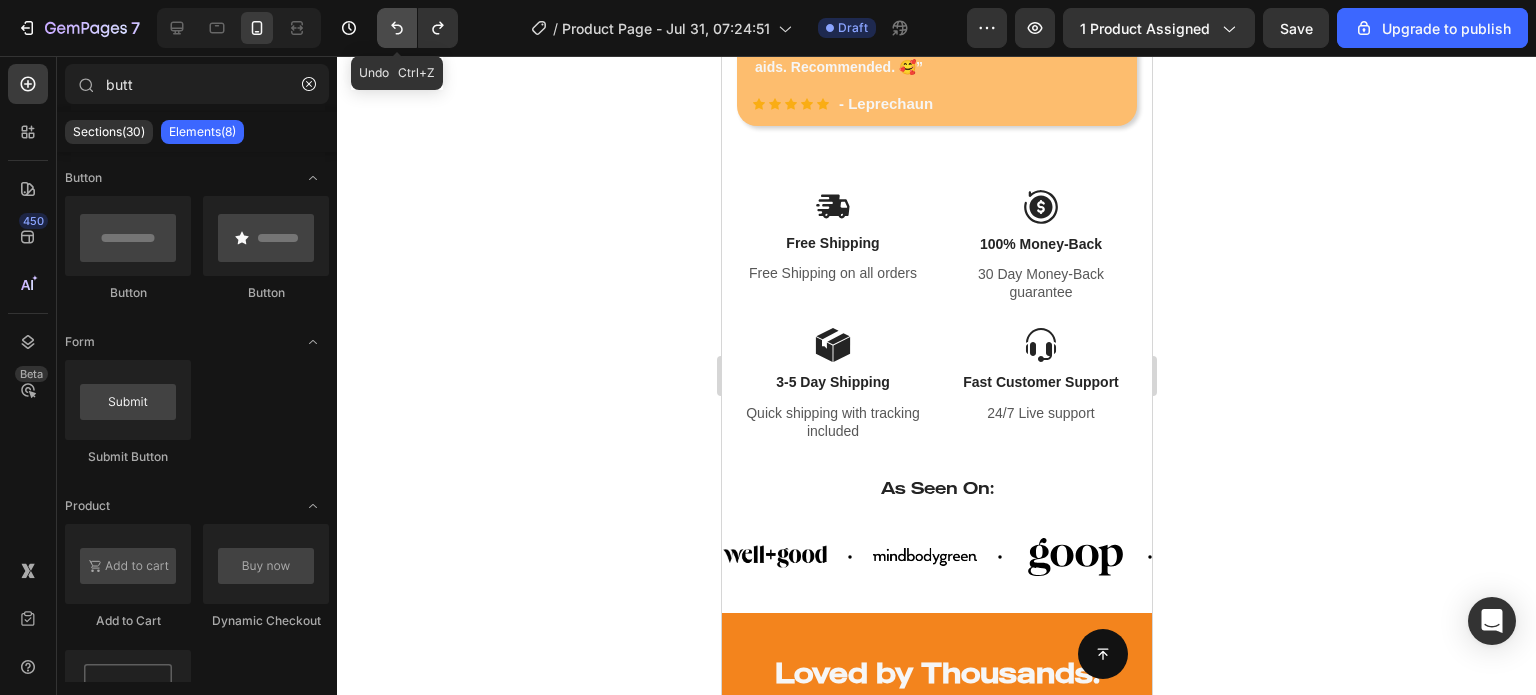 click 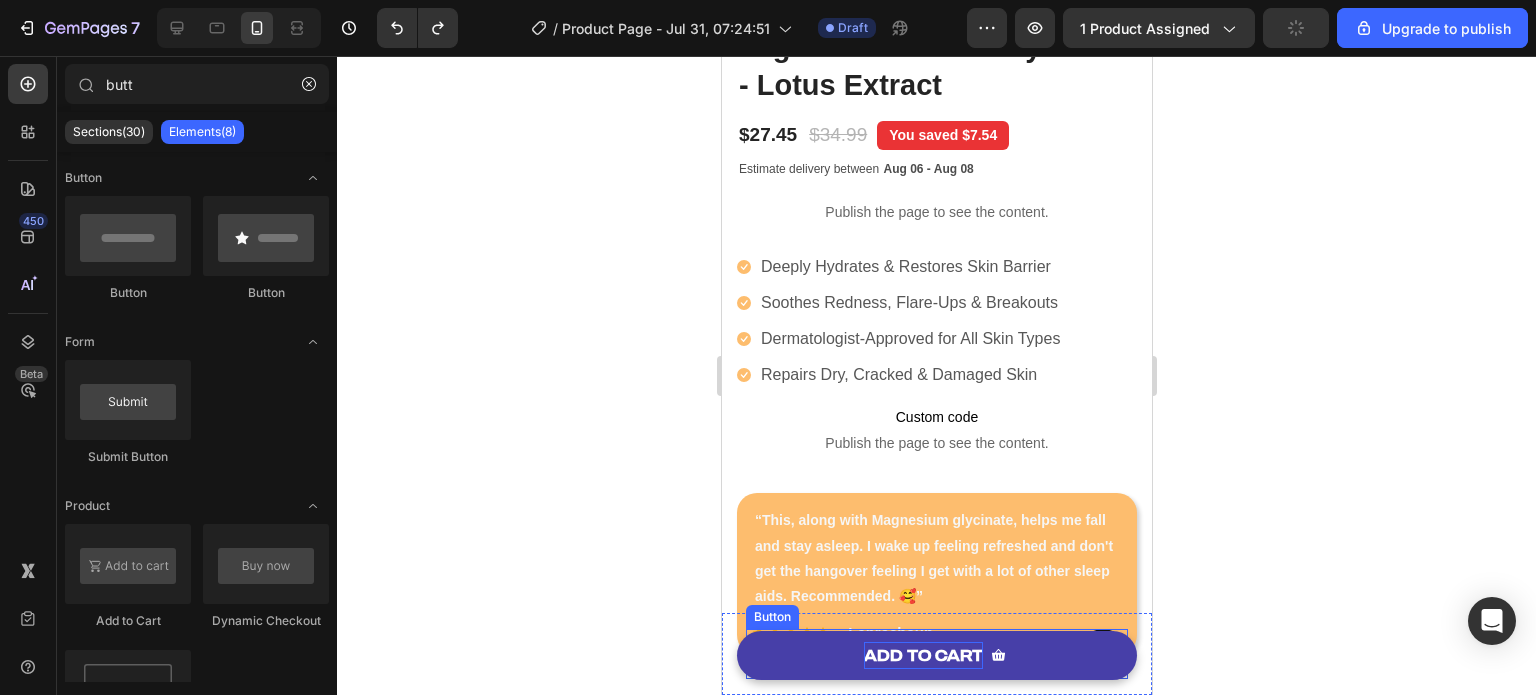 scroll, scrollTop: 580, scrollLeft: 0, axis: vertical 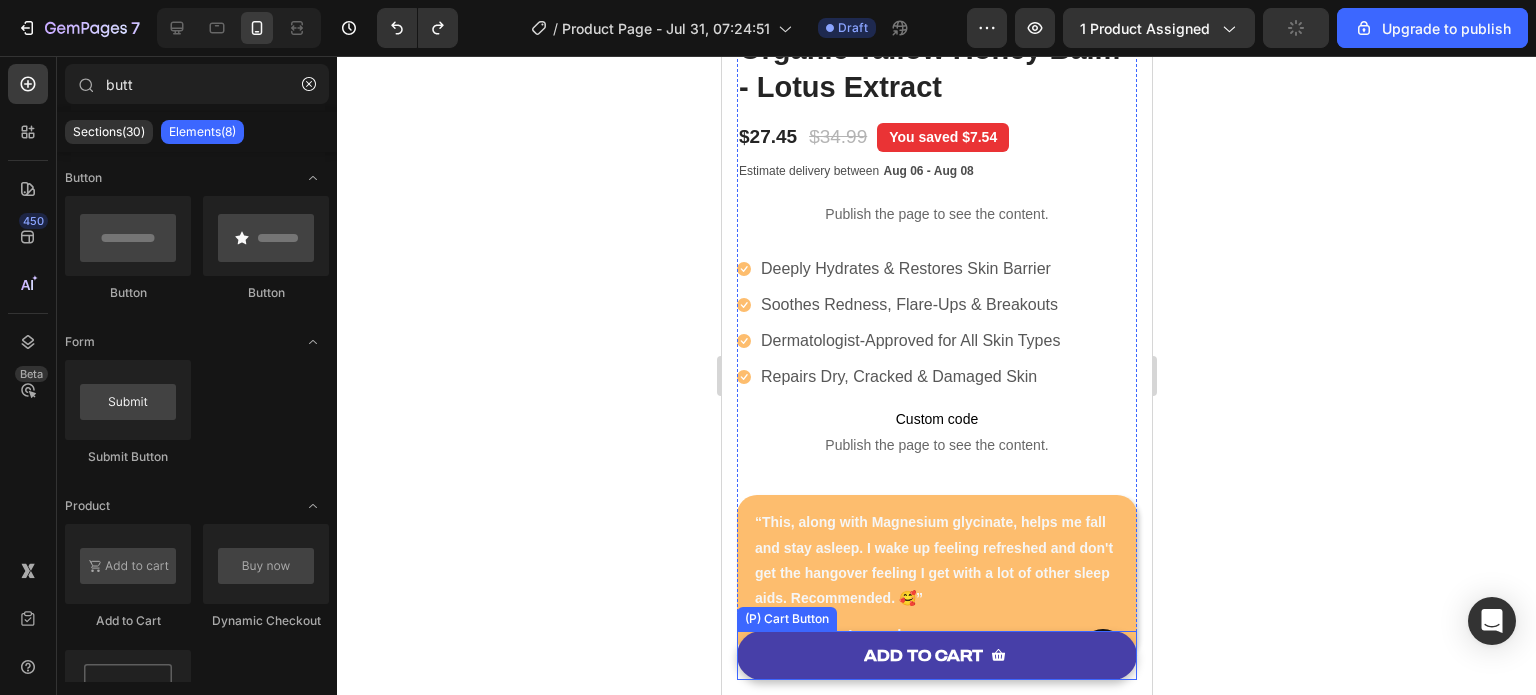 click on "ADD TO CART" at bounding box center (936, 655) 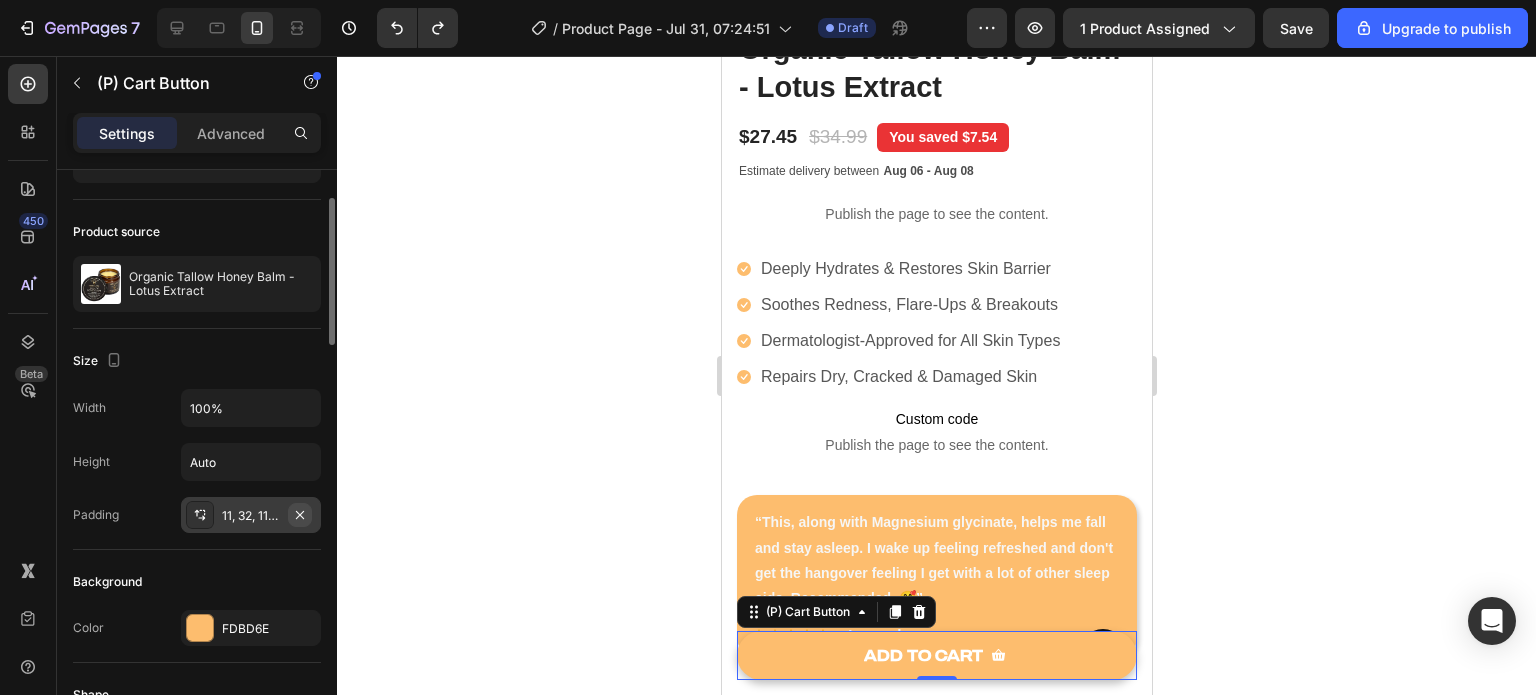 scroll, scrollTop: 110, scrollLeft: 0, axis: vertical 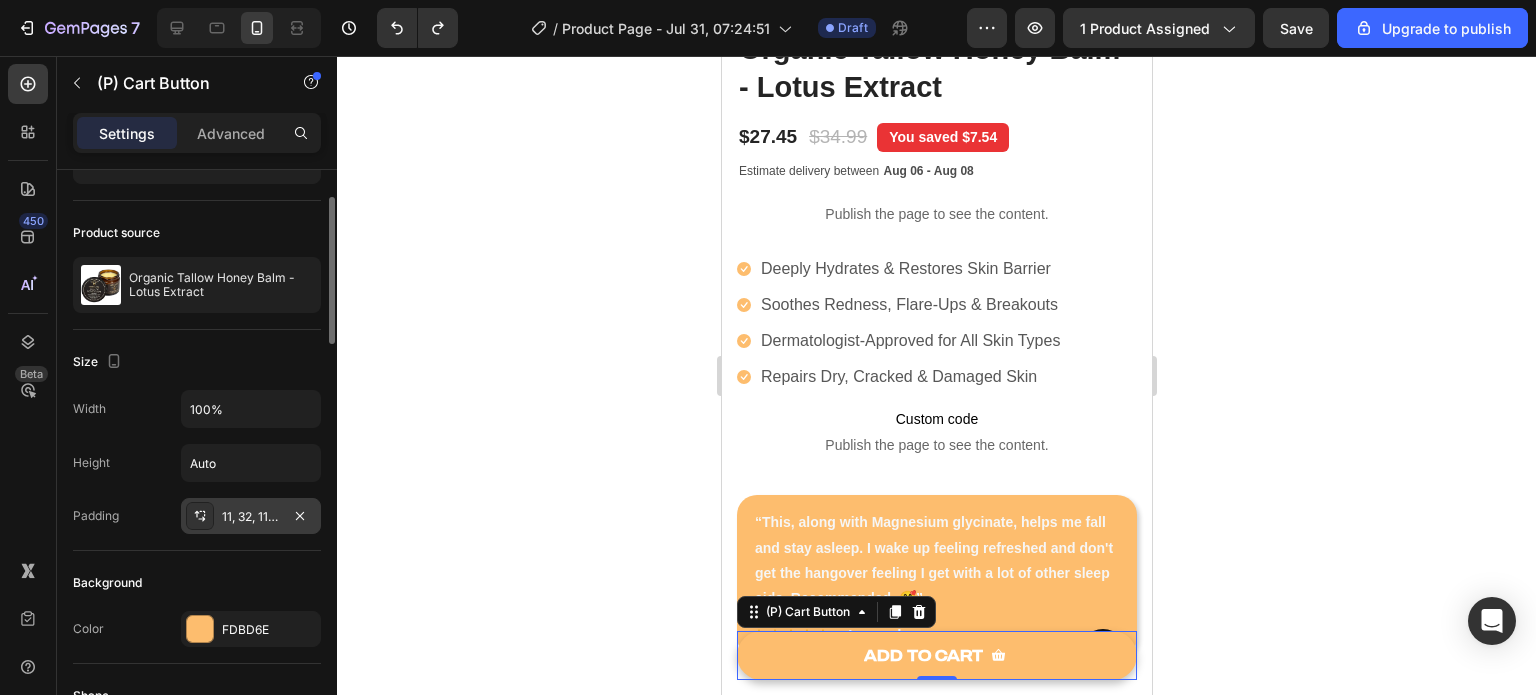 click on "11, 32, 11, 32" at bounding box center (251, 516) 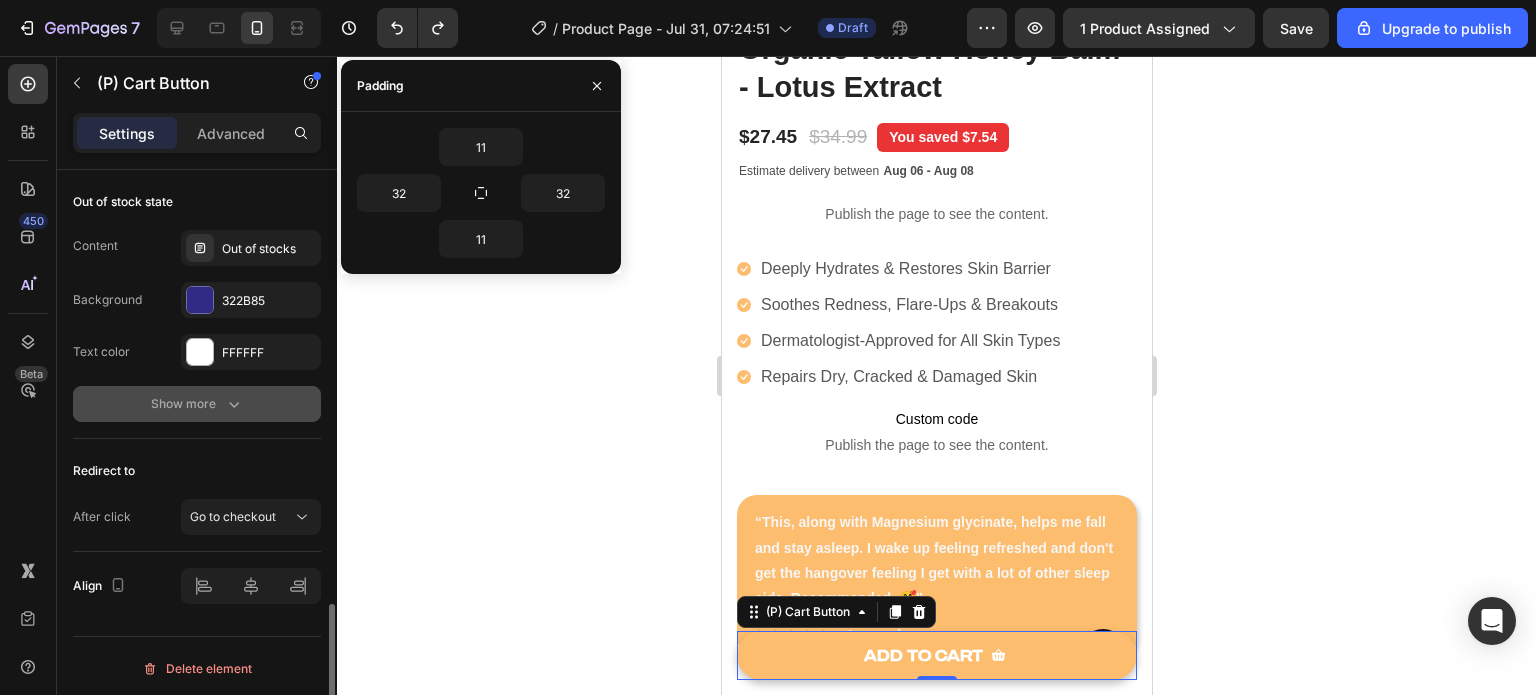 scroll, scrollTop: 1714, scrollLeft: 0, axis: vertical 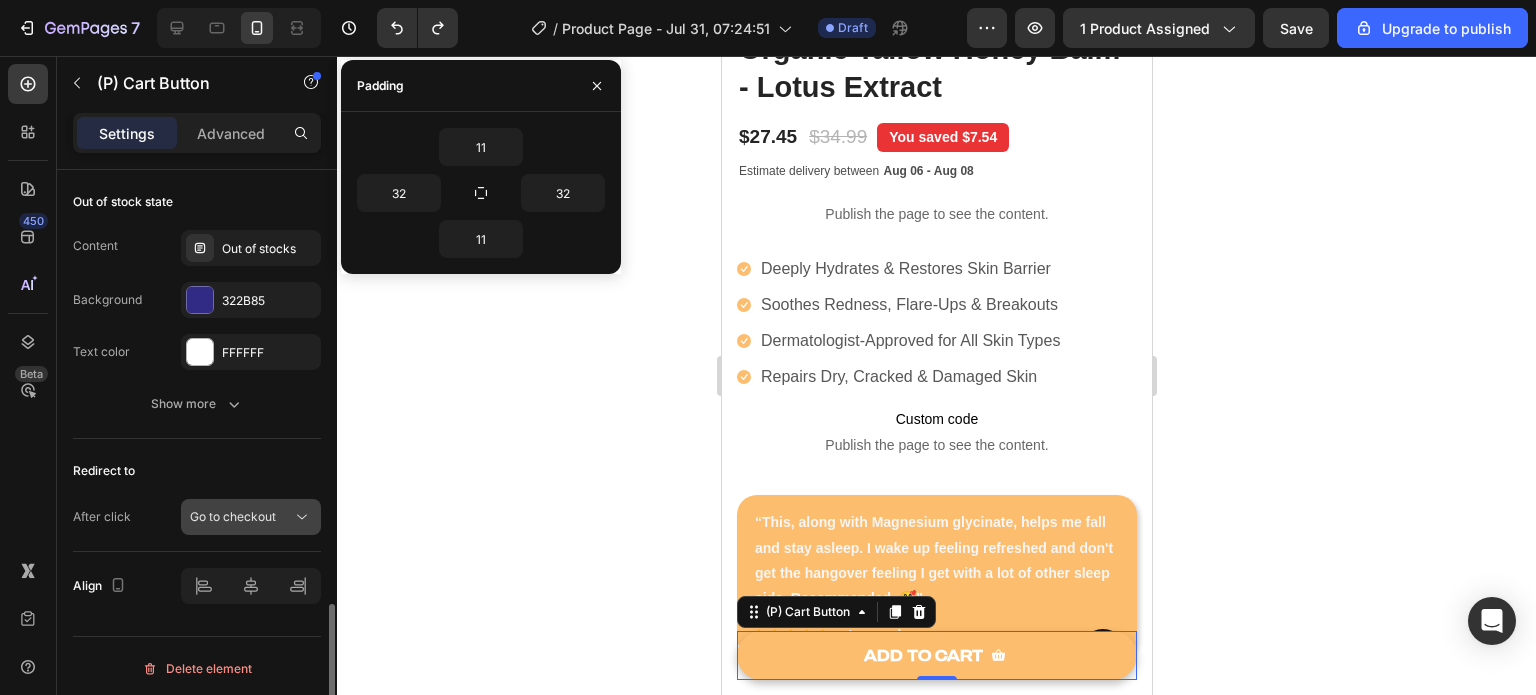 click on "Go to checkout" at bounding box center [233, 516] 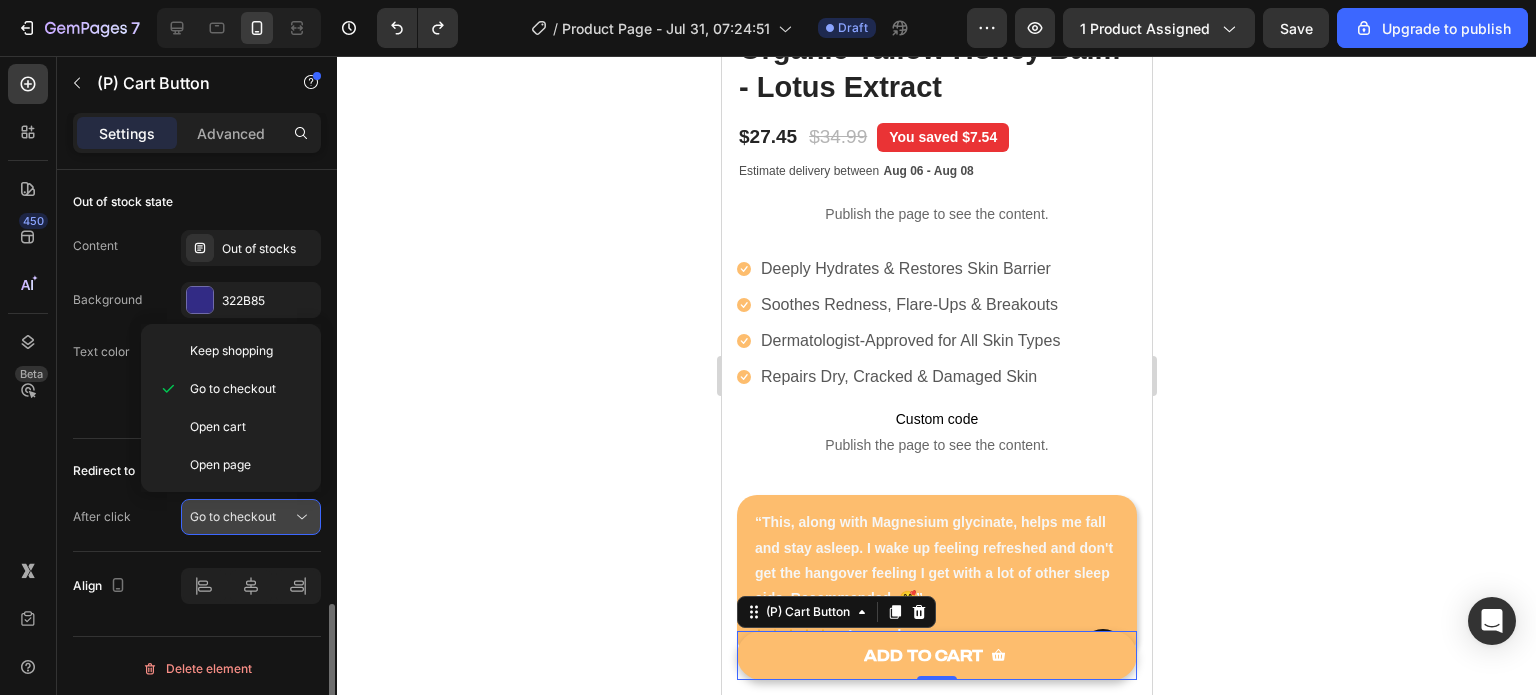 click on "Go to checkout" at bounding box center [233, 516] 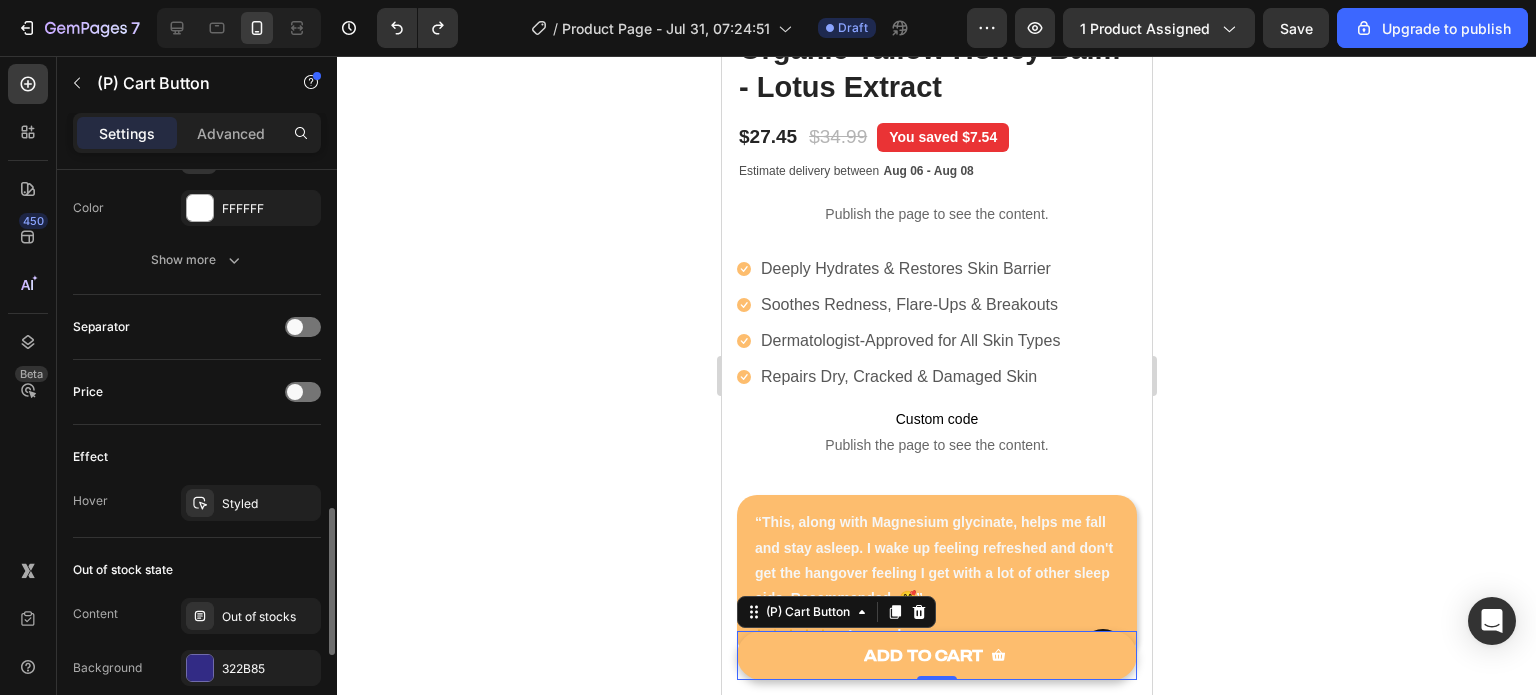 scroll, scrollTop: 1344, scrollLeft: 0, axis: vertical 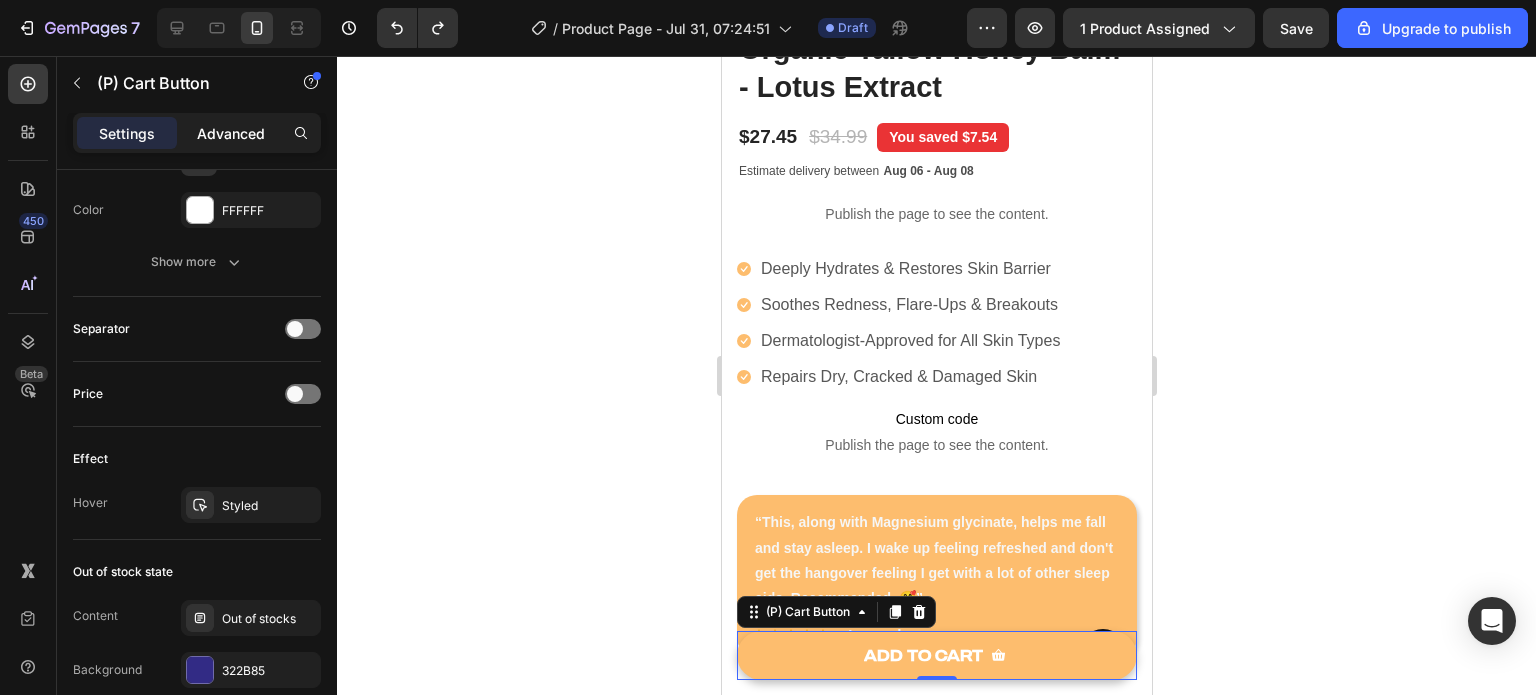 click on "Advanced" at bounding box center [231, 133] 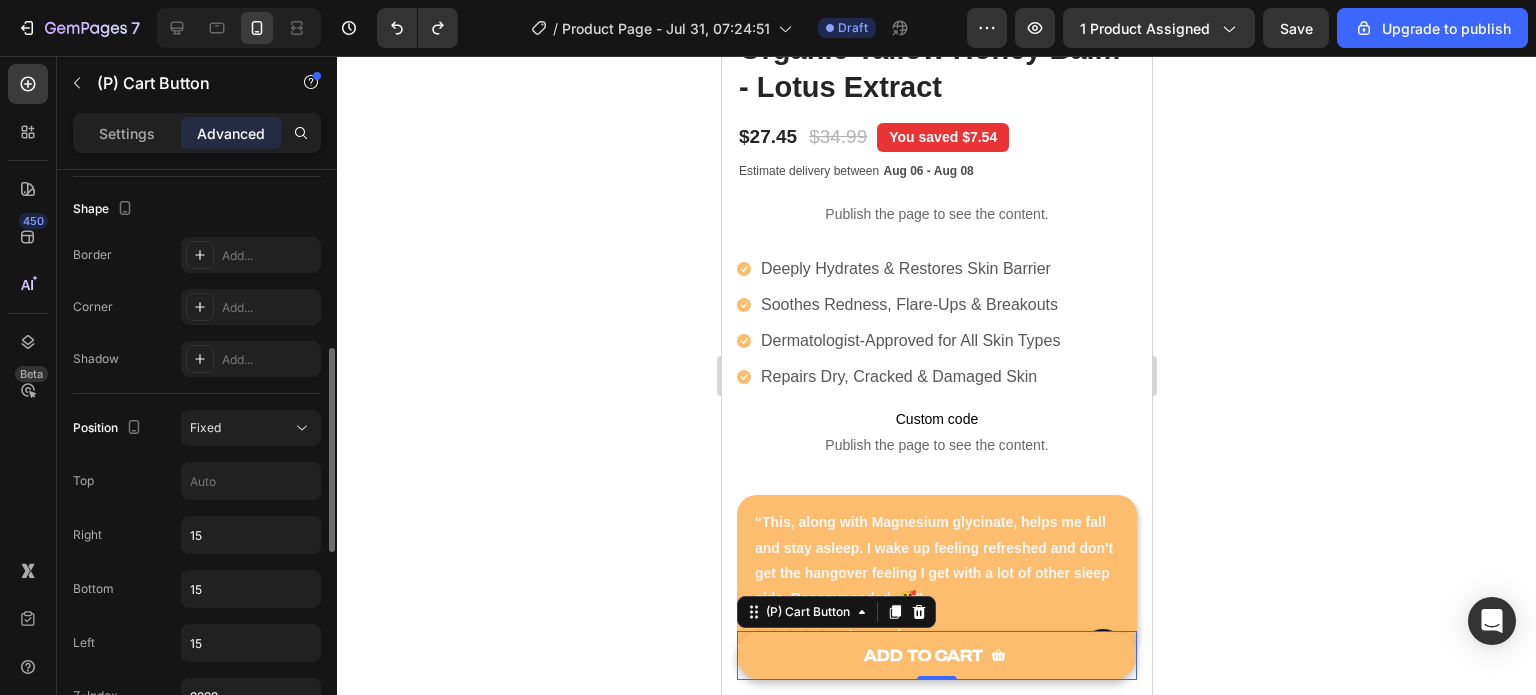 scroll, scrollTop: 516, scrollLeft: 0, axis: vertical 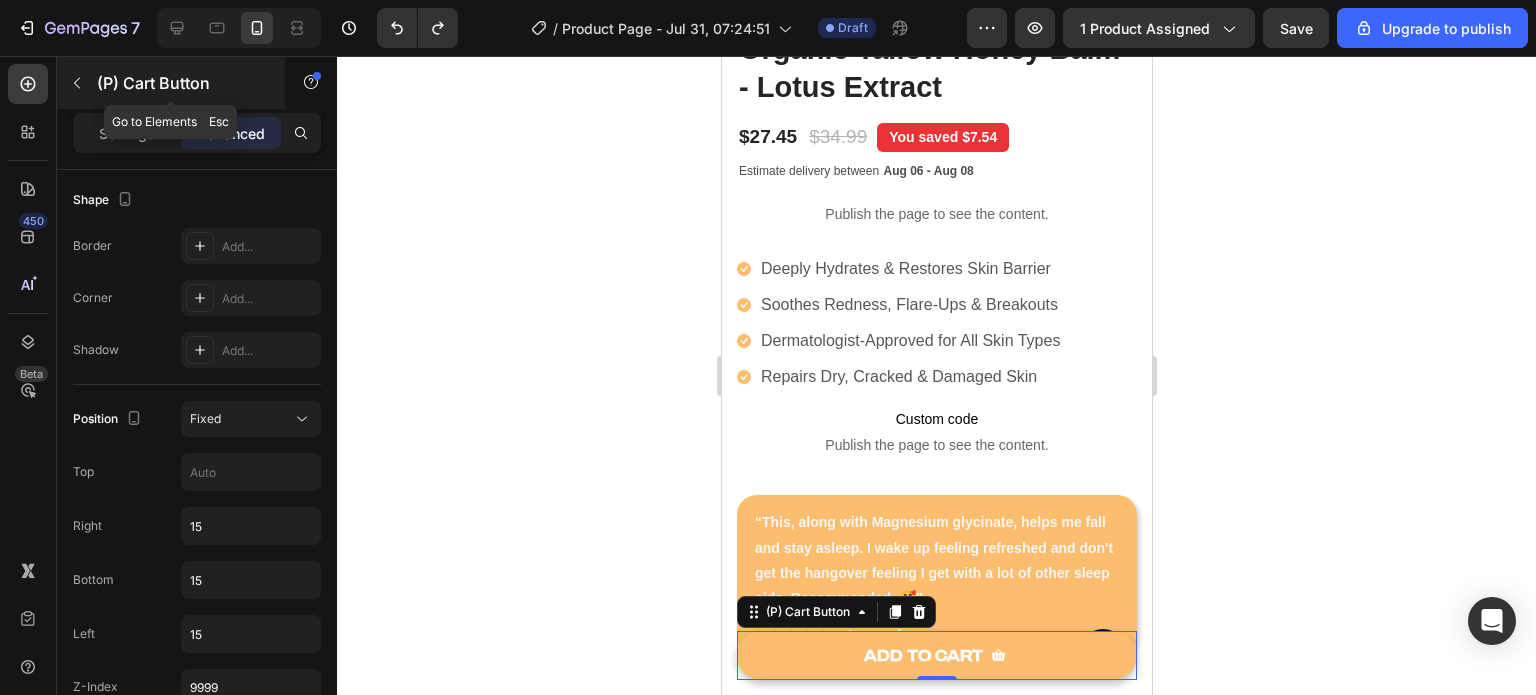 click 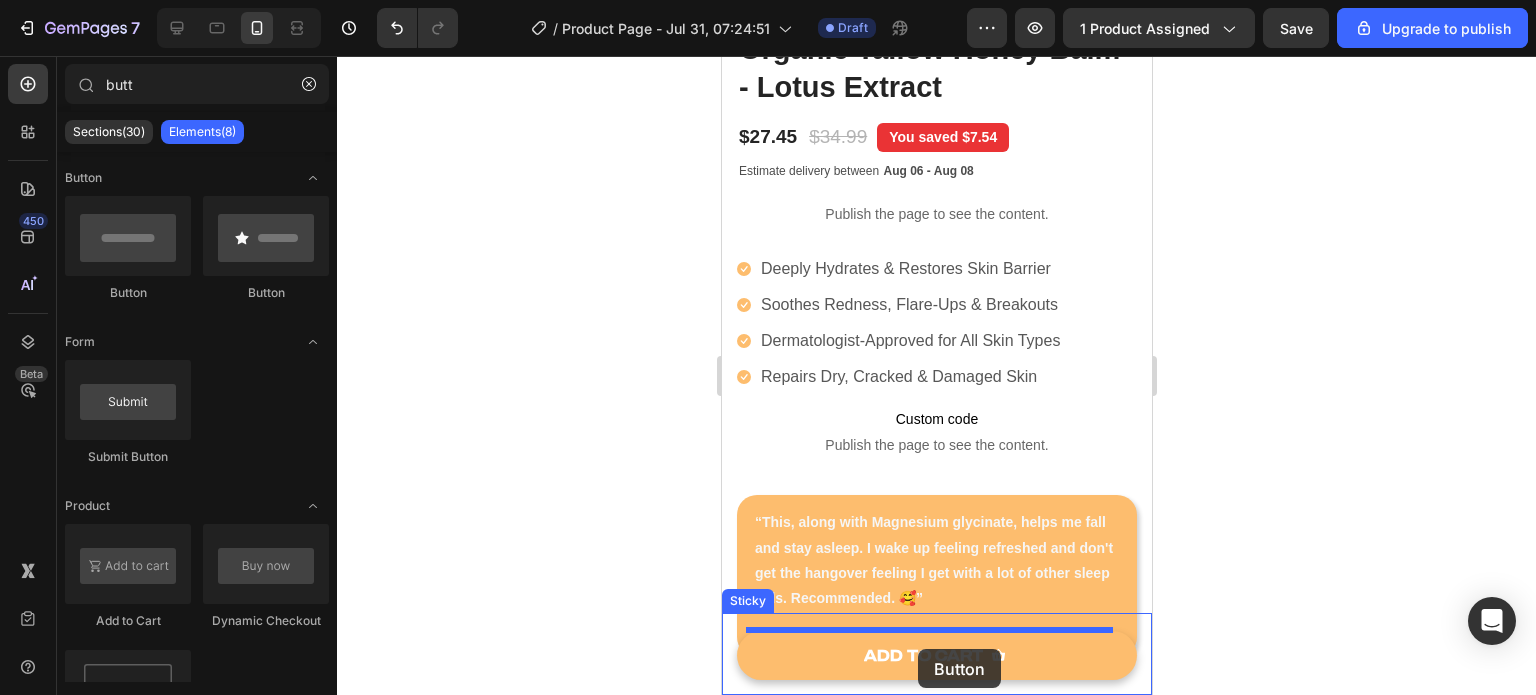 drag, startPoint x: 838, startPoint y: 323, endPoint x: 917, endPoint y: 649, distance: 335.43555 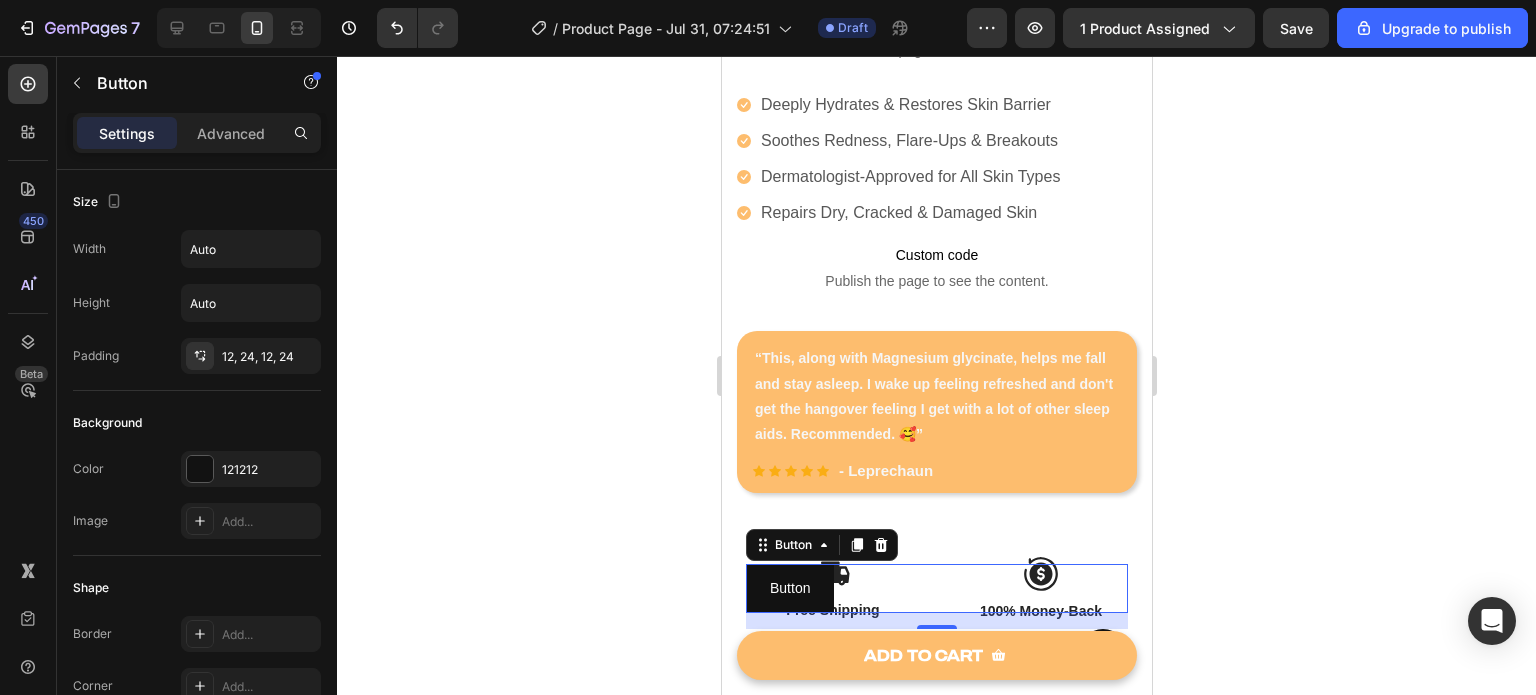 scroll, scrollTop: 747, scrollLeft: 0, axis: vertical 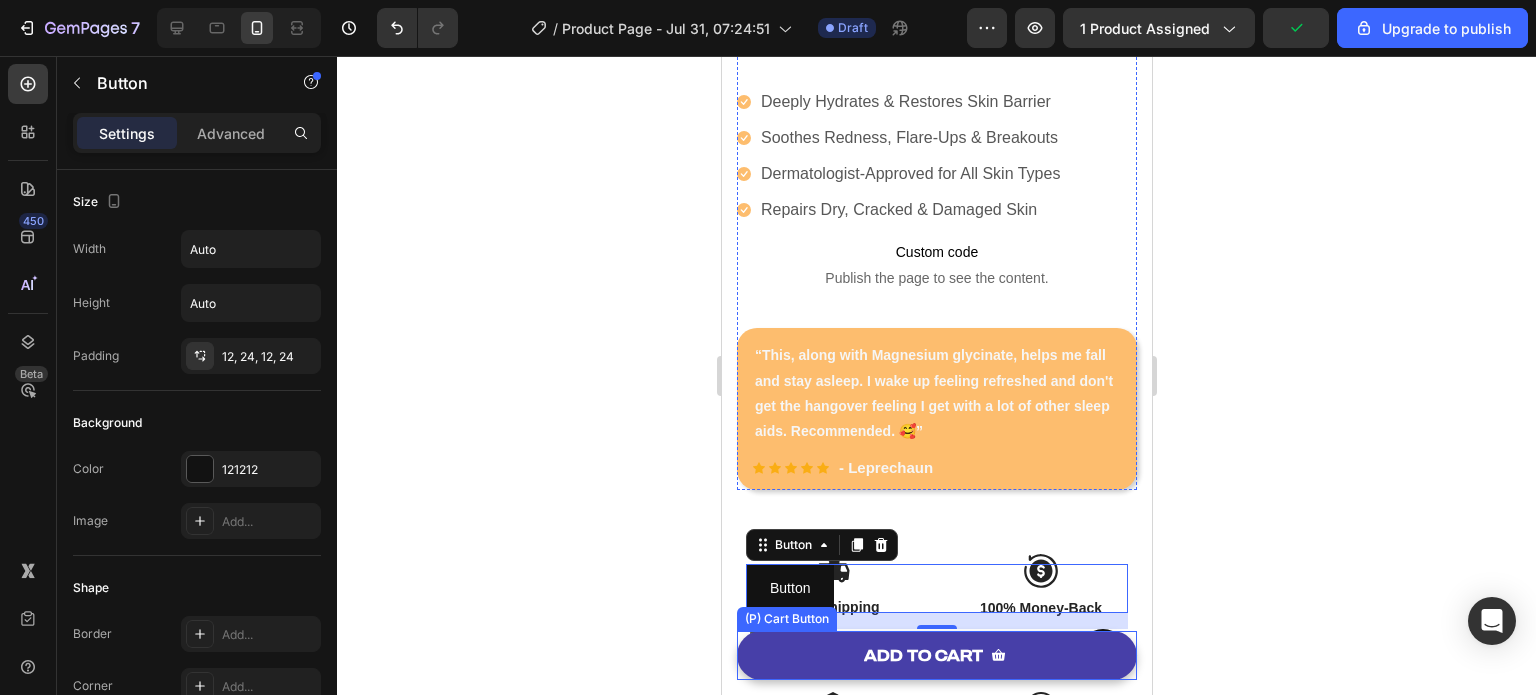 click on "ADD TO CART" at bounding box center [936, 655] 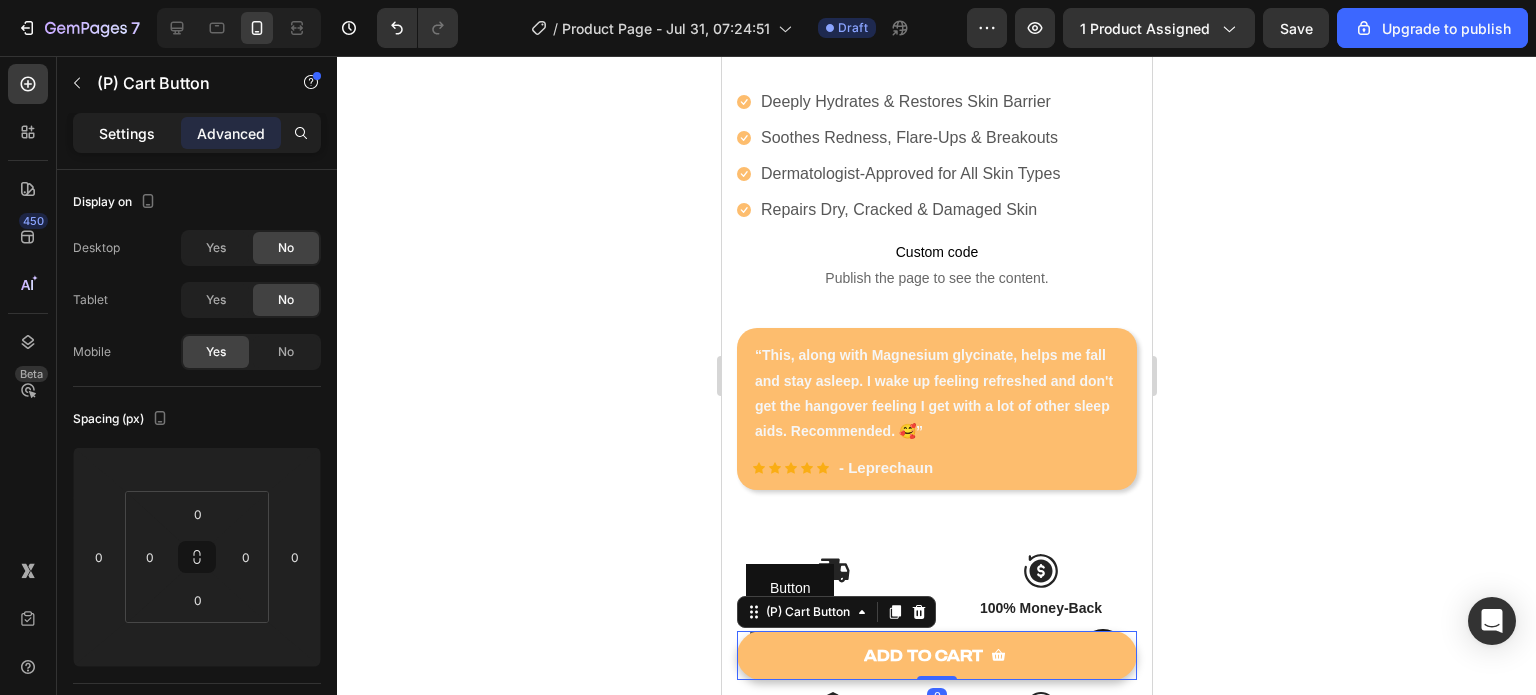 click on "Settings" at bounding box center (127, 133) 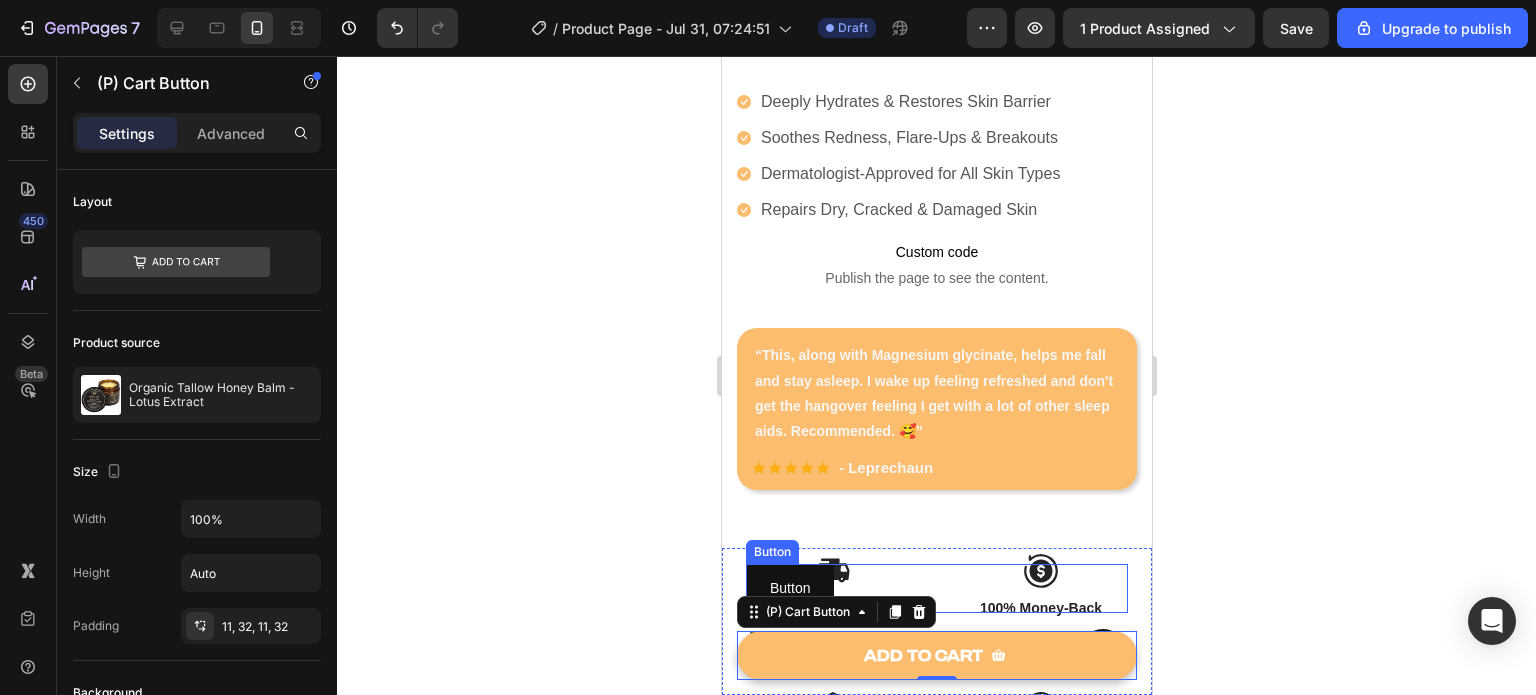 click on "Button Button" at bounding box center [936, 588] 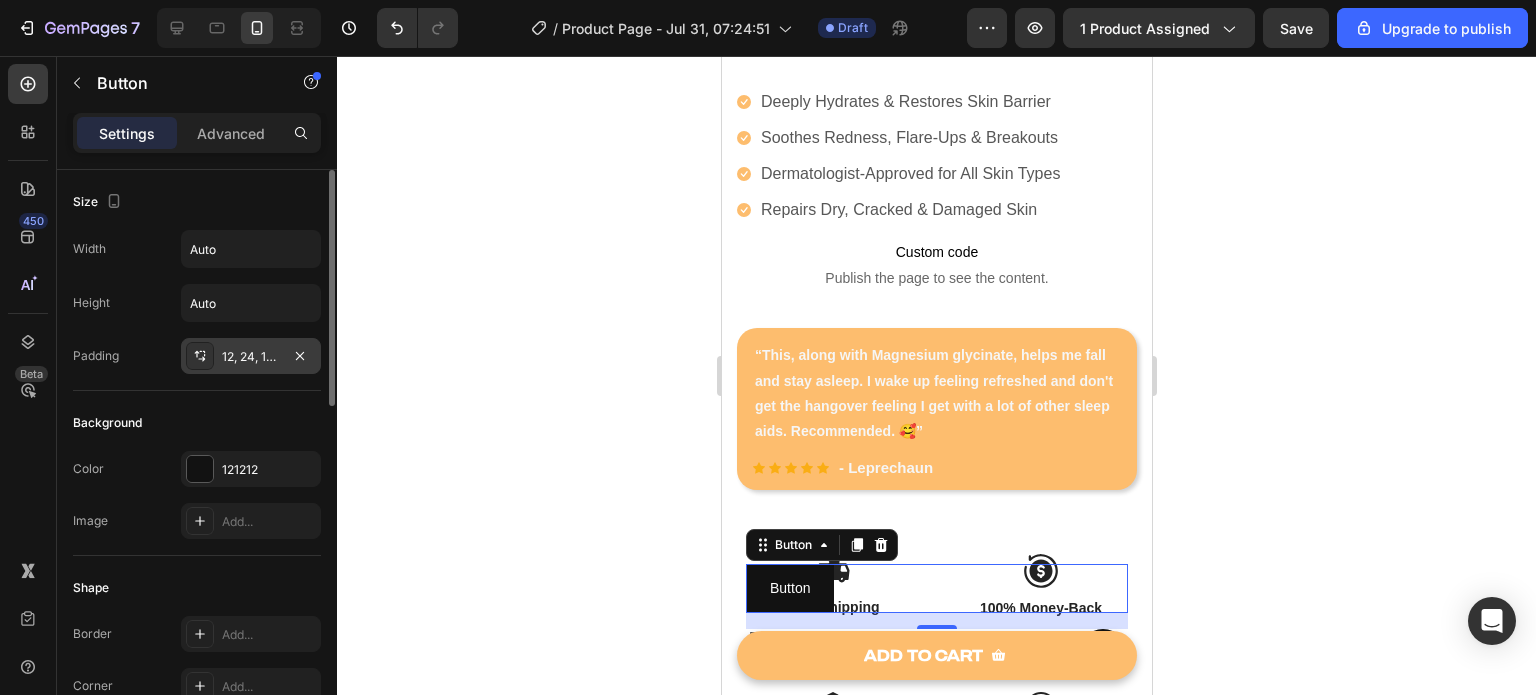 click on "12, 24, 12, 24" at bounding box center (251, 357) 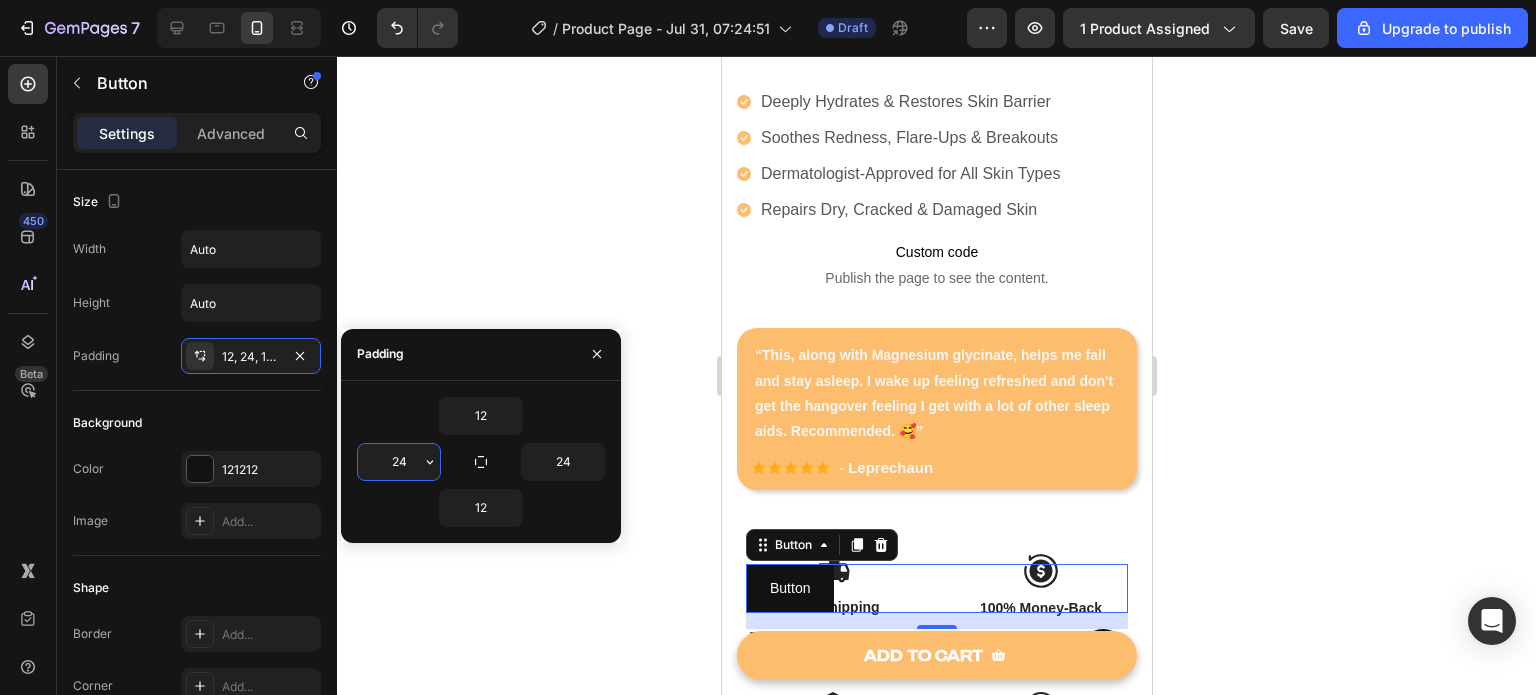 click on "24" at bounding box center [399, 462] 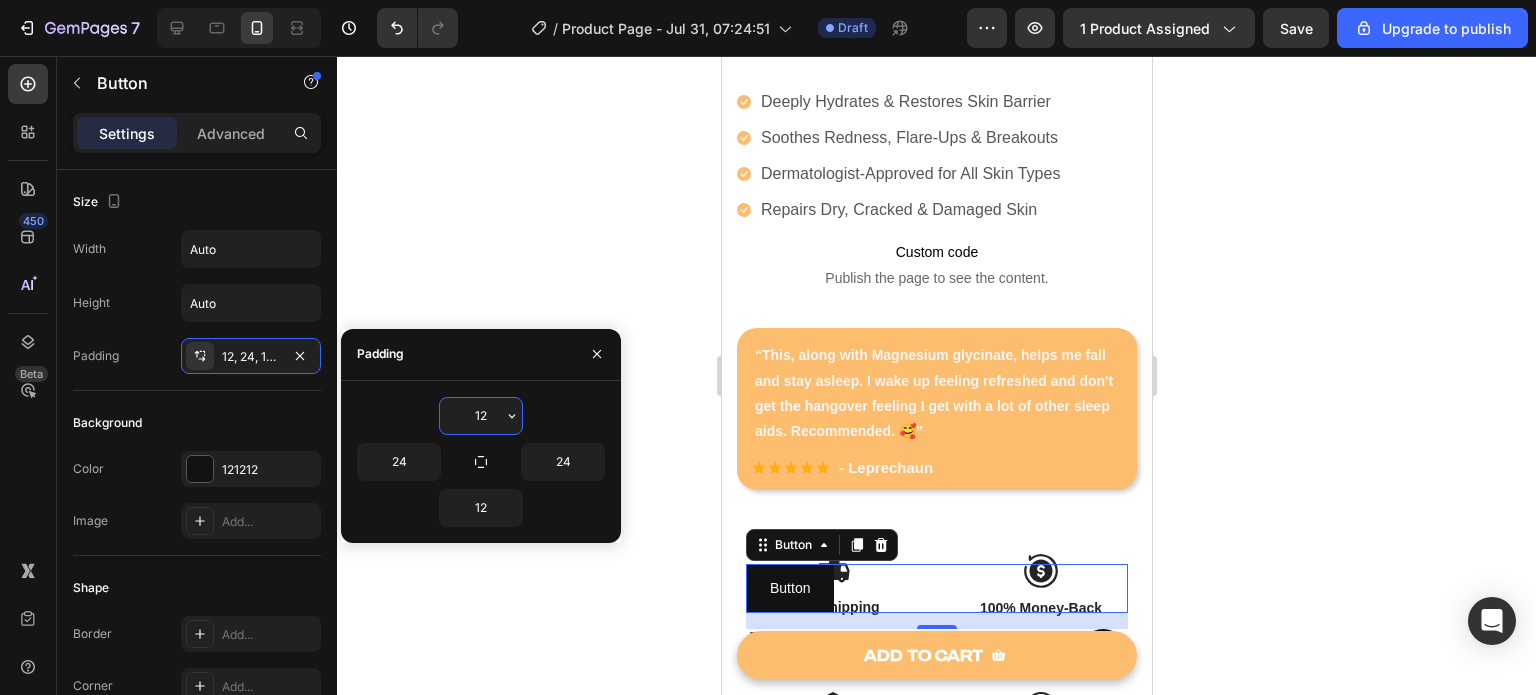 click on "12" at bounding box center (481, 416) 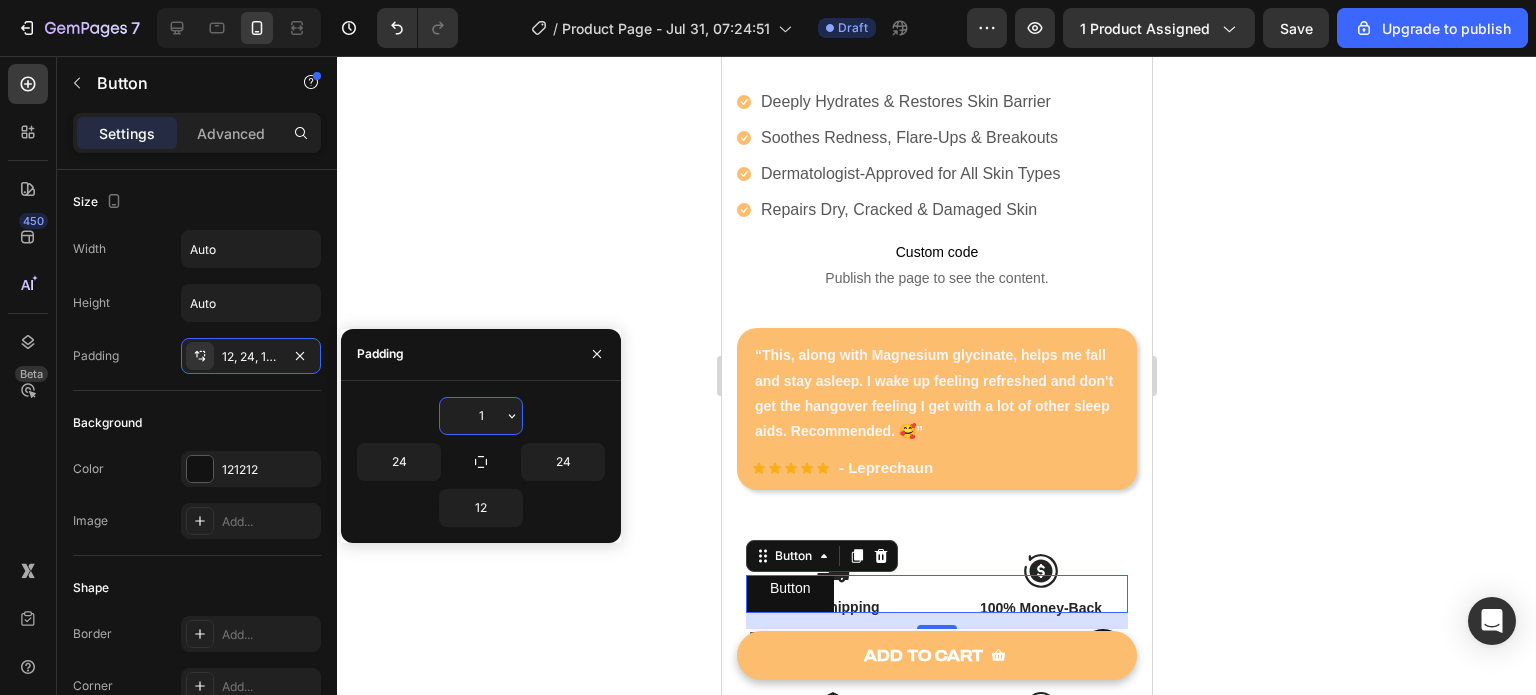 type on "11" 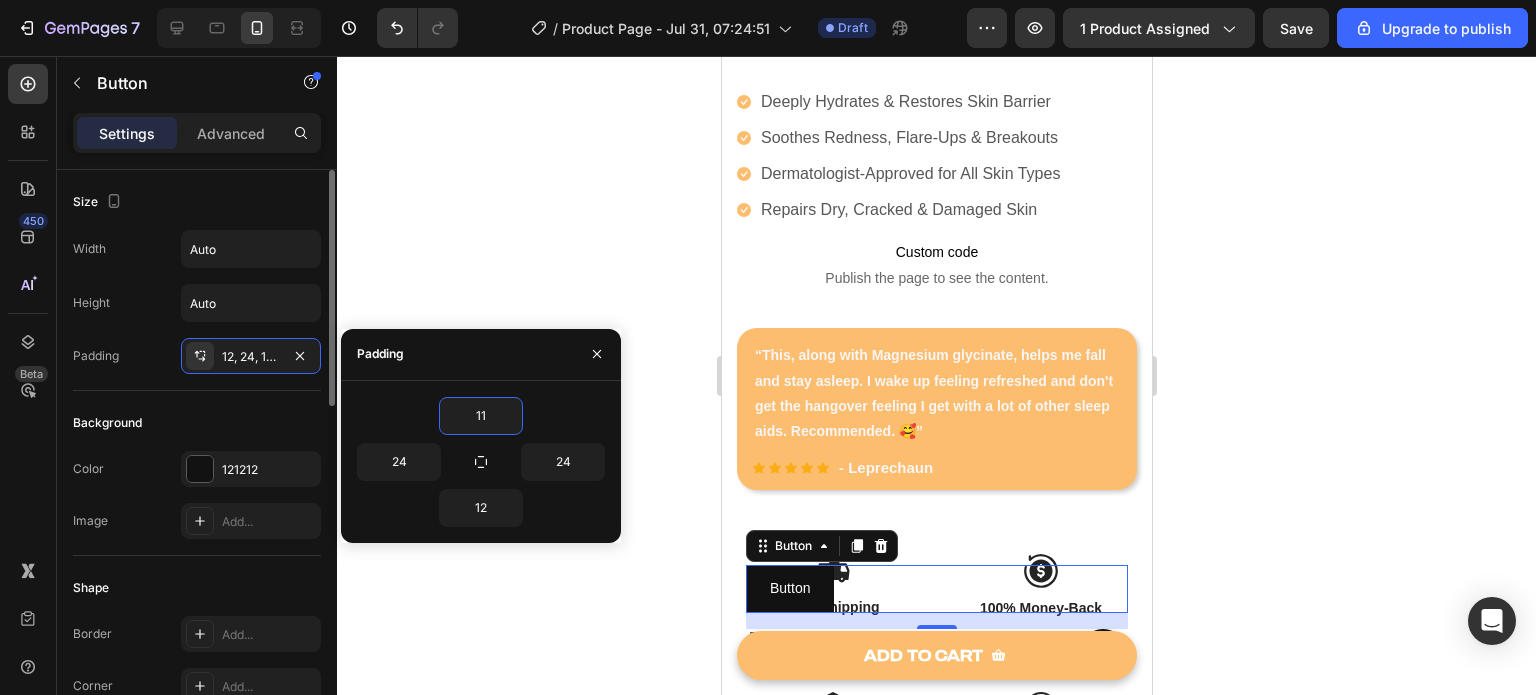 click on "Background" at bounding box center (197, 423) 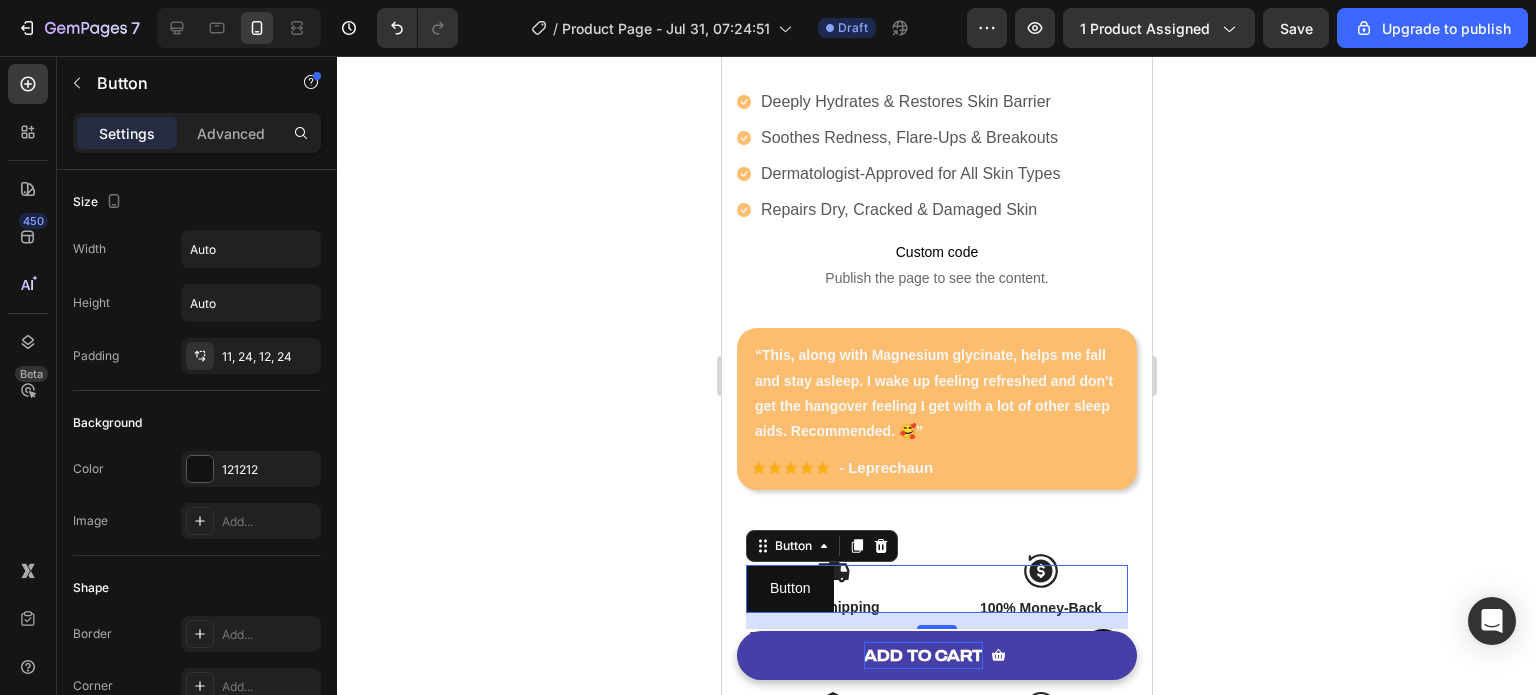 click on "ADD TO CART" at bounding box center [922, 655] 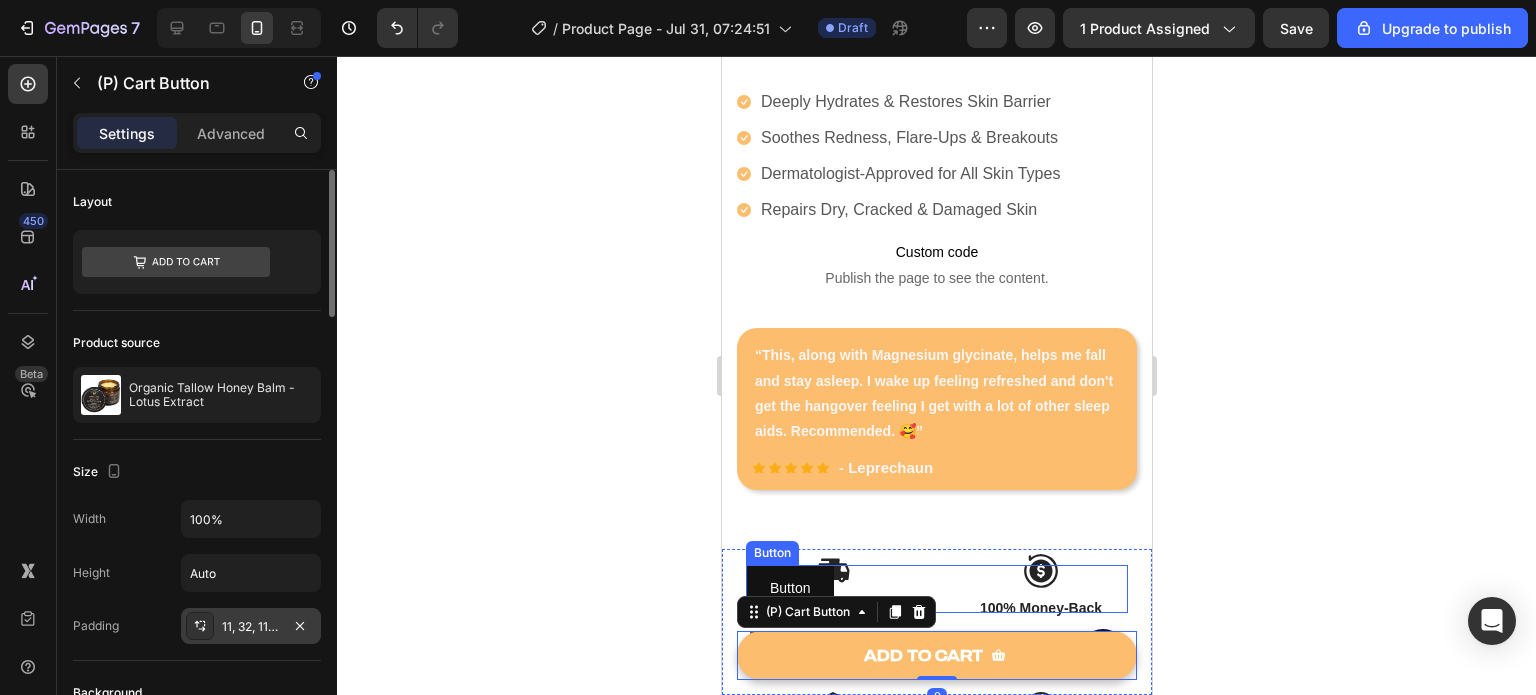 click on "11, 32, 11, 32" at bounding box center [251, 627] 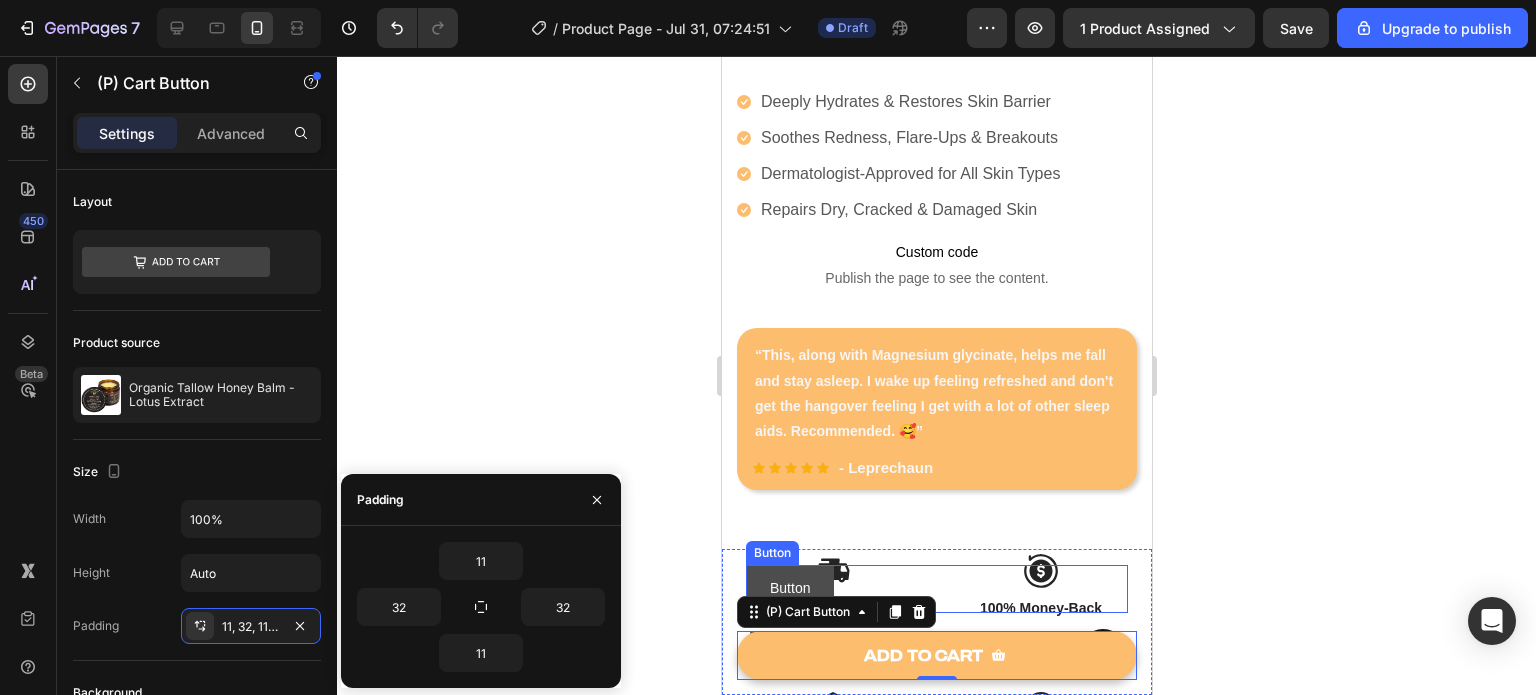 click on "Button" at bounding box center [789, 589] 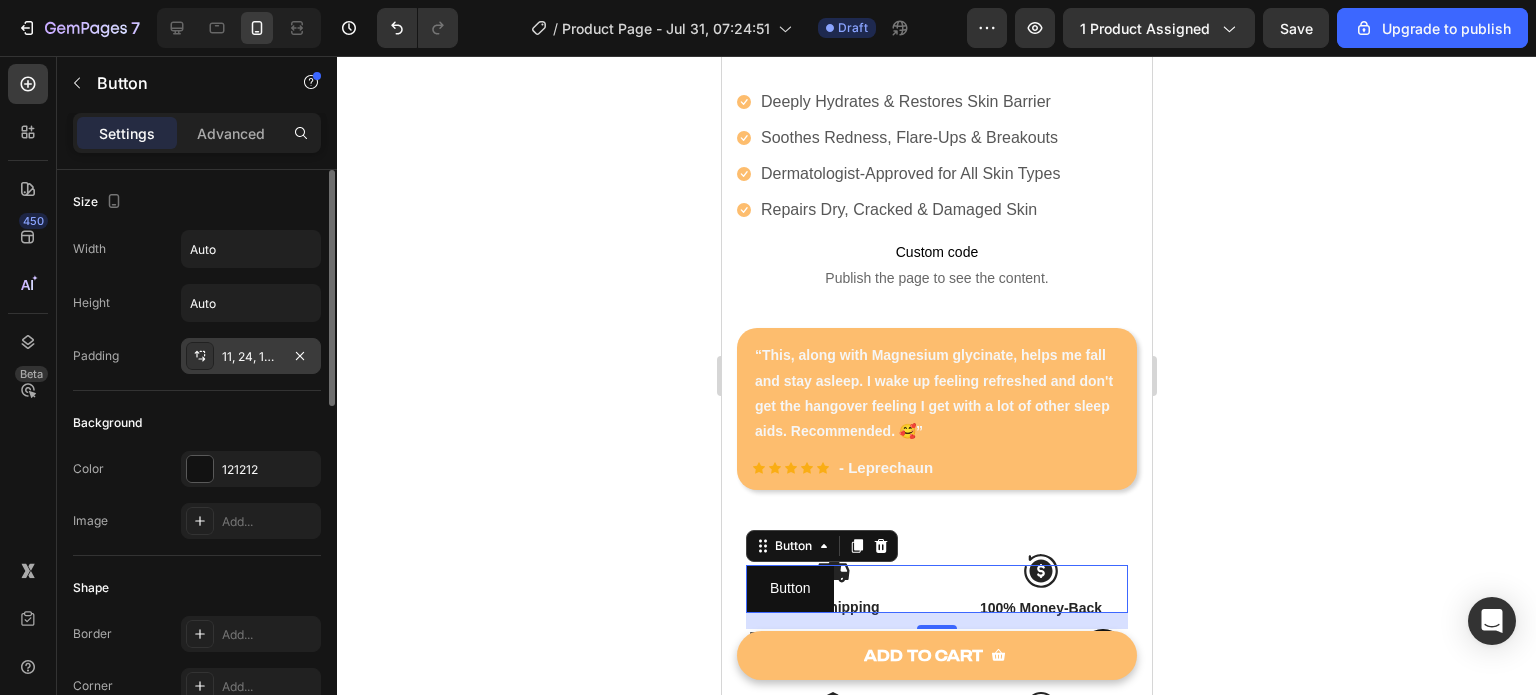 click at bounding box center [200, 356] 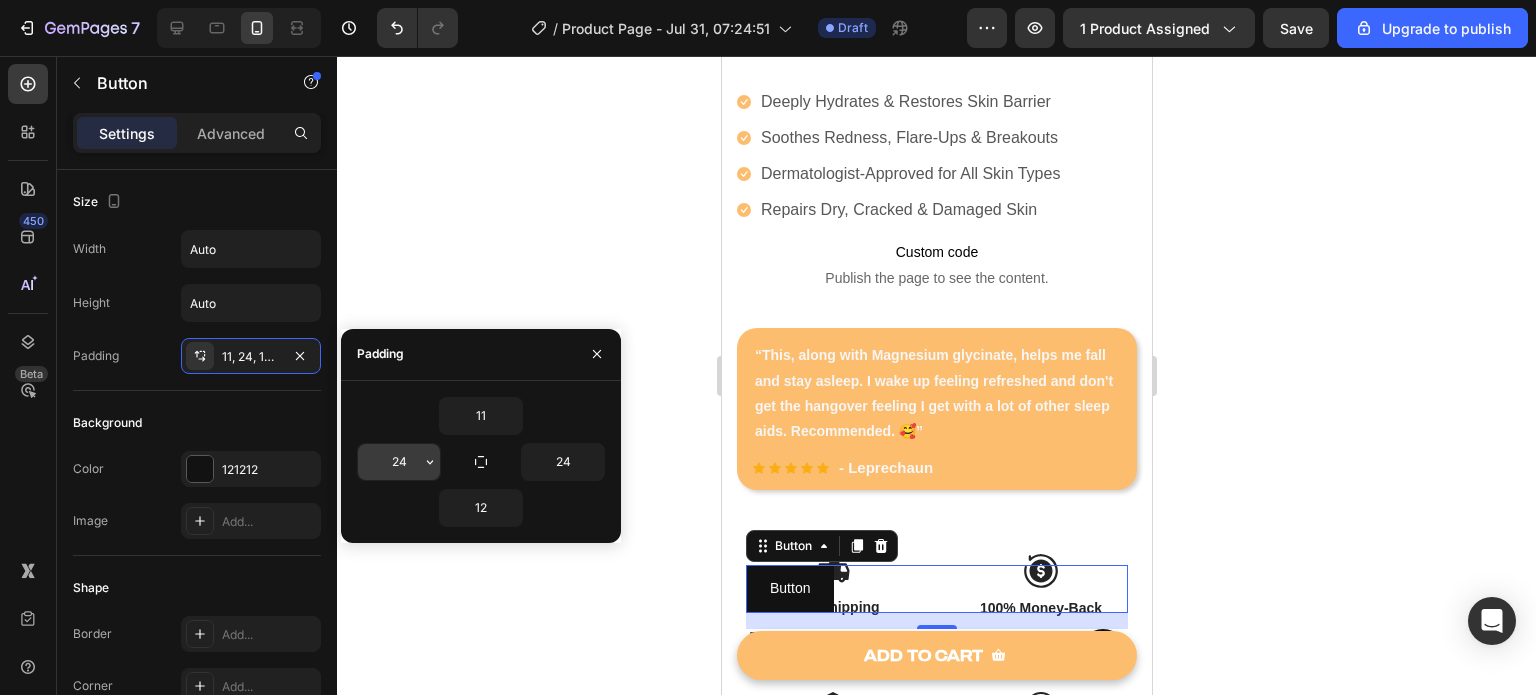 click on "24" at bounding box center [399, 462] 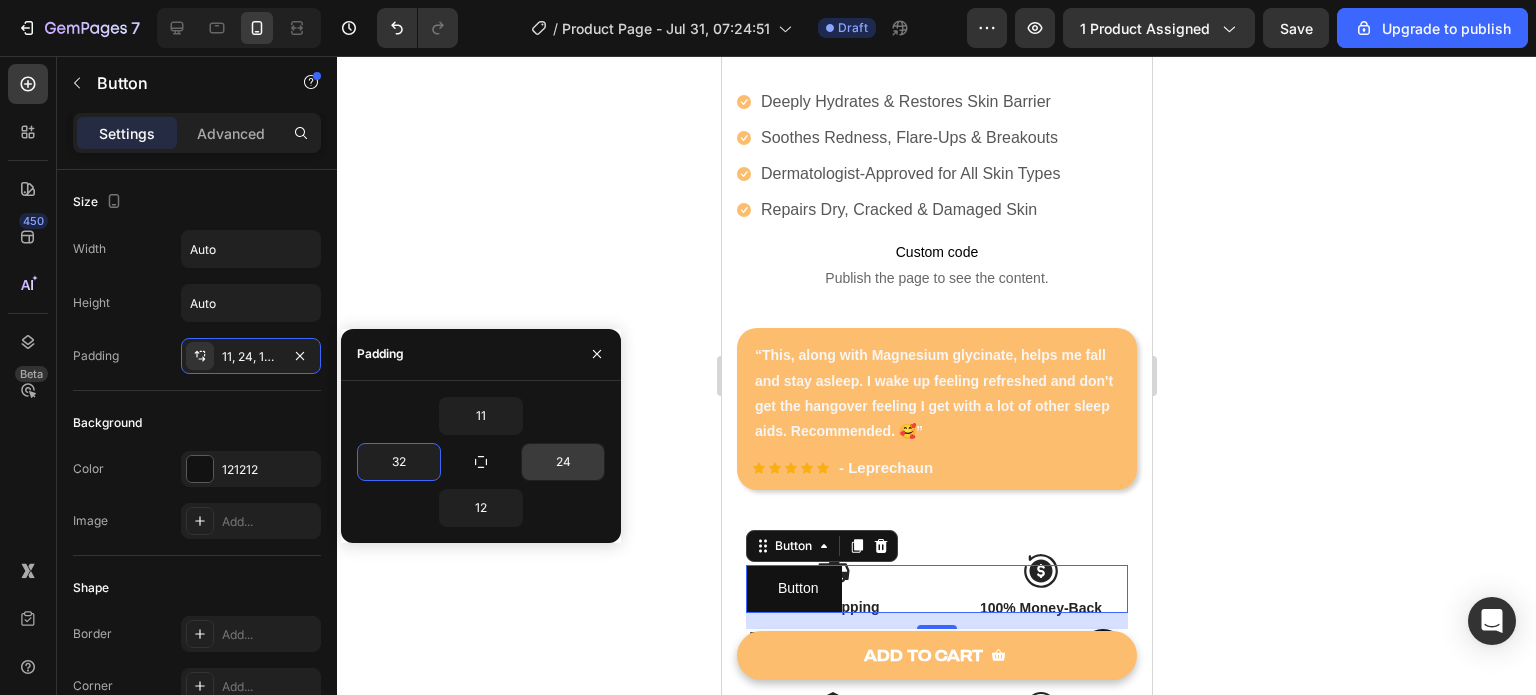type on "32" 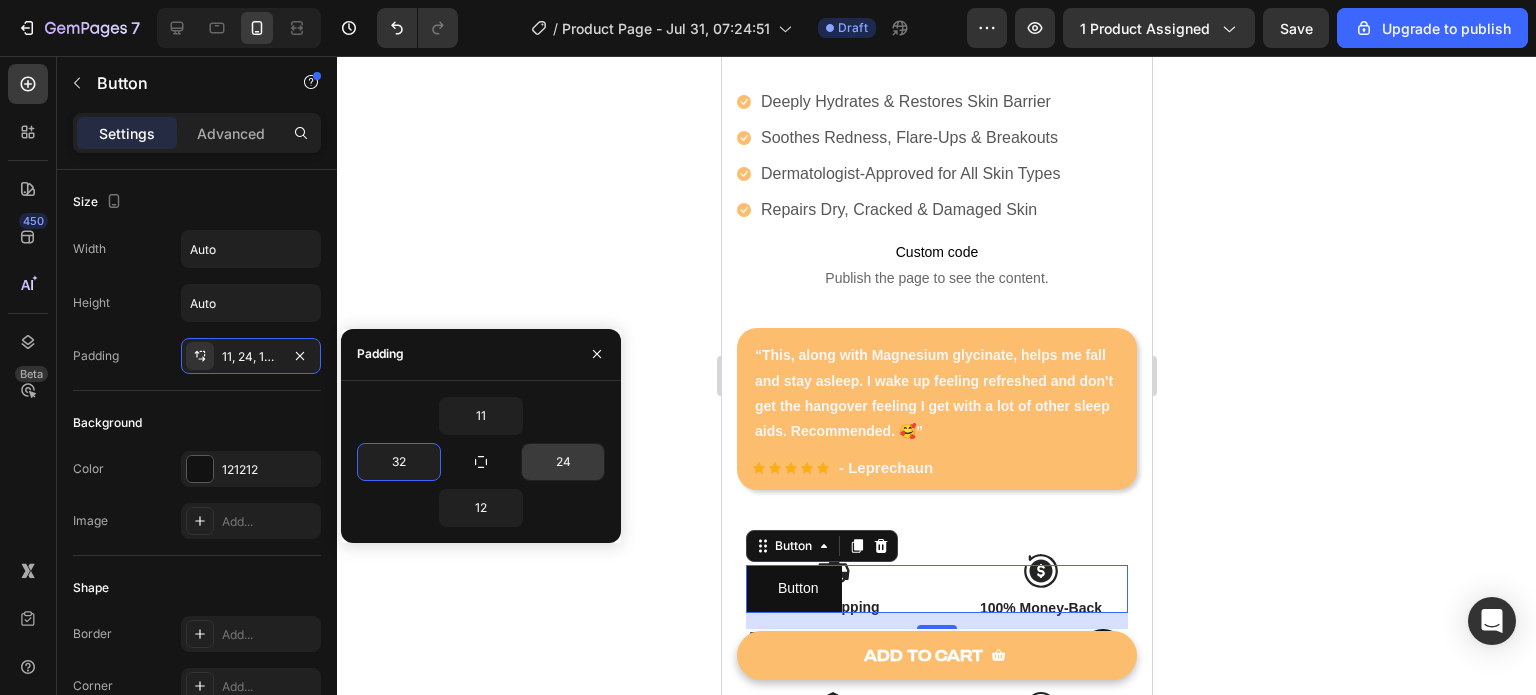 click on "24" at bounding box center (563, 462) 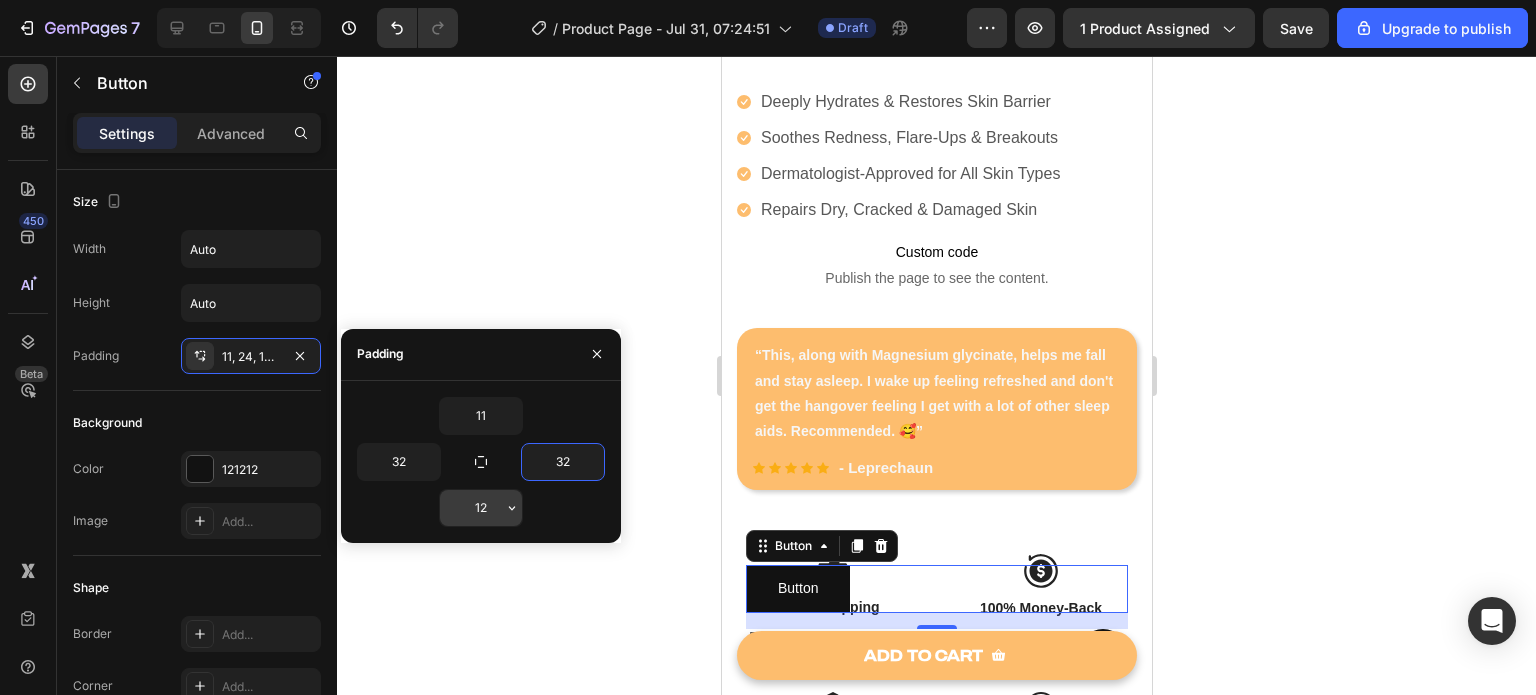type on "32" 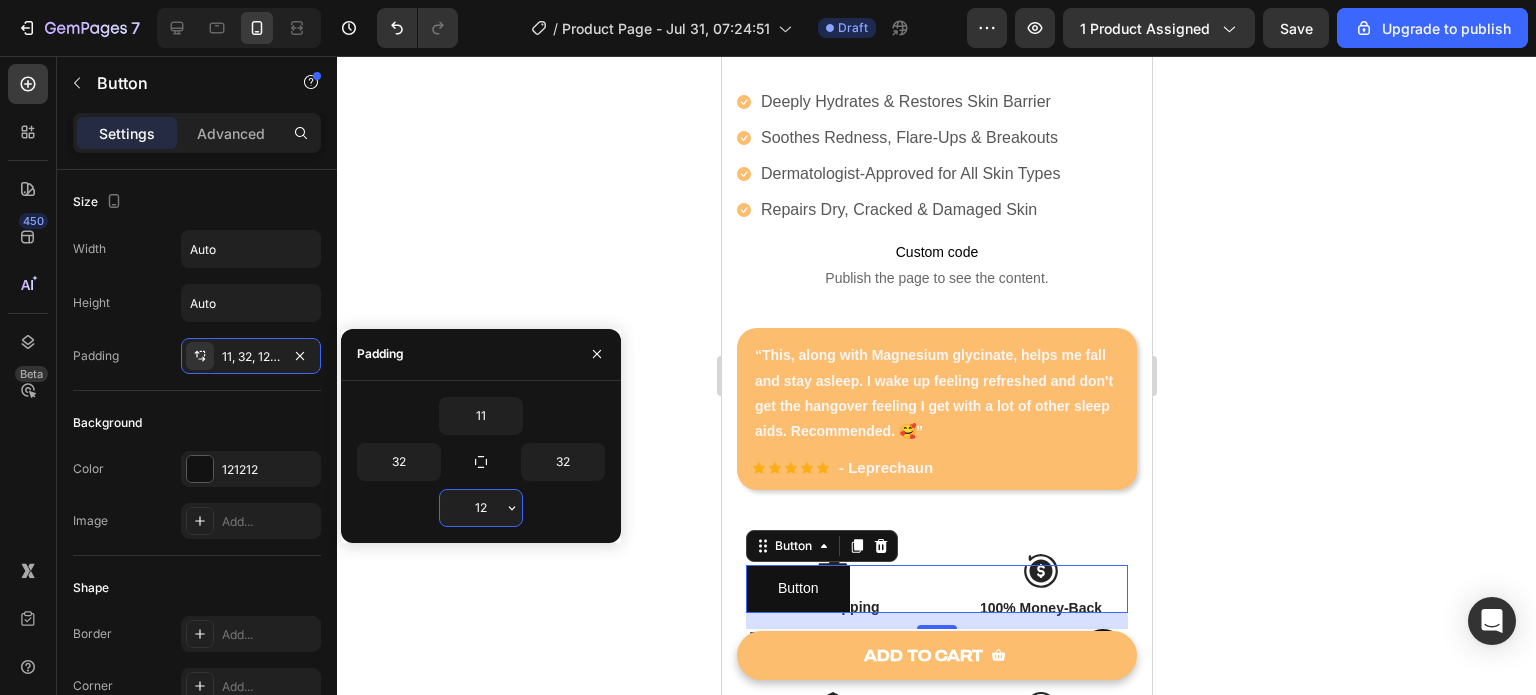 click on "12" at bounding box center [481, 508] 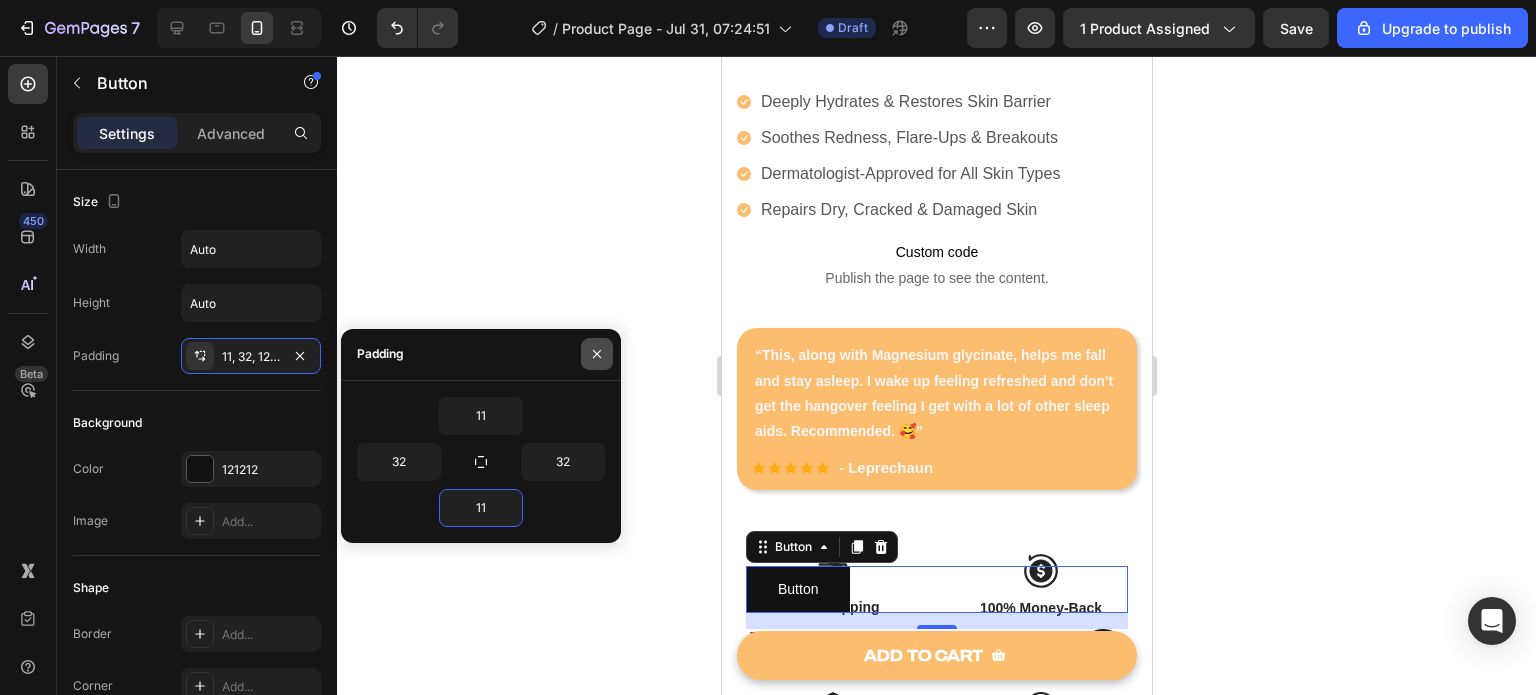 type on "11" 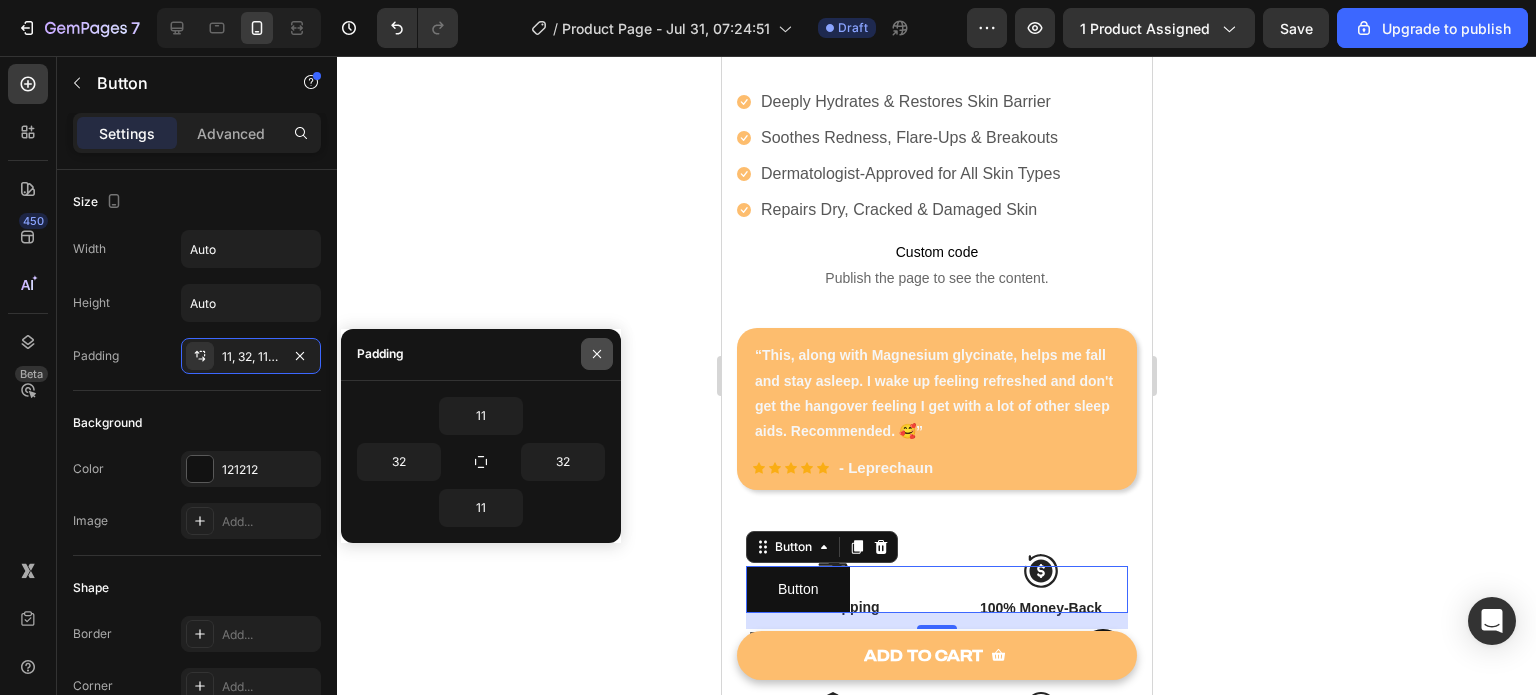 click at bounding box center [597, 354] 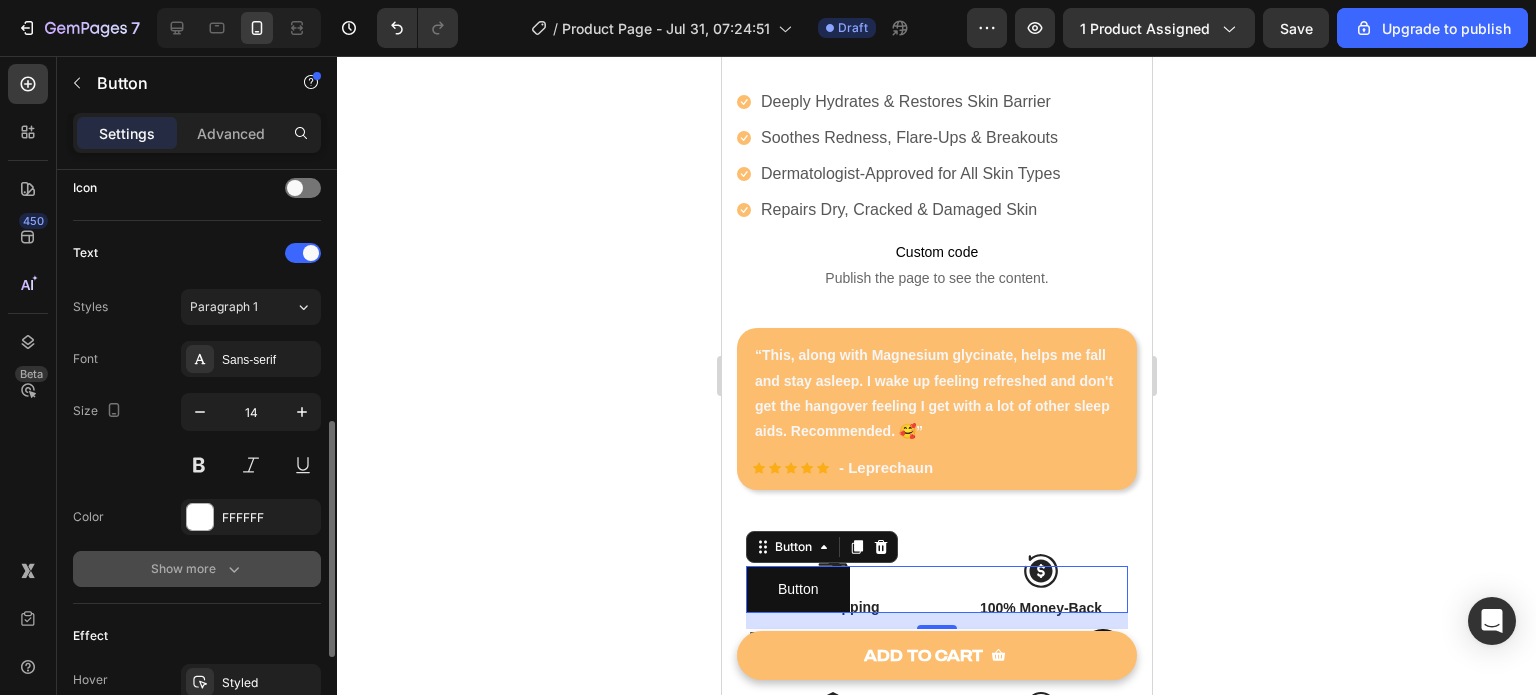 scroll, scrollTop: 848, scrollLeft: 0, axis: vertical 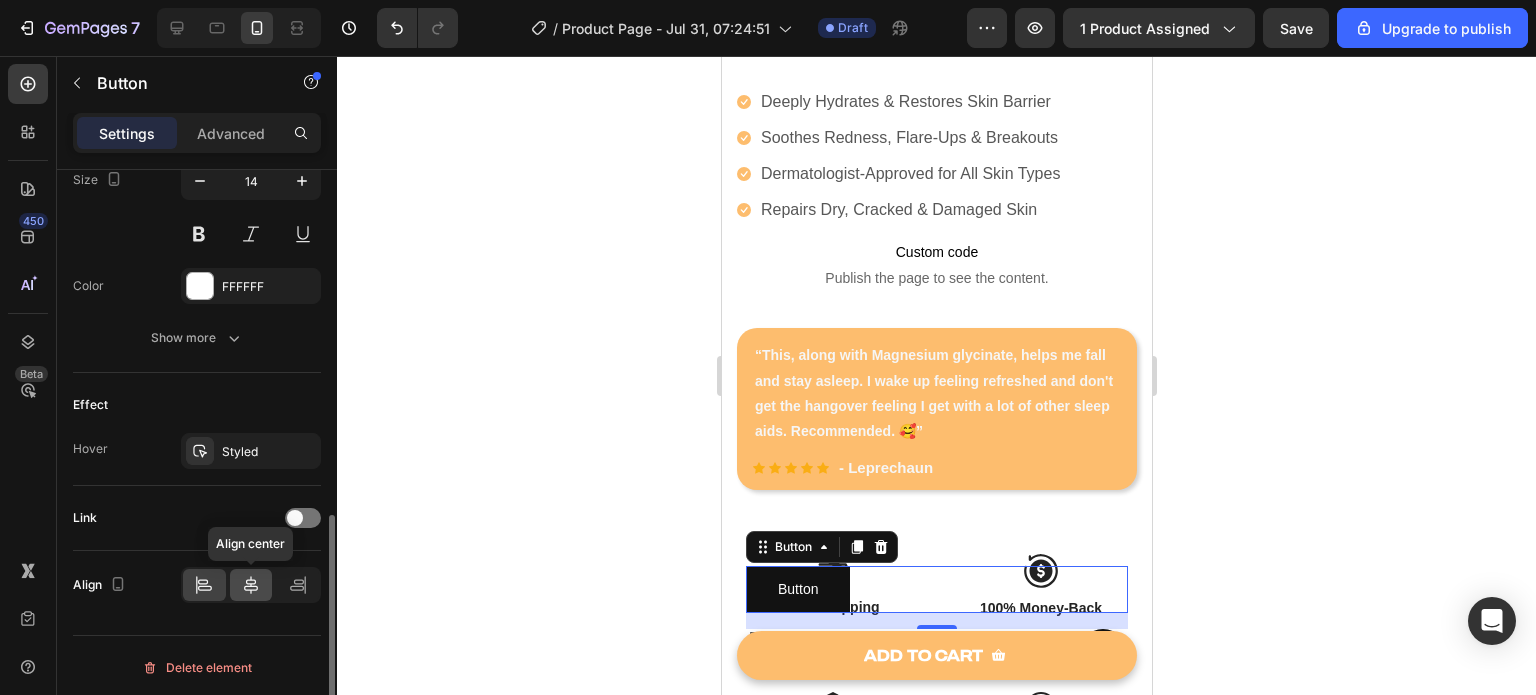 click 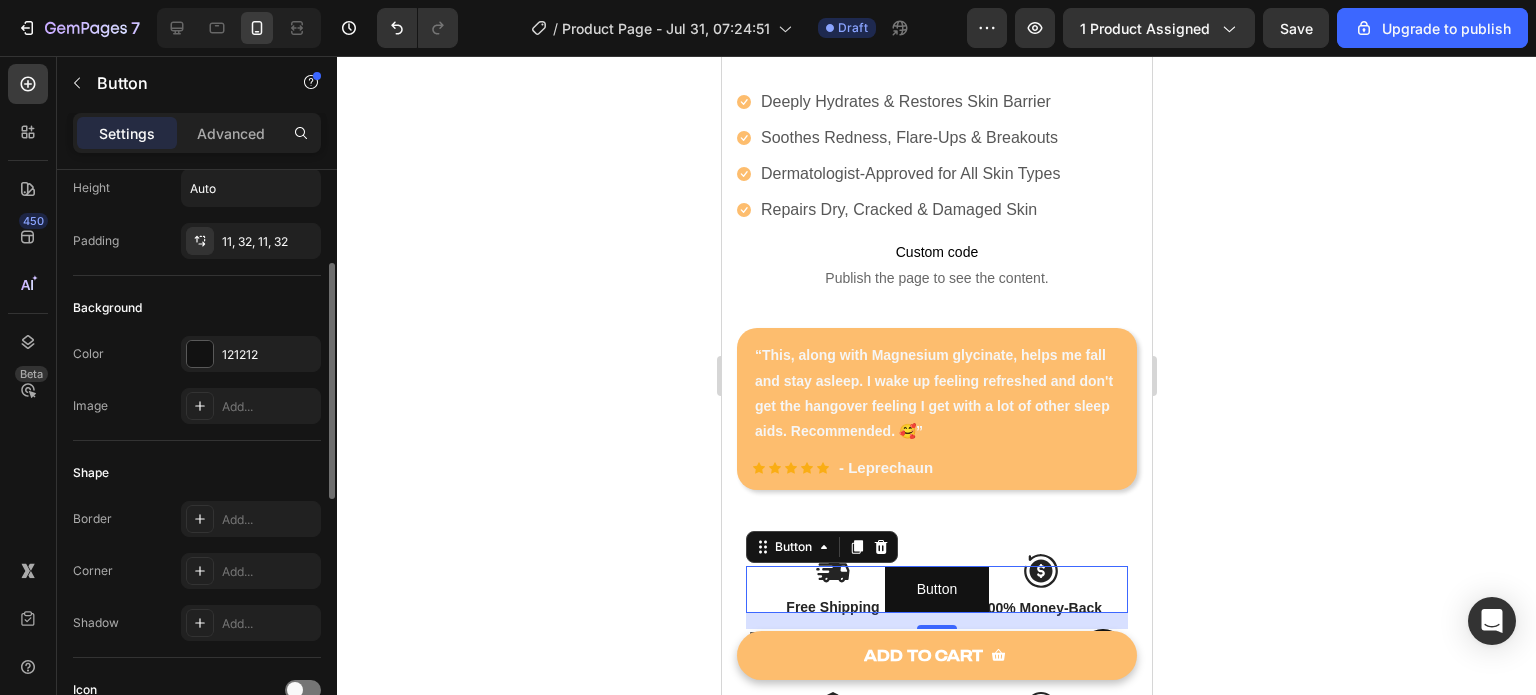 scroll, scrollTop: 0, scrollLeft: 0, axis: both 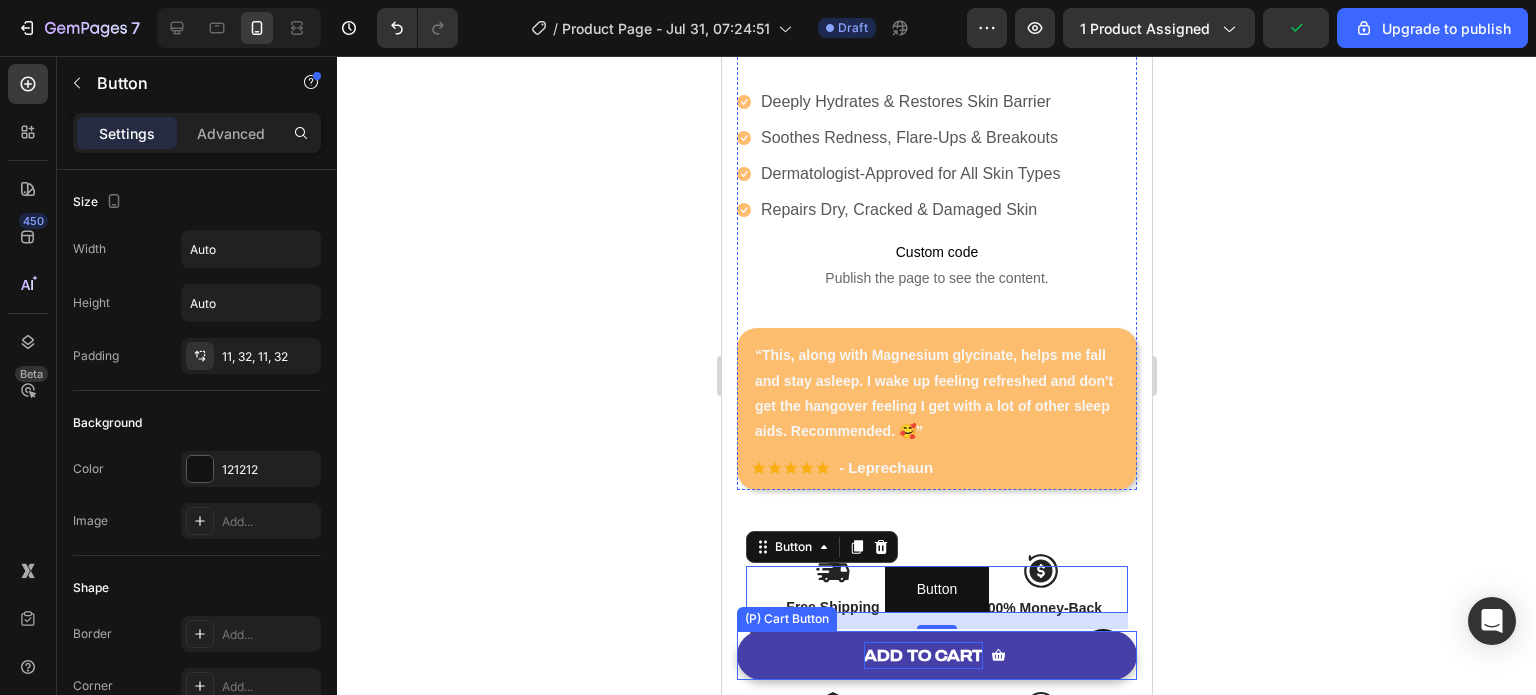 click on "ADD TO CART" at bounding box center (922, 655) 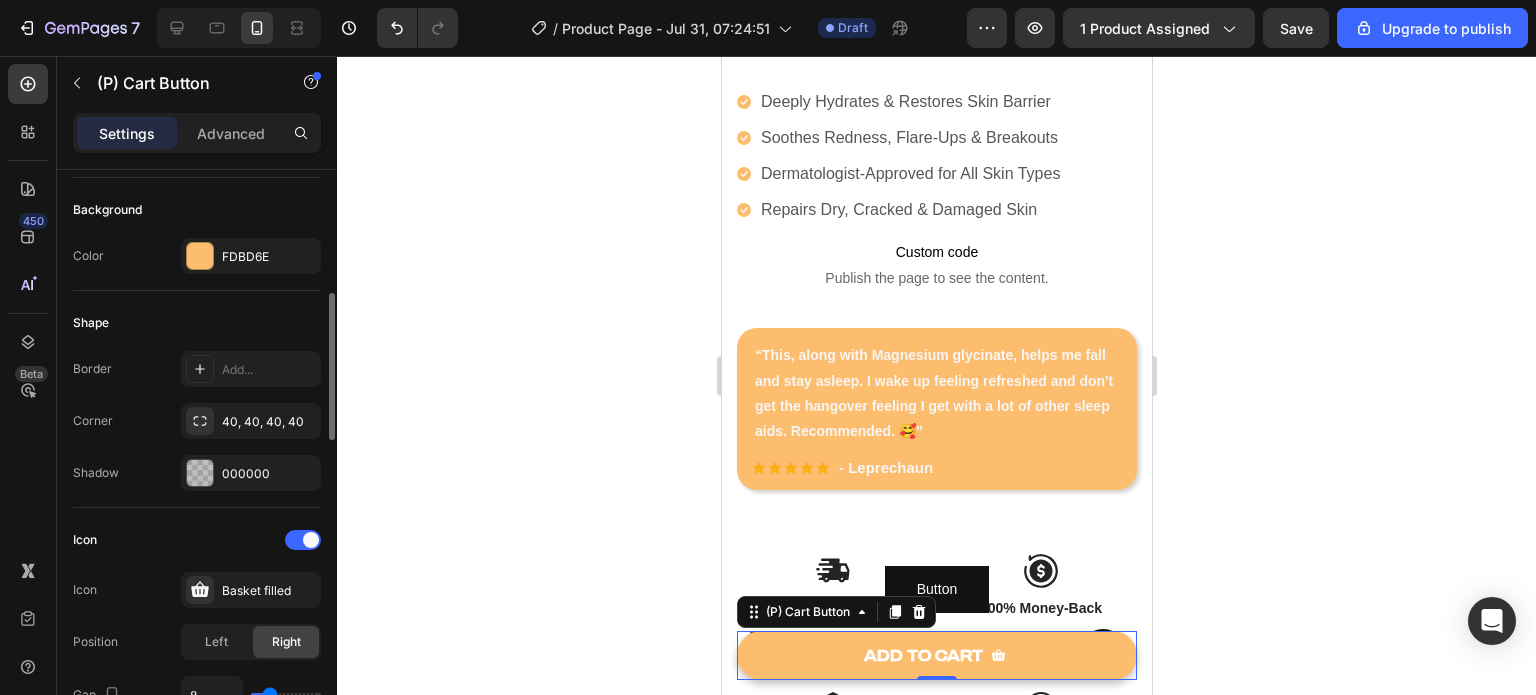 scroll, scrollTop: 484, scrollLeft: 0, axis: vertical 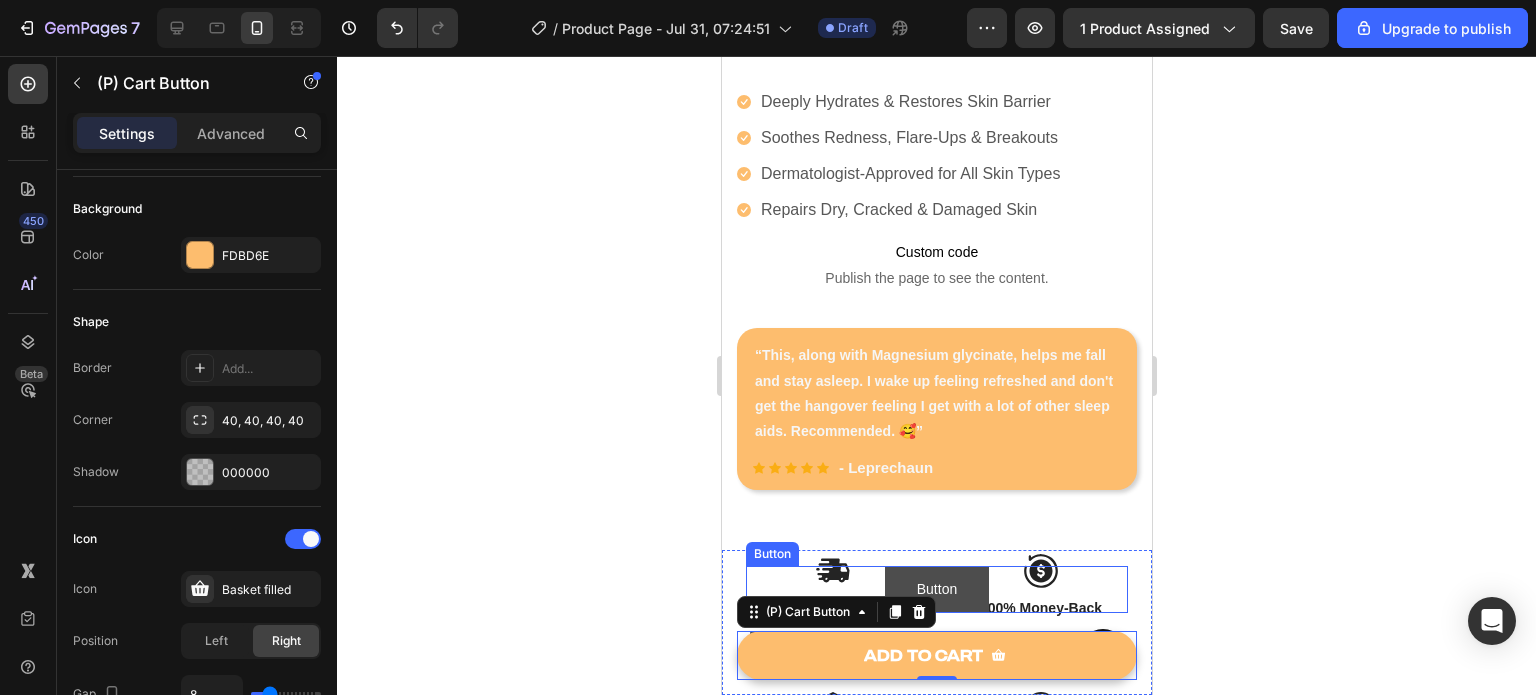 click on "Button" at bounding box center [936, 589] 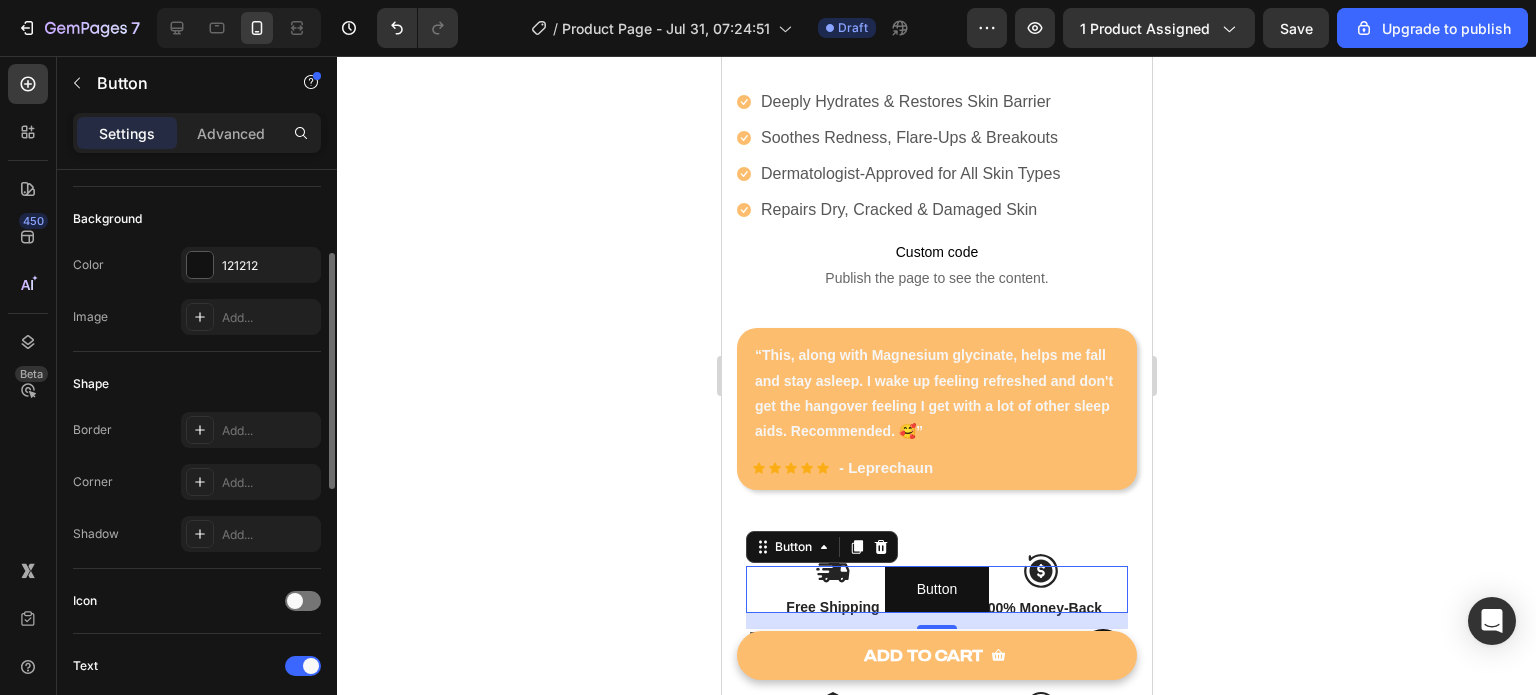 scroll, scrollTop: 205, scrollLeft: 0, axis: vertical 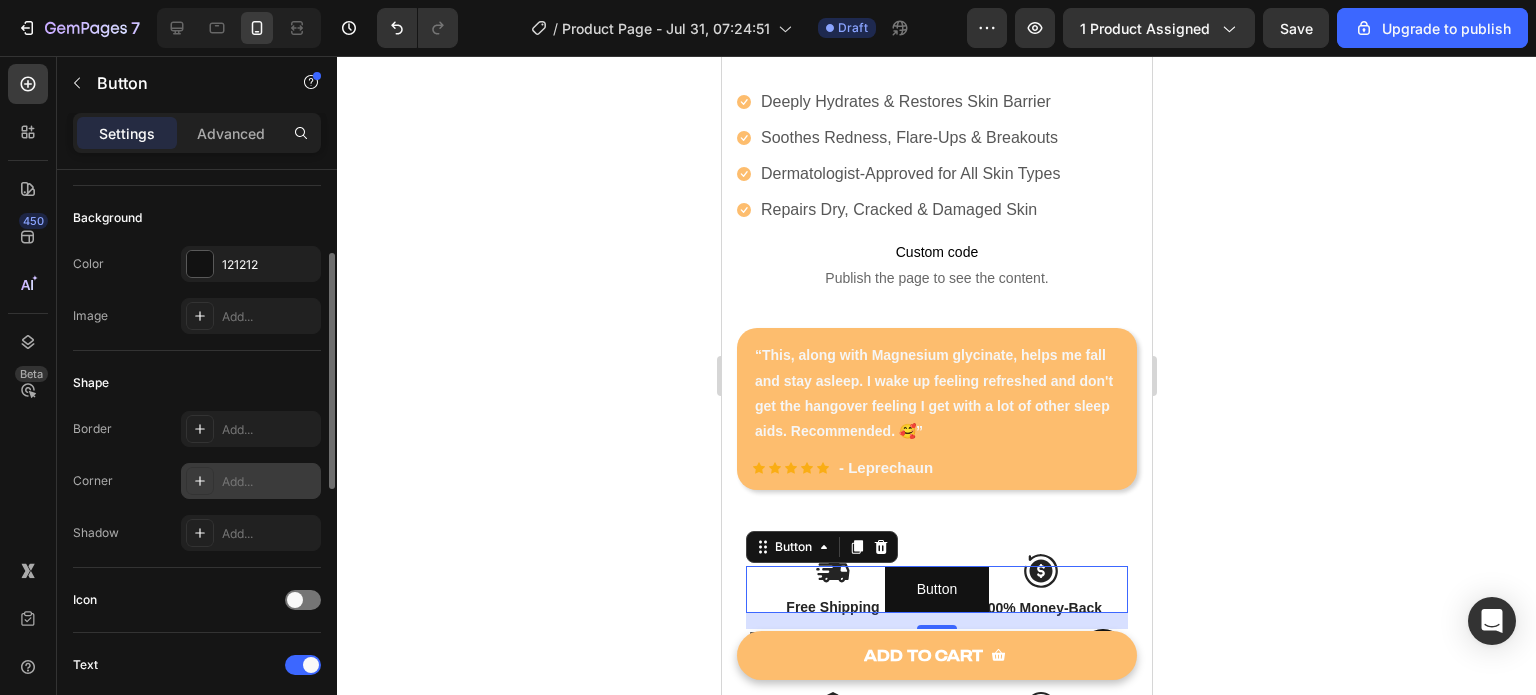click on "Add..." at bounding box center (251, 481) 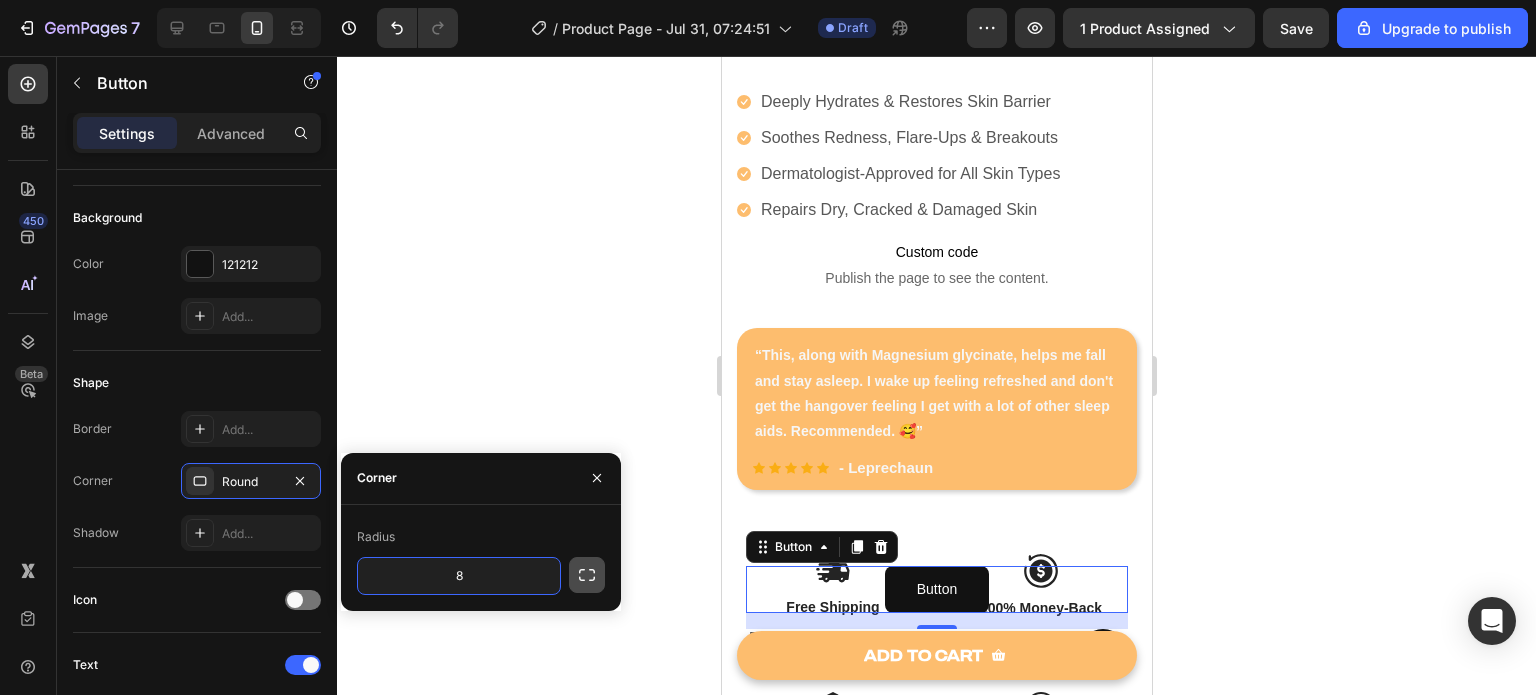 click 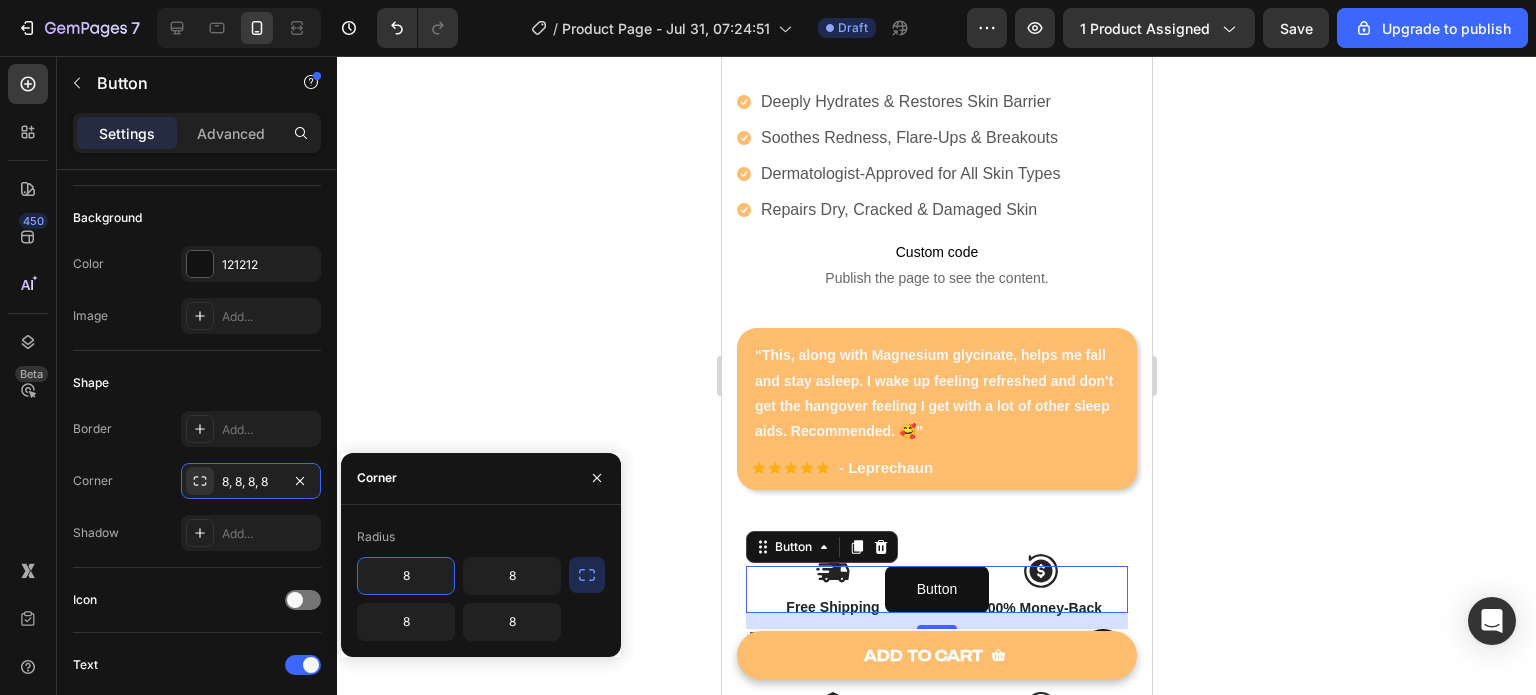 click on "8" at bounding box center (406, 576) 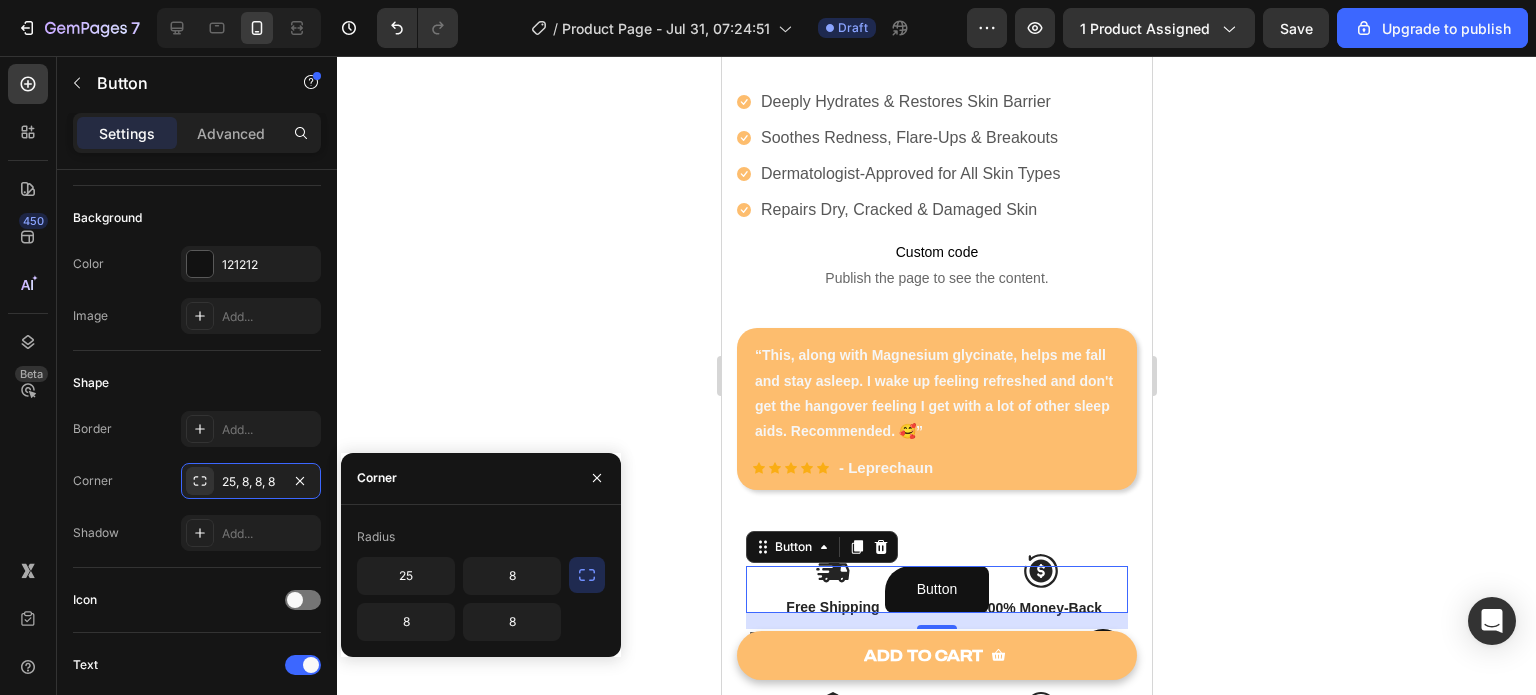 click at bounding box center (587, 575) 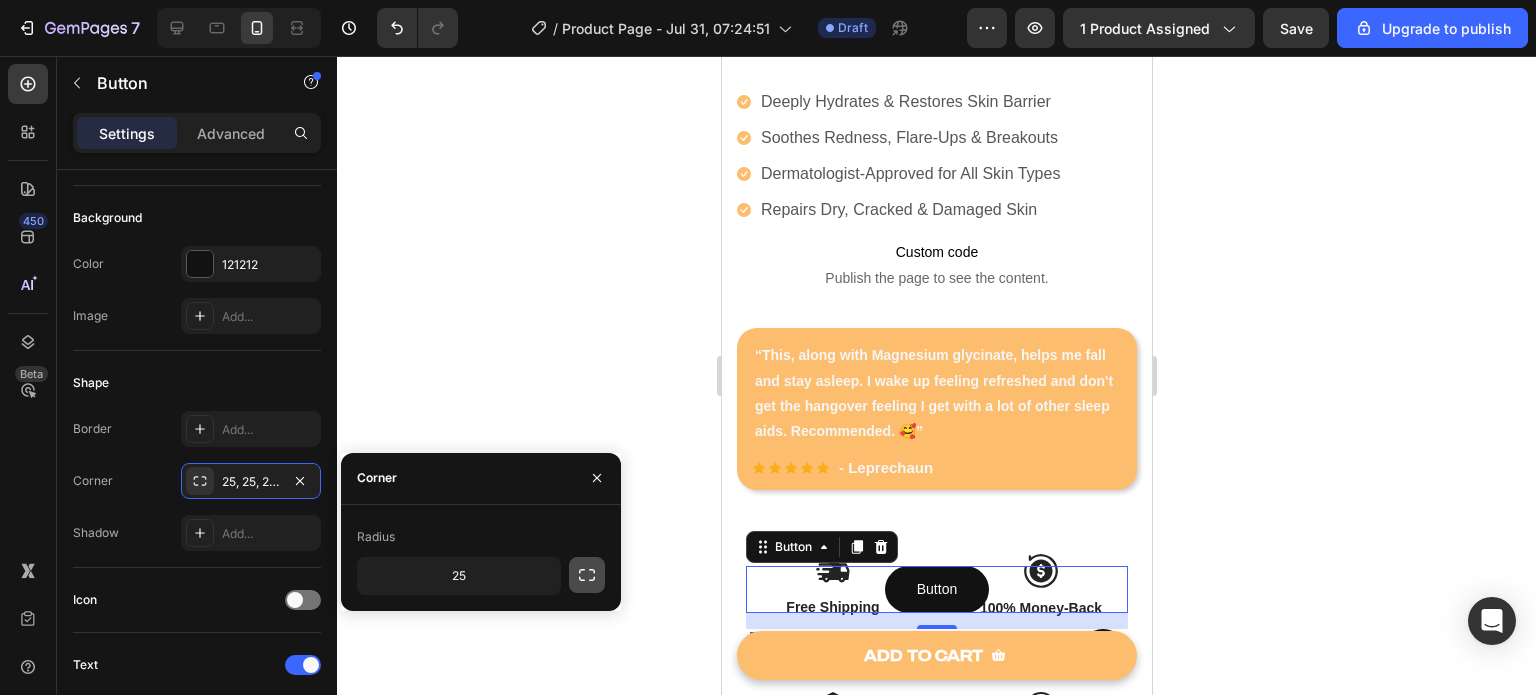 click 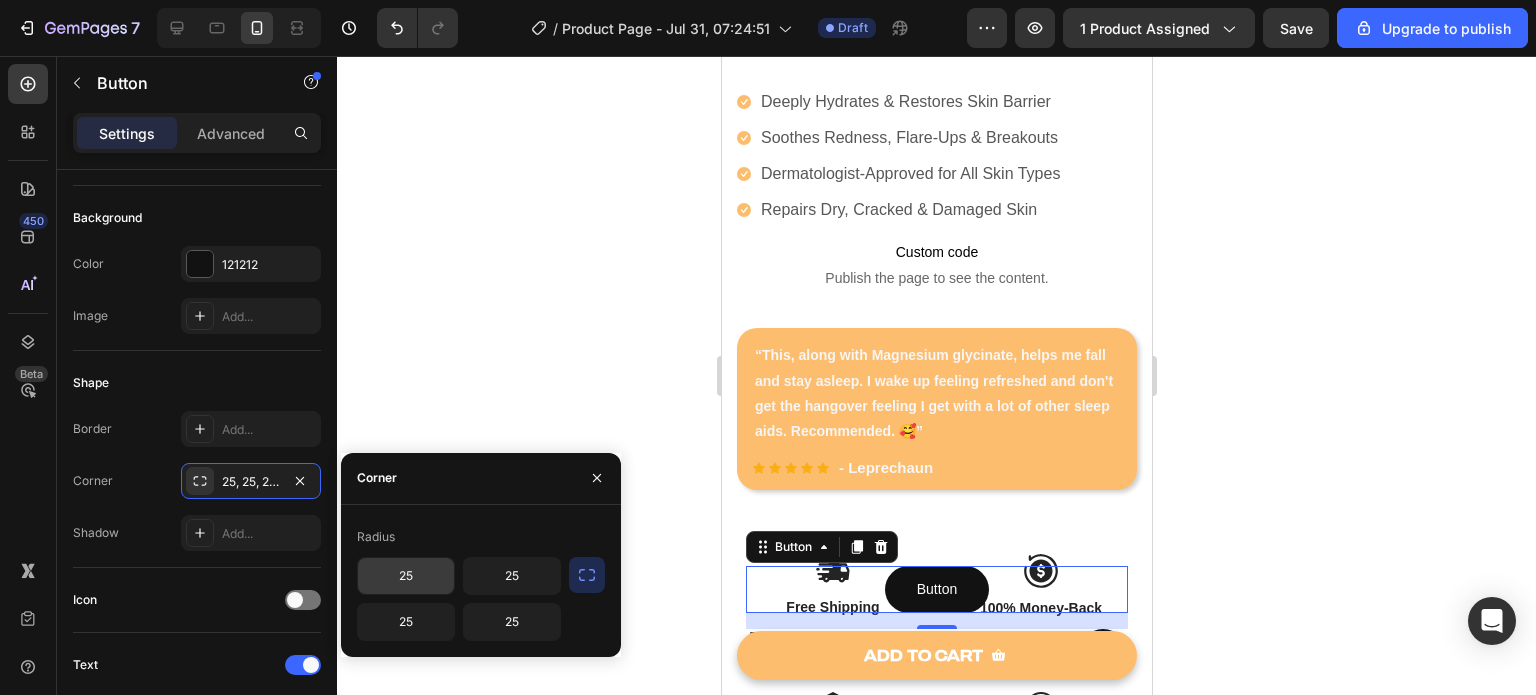 click on "25" at bounding box center (406, 576) 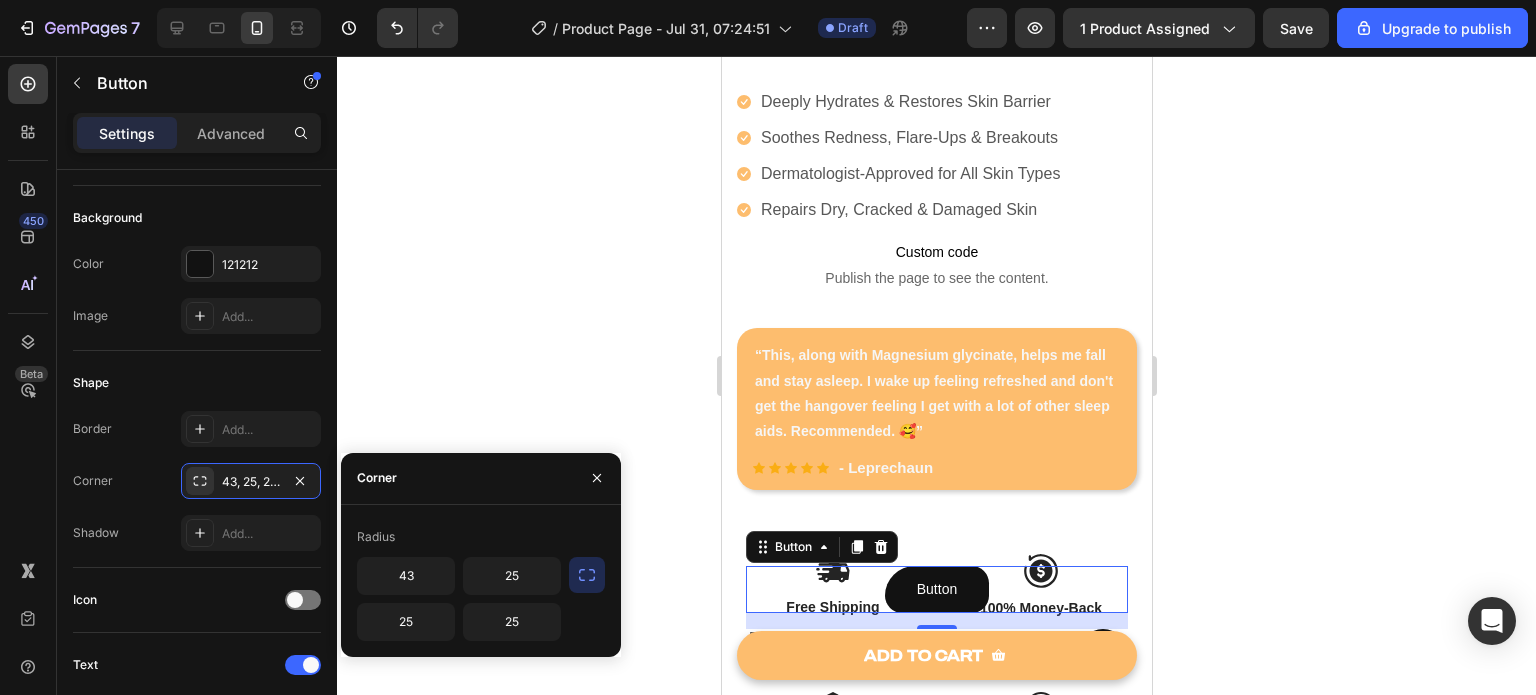 click 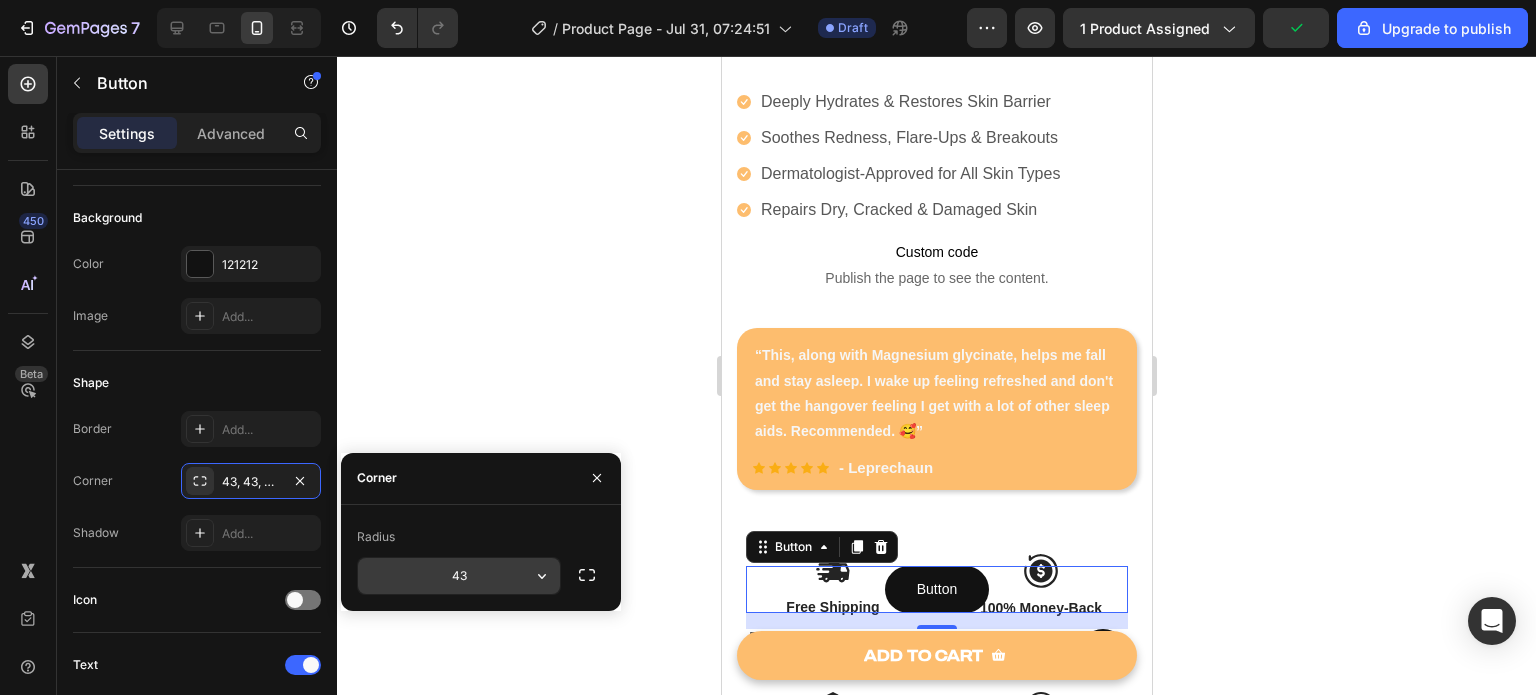 click on "43" at bounding box center [459, 576] 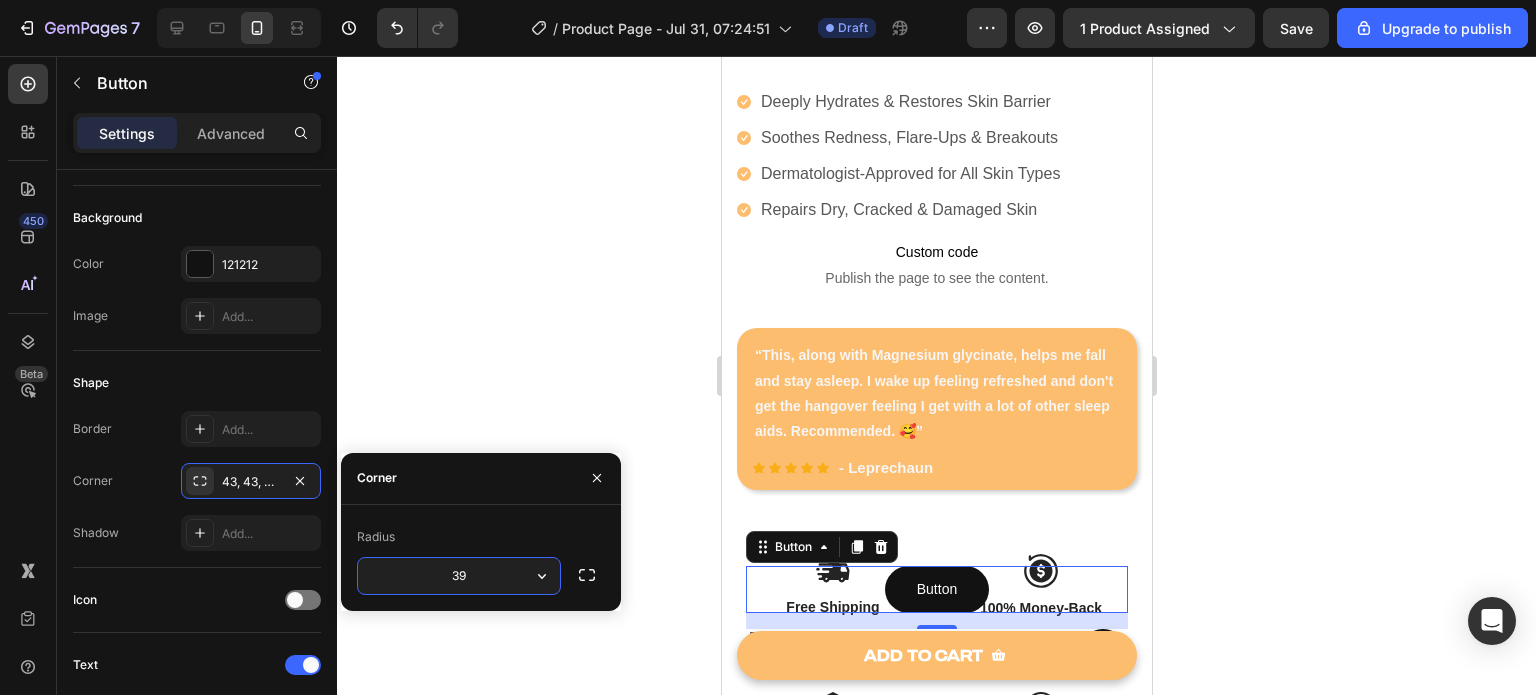 type on "40" 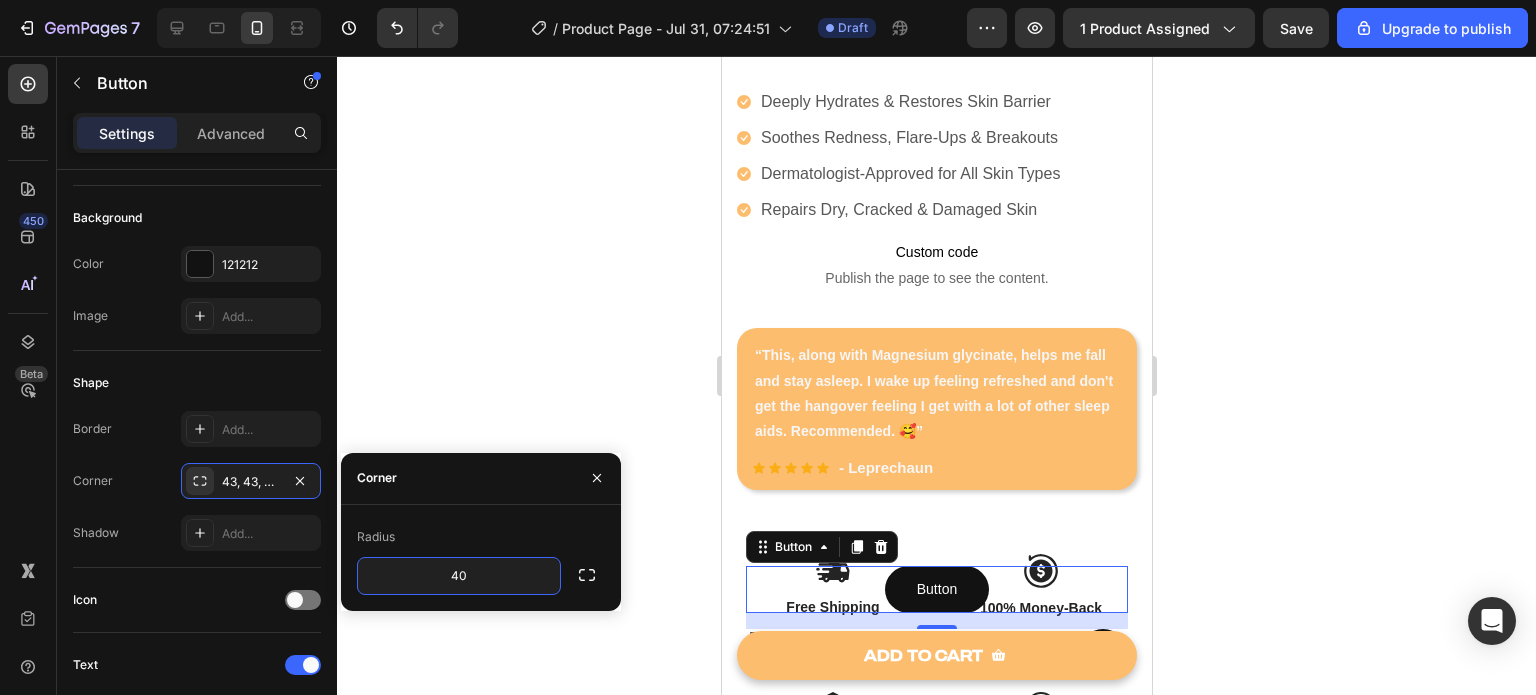click 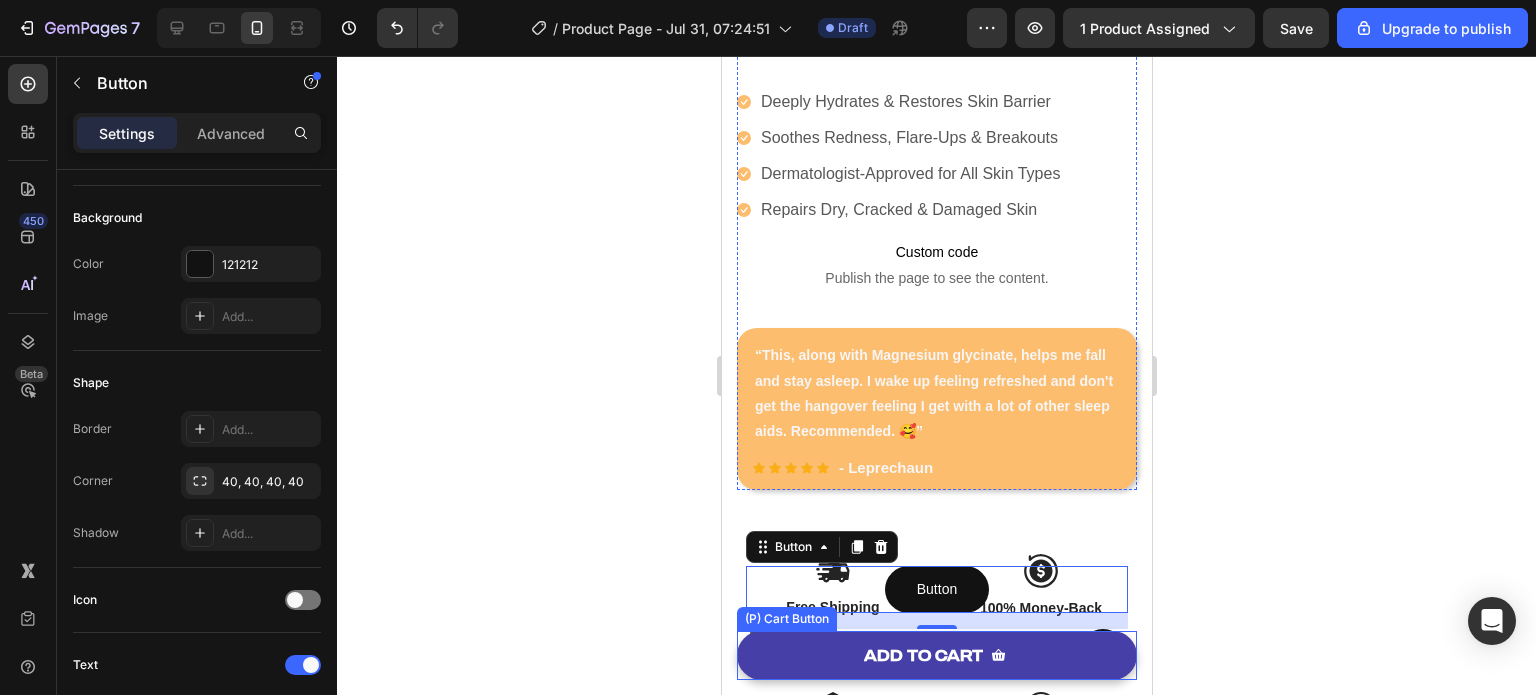 click on "ADD TO CART" at bounding box center (936, 655) 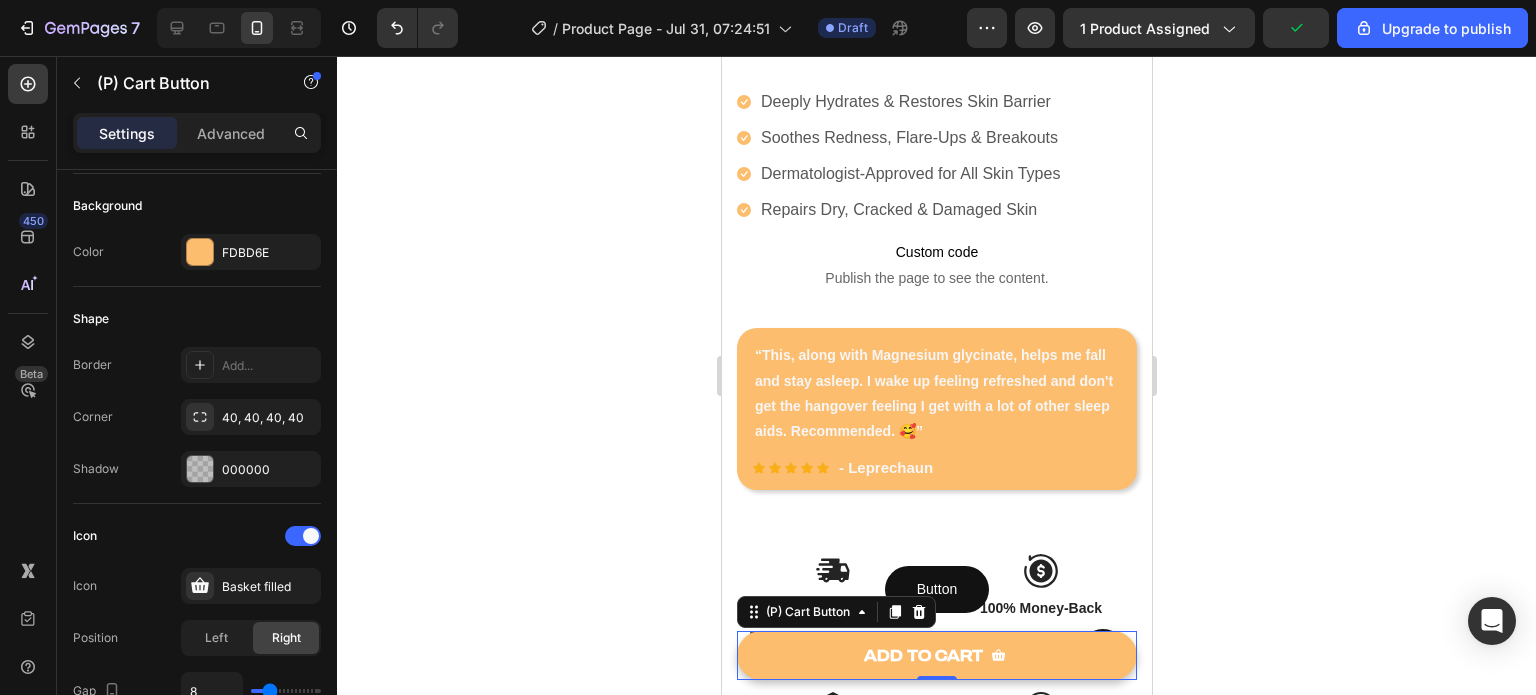 scroll, scrollTop: 0, scrollLeft: 0, axis: both 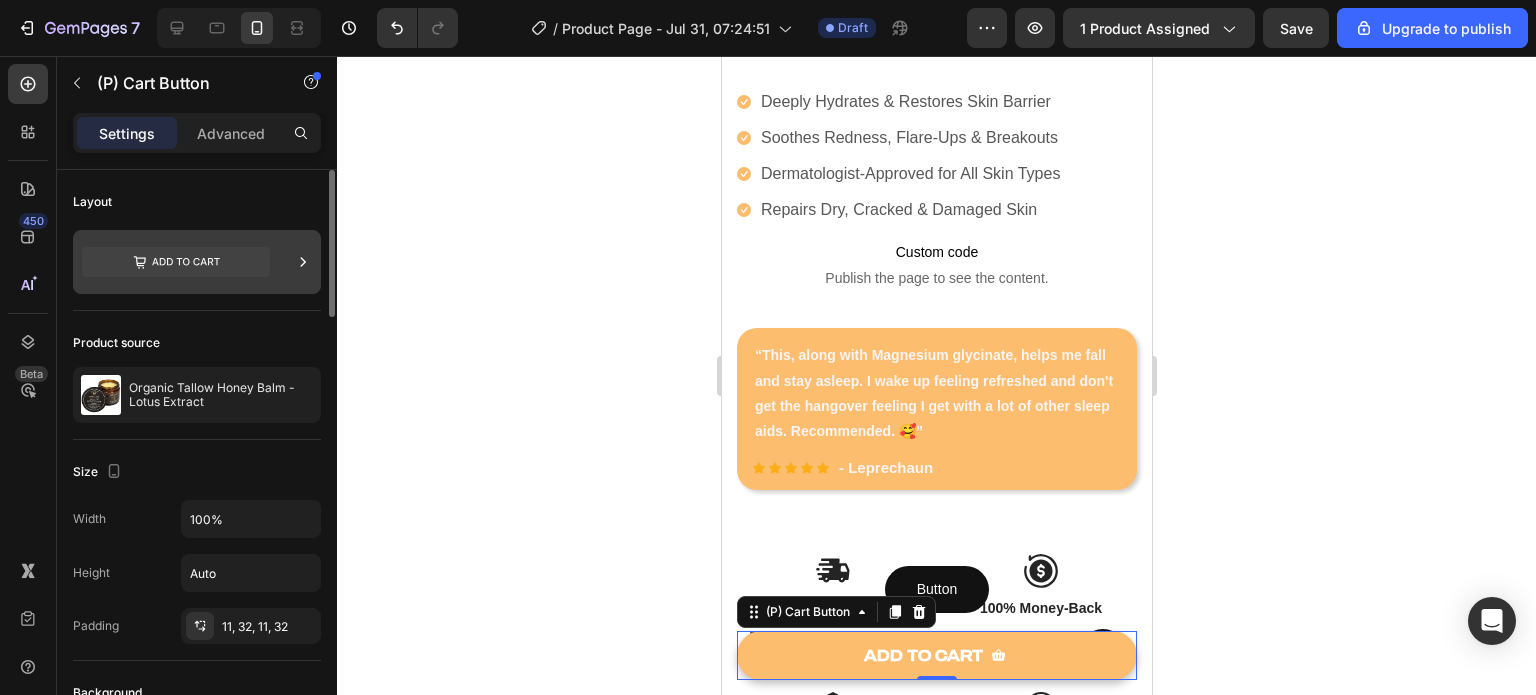 click 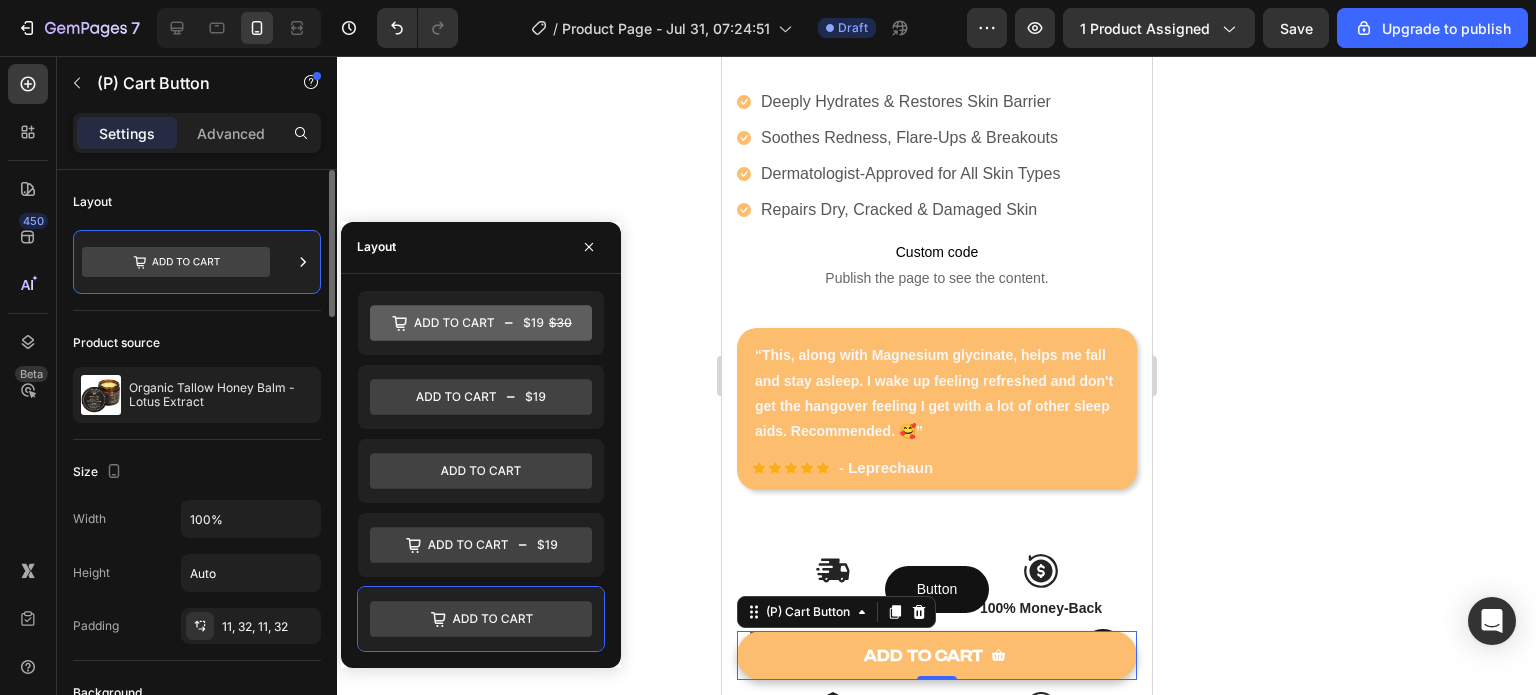 click on "Layout" at bounding box center (197, 202) 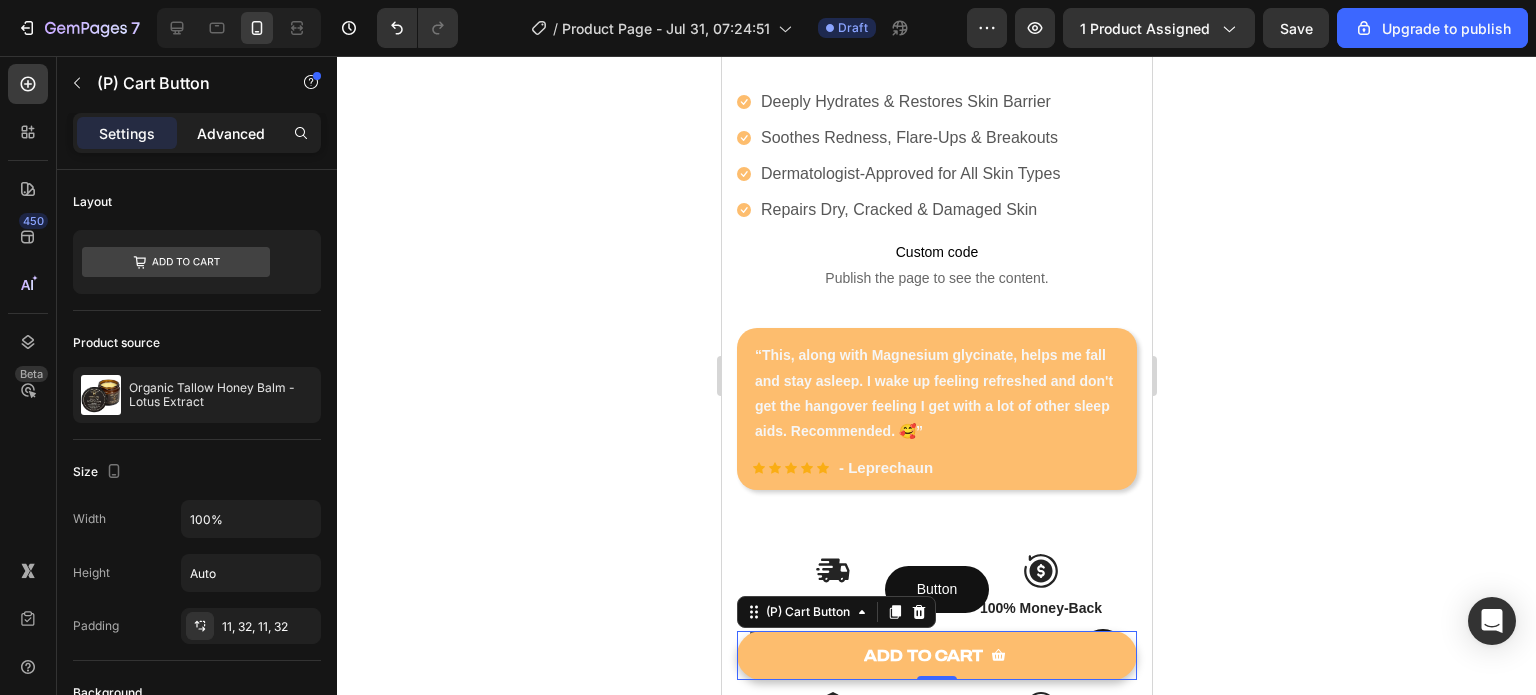 click on "Advanced" 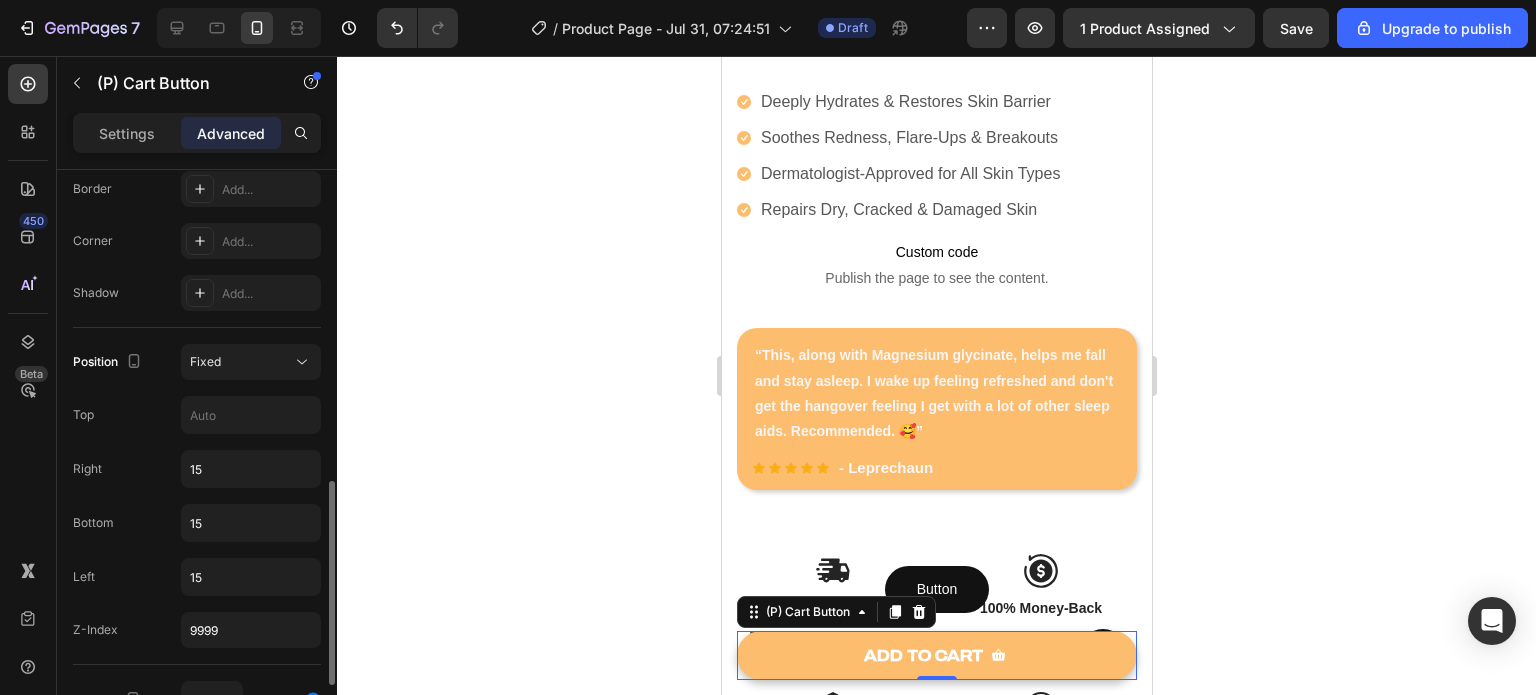scroll, scrollTop: 677, scrollLeft: 0, axis: vertical 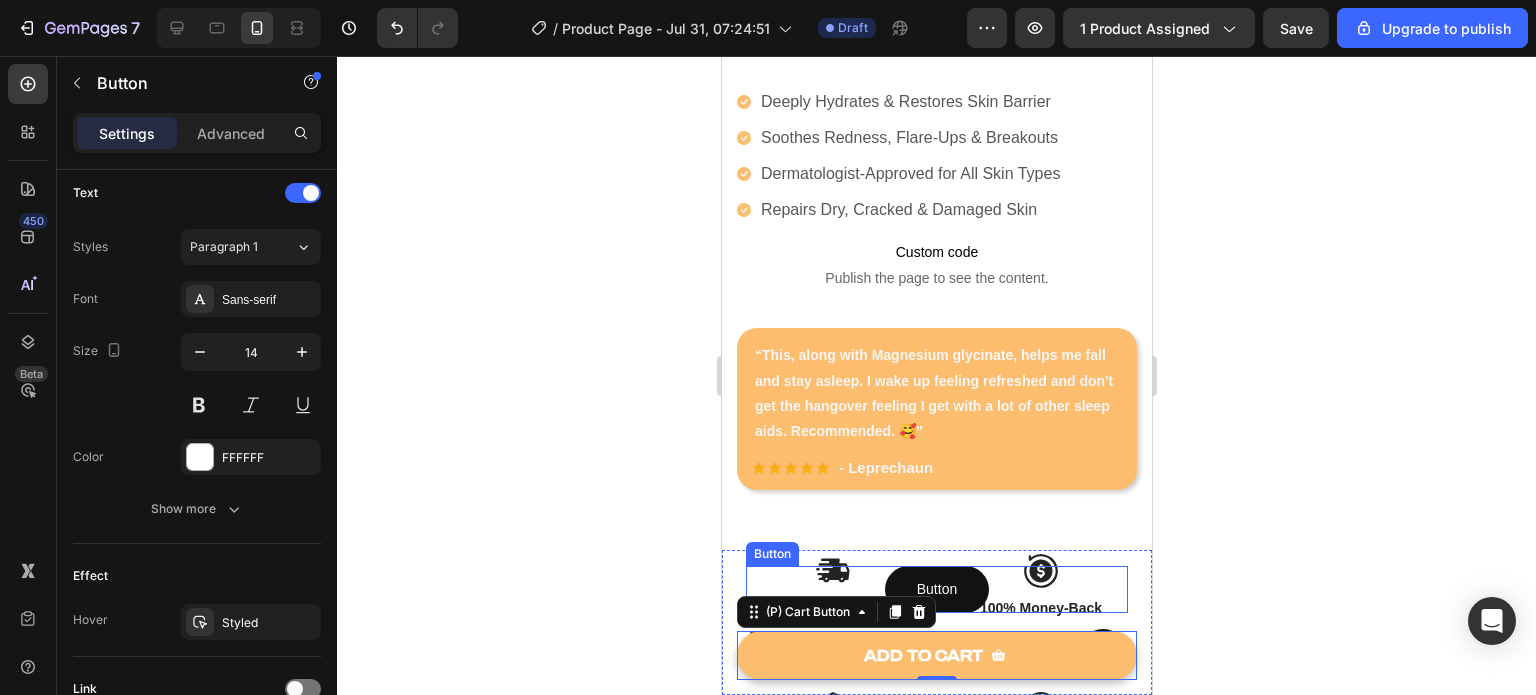 click on "Button Button" at bounding box center [936, 589] 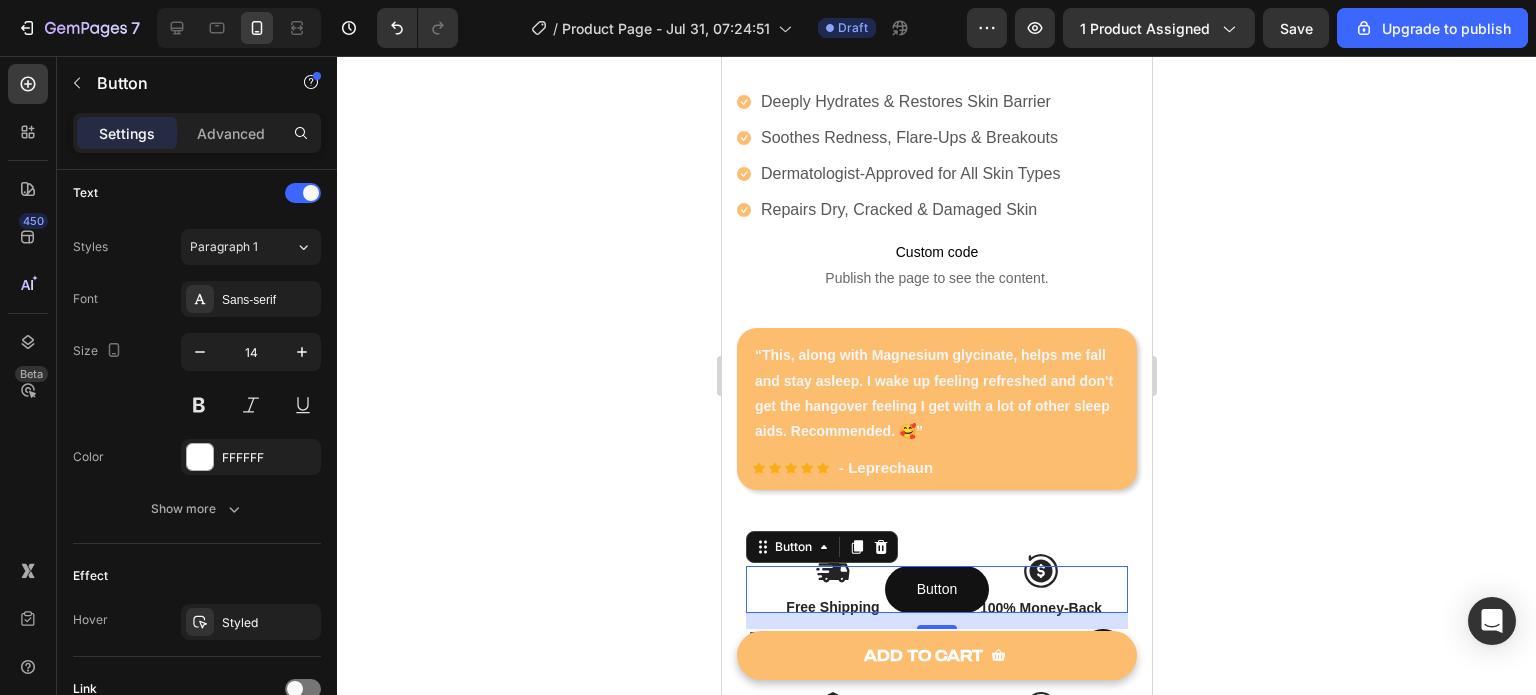 scroll, scrollTop: 0, scrollLeft: 0, axis: both 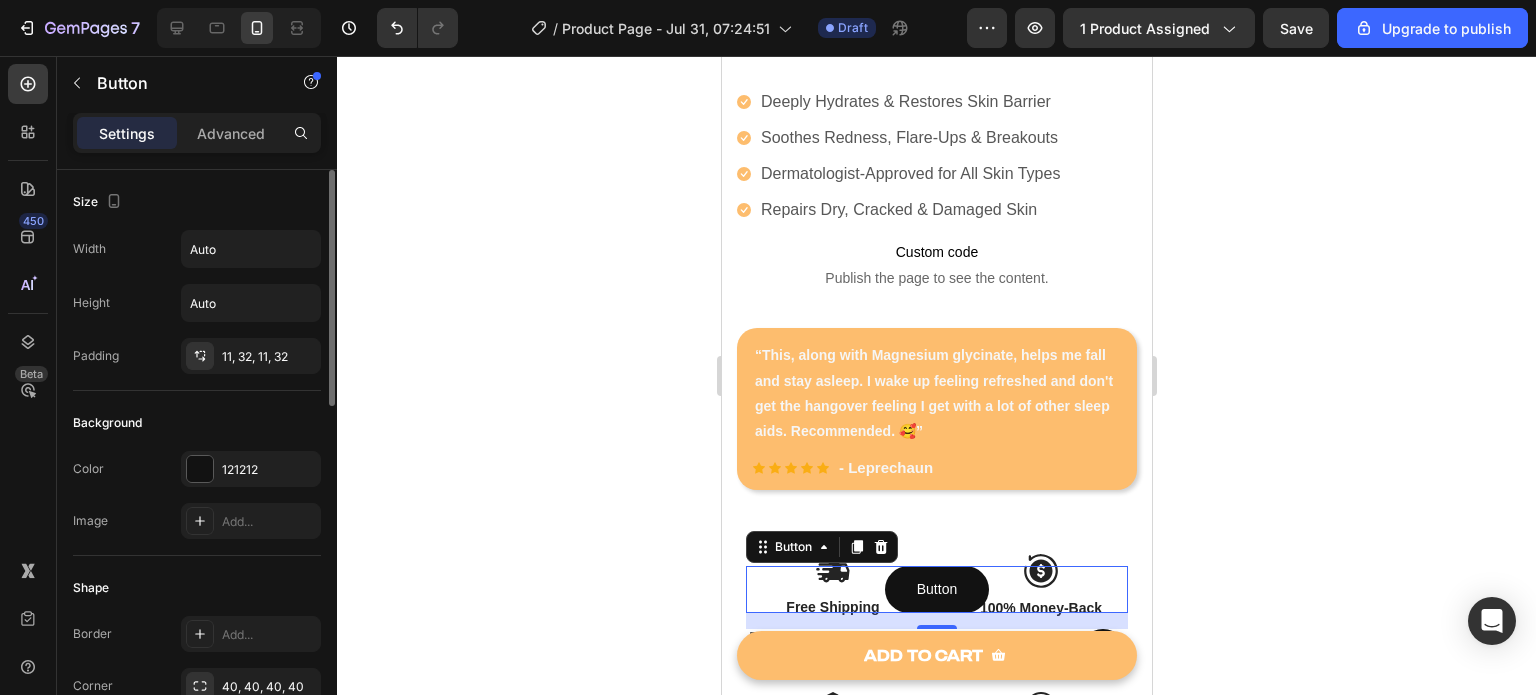 drag, startPoint x: 236, startPoint y: 129, endPoint x: 255, endPoint y: 218, distance: 91.00549 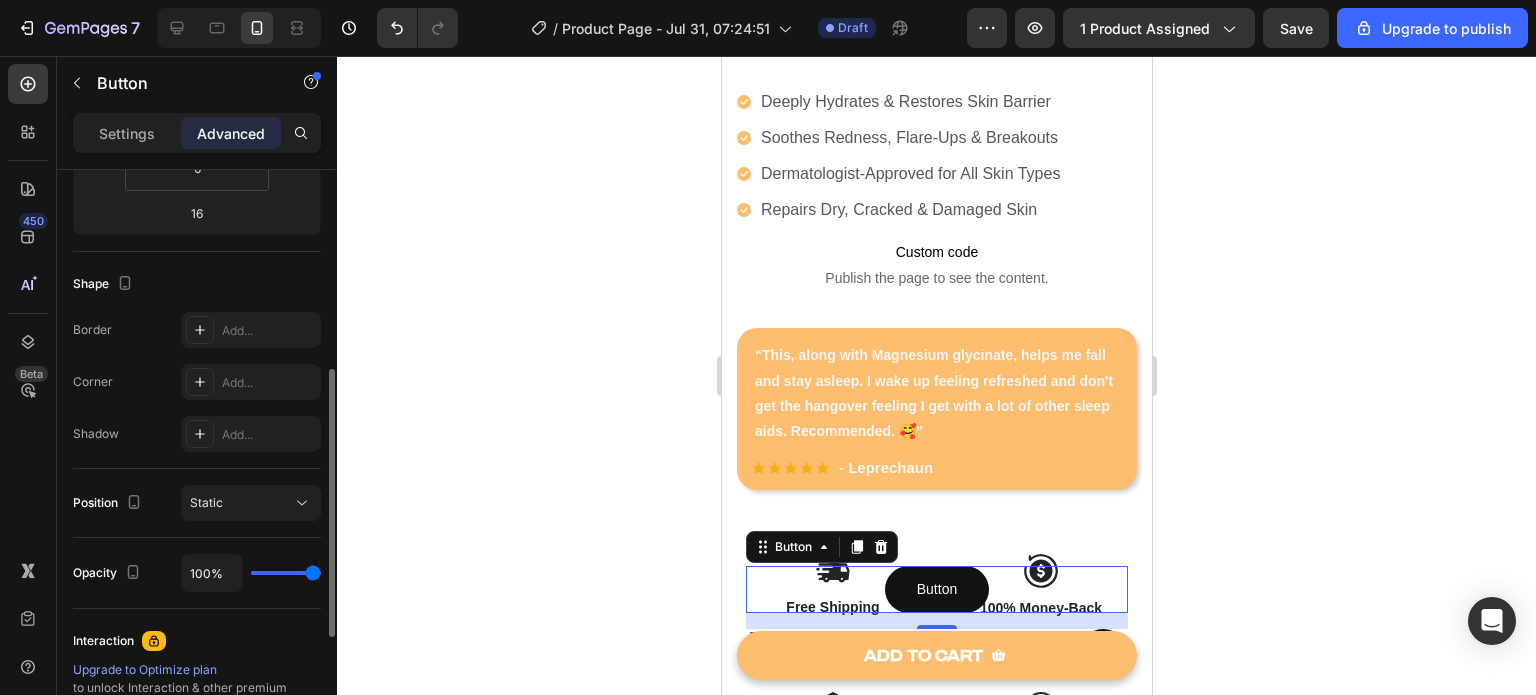 scroll, scrollTop: 414, scrollLeft: 0, axis: vertical 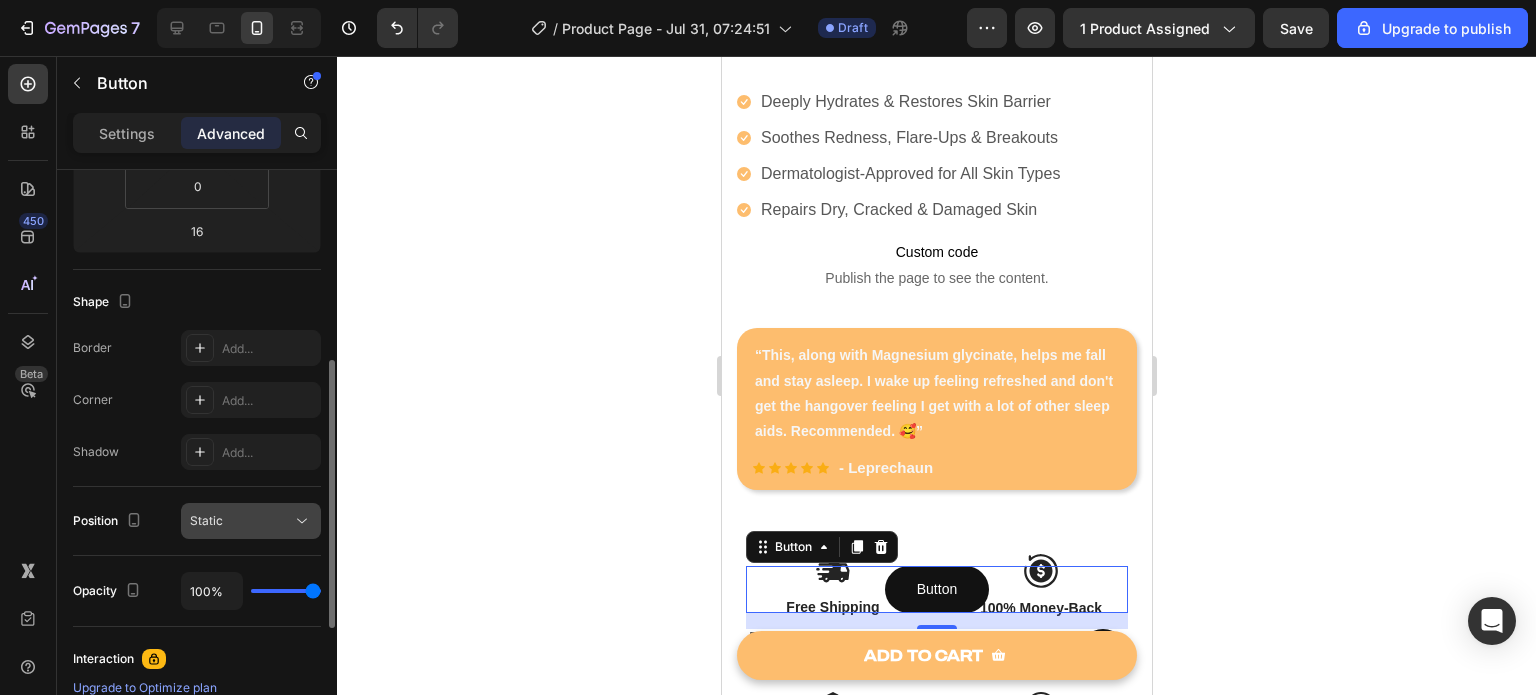 click on "Position Static" 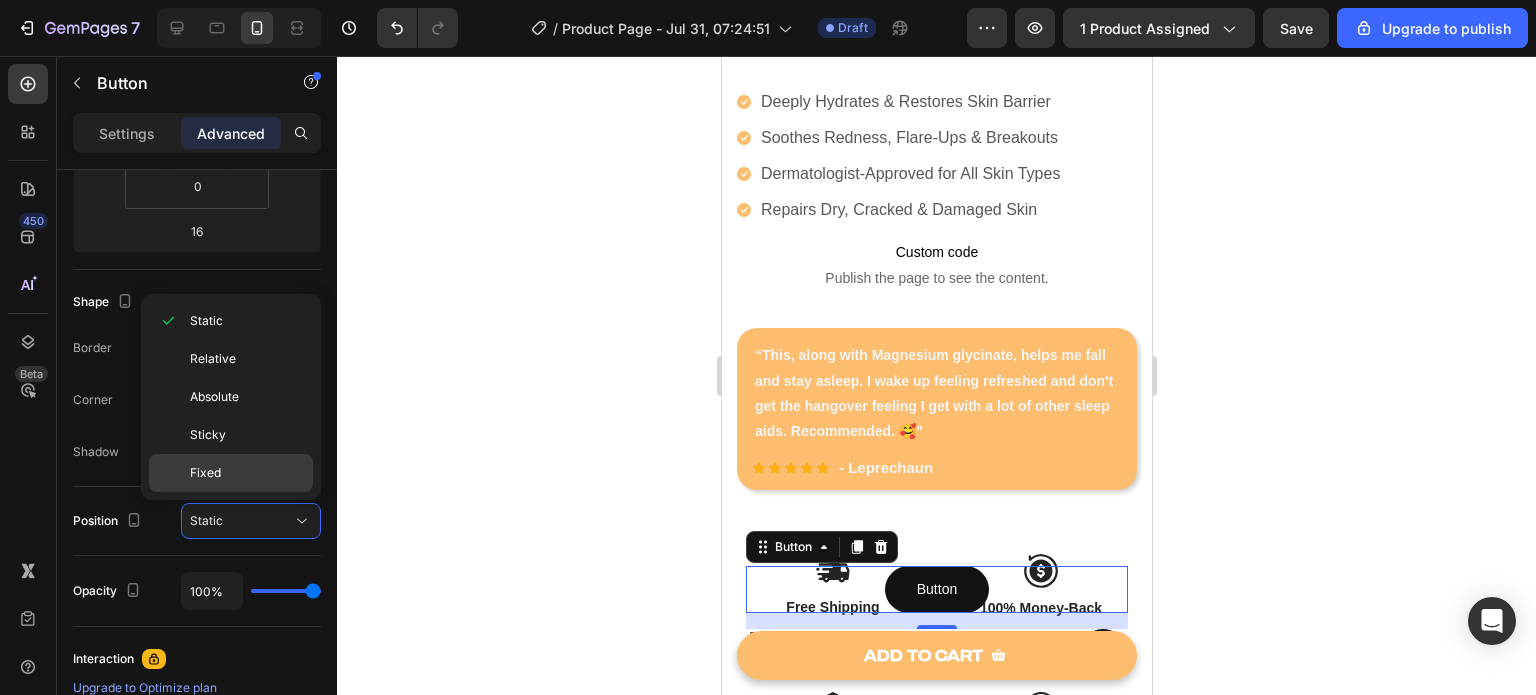 click on "Fixed" 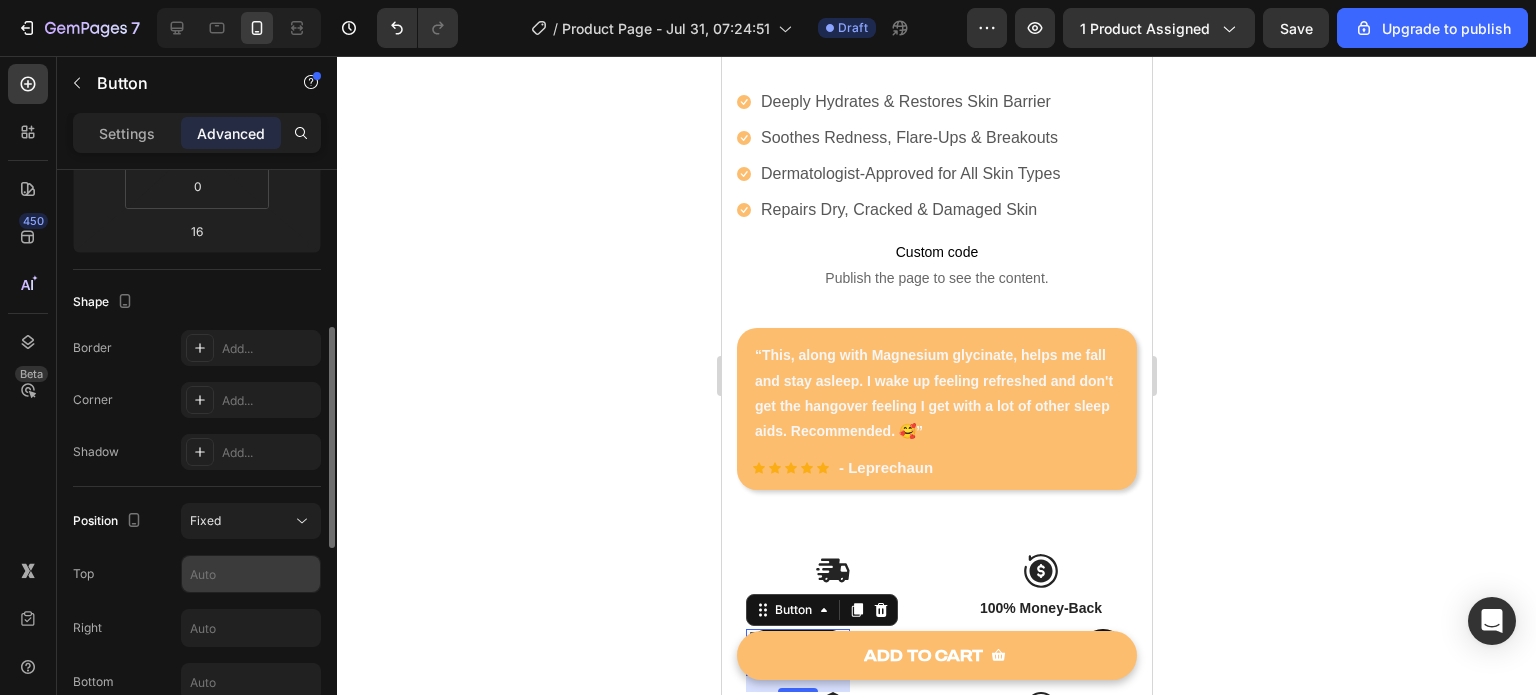click at bounding box center (251, 574) 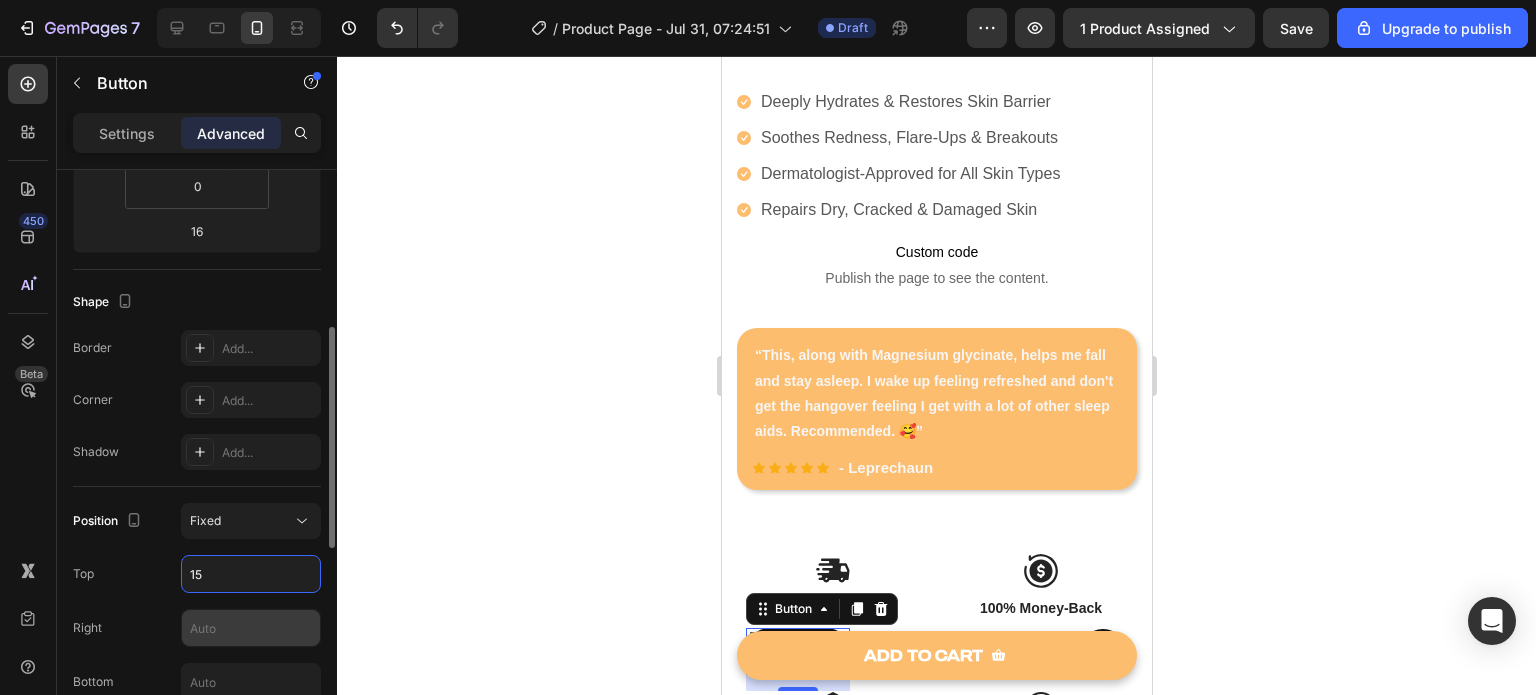 type on "15" 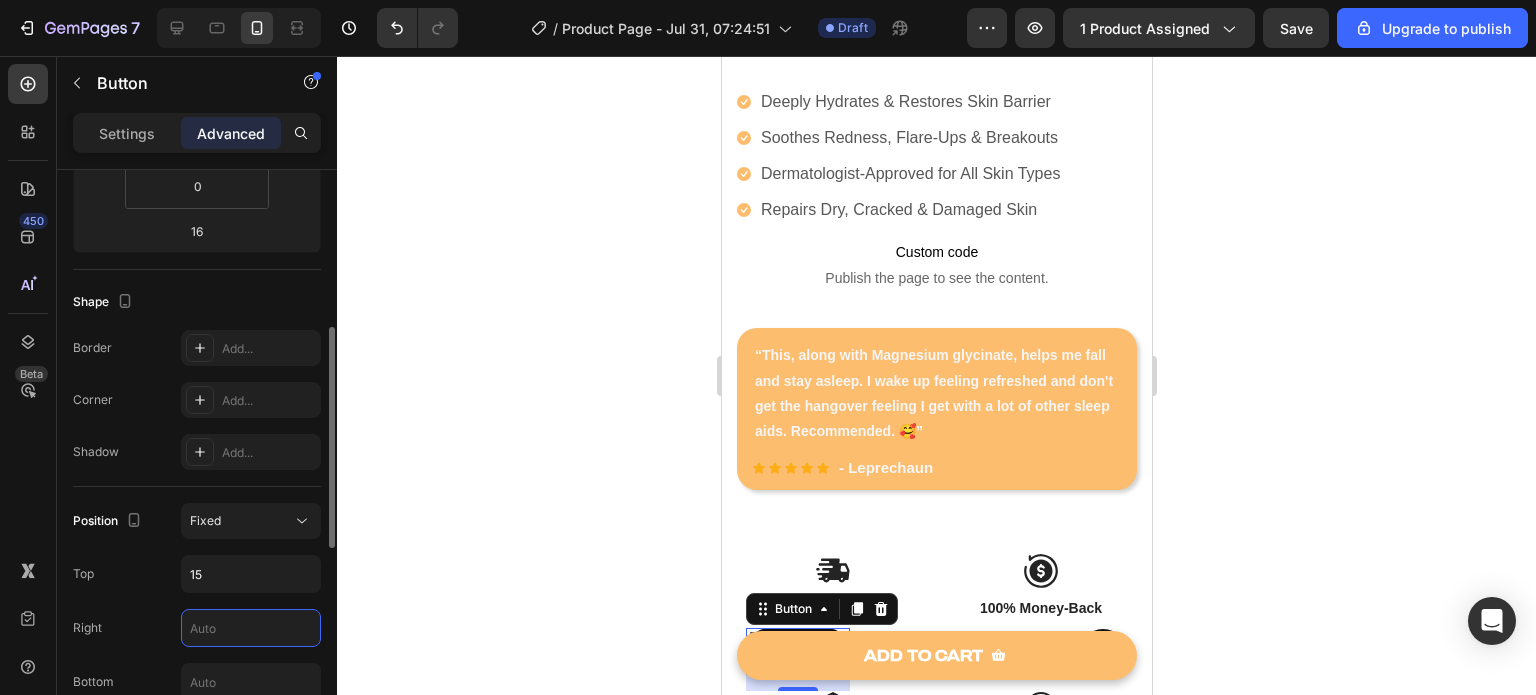 click at bounding box center [251, 628] 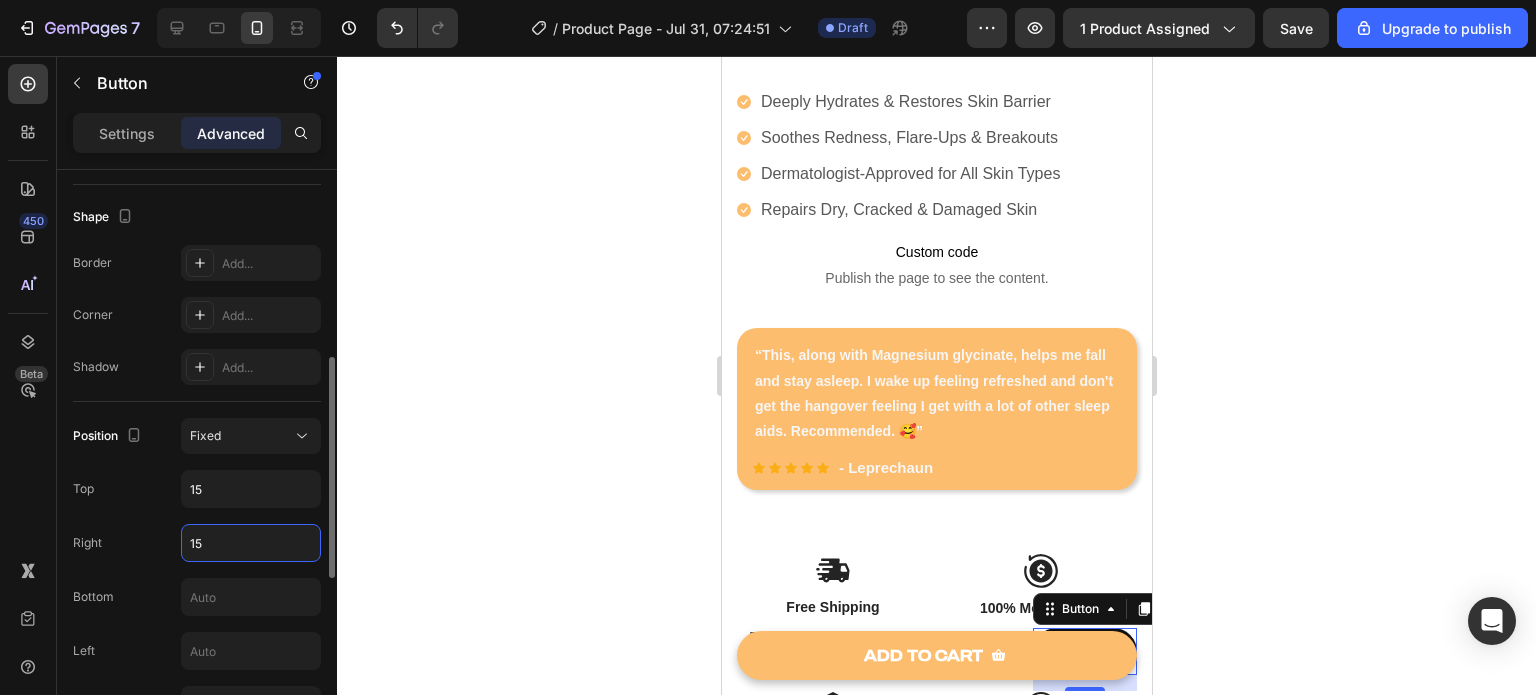 scroll, scrollTop: 498, scrollLeft: 0, axis: vertical 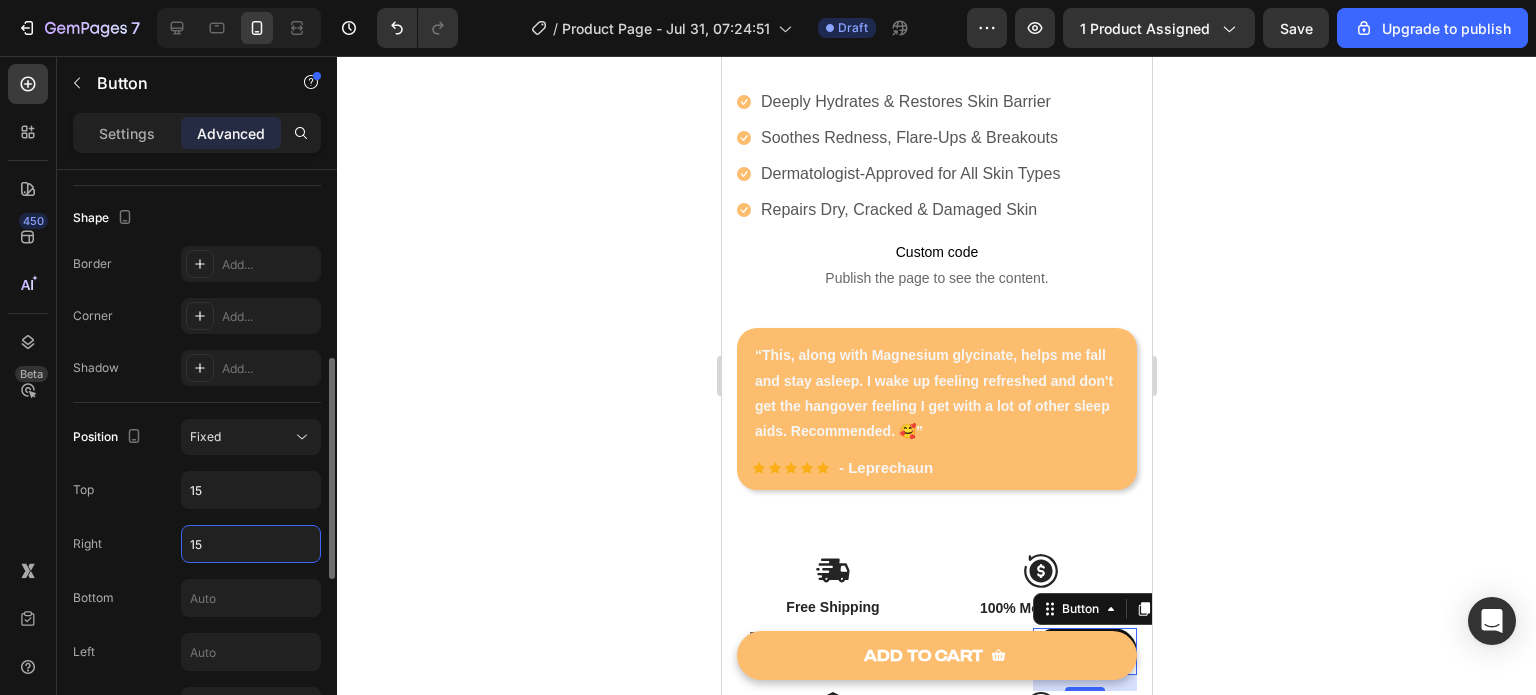 type on "15" 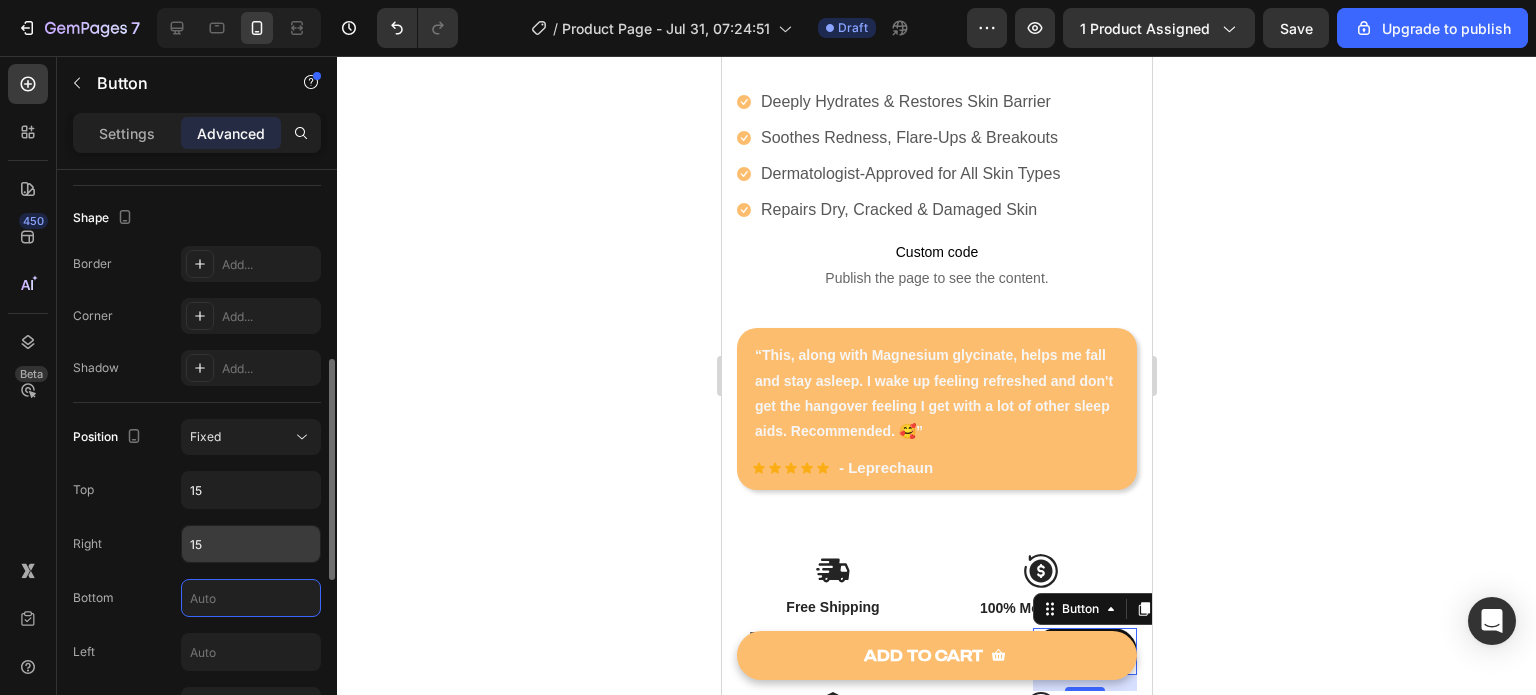 click at bounding box center (251, 598) 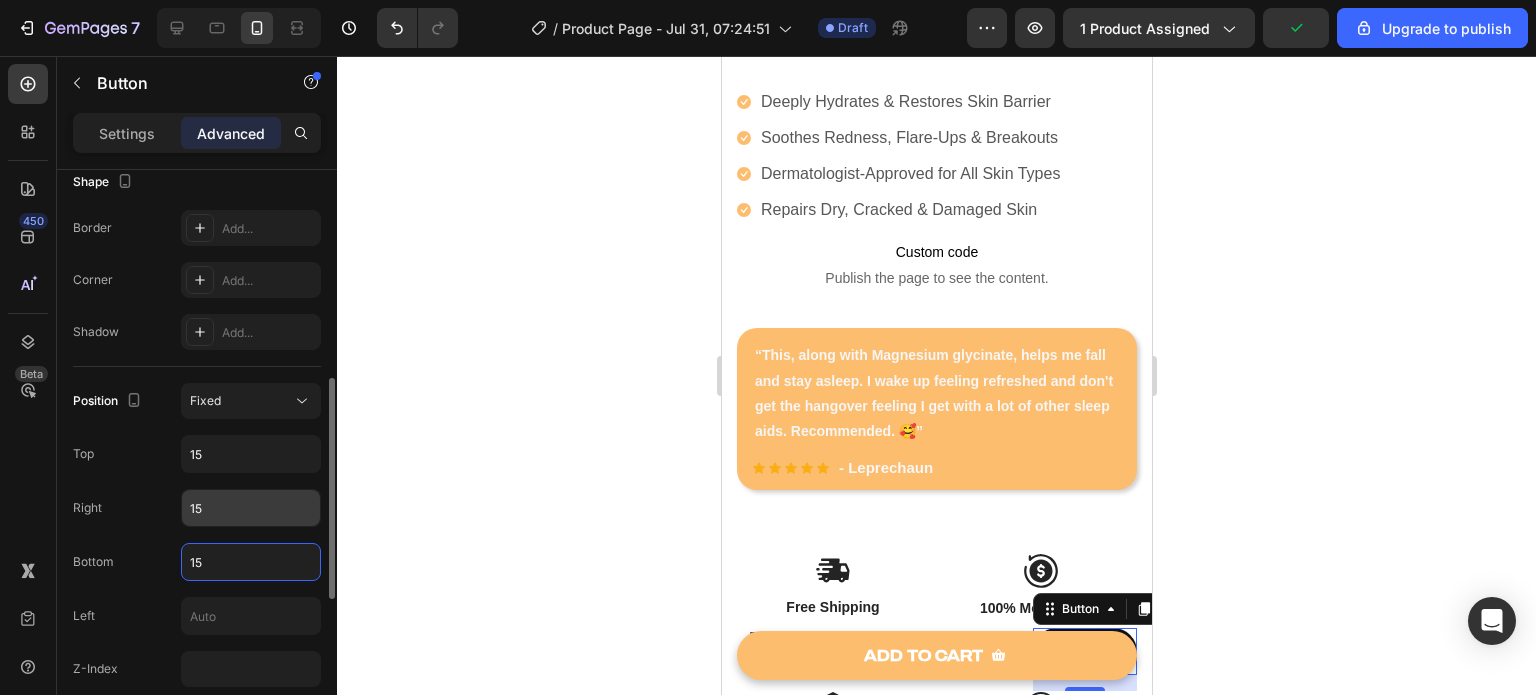 scroll, scrollTop: 540, scrollLeft: 0, axis: vertical 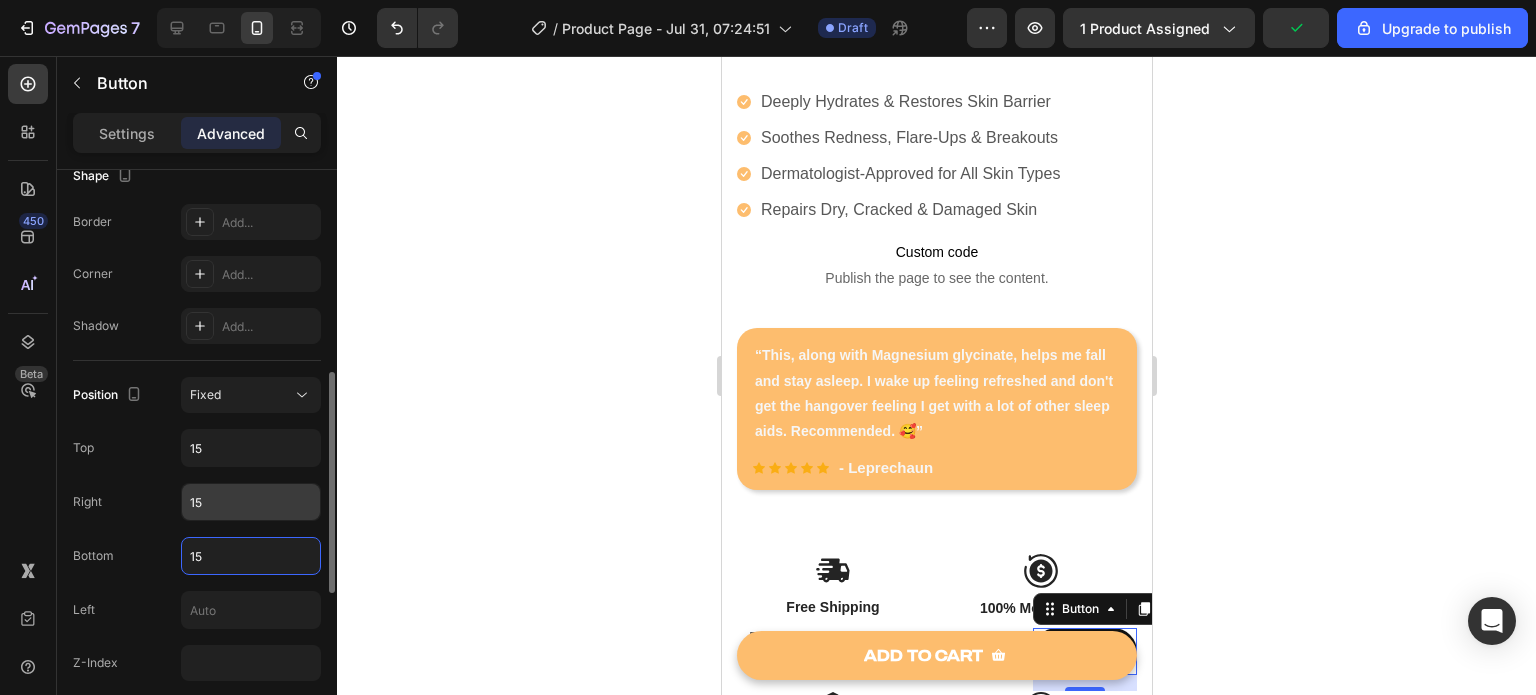 type on "15" 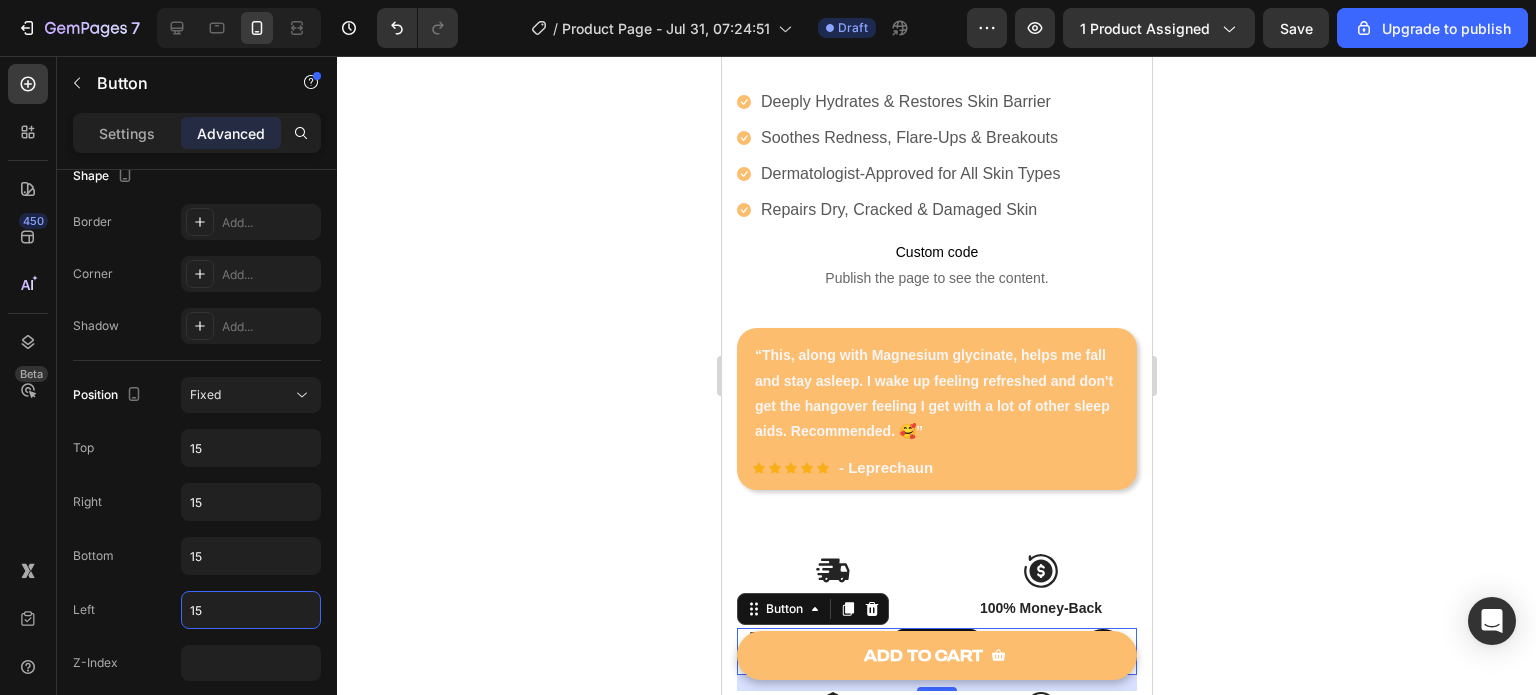 type on "15" 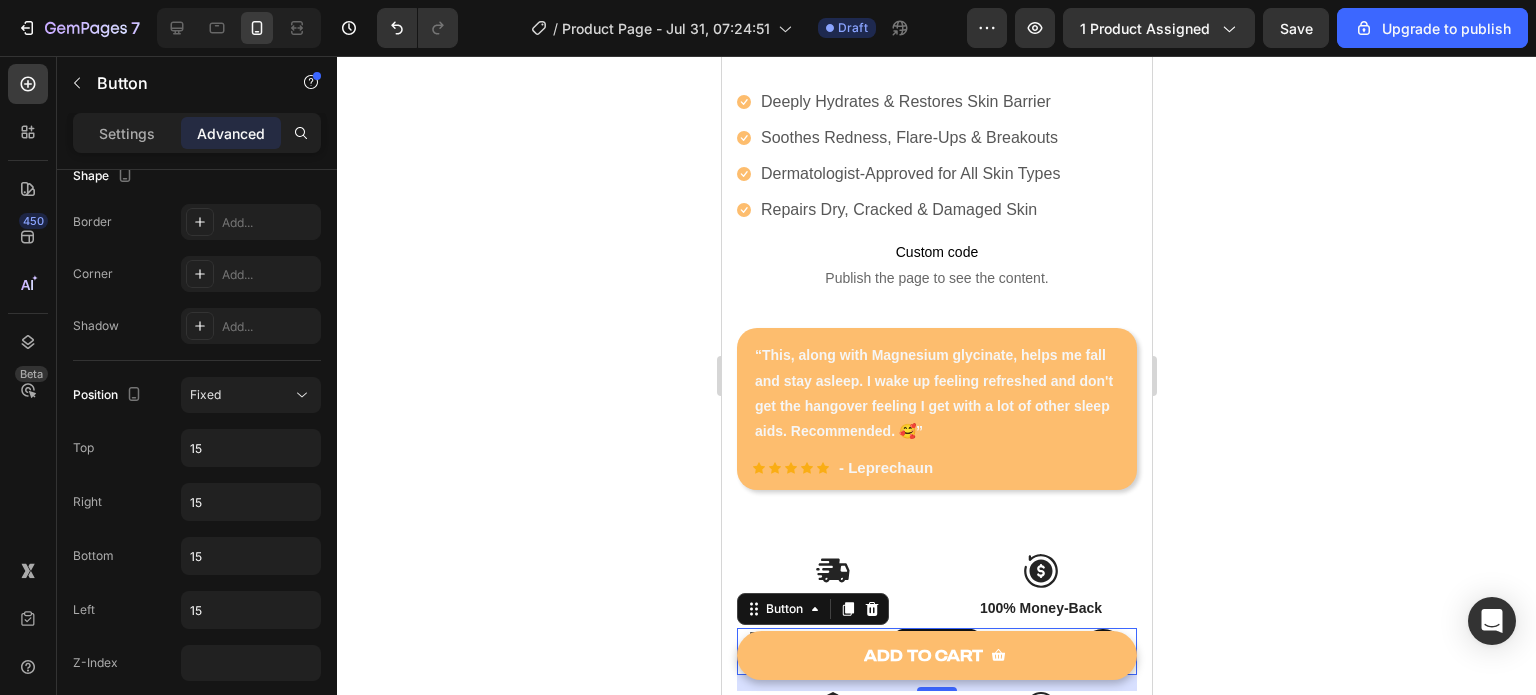 click 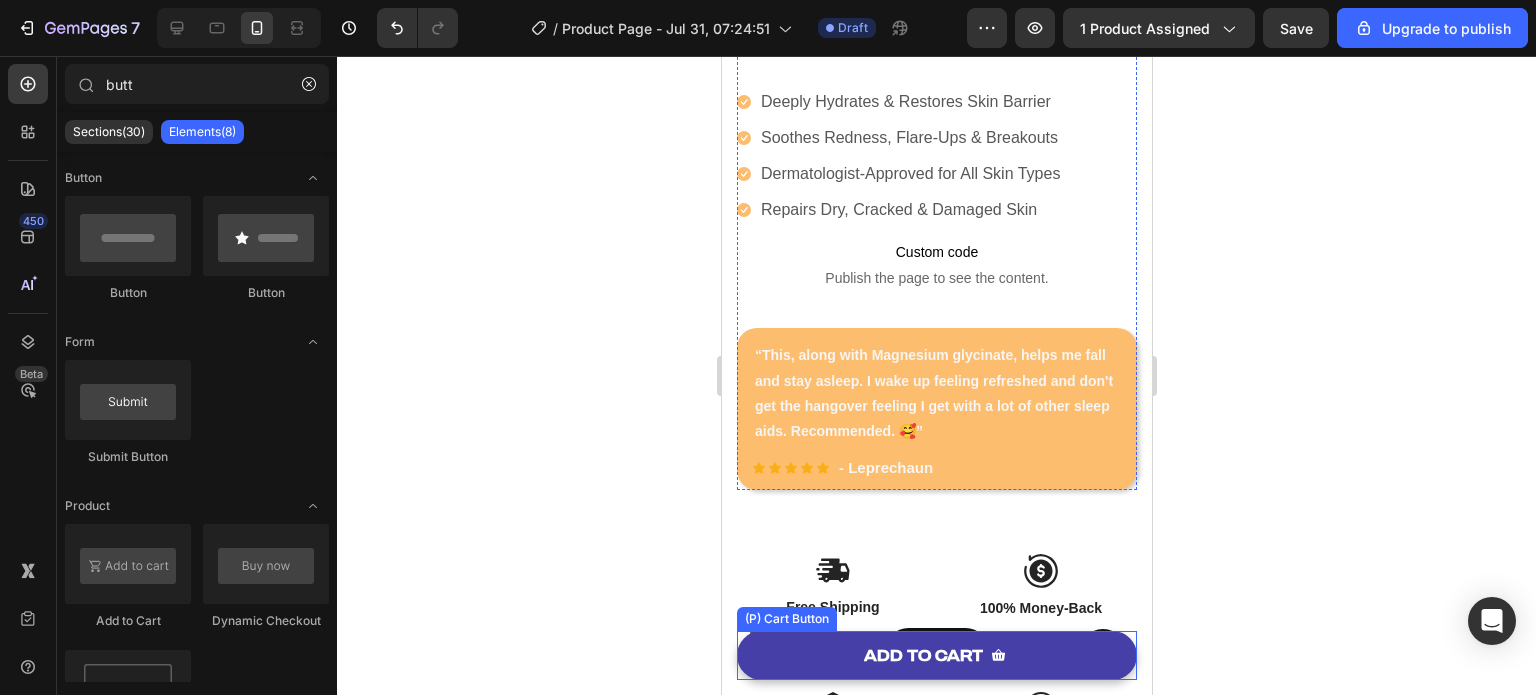 click on "ADD TO CART" at bounding box center [936, 655] 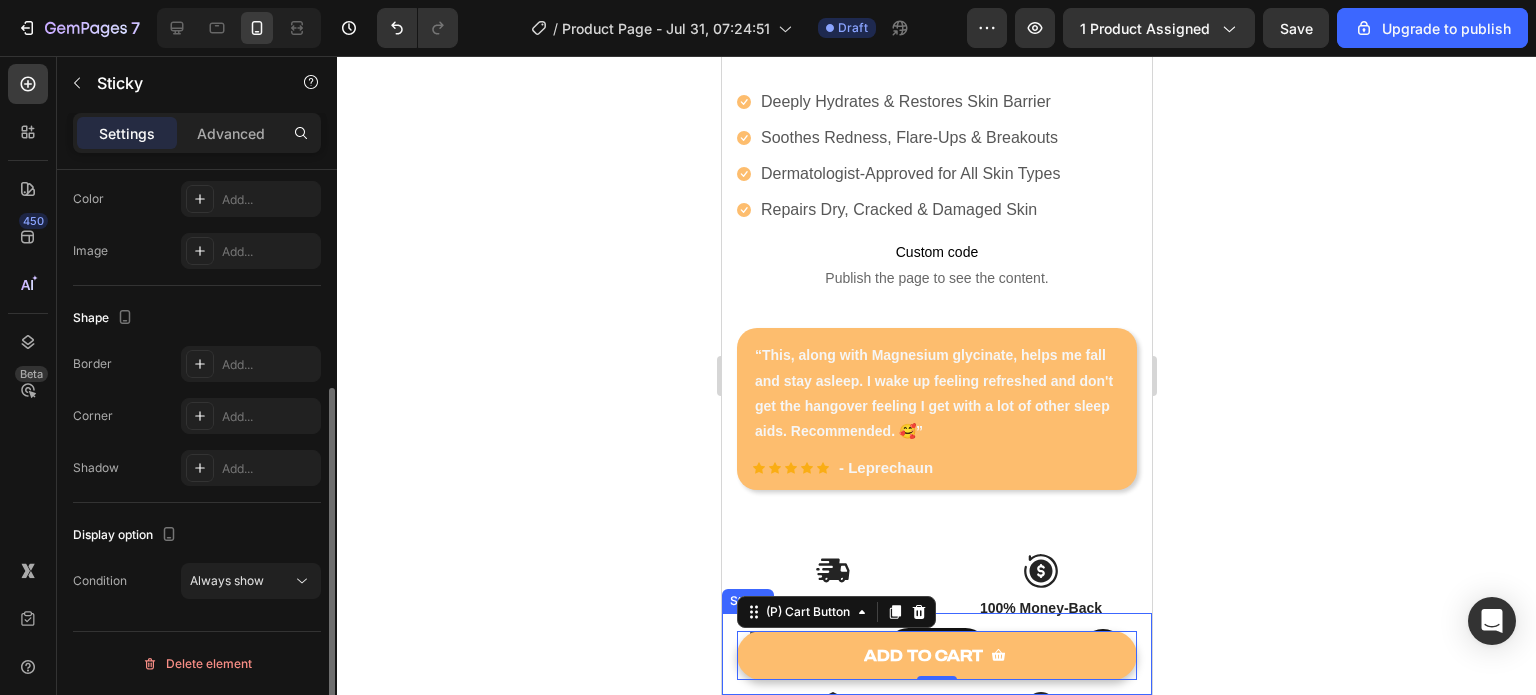 scroll, scrollTop: 0, scrollLeft: 0, axis: both 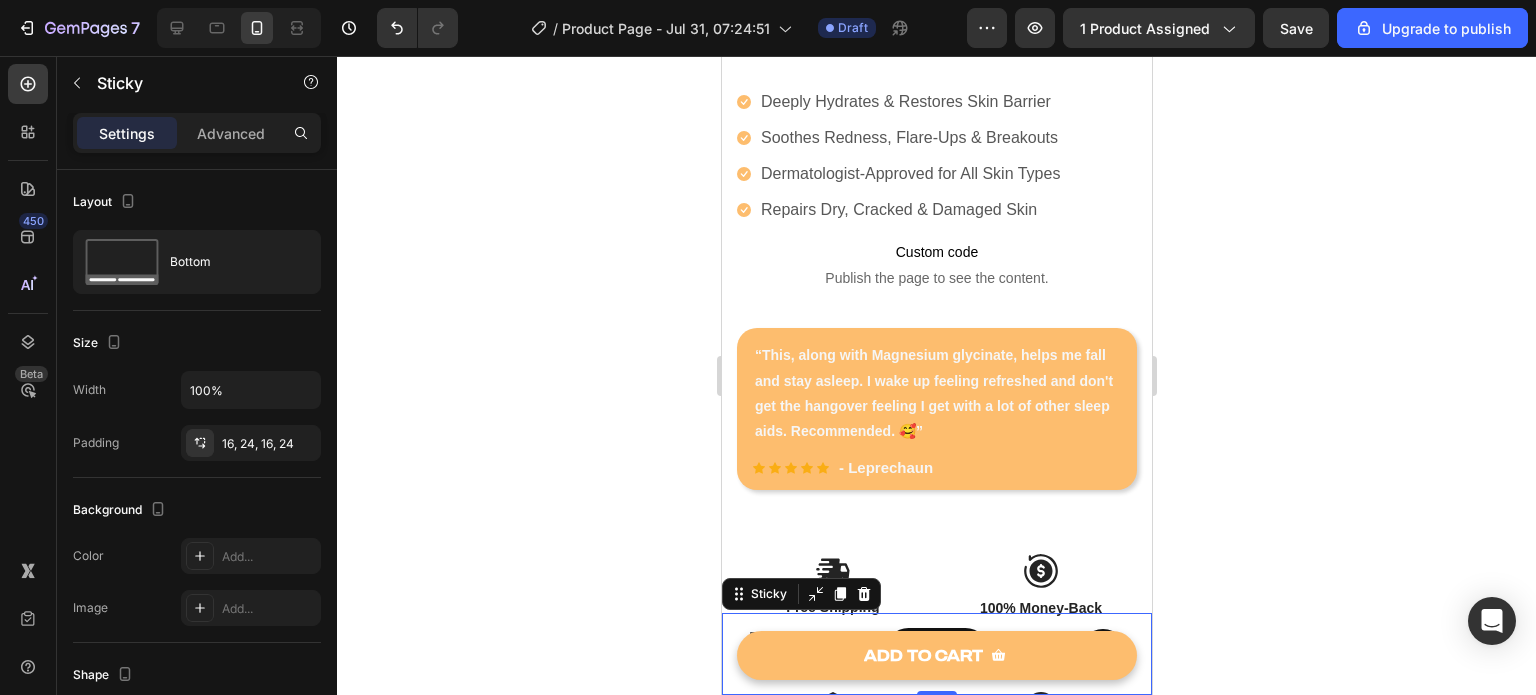 click on "Button Button
Button Sticky   0" at bounding box center [936, 654] 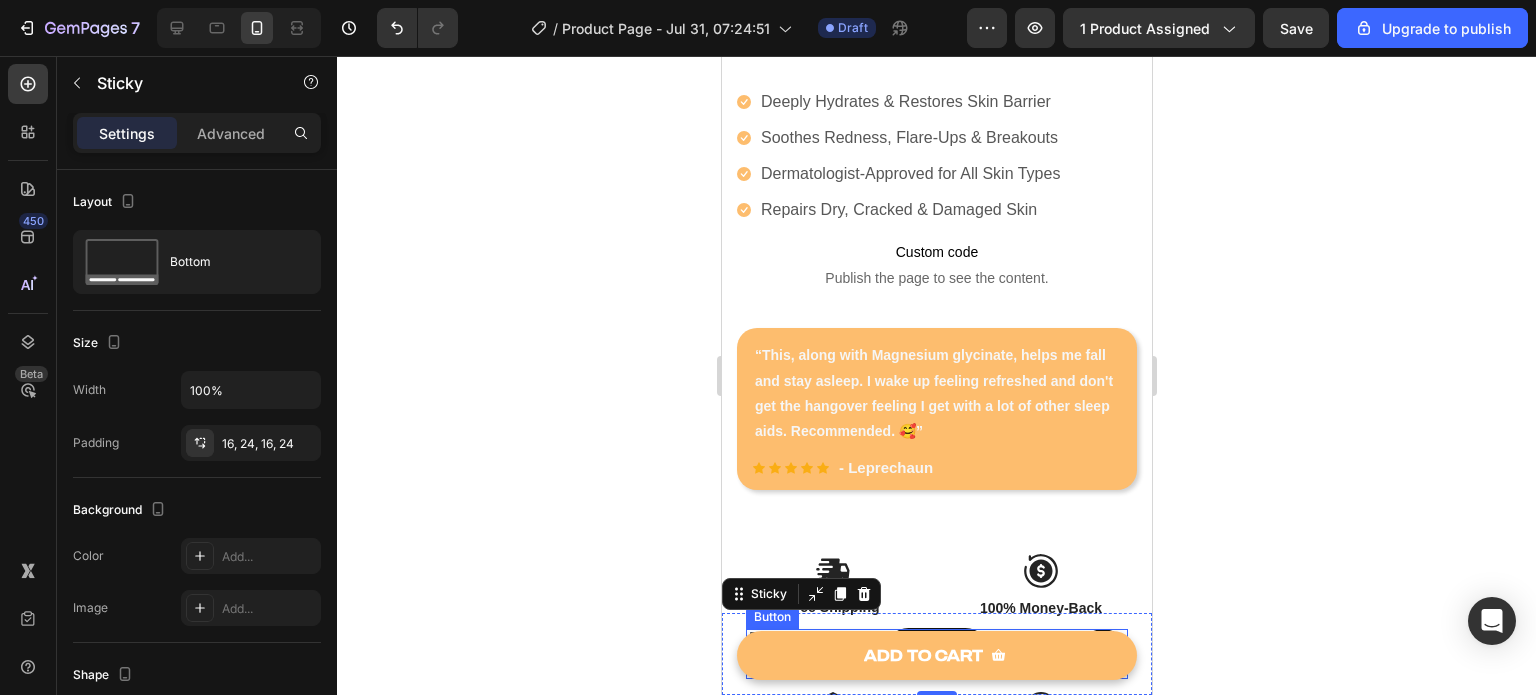 click on "Button" at bounding box center [936, 654] 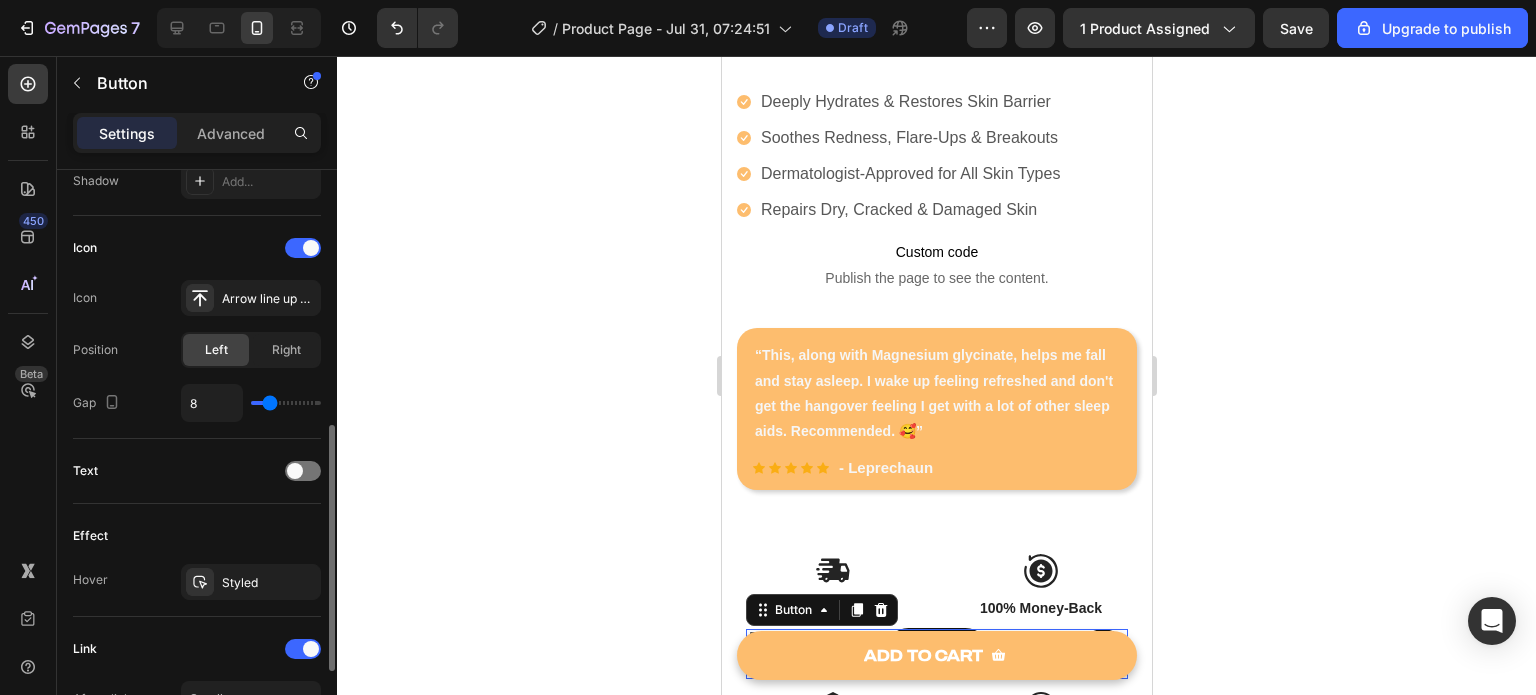 scroll, scrollTop: 571, scrollLeft: 0, axis: vertical 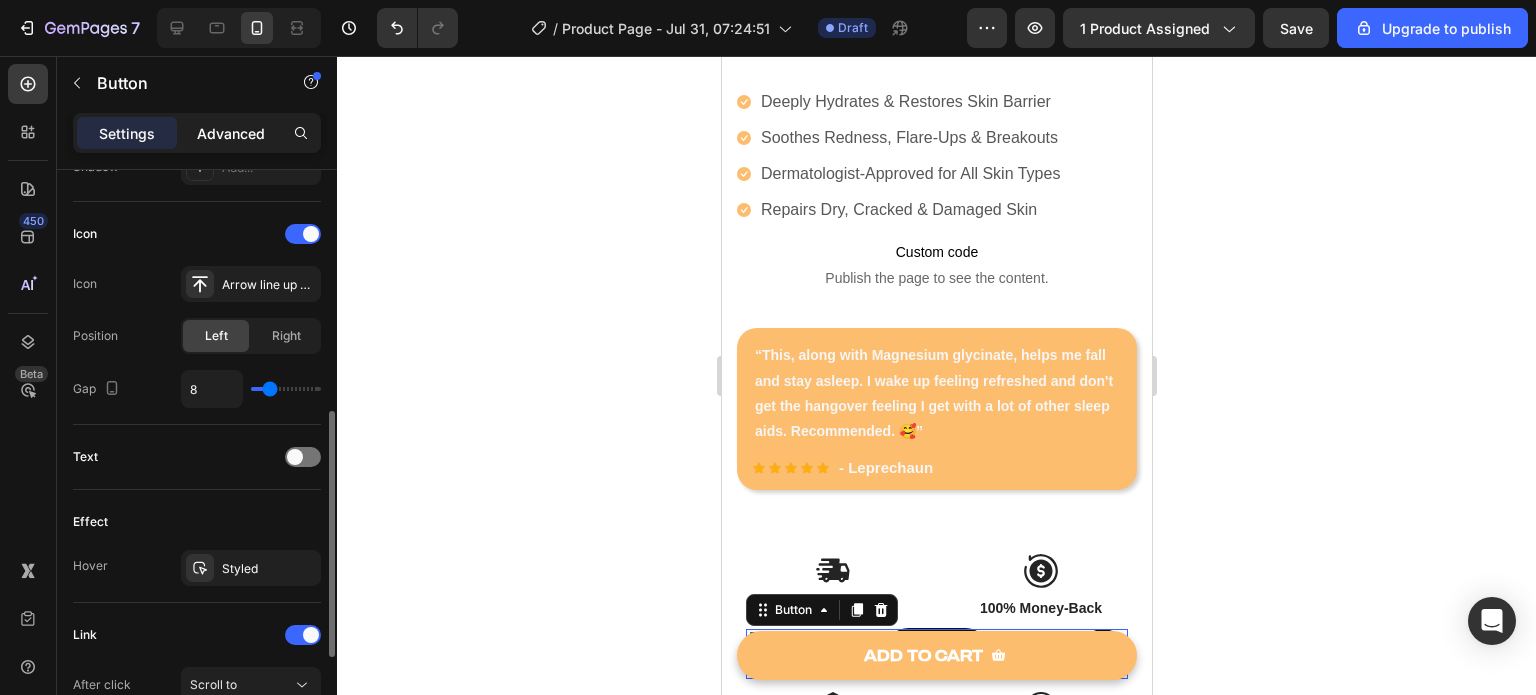 click on "Advanced" at bounding box center [231, 133] 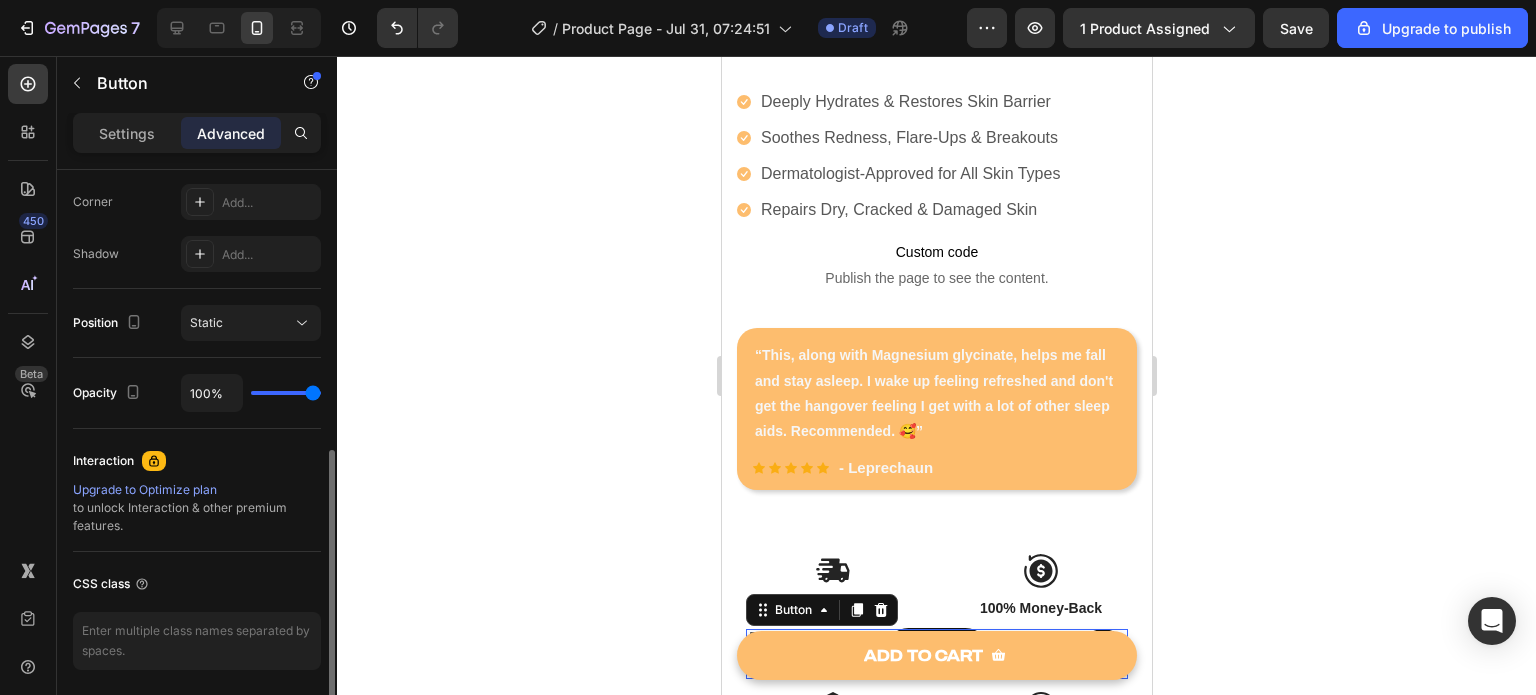scroll, scrollTop: 609, scrollLeft: 0, axis: vertical 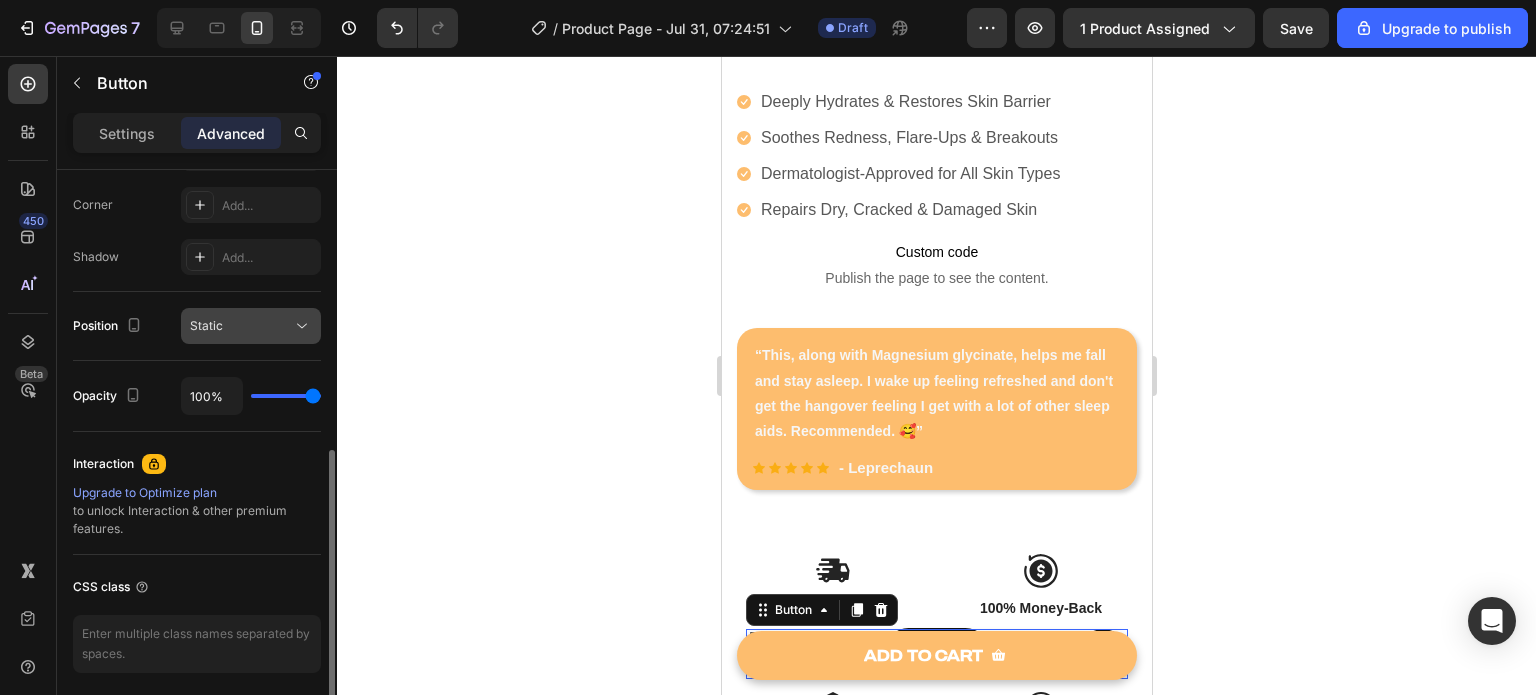 click on "Static" at bounding box center [241, 326] 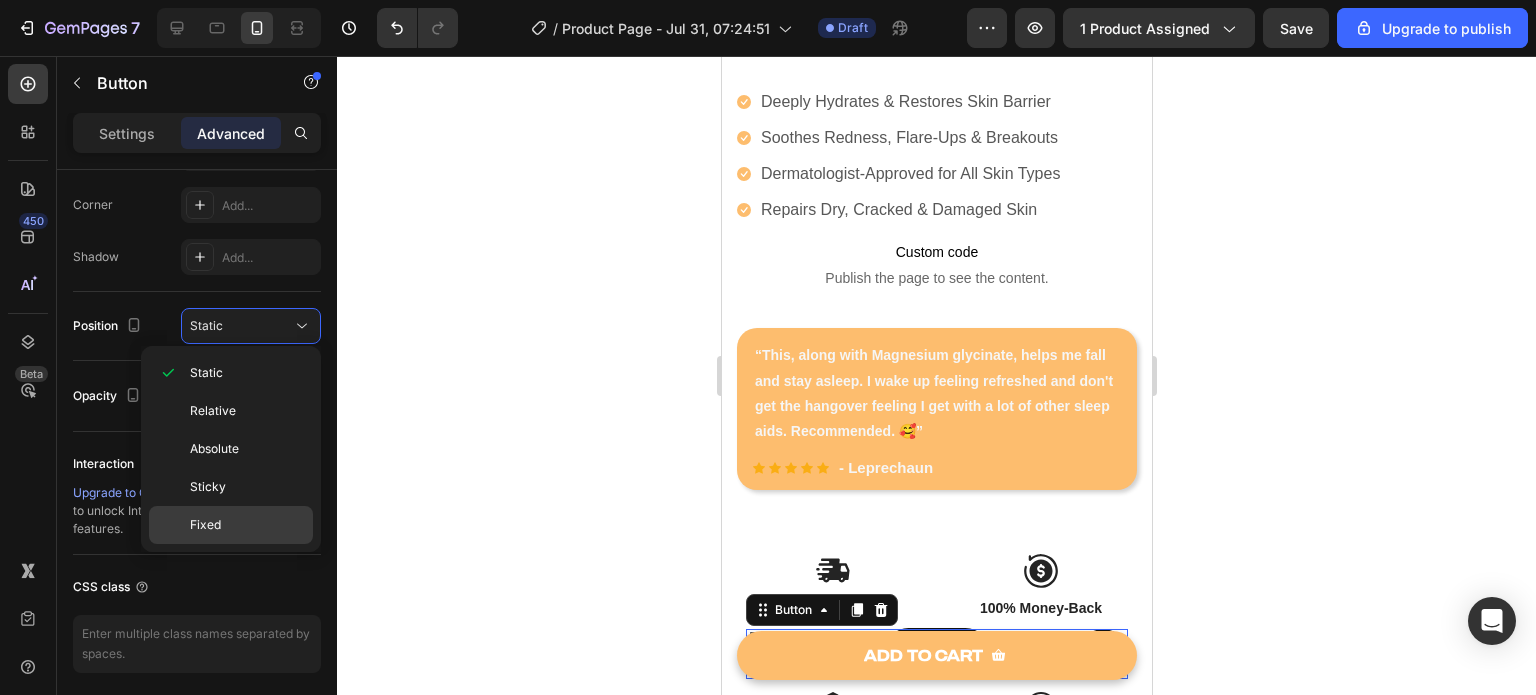 click on "Fixed" at bounding box center (247, 525) 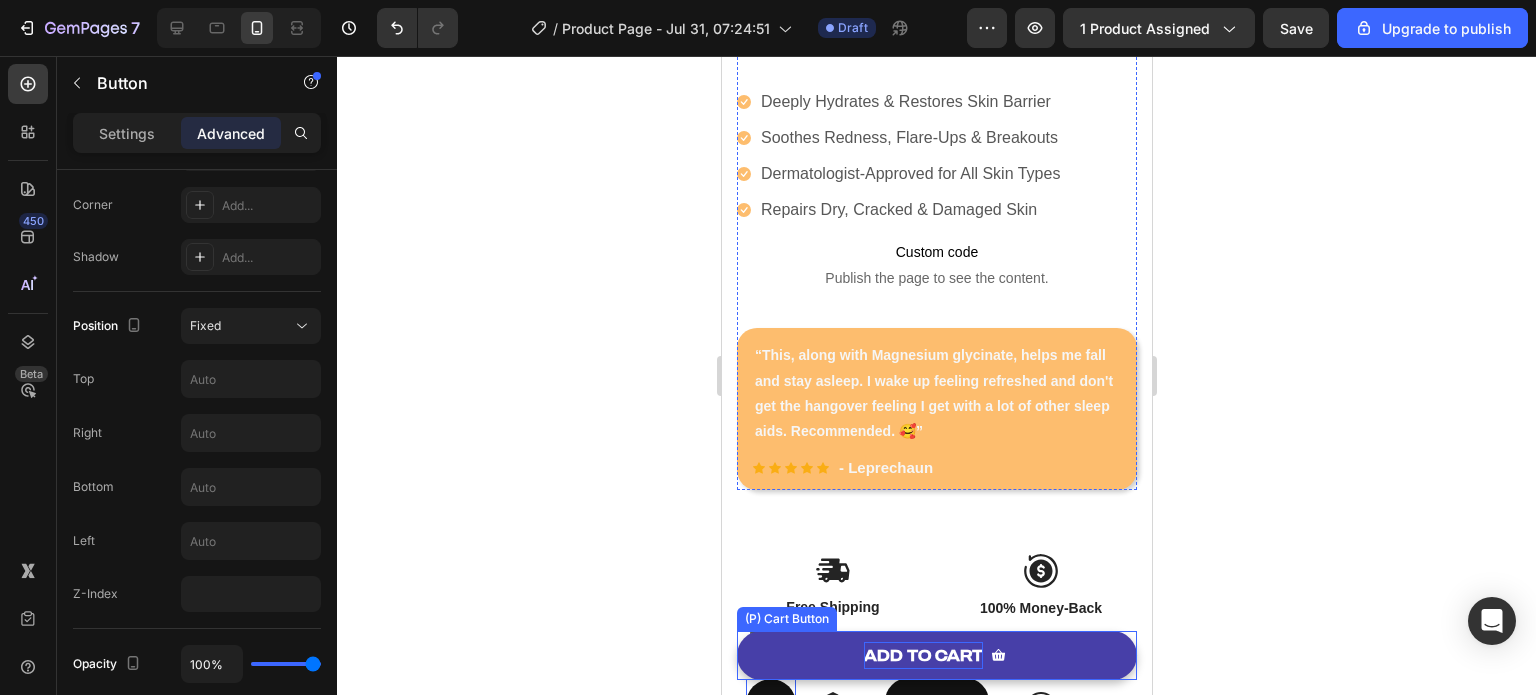 scroll, scrollTop: 1078, scrollLeft: 0, axis: vertical 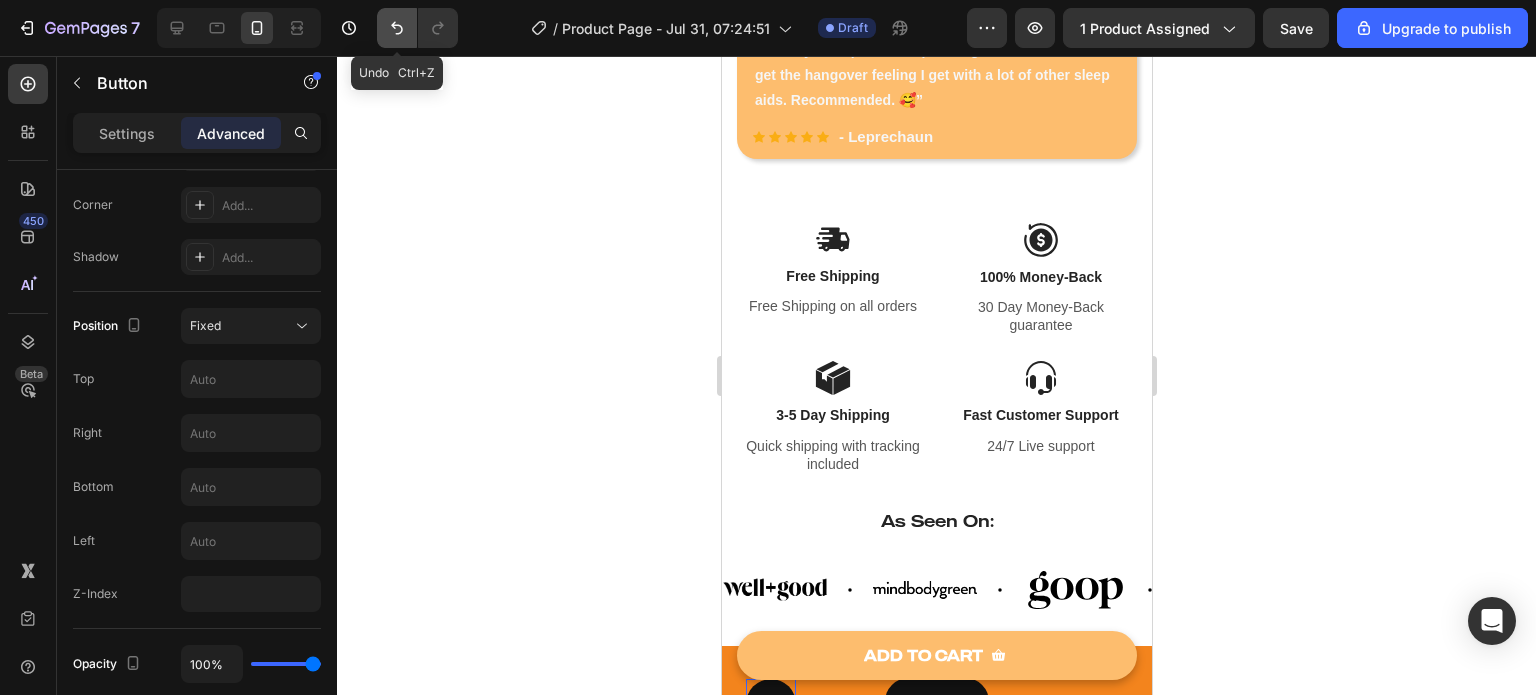 click 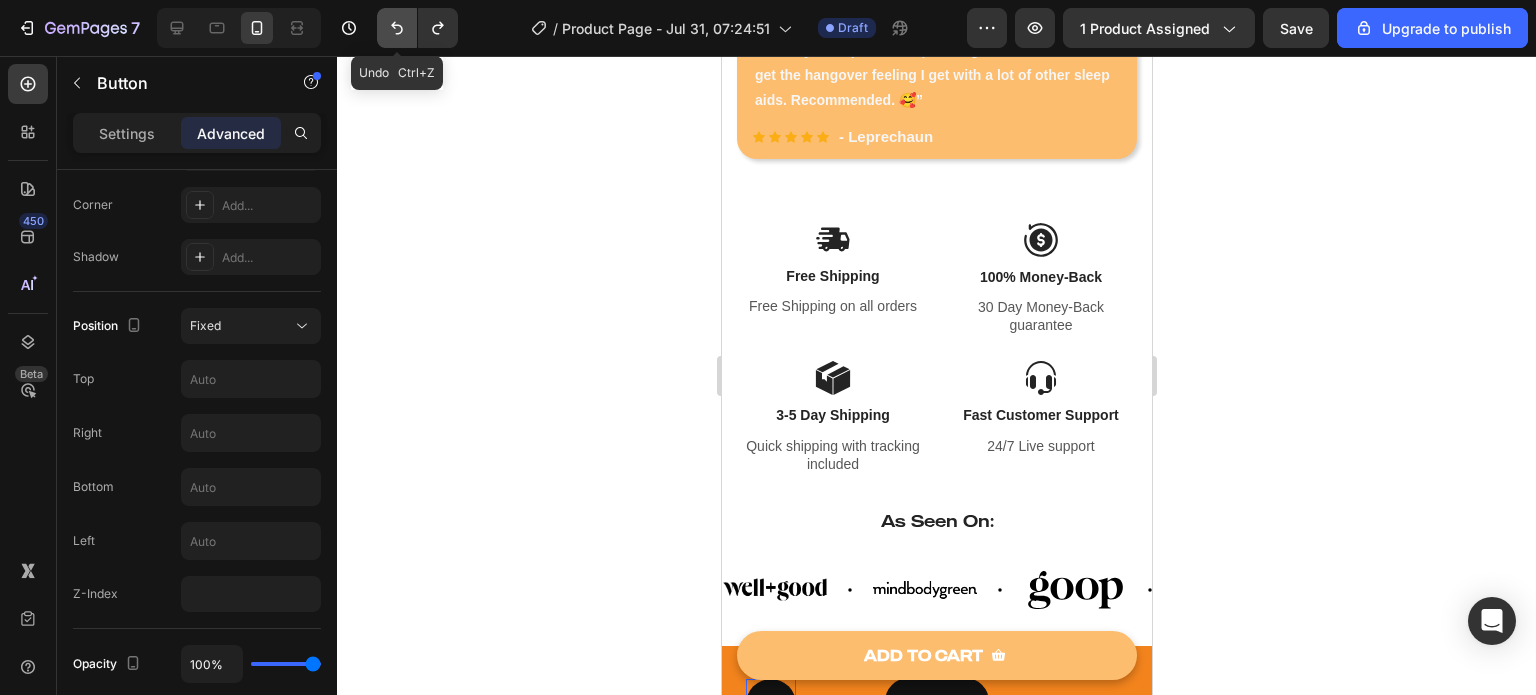 click 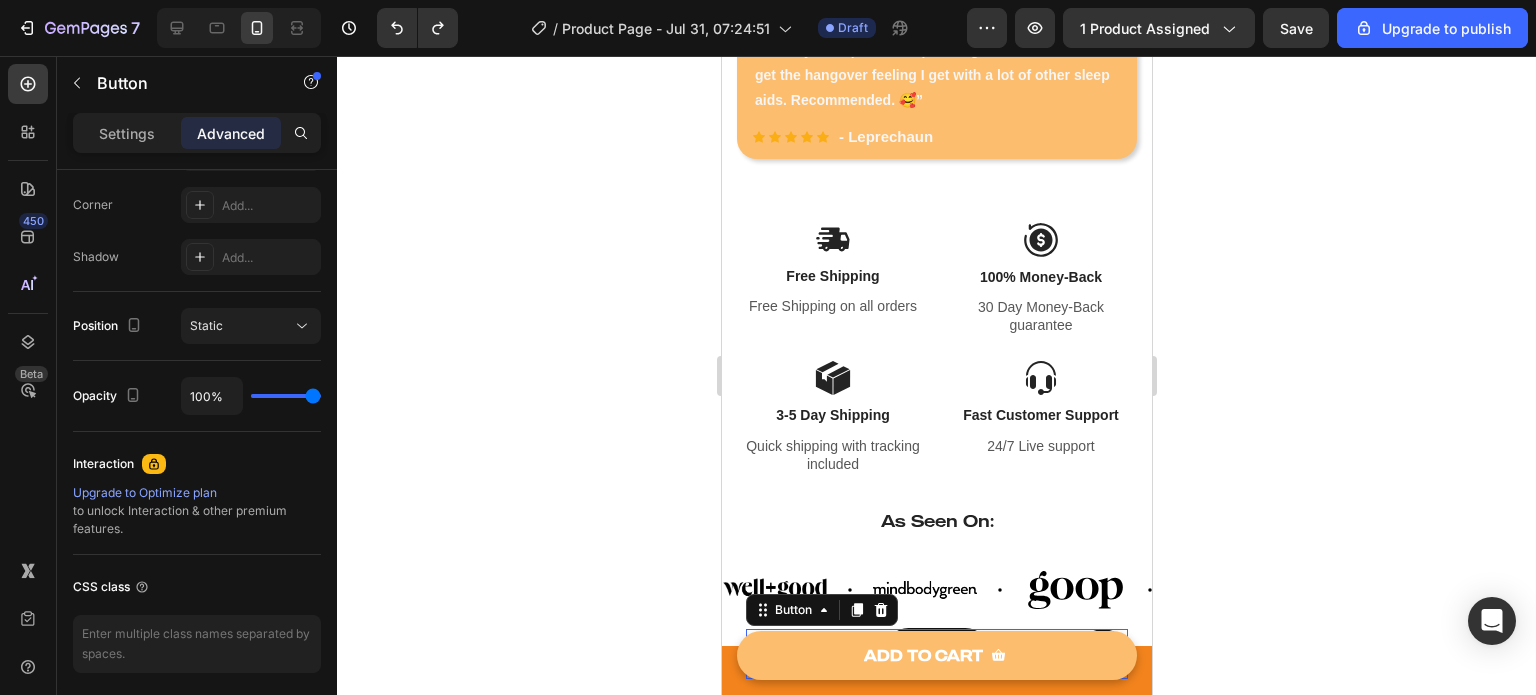 click 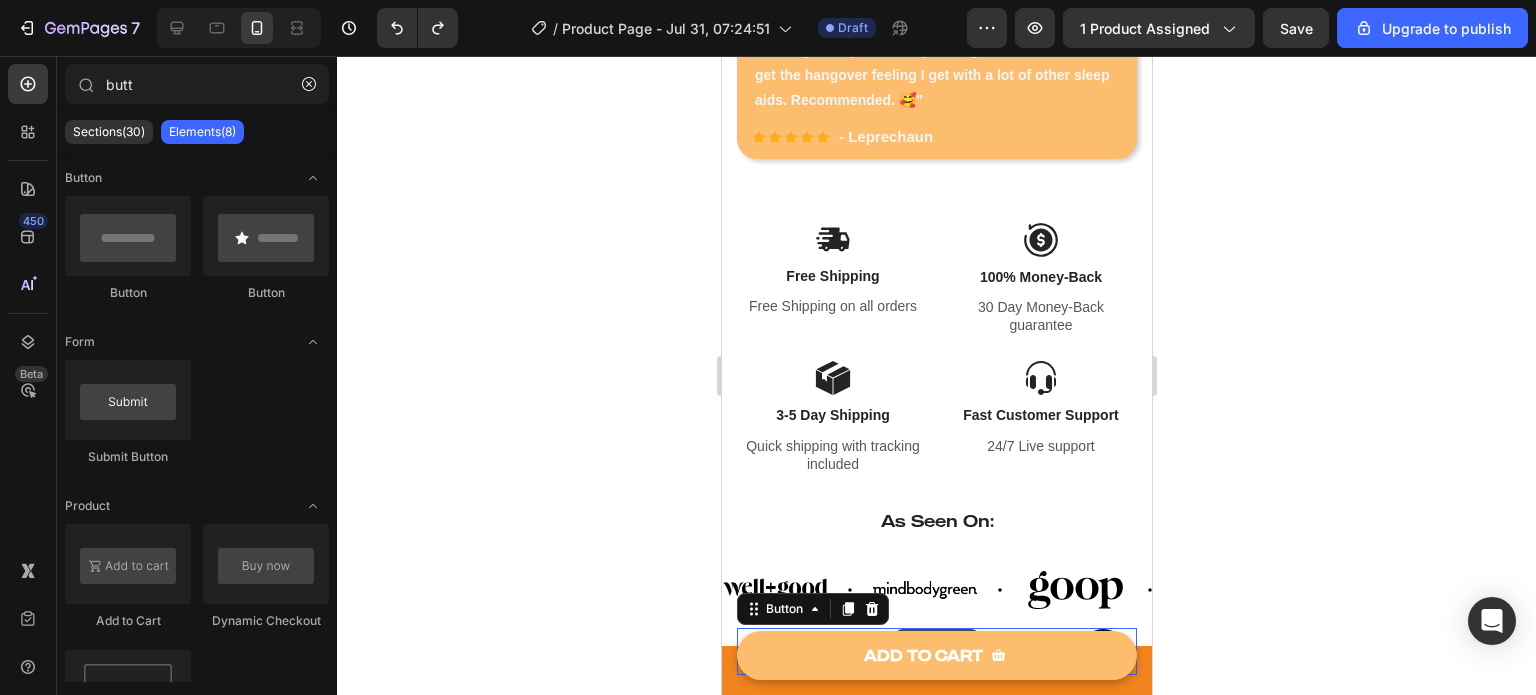 click on "Button" at bounding box center (936, 651) 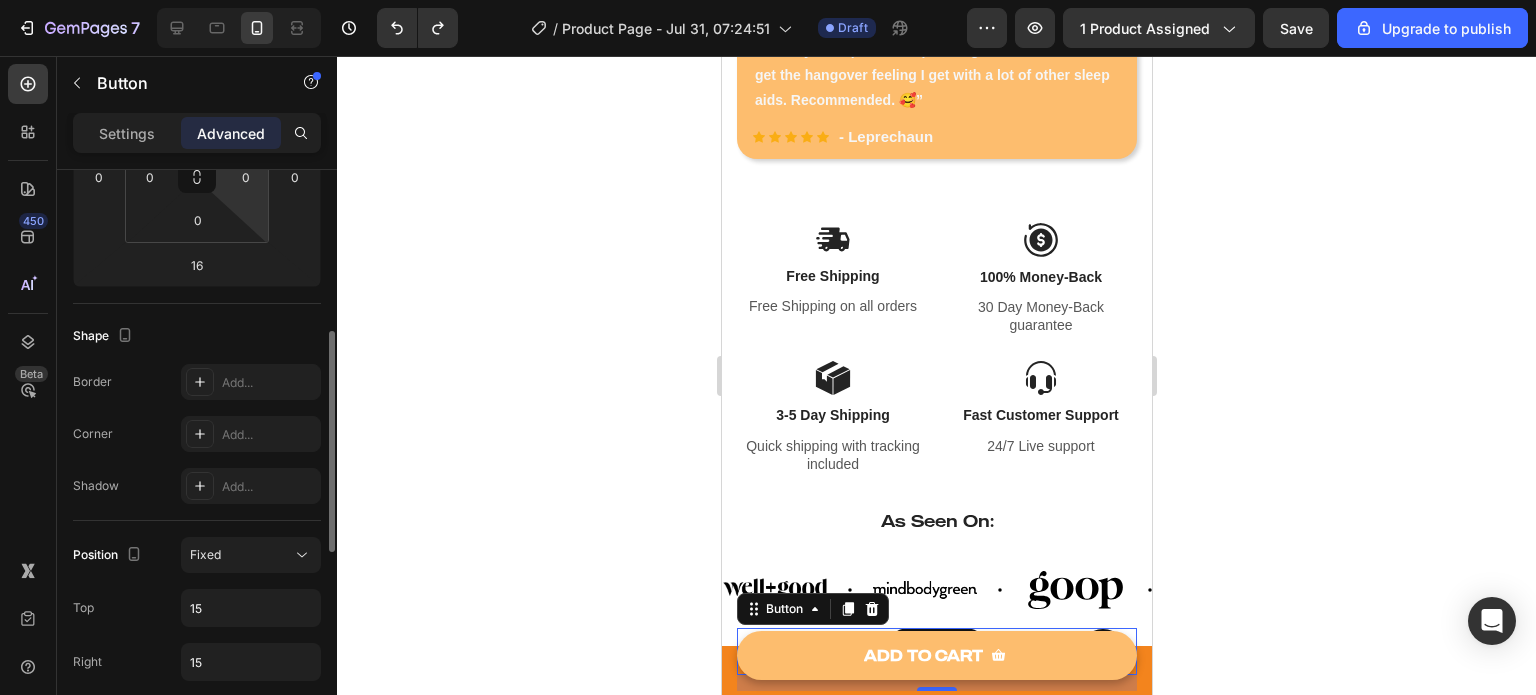 scroll, scrollTop: 372, scrollLeft: 0, axis: vertical 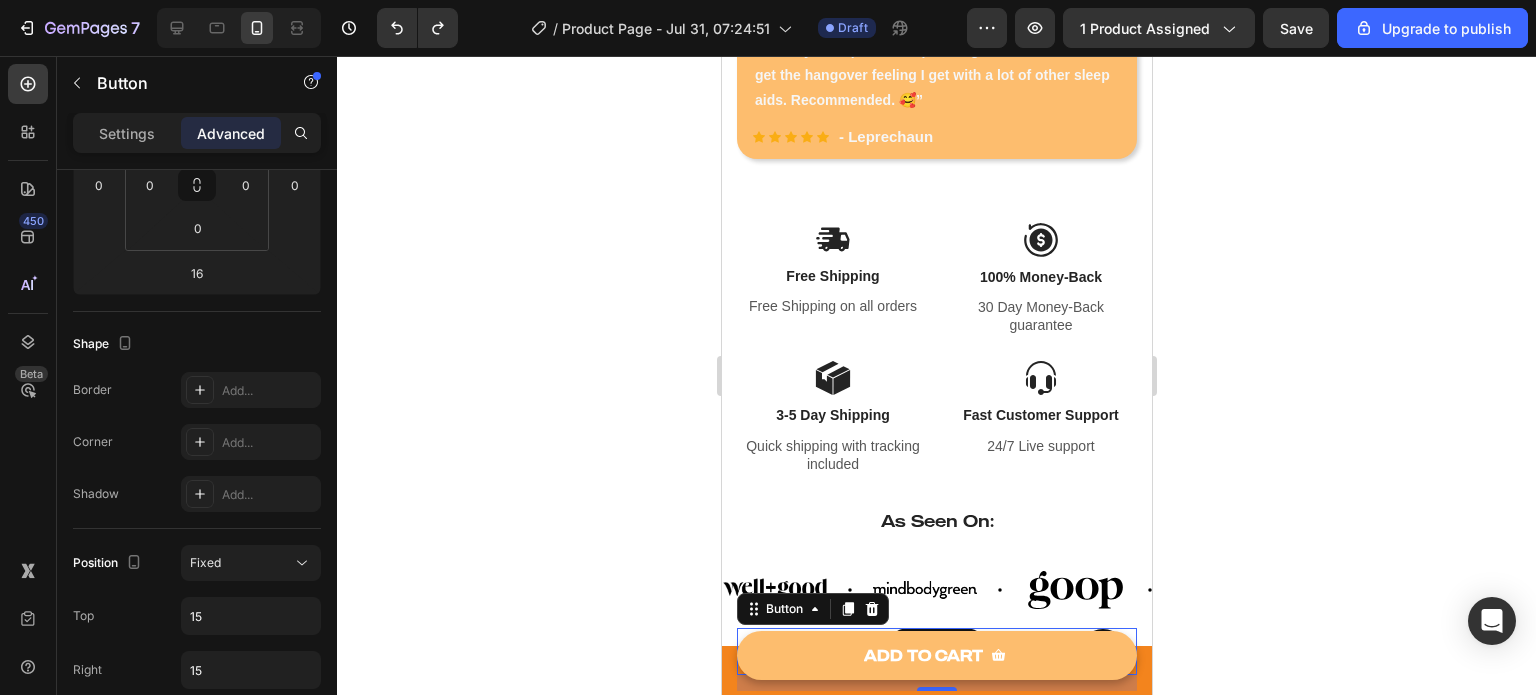 click 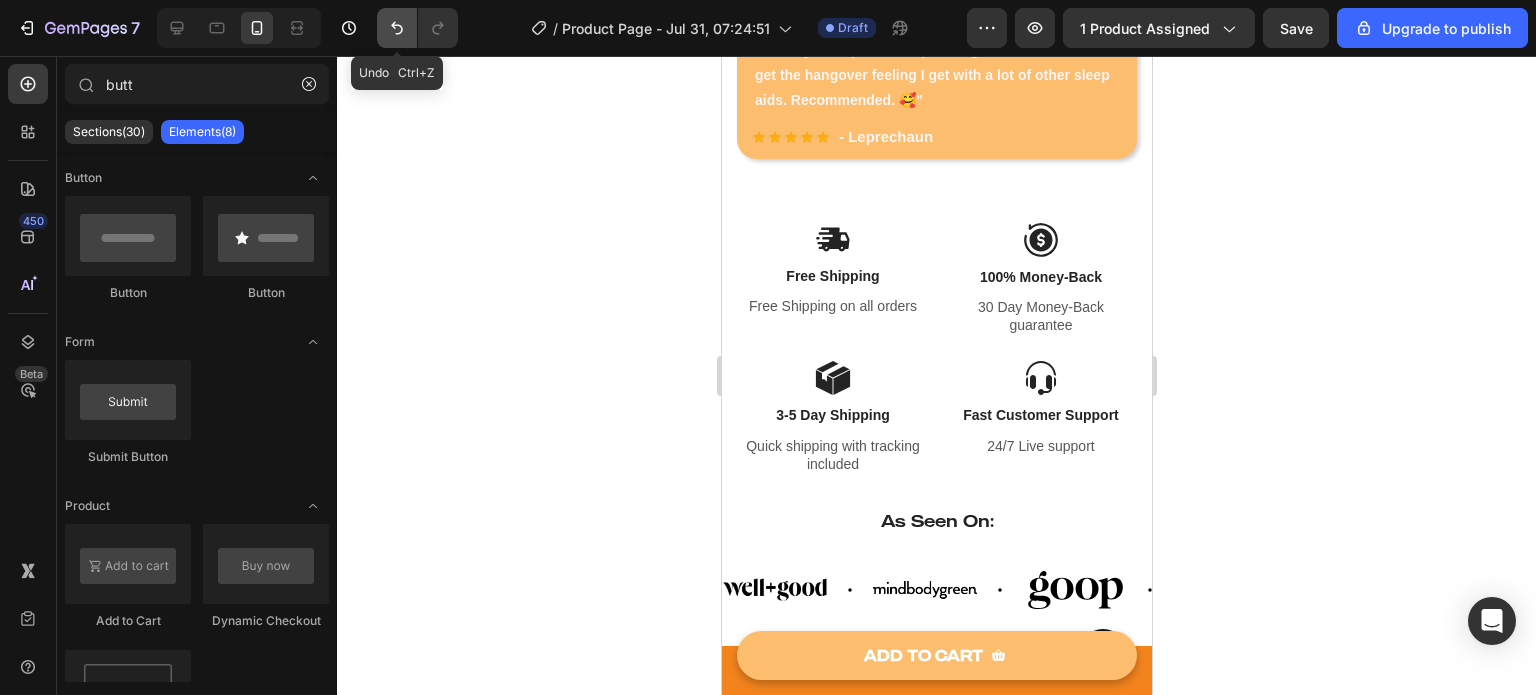 click 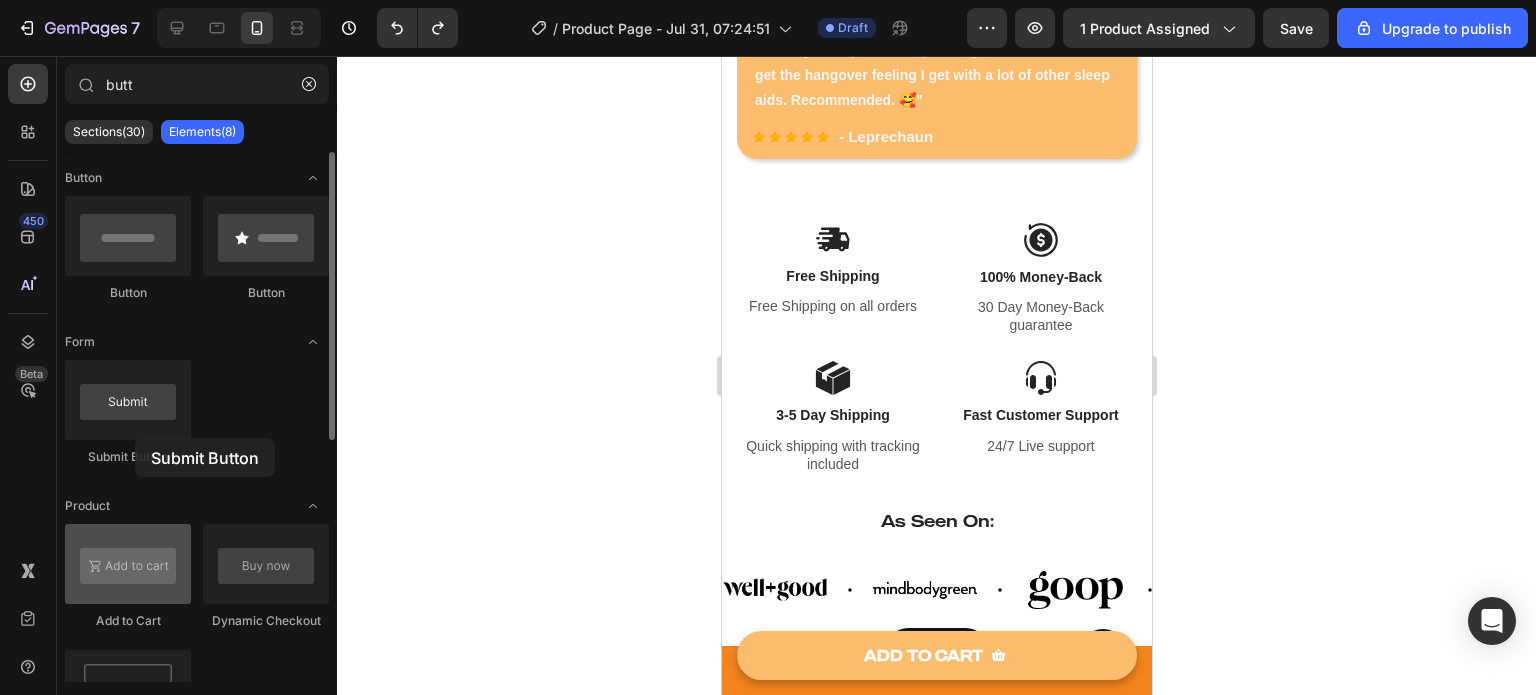 drag, startPoint x: 159, startPoint y: 436, endPoint x: 145, endPoint y: 575, distance: 139.70326 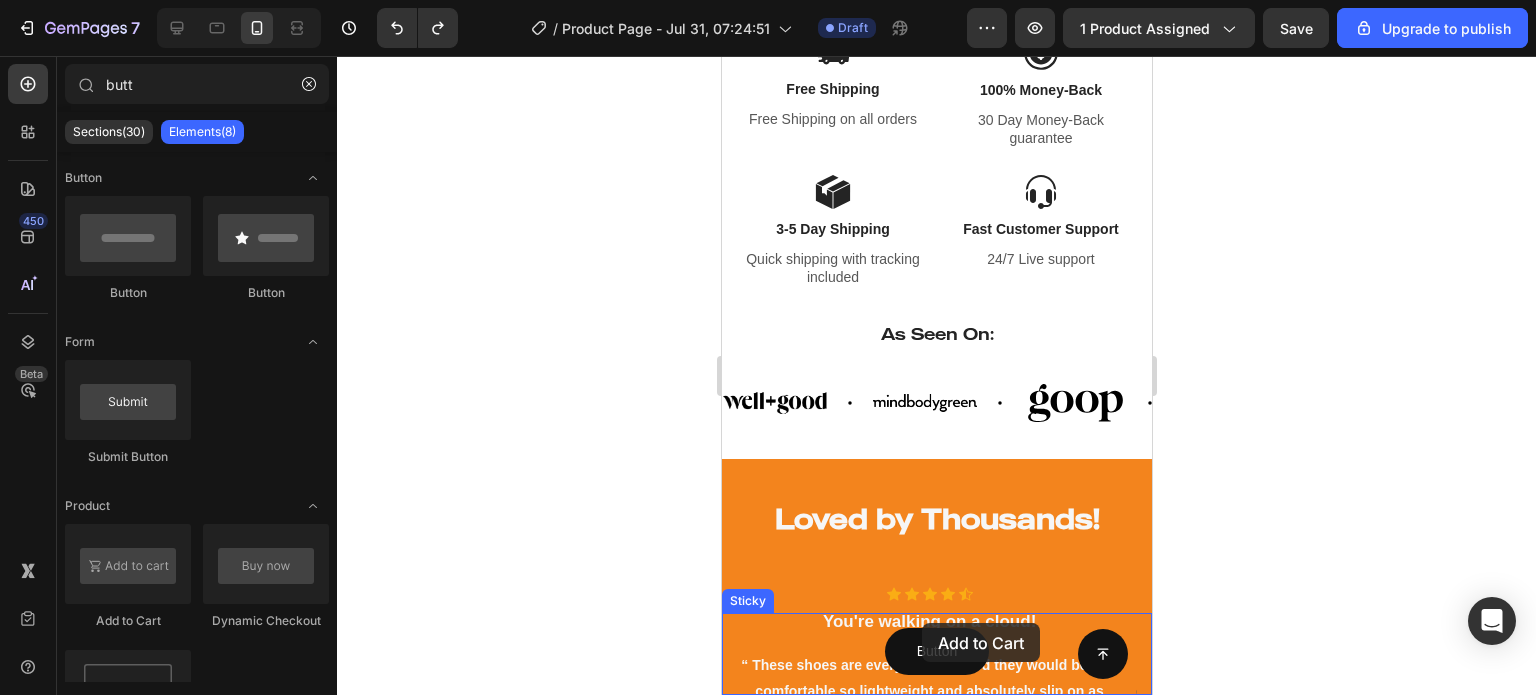 scroll, scrollTop: 1296, scrollLeft: 0, axis: vertical 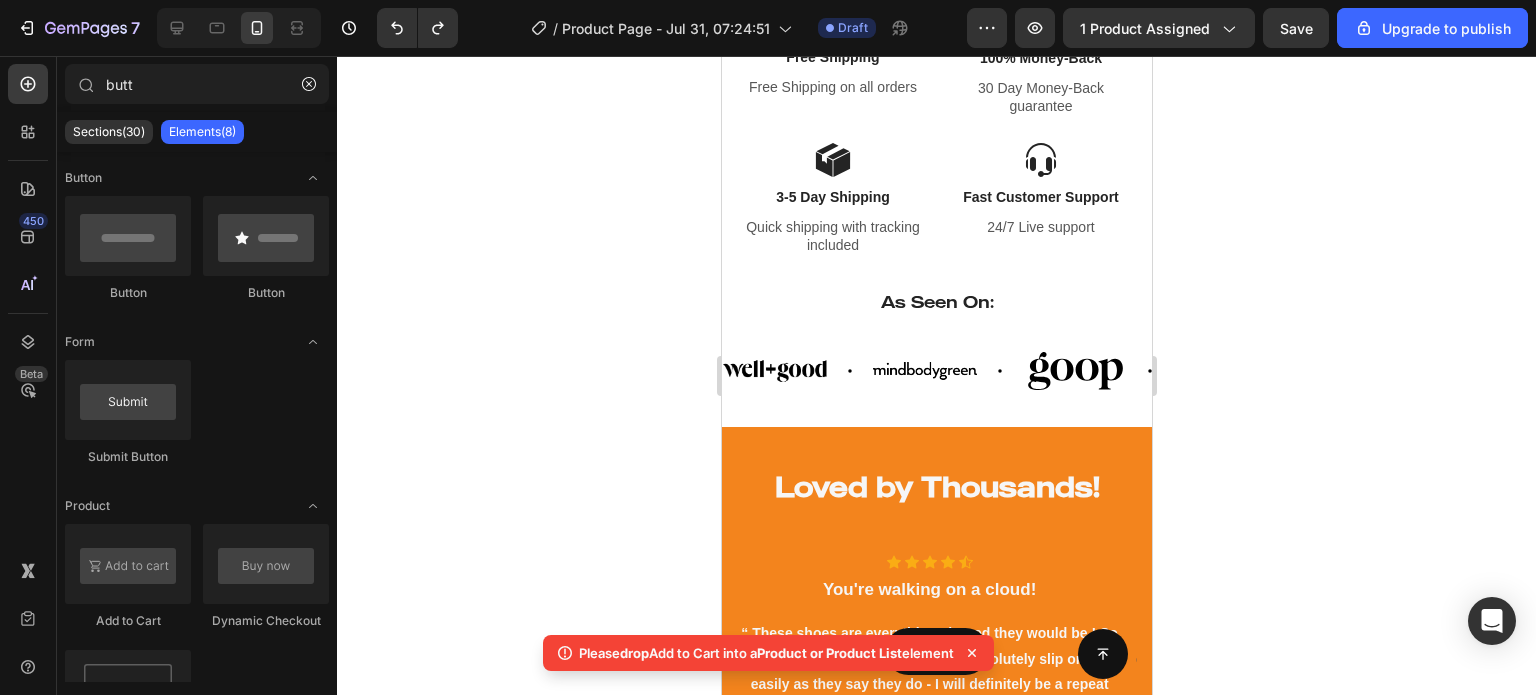 click 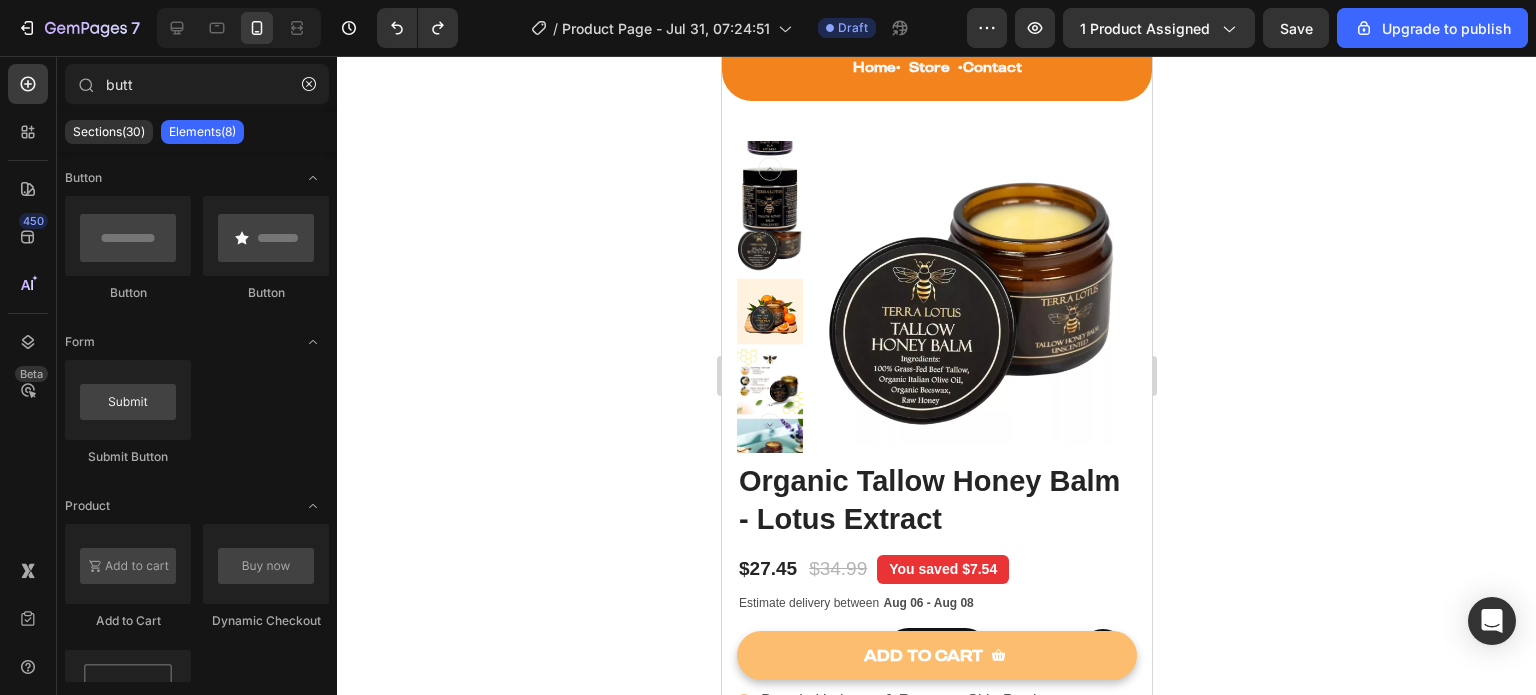 scroll, scrollTop: 108, scrollLeft: 0, axis: vertical 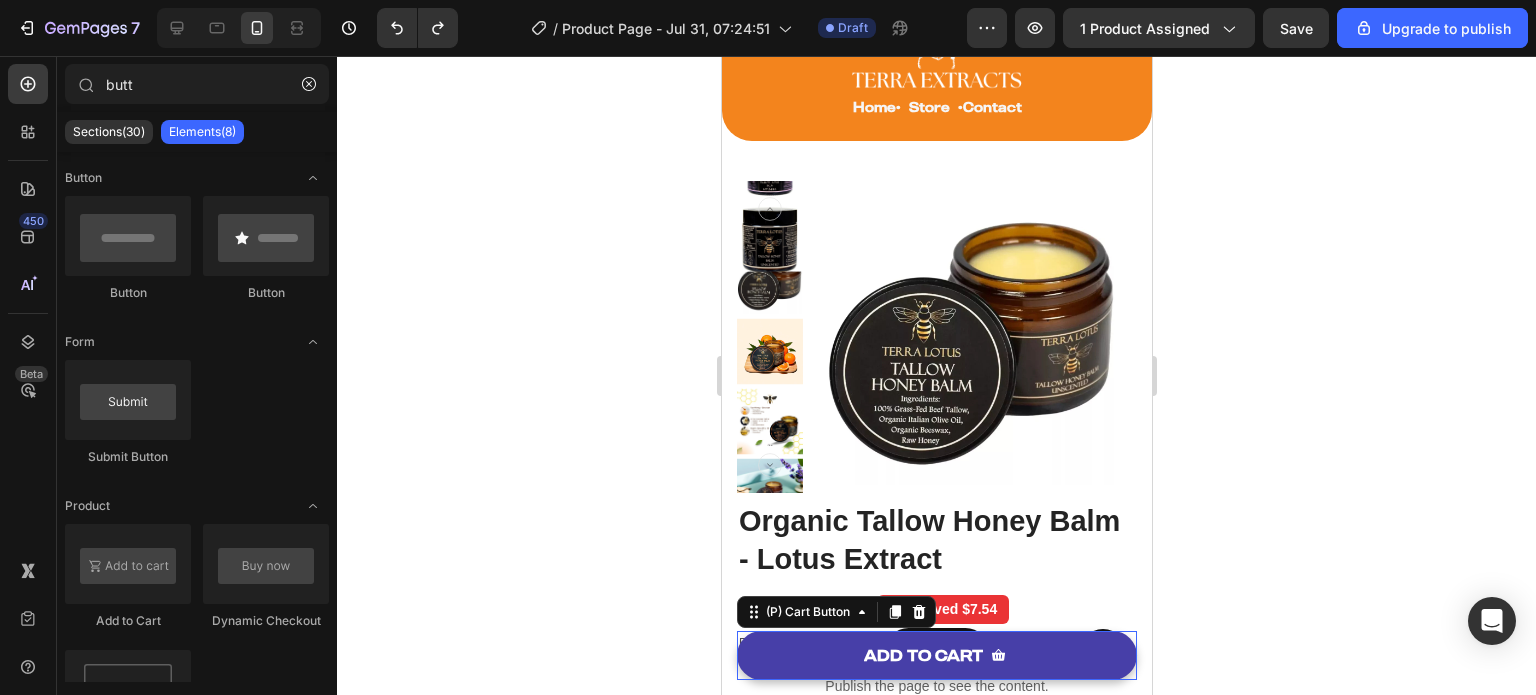 click on "ADD TO CART" at bounding box center [936, 655] 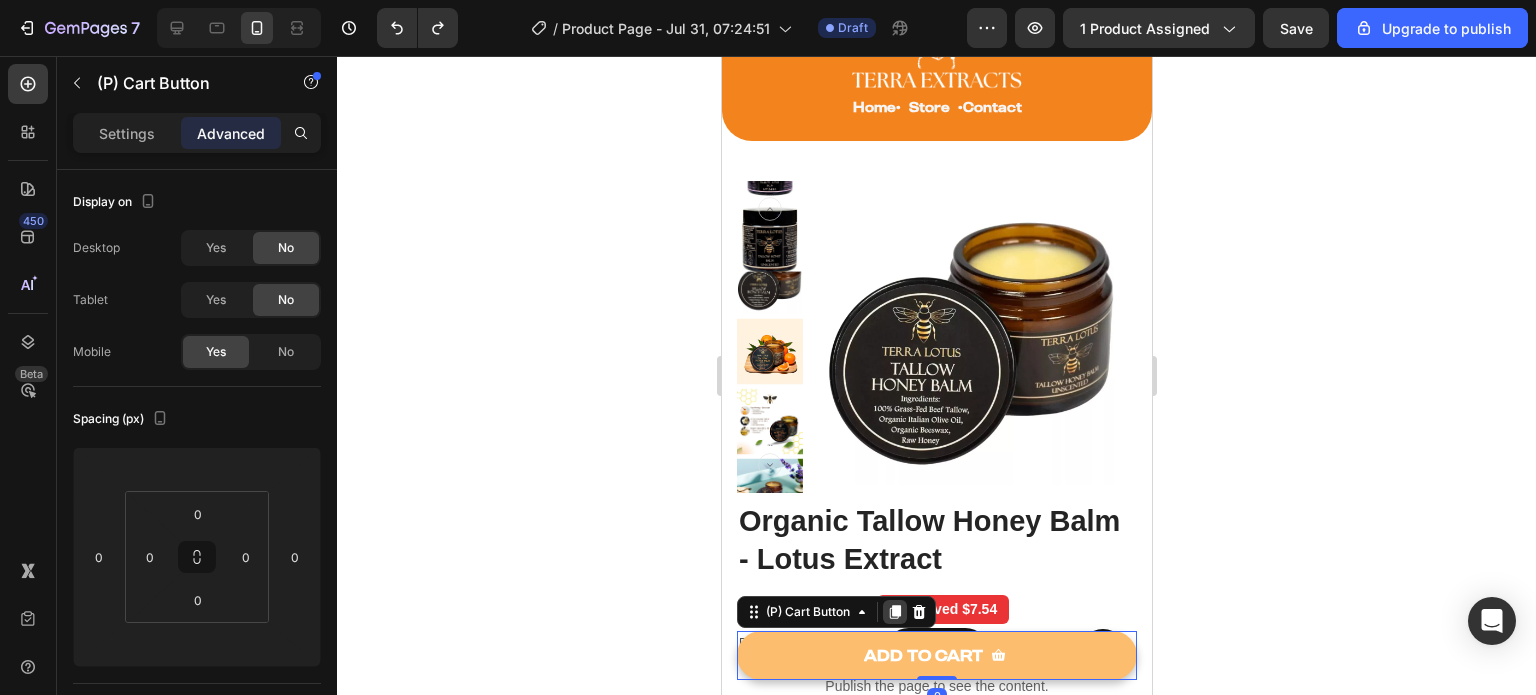 click 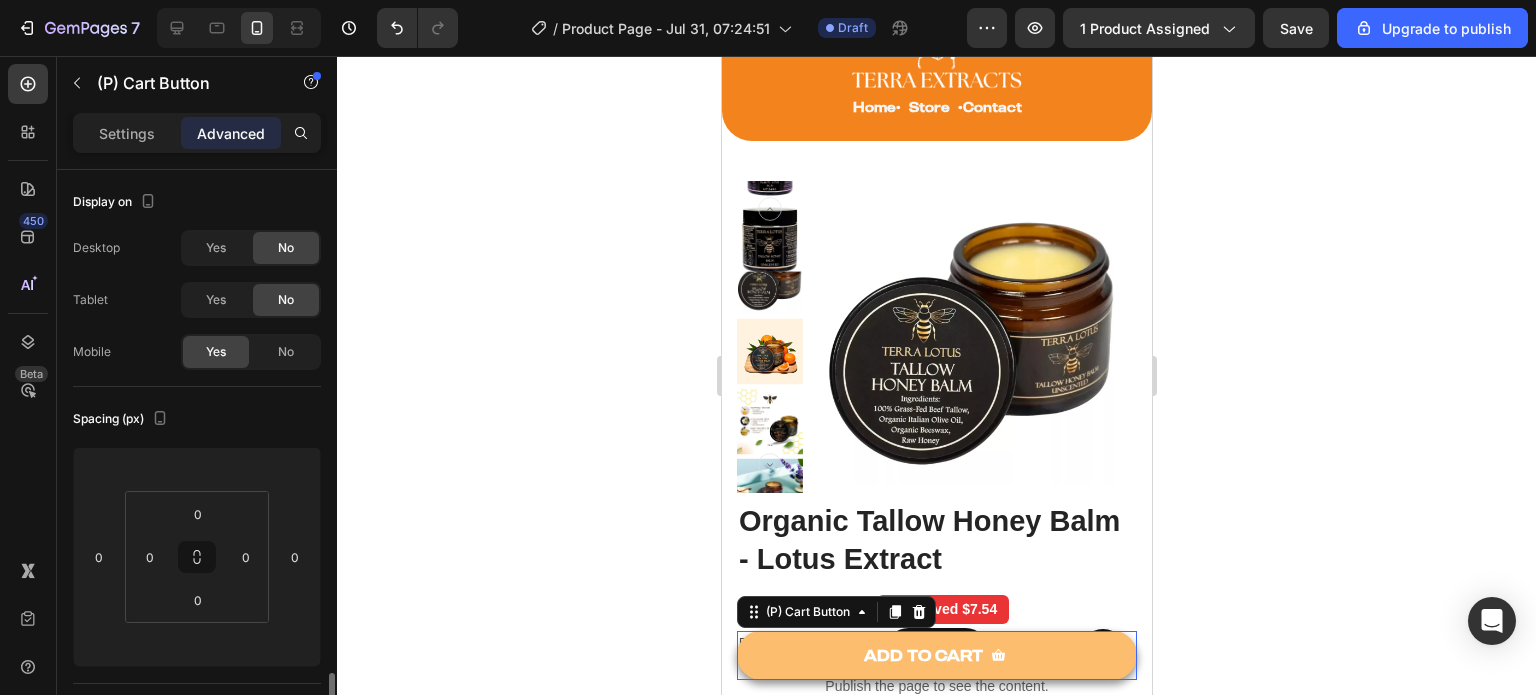 scroll, scrollTop: 372, scrollLeft: 0, axis: vertical 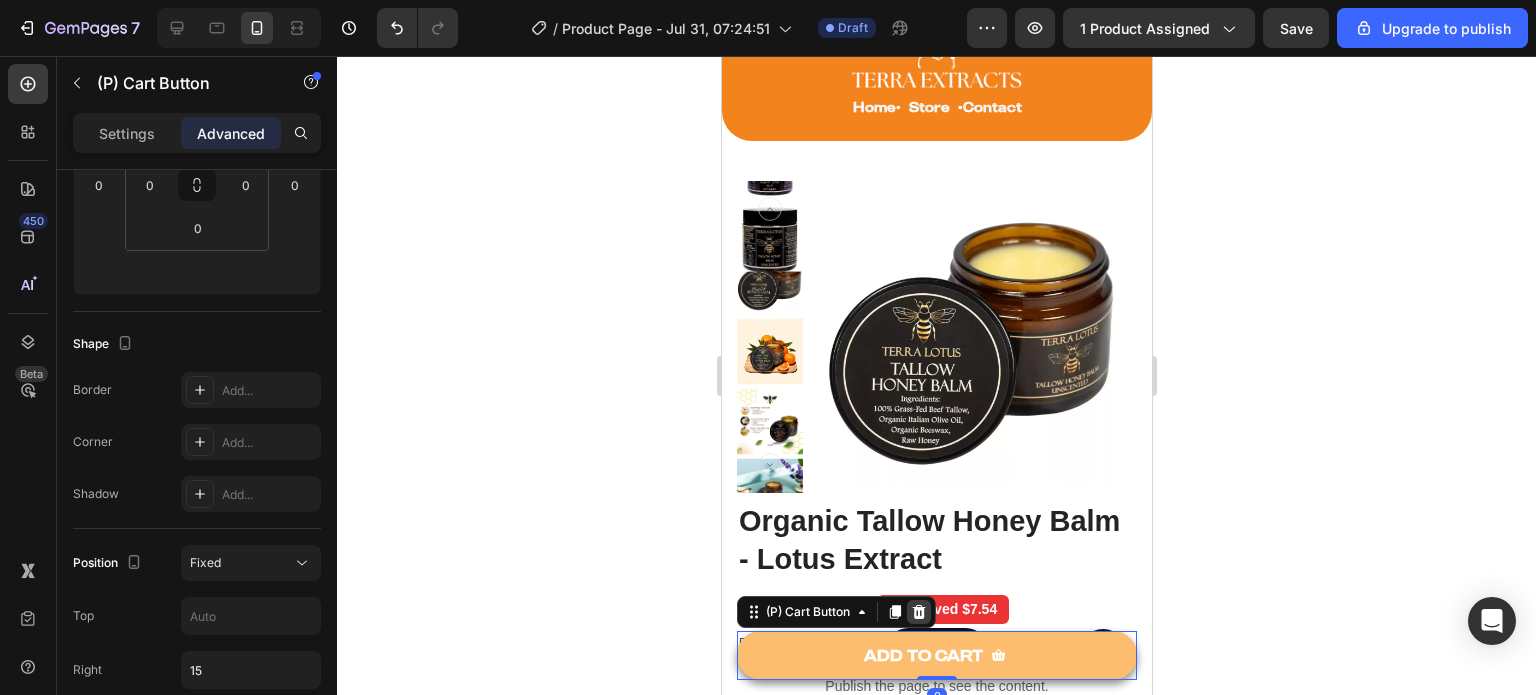 click 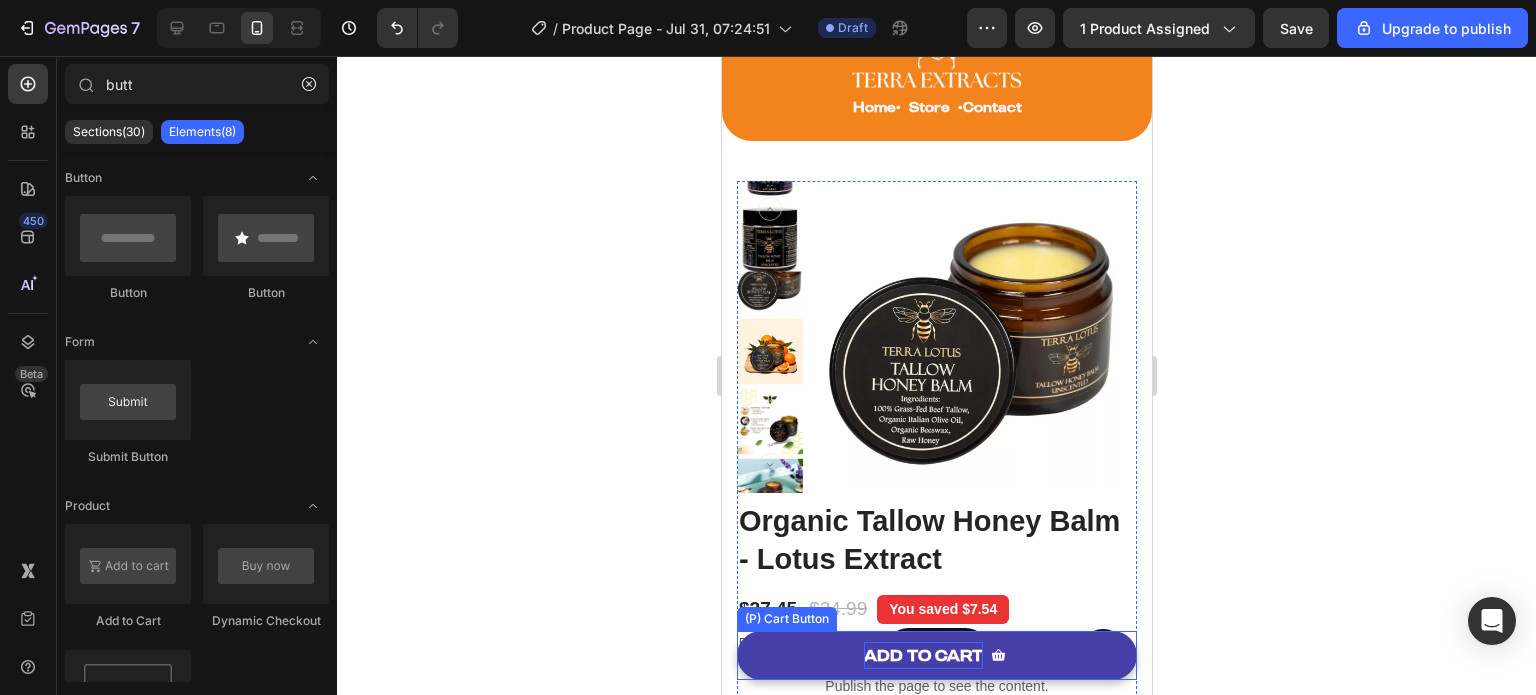 click on "ADD TO CART" at bounding box center [922, 655] 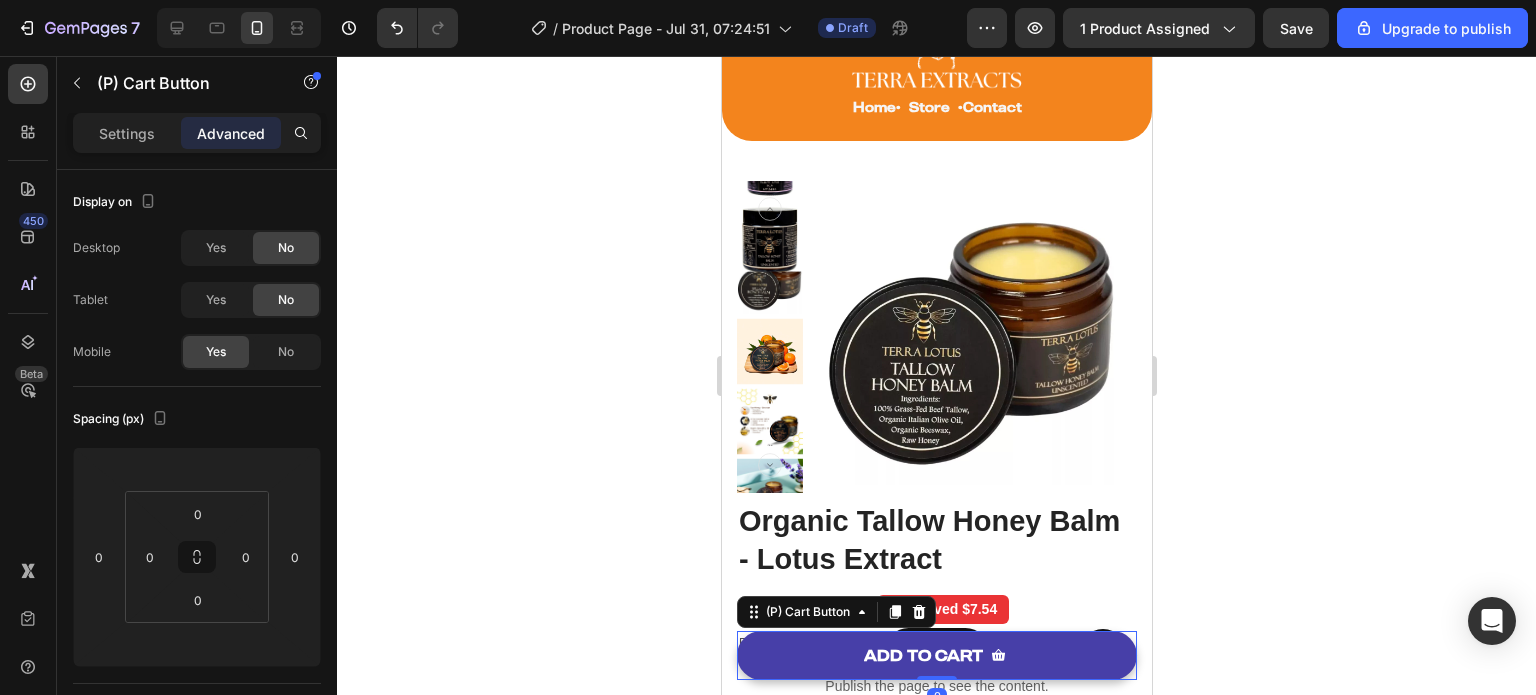 click on "ADD TO CART" at bounding box center [936, 655] 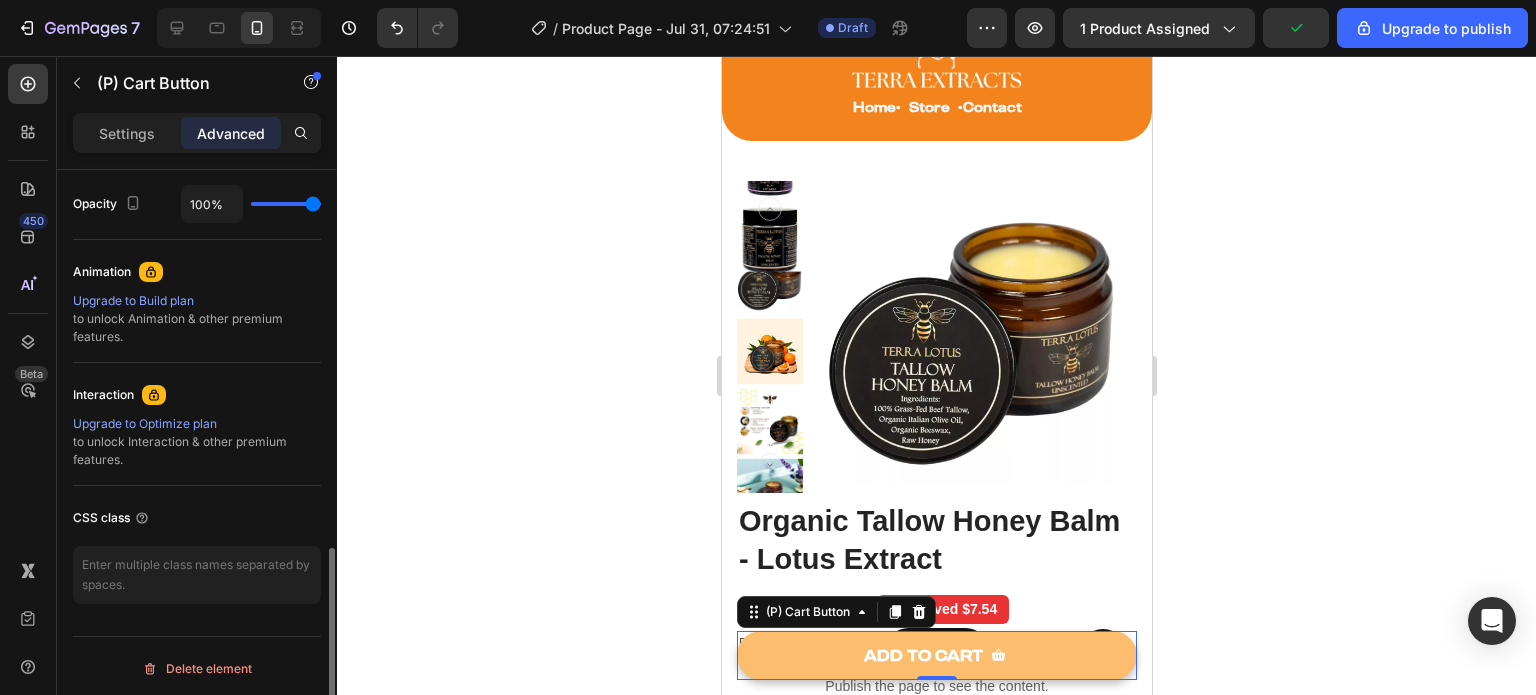 scroll, scrollTop: 1070, scrollLeft: 0, axis: vertical 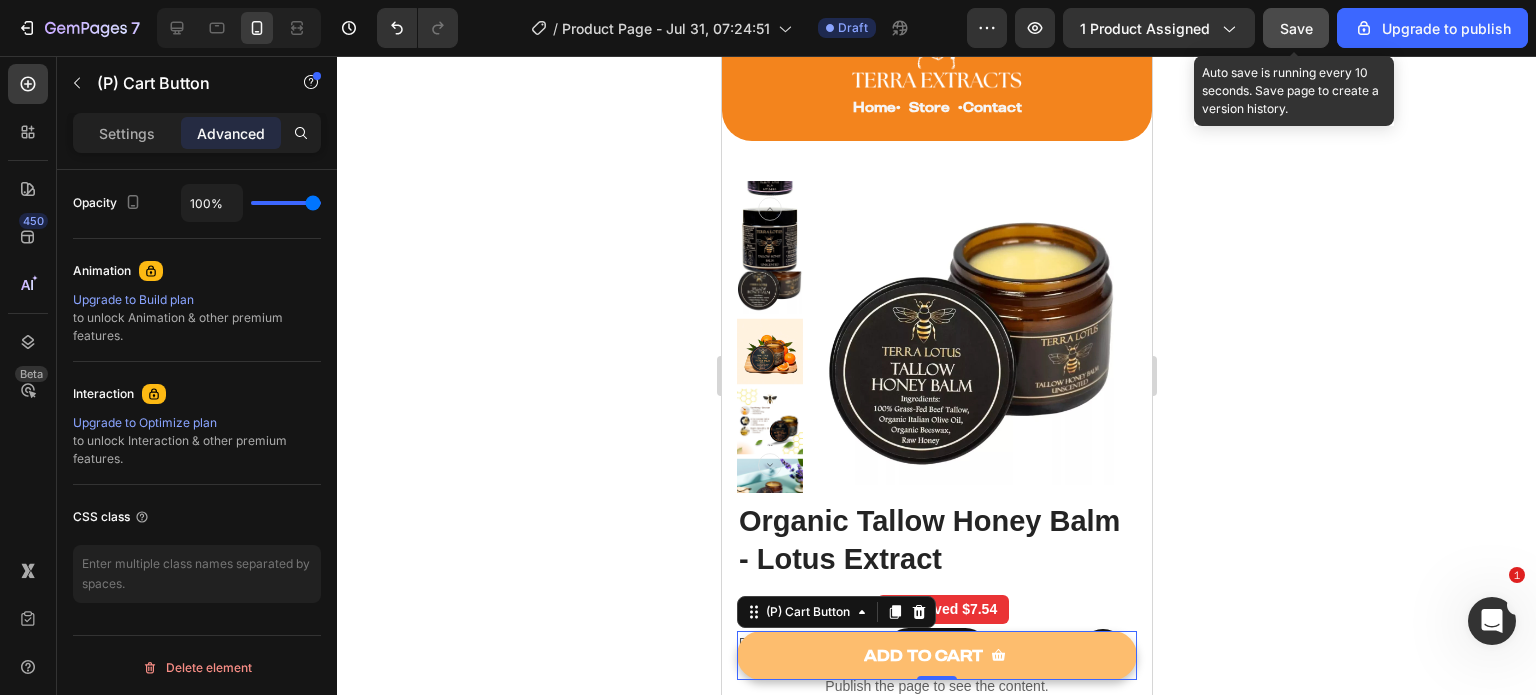 click on "Save" 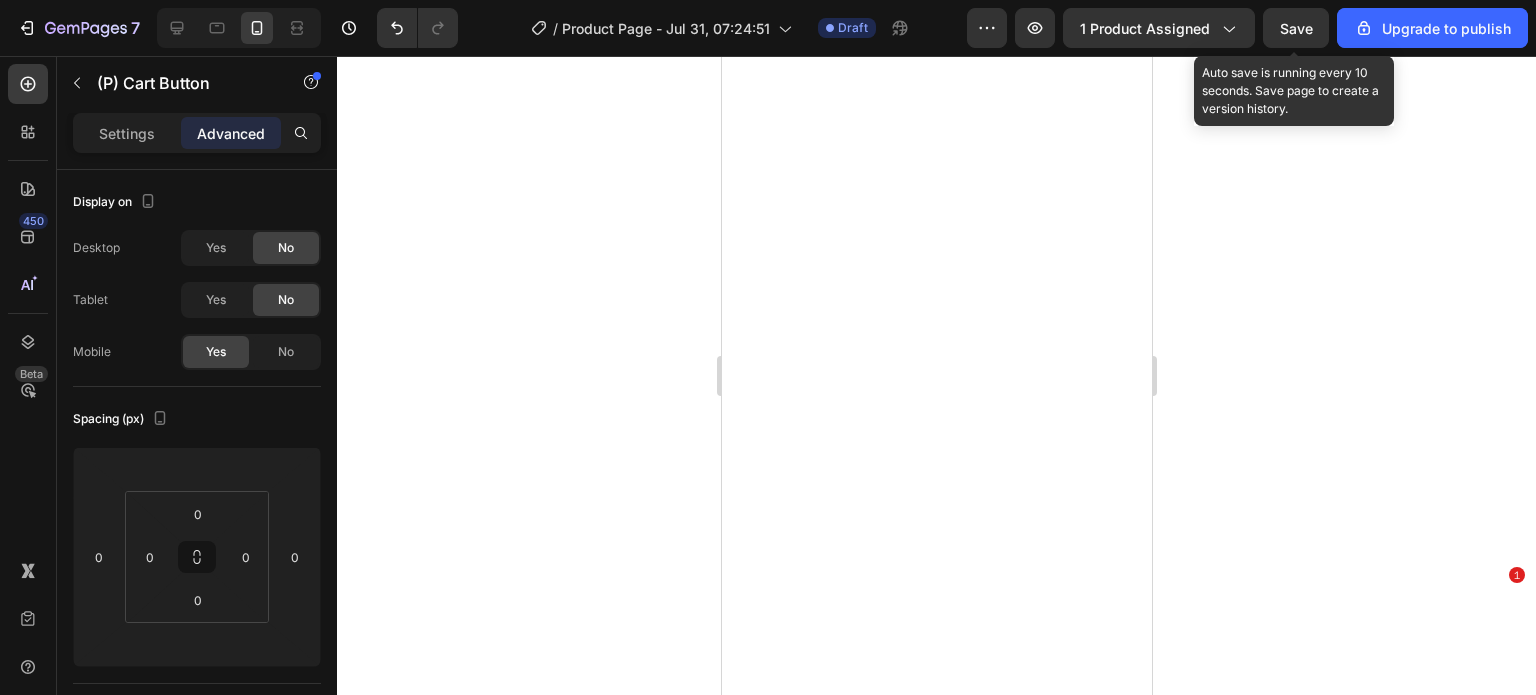 scroll, scrollTop: 0, scrollLeft: 0, axis: both 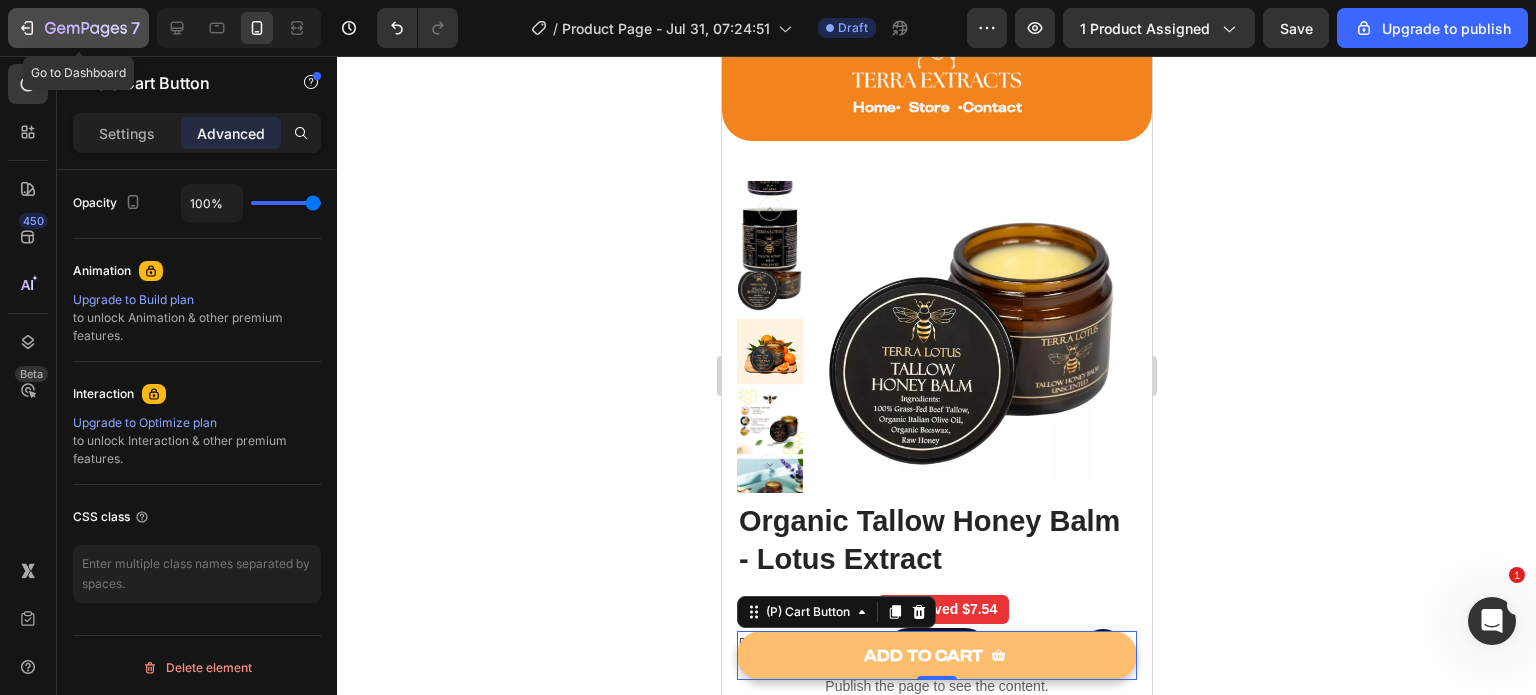 click on "7" 